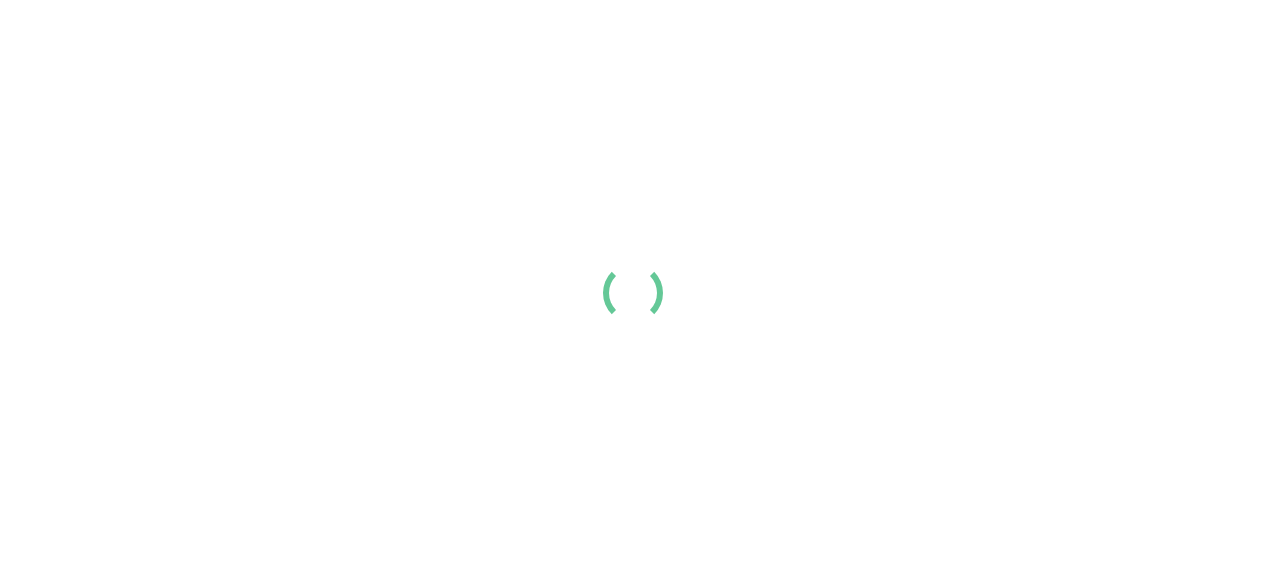 scroll, scrollTop: 0, scrollLeft: 0, axis: both 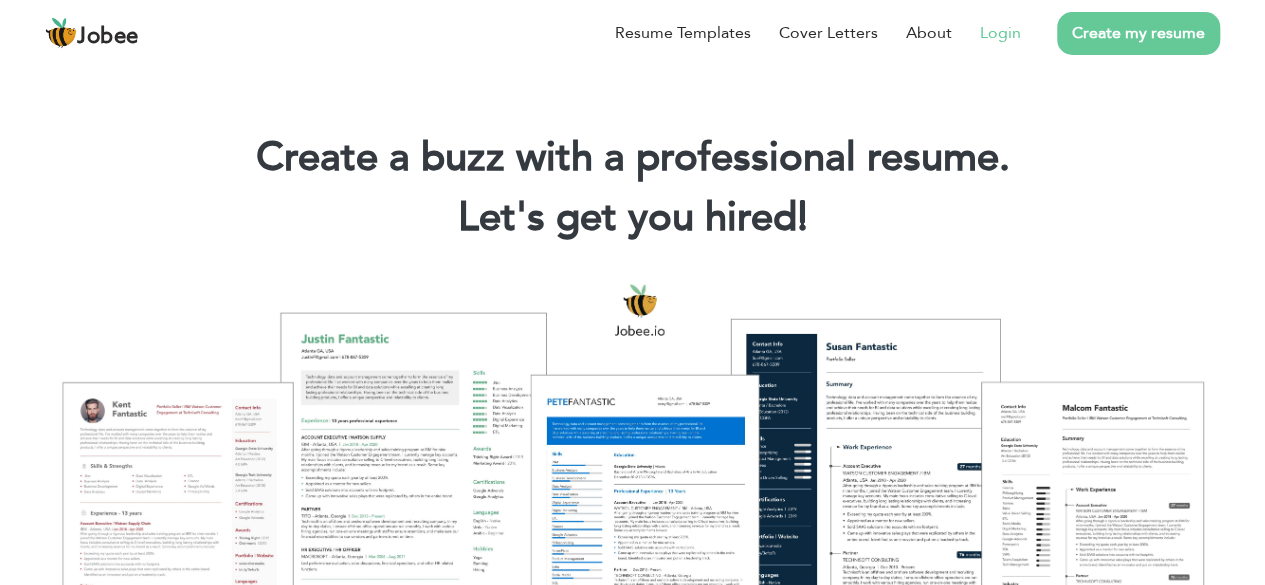 click on "Login" at bounding box center [1000, 33] 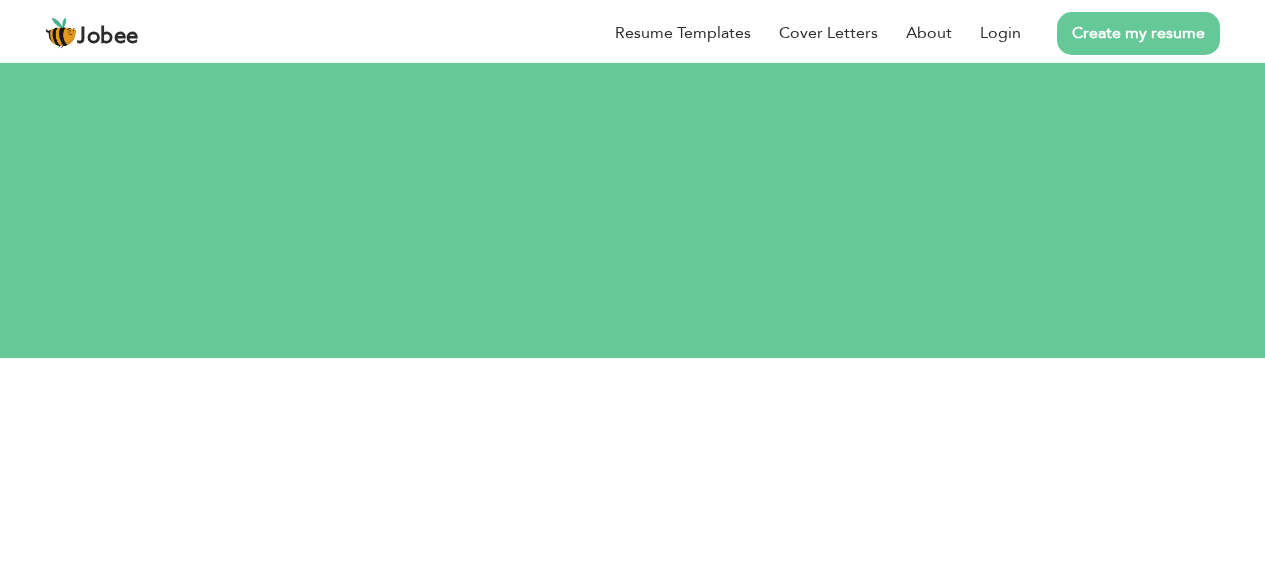 scroll, scrollTop: 0, scrollLeft: 0, axis: both 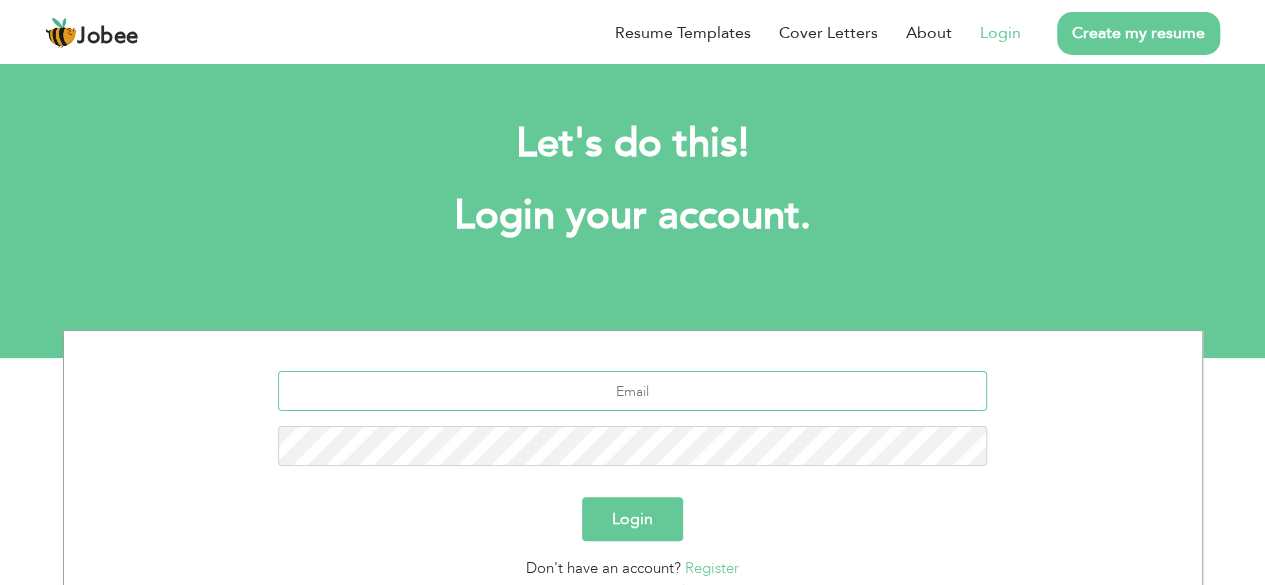 click at bounding box center [632, 391] 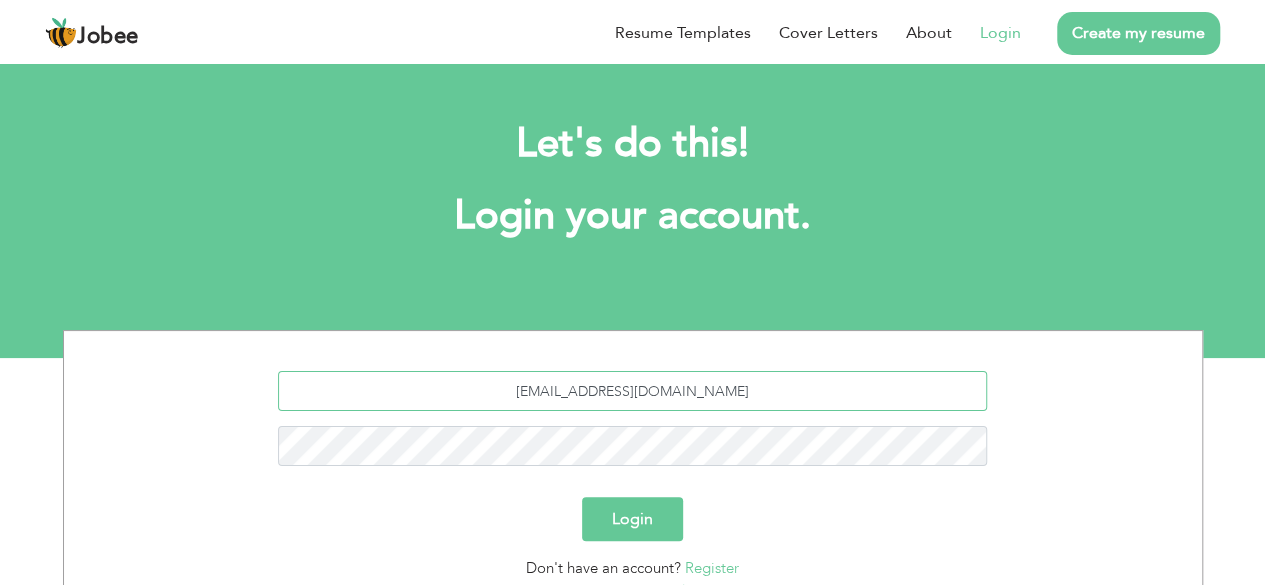 type on "mahroze.iftikhar@yahoo.com" 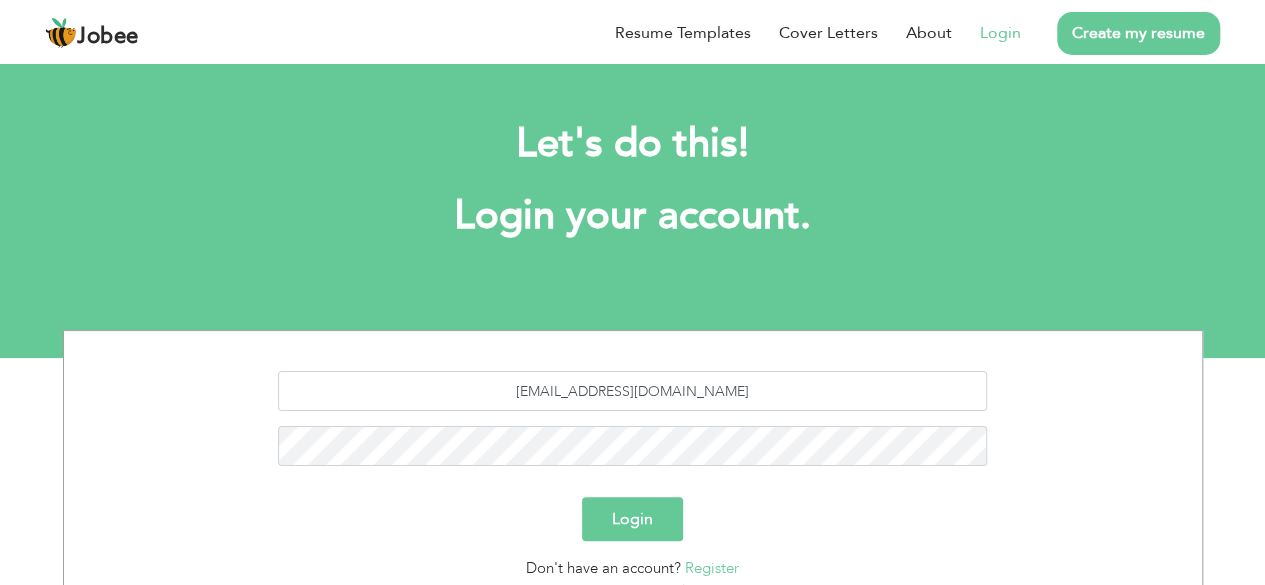click on "Login" at bounding box center (632, 519) 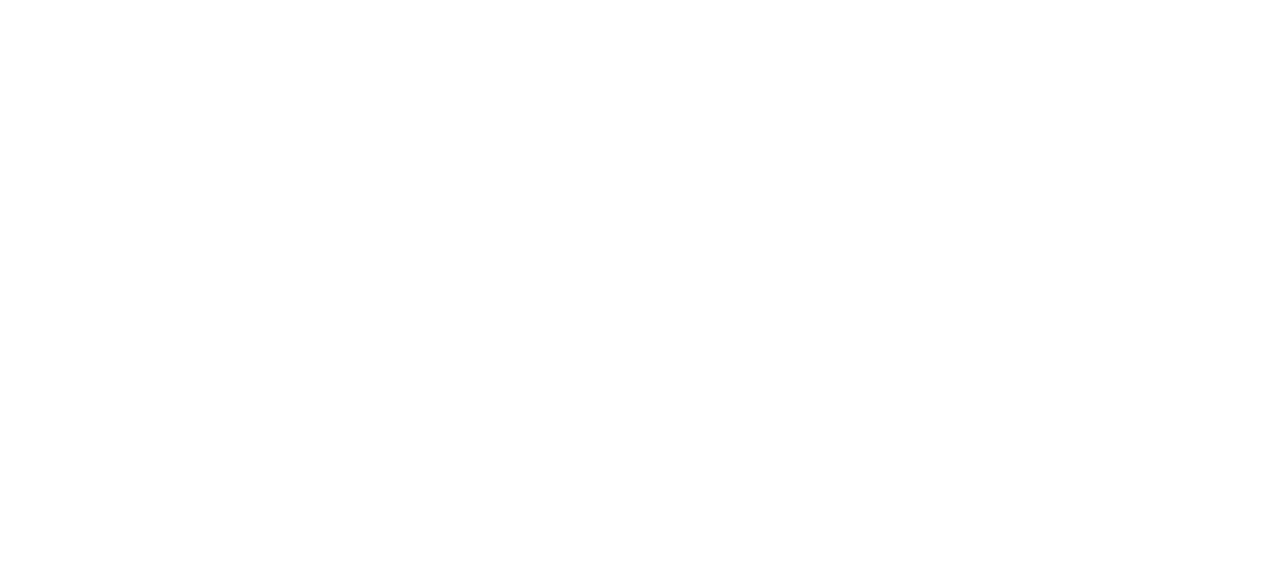 scroll, scrollTop: 0, scrollLeft: 0, axis: both 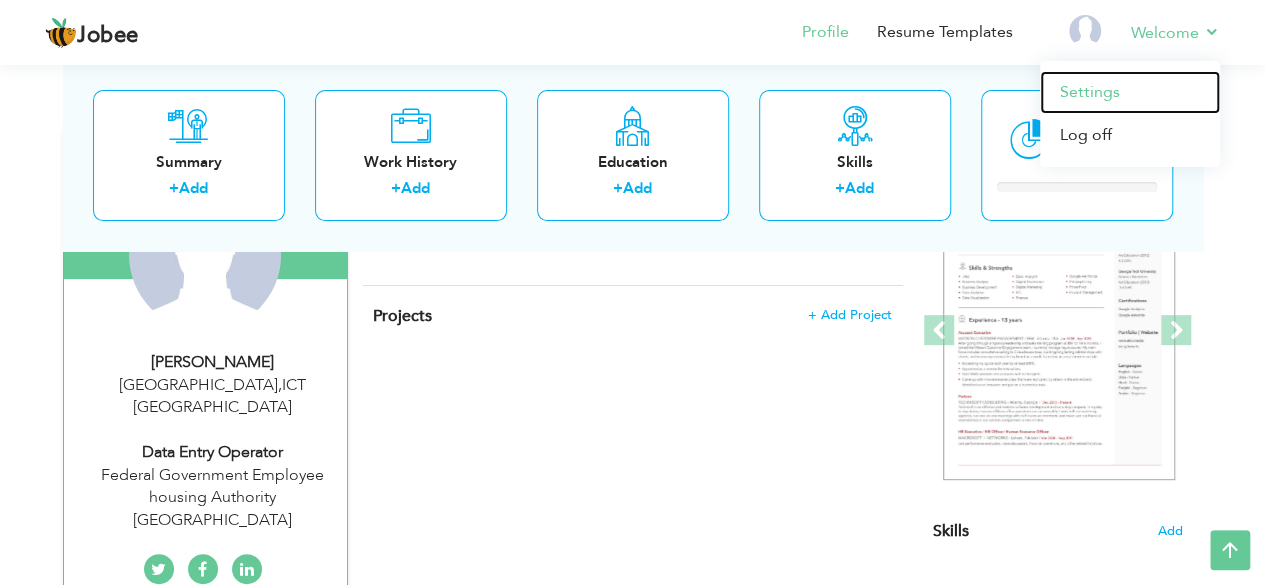 click on "Settings" at bounding box center (1130, 92) 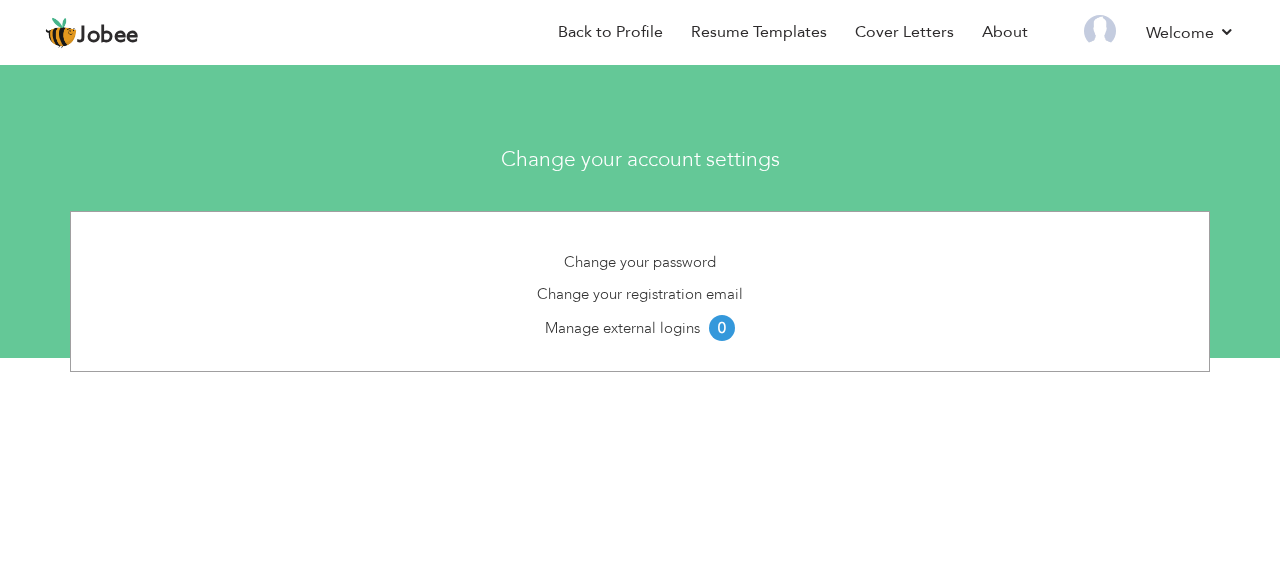 scroll, scrollTop: 0, scrollLeft: 0, axis: both 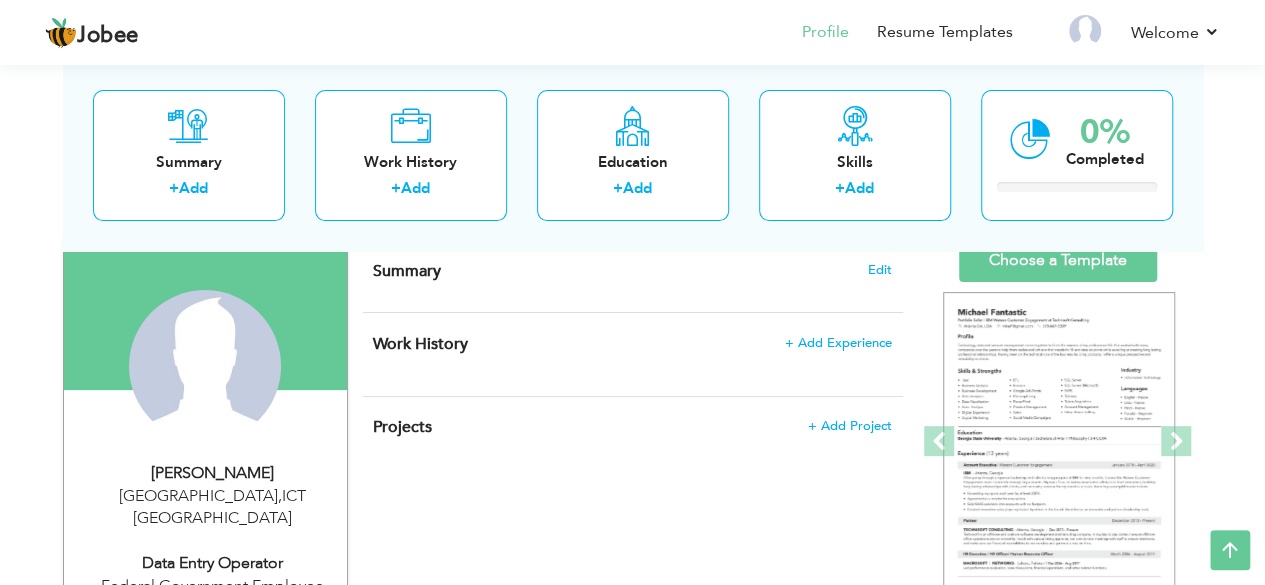 click on "View Resume
Export PDF
Profile
Summary
Public Link
Experience
Education
Awards
Work Histroy
Projects
Certifications
Skills
Preferred Job City" at bounding box center (632, 618) 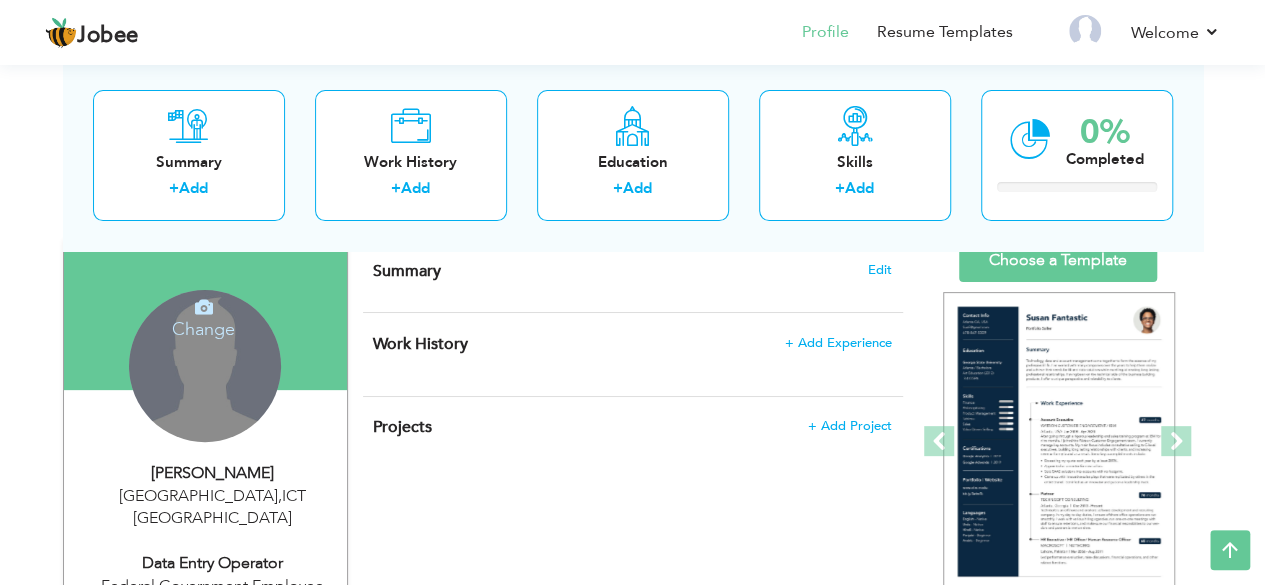 click on "Mehroz Iftikhar" at bounding box center (213, 473) 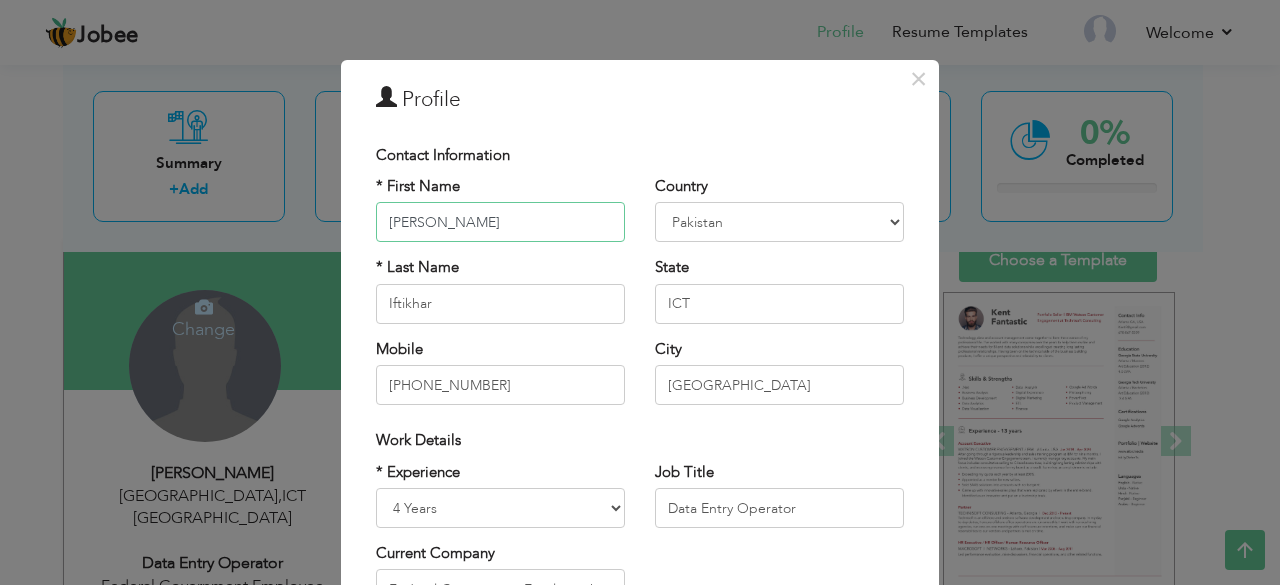 click on "Mehroz" at bounding box center (500, 222) 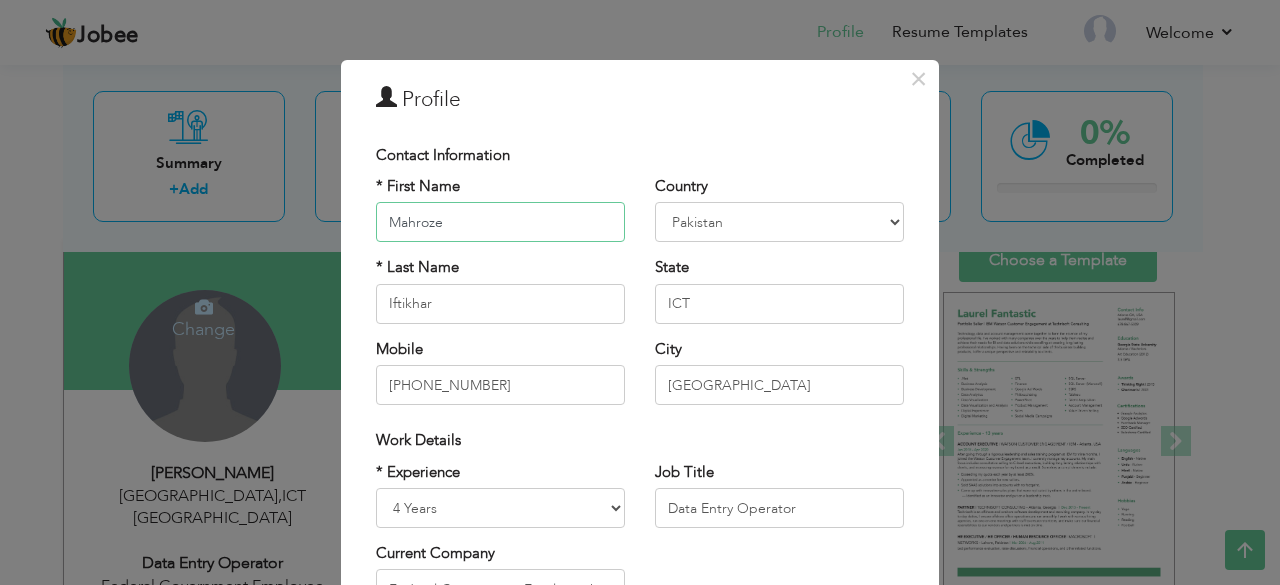 type on "Mahroze" 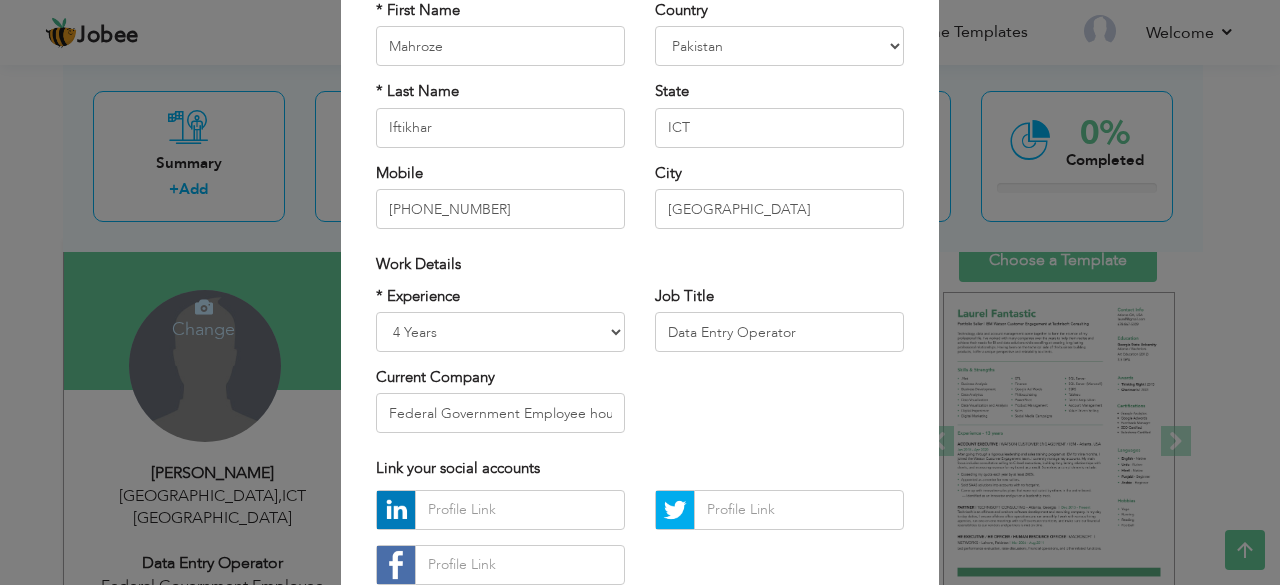scroll, scrollTop: 196, scrollLeft: 0, axis: vertical 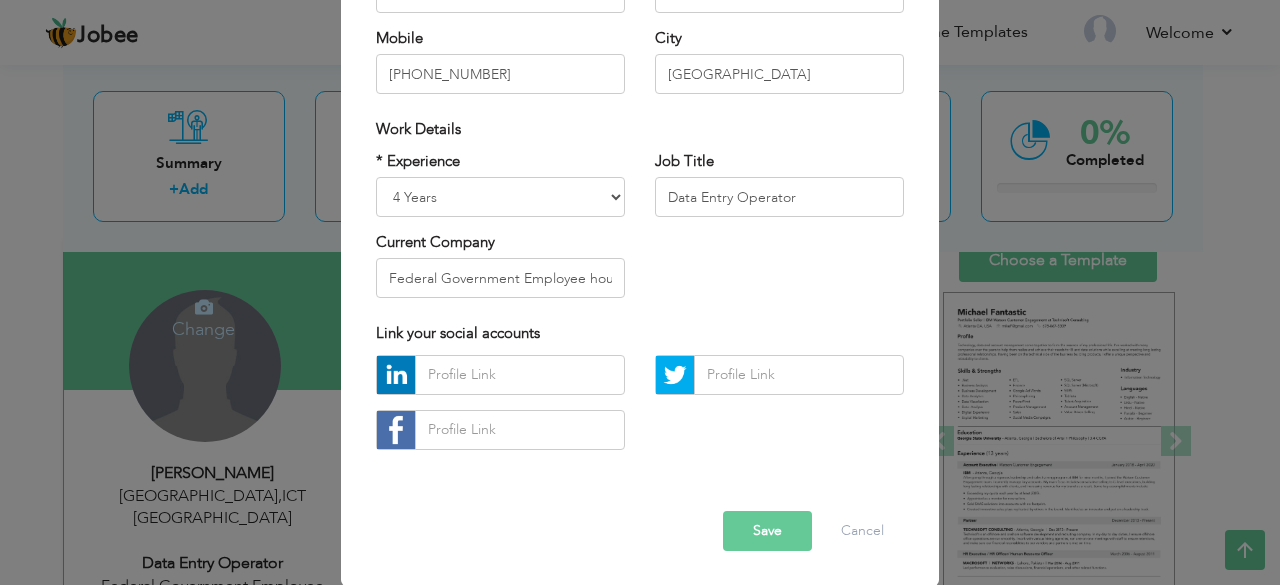 click on "Save" at bounding box center (767, 531) 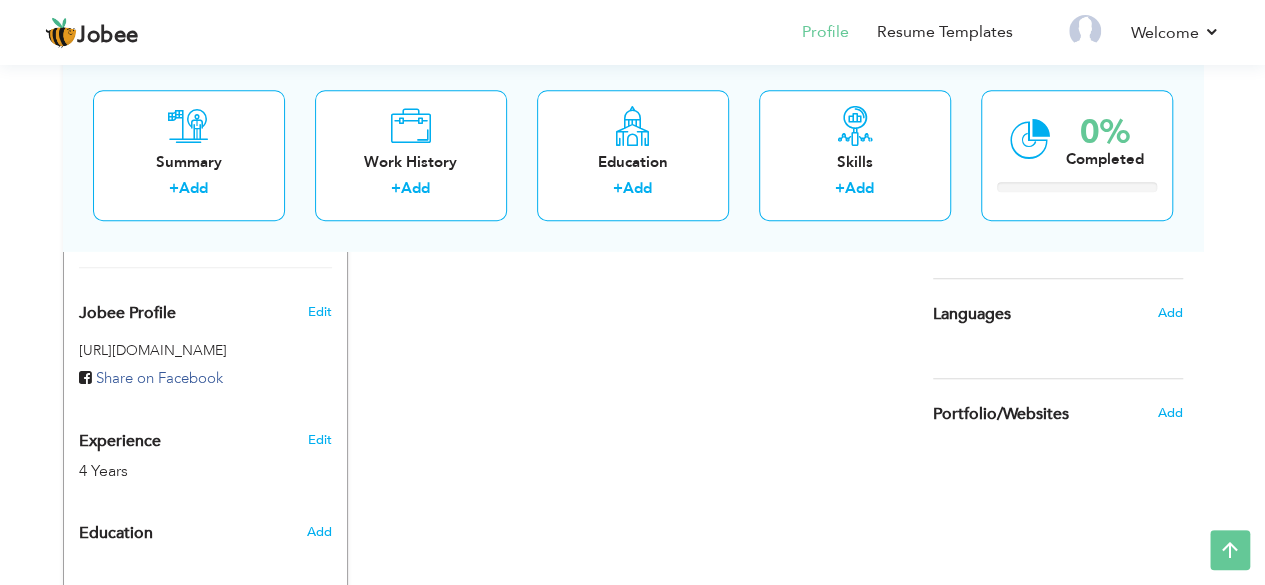 scroll, scrollTop: 640, scrollLeft: 0, axis: vertical 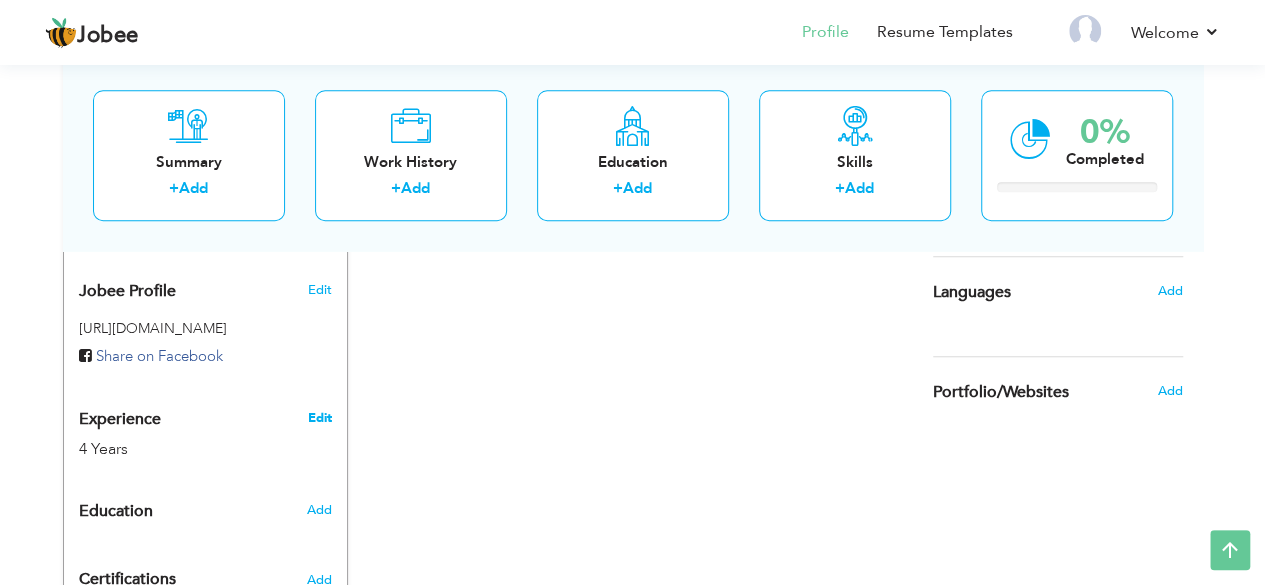 click on "Edit" at bounding box center [319, 418] 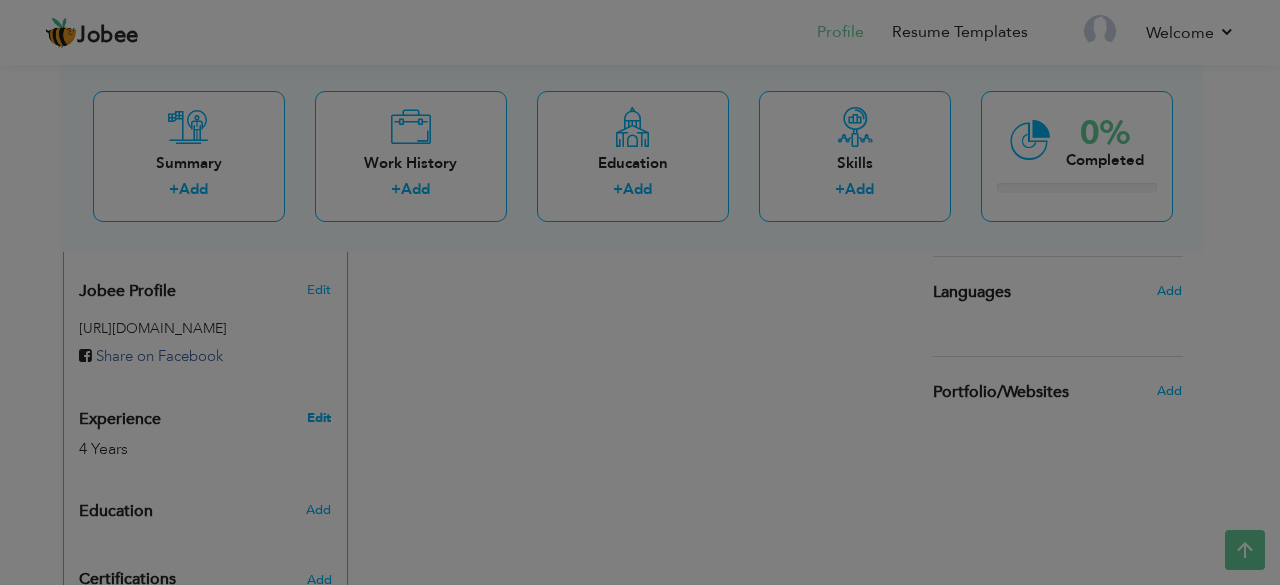 scroll, scrollTop: 0, scrollLeft: 0, axis: both 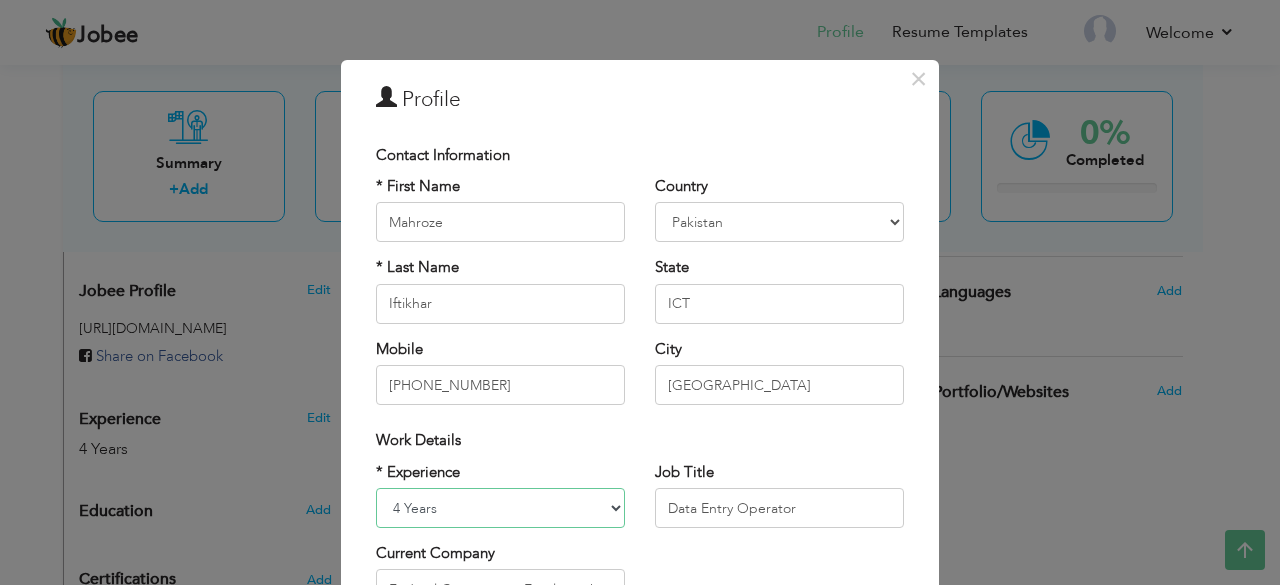 click on "Entry Level Less than 1 Year 1 Year 2 Years 3 Years 4 Years 5 Years 6 Years 7 Years 8 Years 9 Years 10 Years 11 Years 12 Years 13 Years 14 Years 15 Years 16 Years 17 Years 18 Years 19 Years 20 Years 21 Years 22 Years 23 Years 24 Years 25 Years 26 Years 27 Years 28 Years 29 Years 30 Years 31 Years 32 Years 33 Years 34 Years 35 Years More than 35 Years" at bounding box center [500, 508] 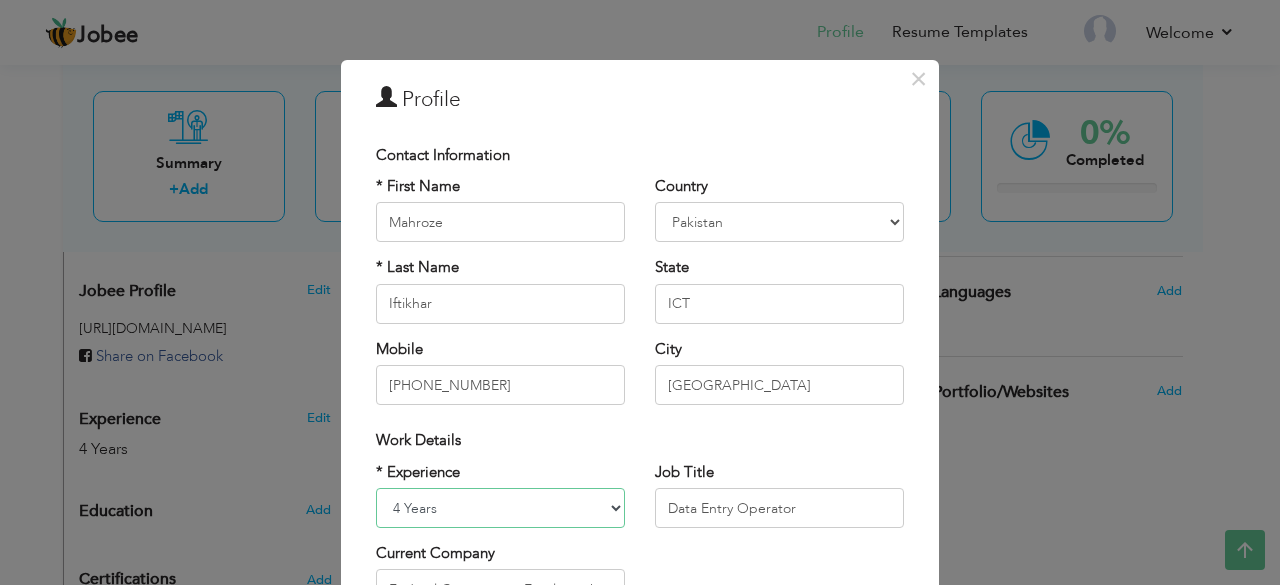 select on "number:5" 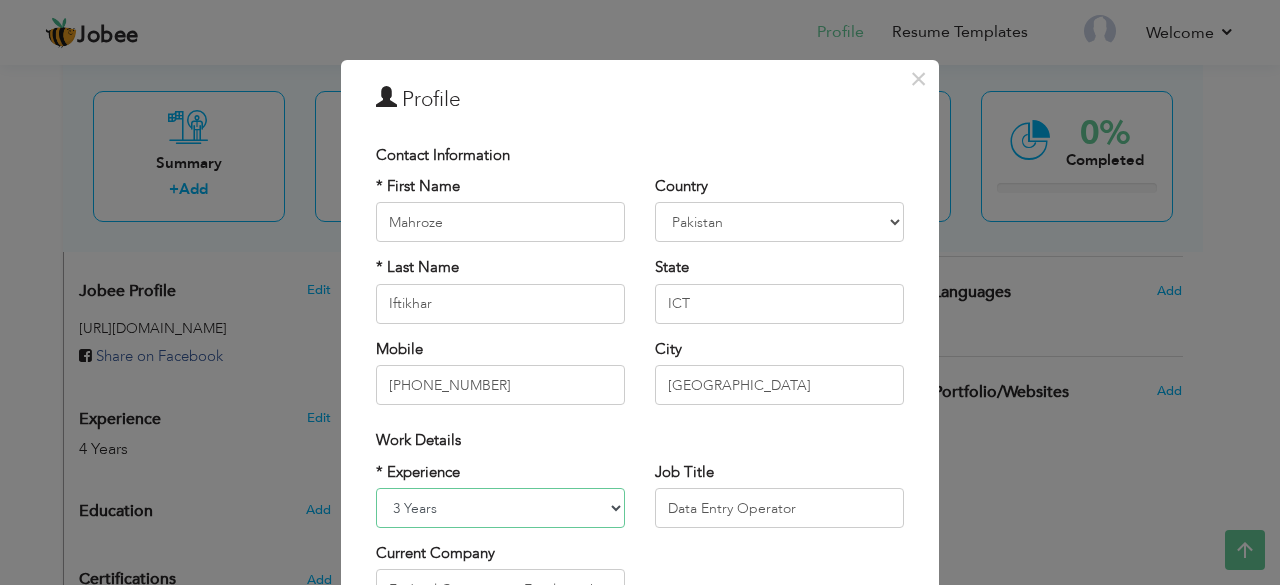 click on "Entry Level Less than 1 Year 1 Year 2 Years 3 Years 4 Years 5 Years 6 Years 7 Years 8 Years 9 Years 10 Years 11 Years 12 Years 13 Years 14 Years 15 Years 16 Years 17 Years 18 Years 19 Years 20 Years 21 Years 22 Years 23 Years 24 Years 25 Years 26 Years 27 Years 28 Years 29 Years 30 Years 31 Years 32 Years 33 Years 34 Years 35 Years More than 35 Years" at bounding box center (500, 508) 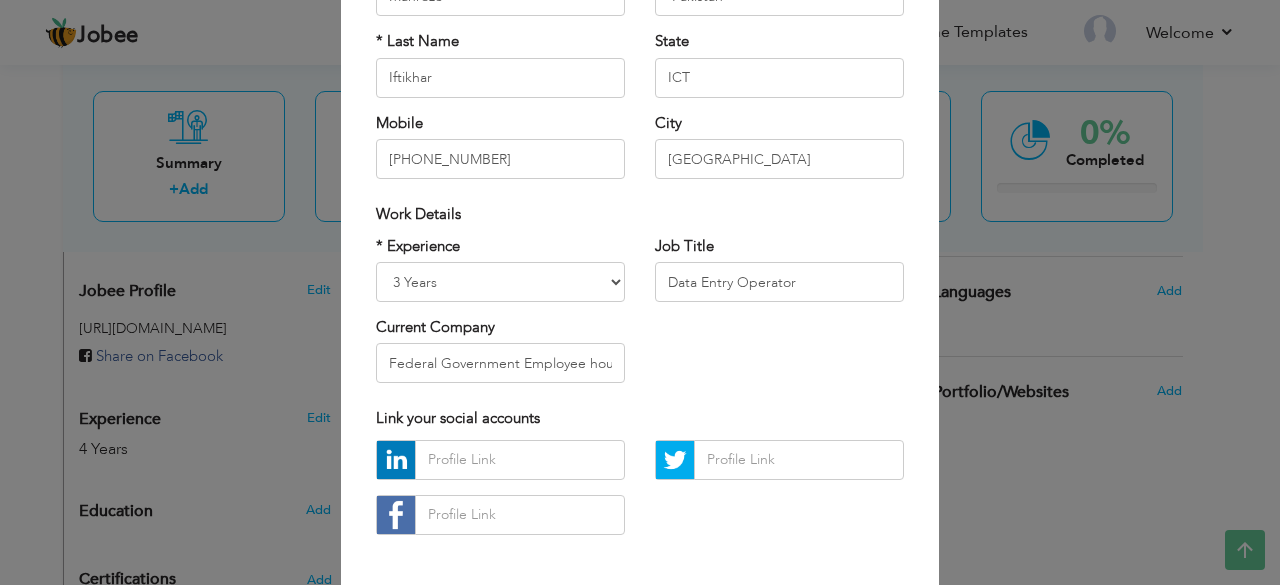 scroll, scrollTop: 224, scrollLeft: 0, axis: vertical 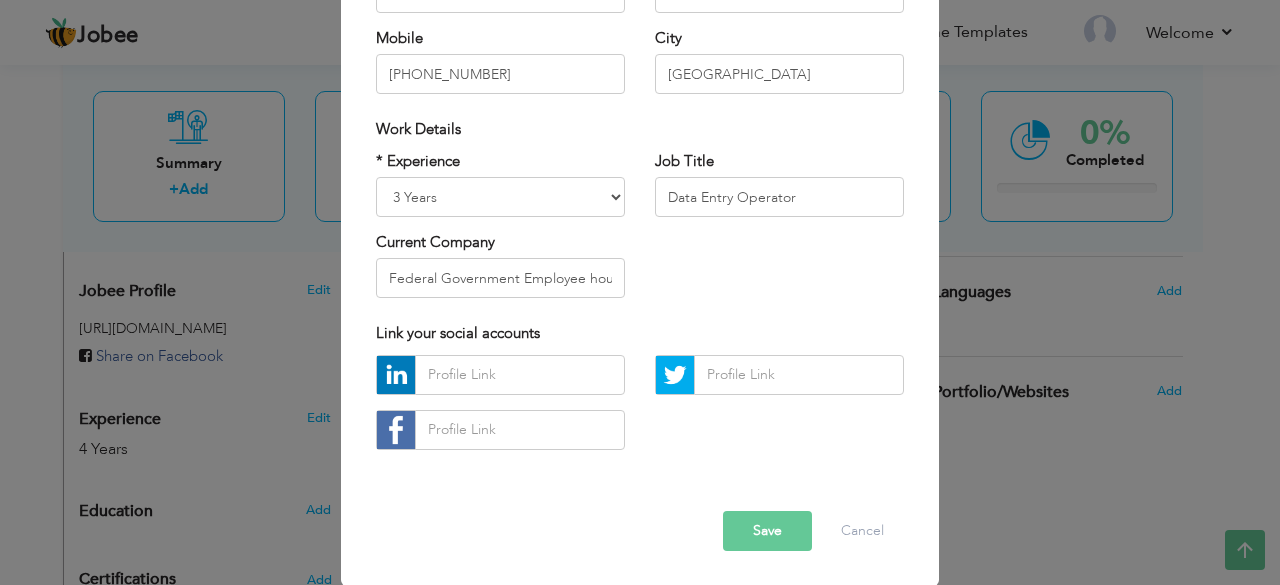 click on "Save" at bounding box center [767, 531] 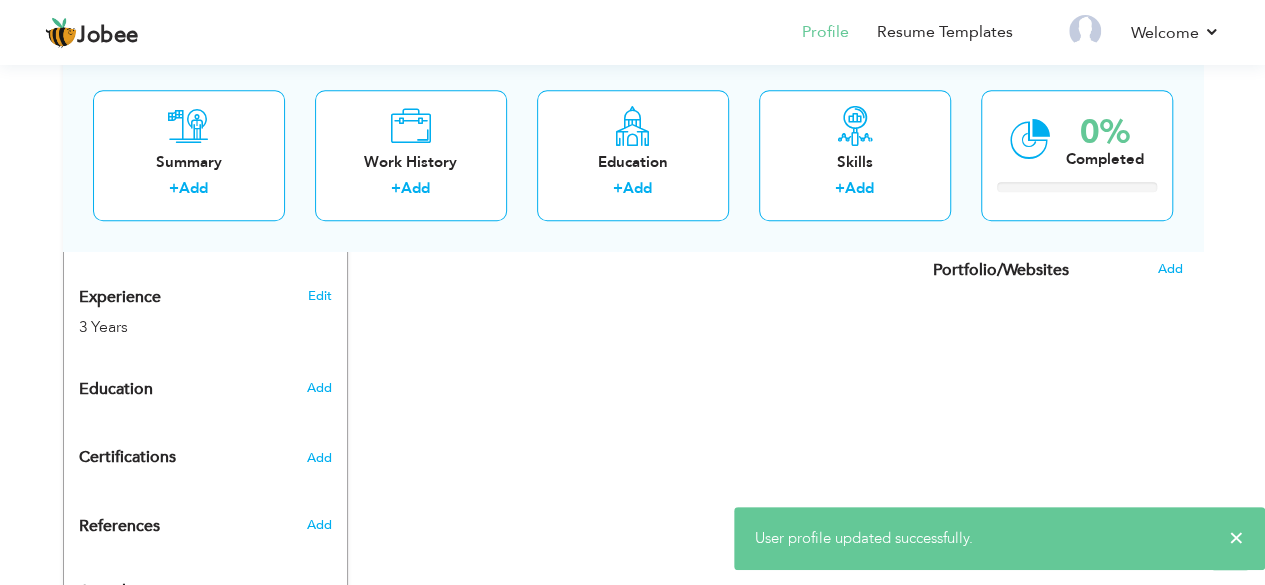 scroll, scrollTop: 848, scrollLeft: 0, axis: vertical 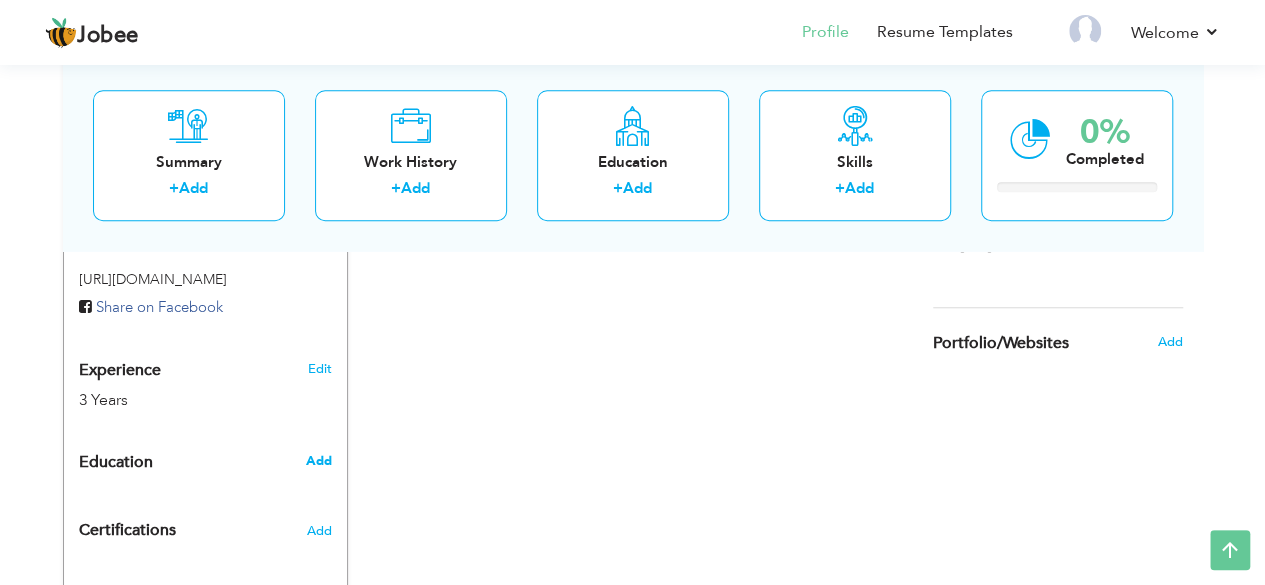 click on "Add" at bounding box center (318, 461) 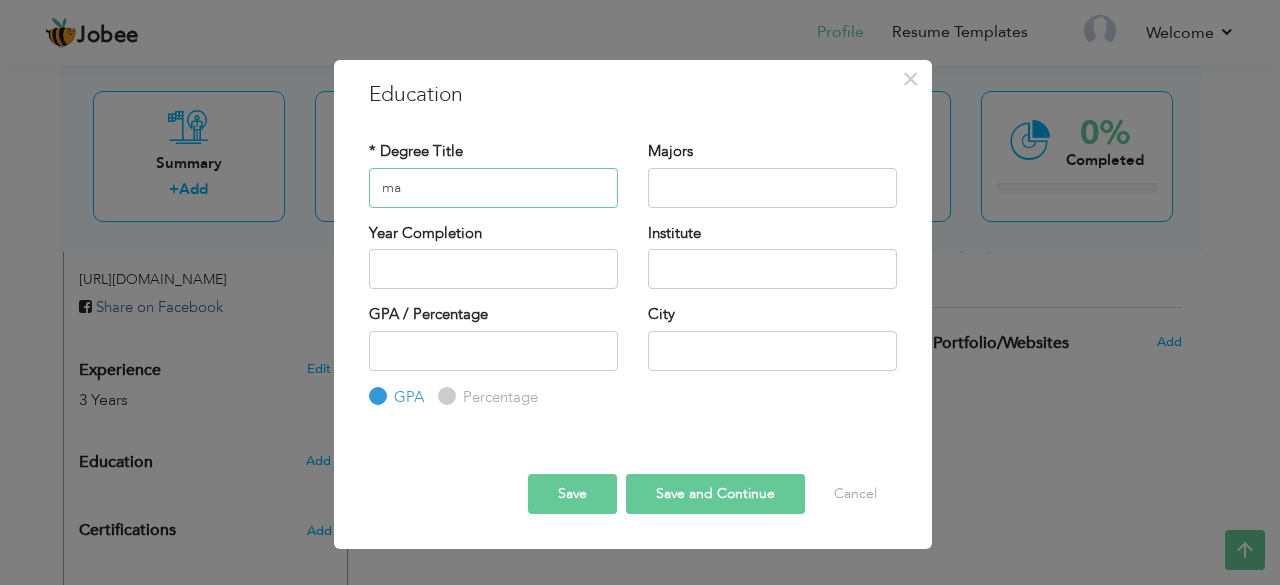 type on "m" 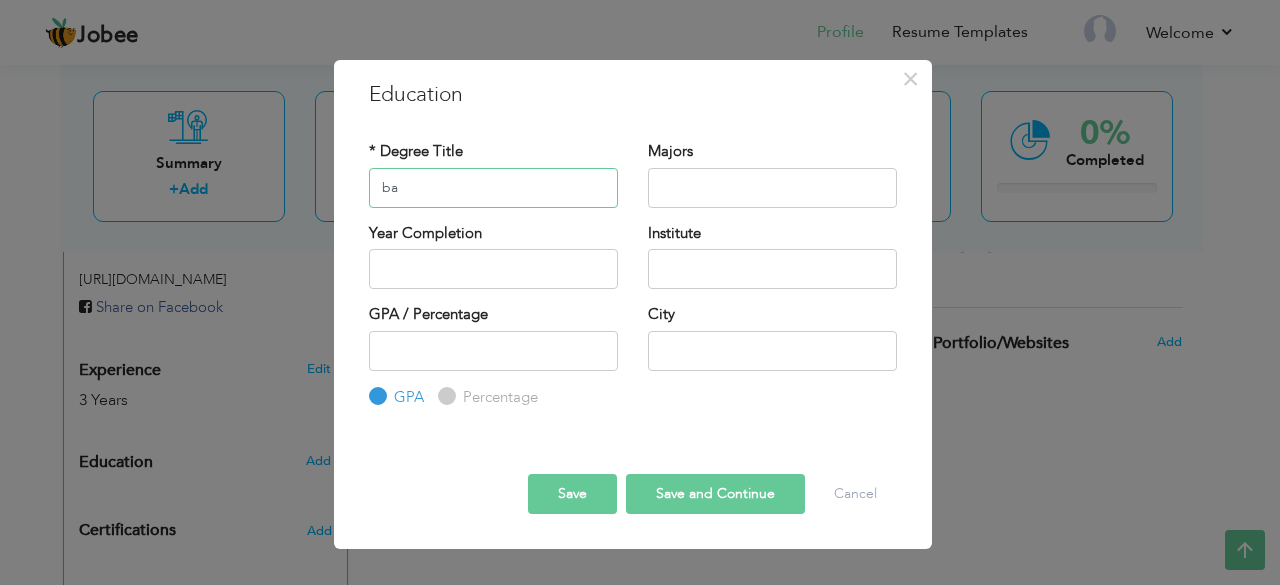 type on "b" 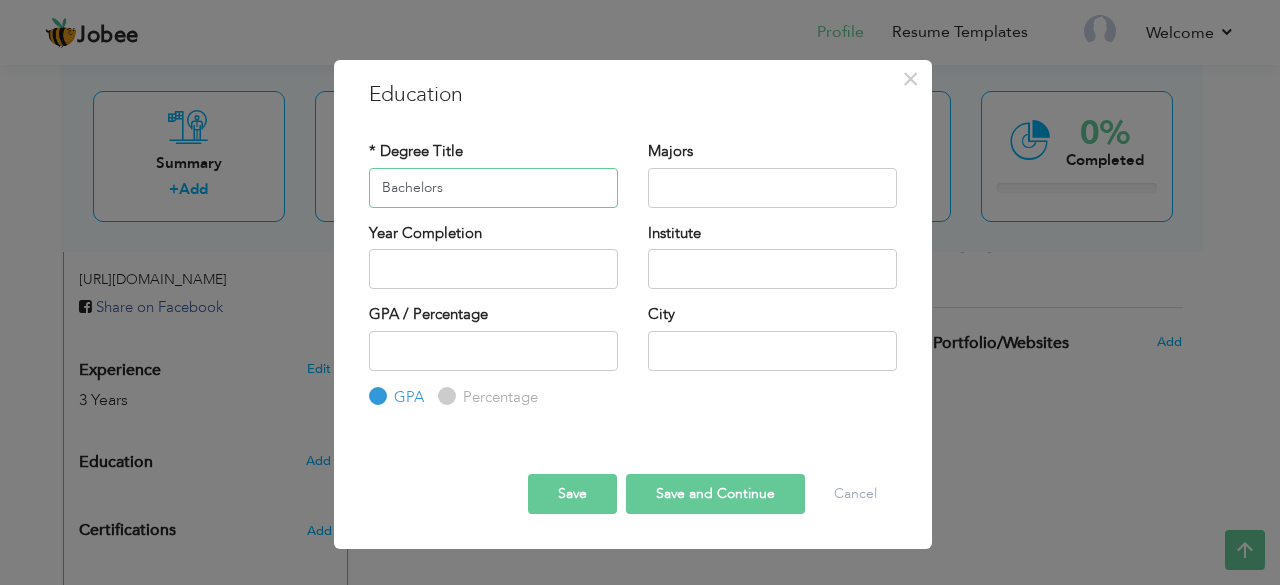 type on "Bachelors" 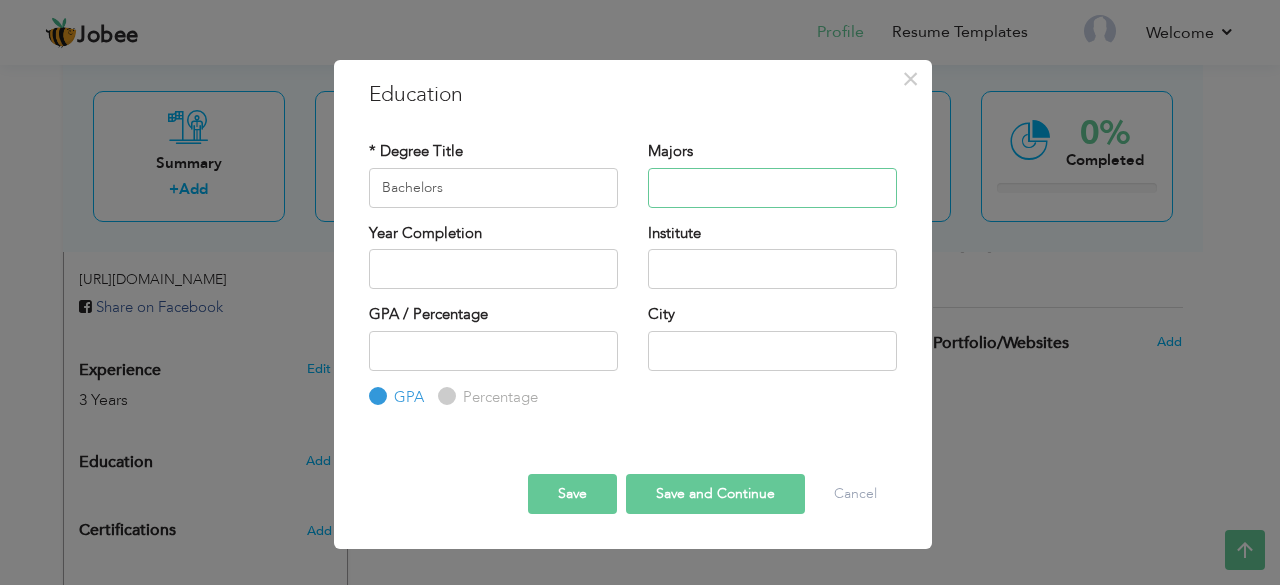 click at bounding box center [772, 188] 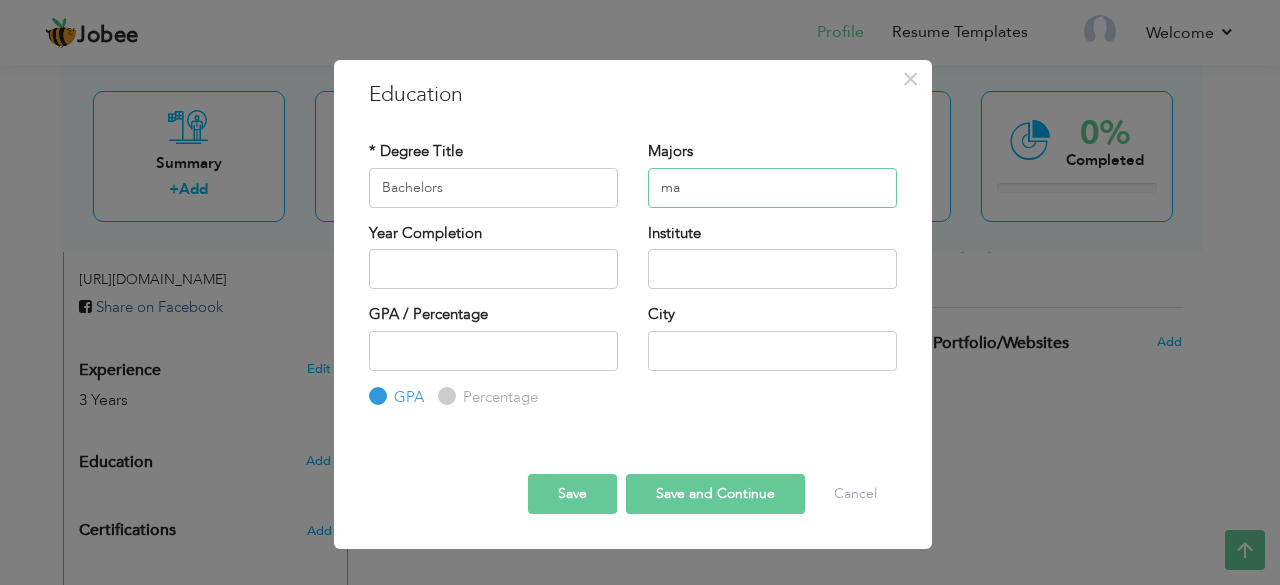 type on "m" 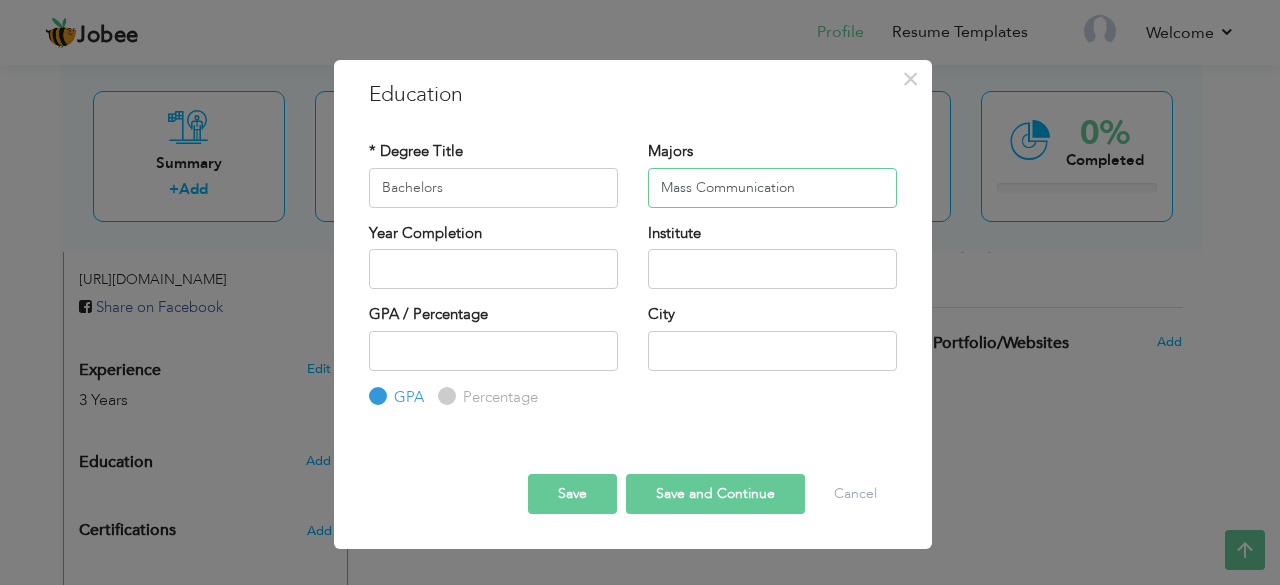 type on "Mass Communication" 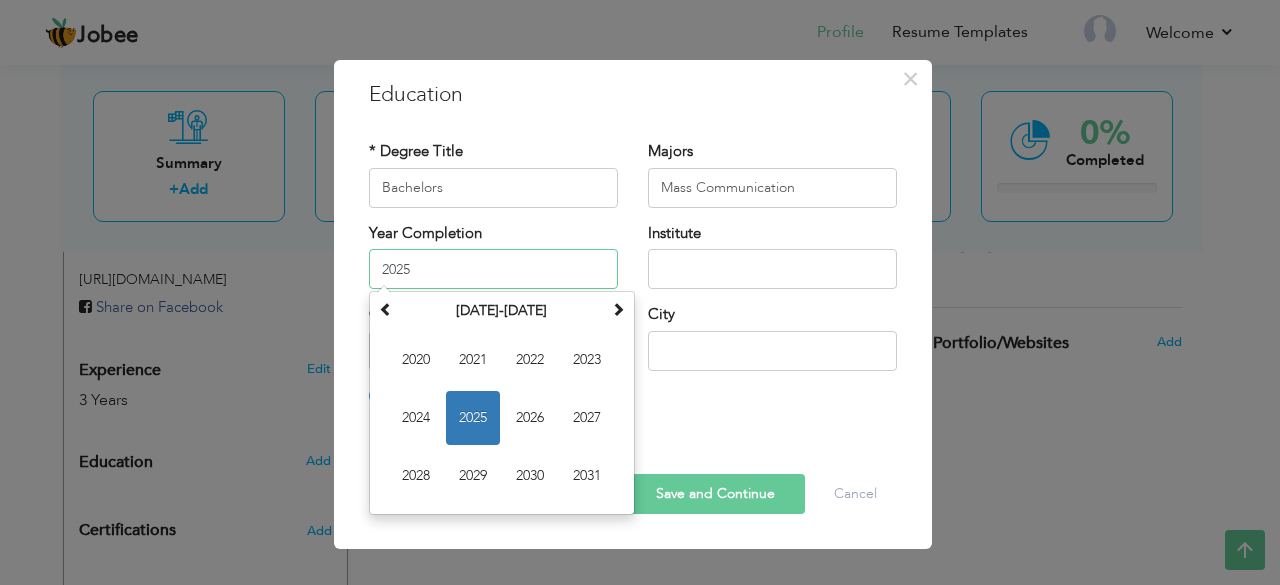 click on "2025" at bounding box center (493, 269) 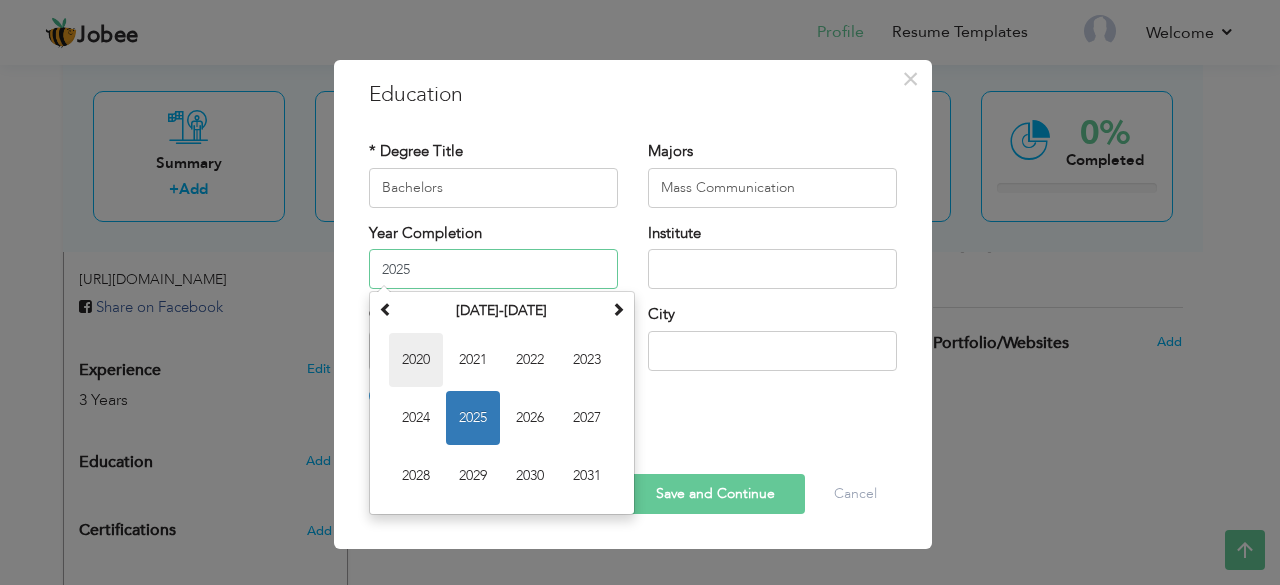 click on "2020" at bounding box center [416, 360] 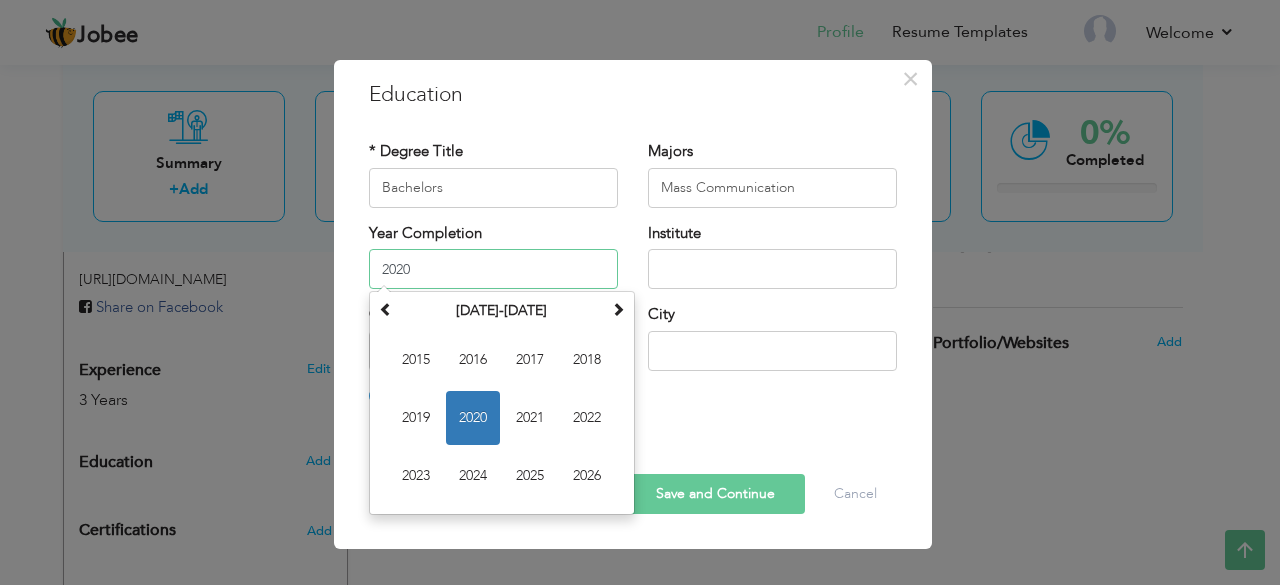 click on "2020" at bounding box center [493, 269] 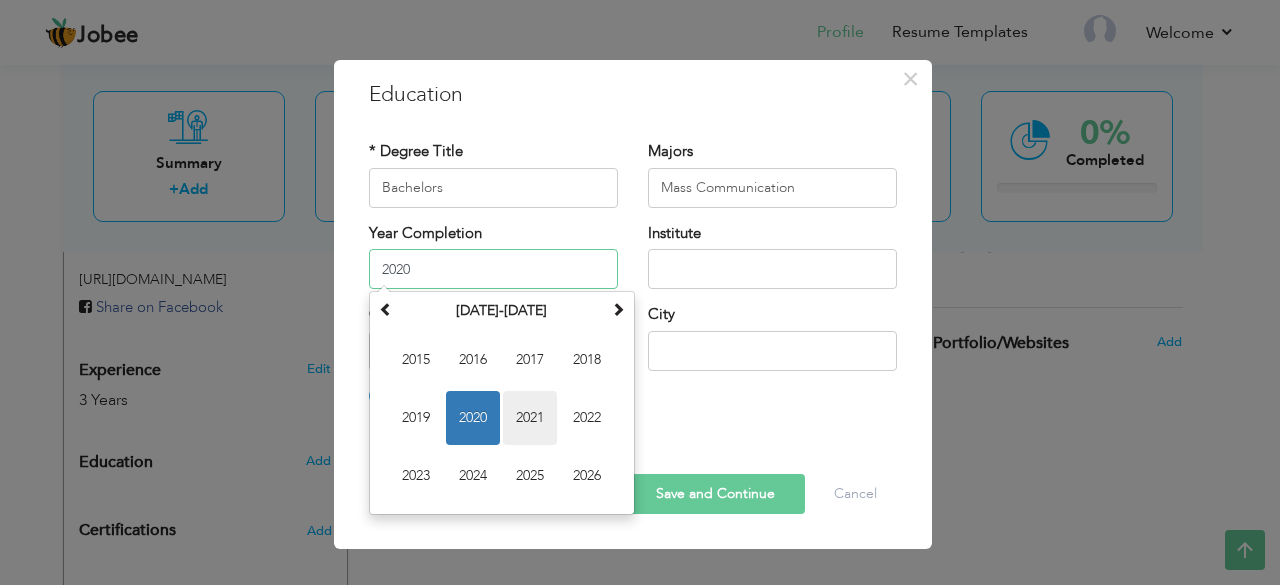 click on "2021" at bounding box center [530, 418] 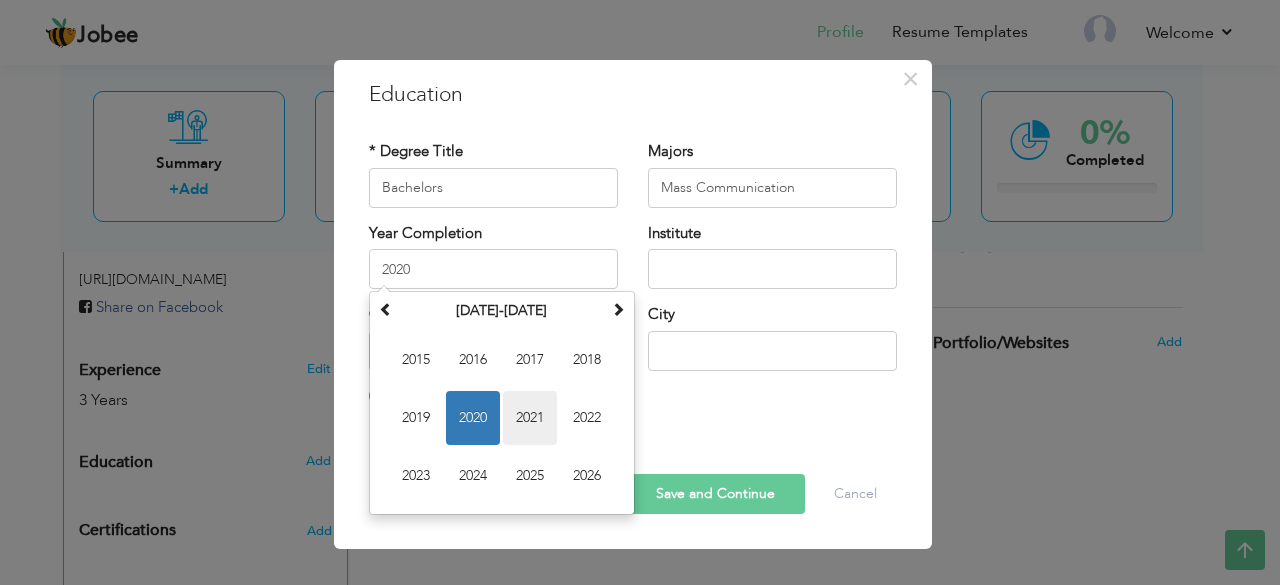 type on "2021" 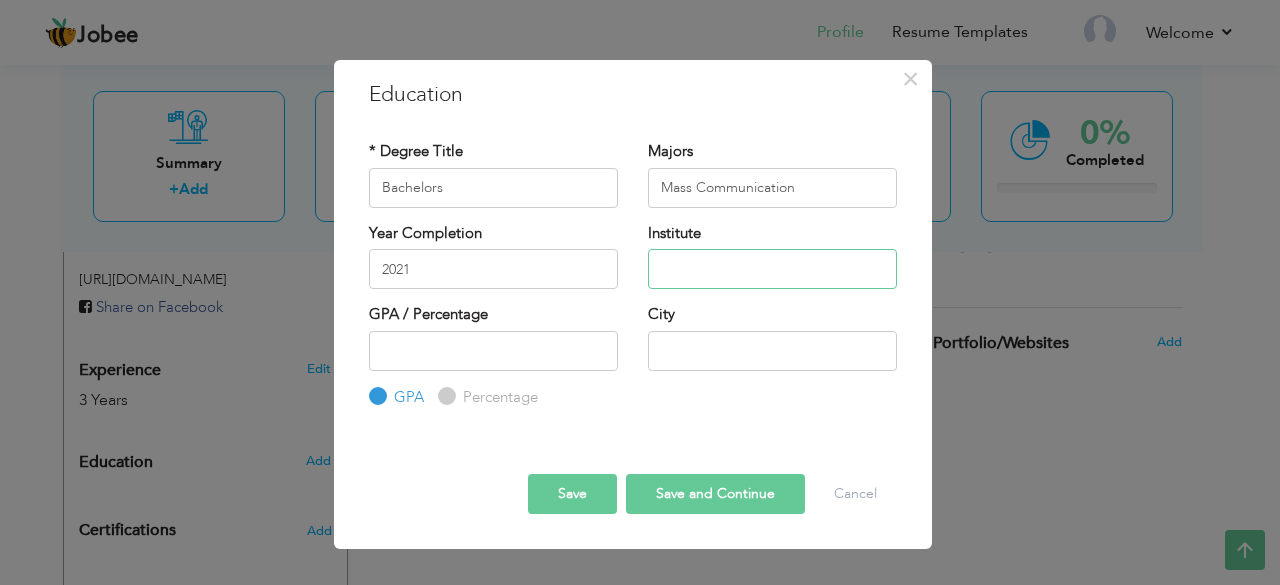 click at bounding box center (772, 269) 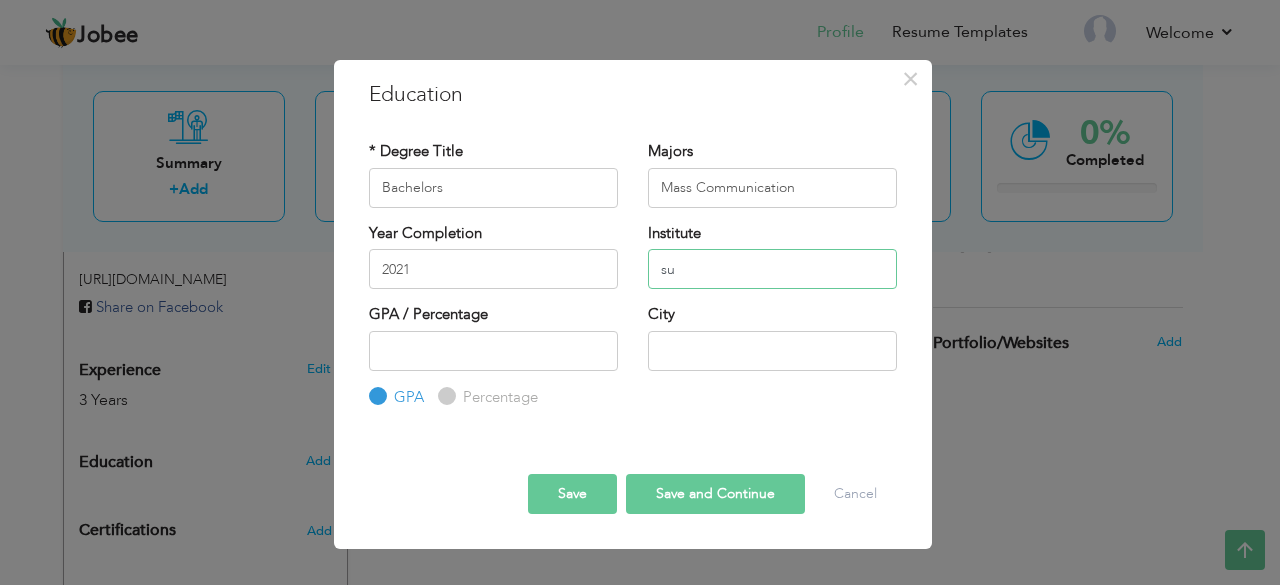 type on "s" 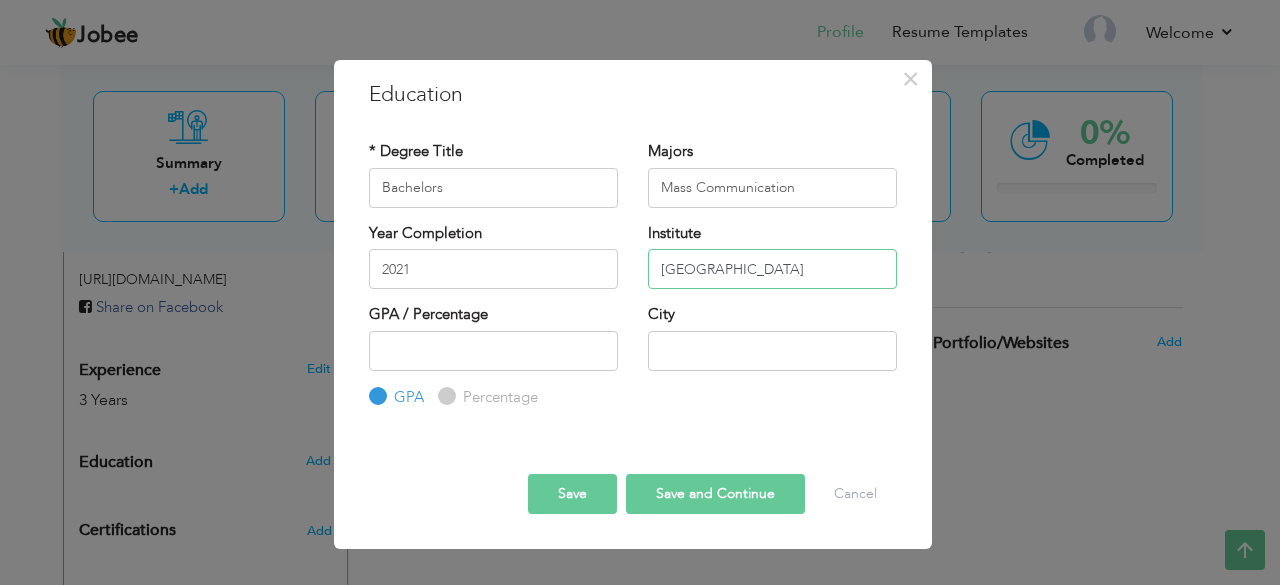 type on "Superior University" 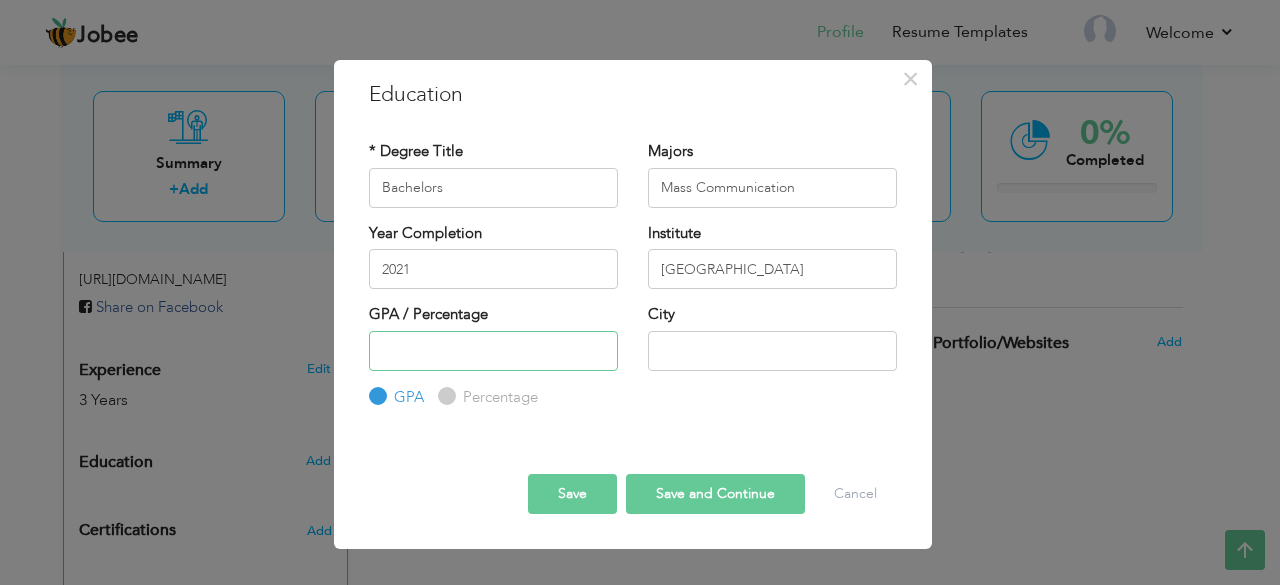 click at bounding box center [493, 351] 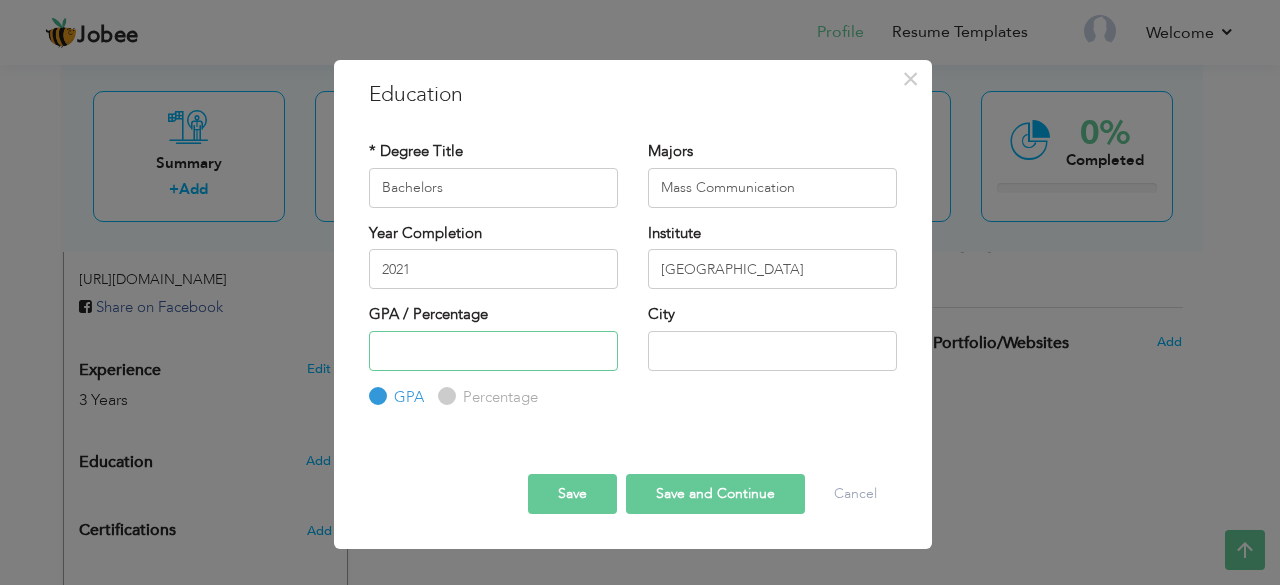 click at bounding box center [493, 351] 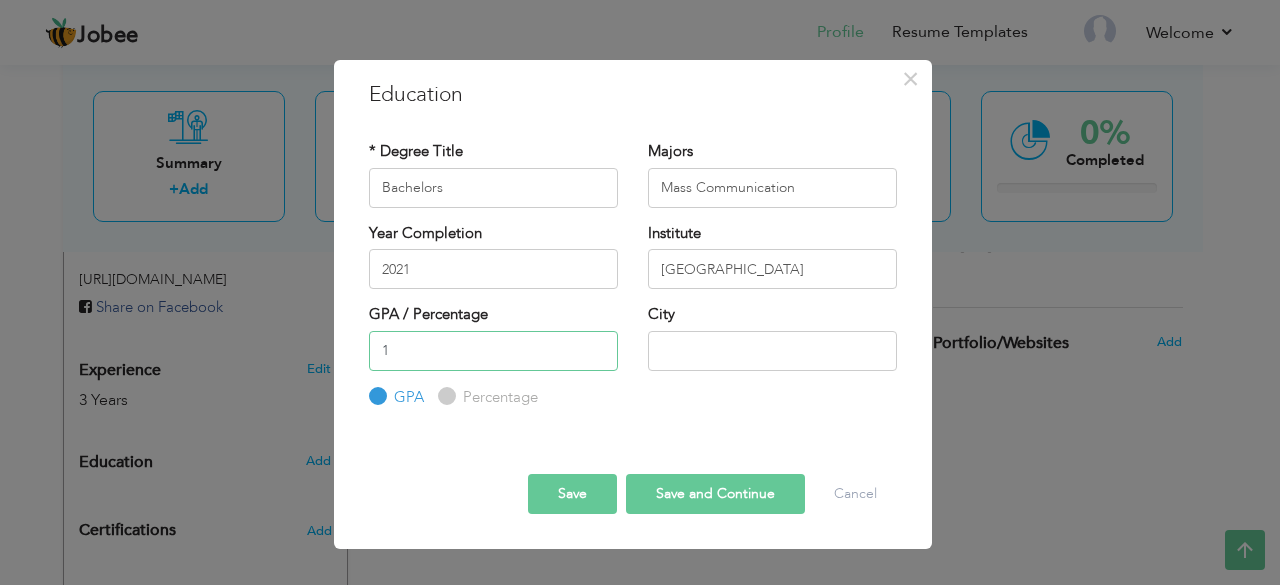 click on "1" at bounding box center [493, 351] 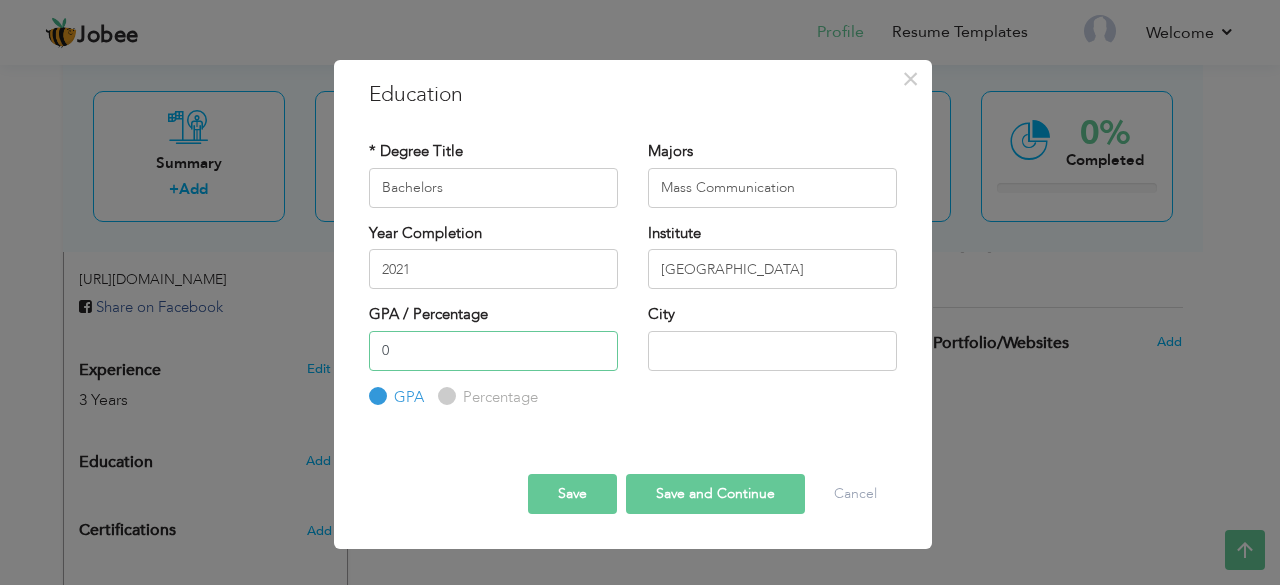 click on "0" at bounding box center (493, 351) 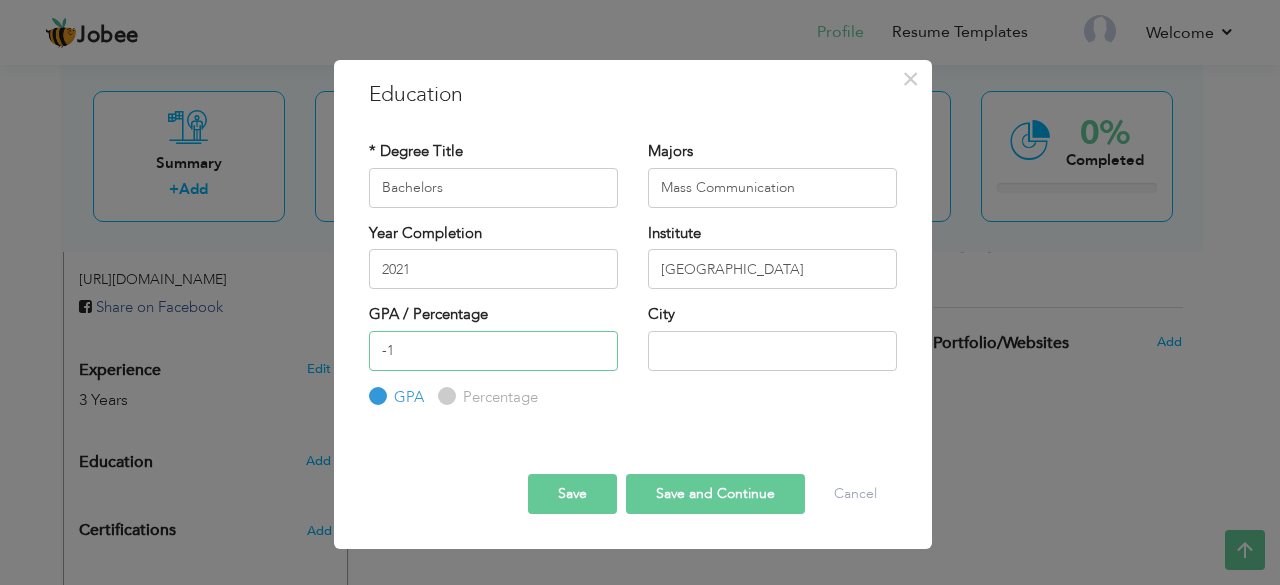 click on "-1" at bounding box center [493, 351] 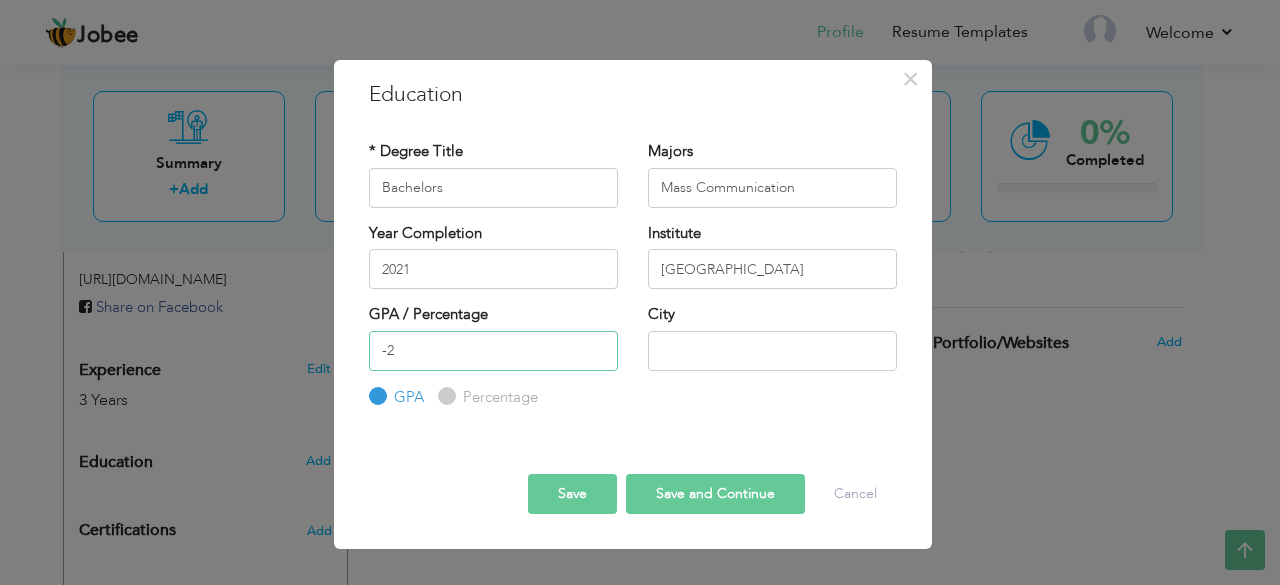 type on "-2" 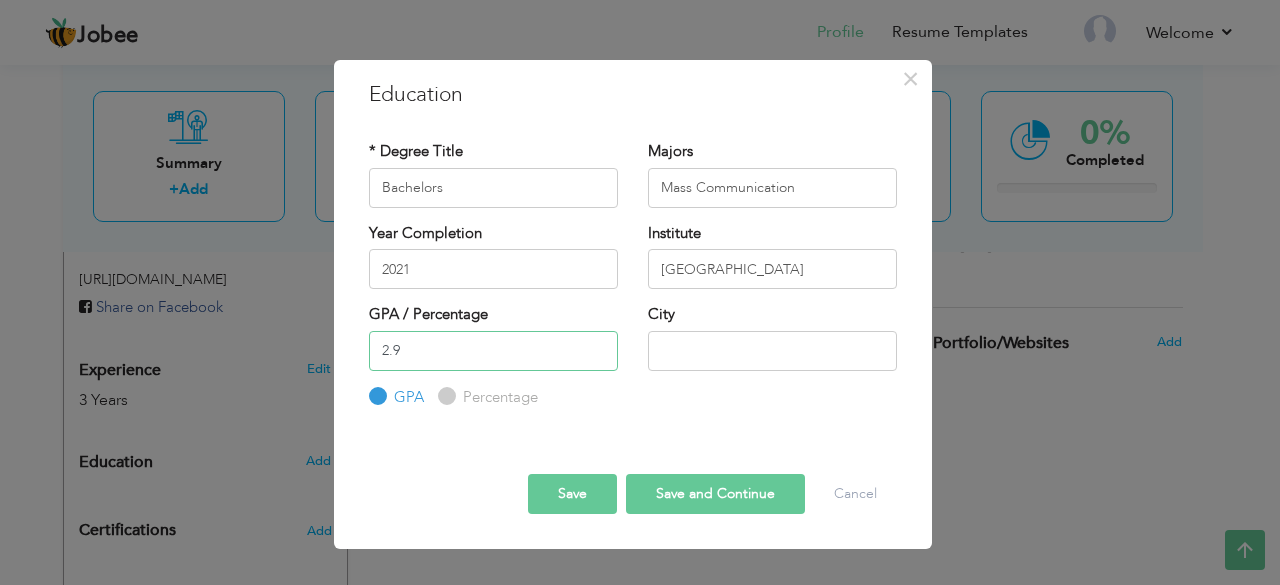 type on "2.9" 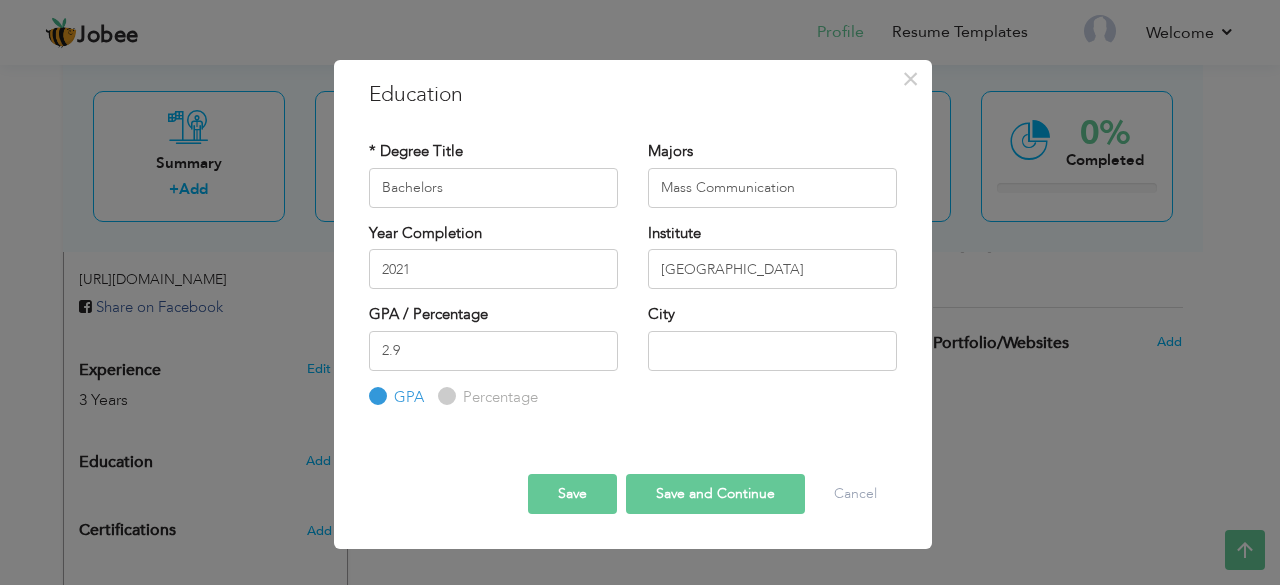 click on "GPA" at bounding box center [396, 397] 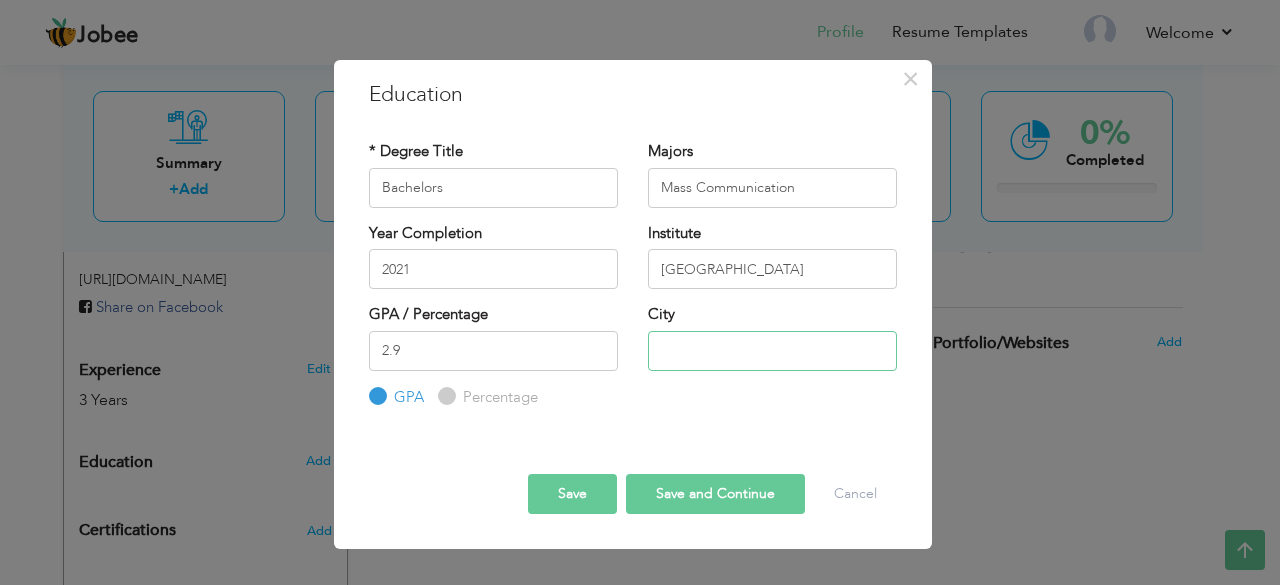 click at bounding box center (772, 351) 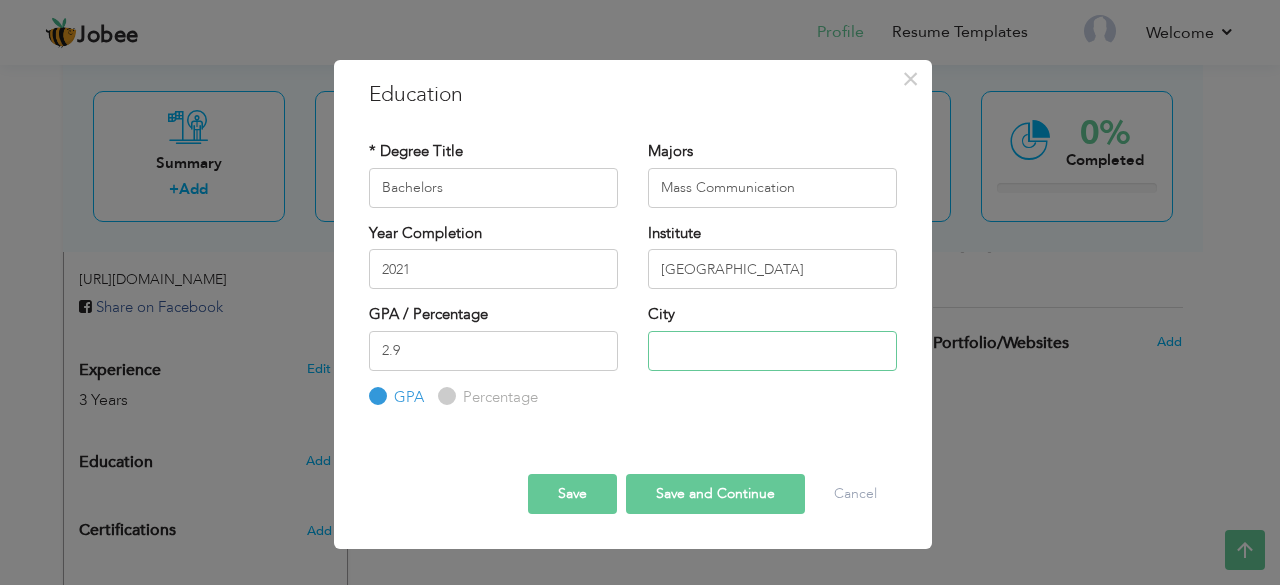 type on "l" 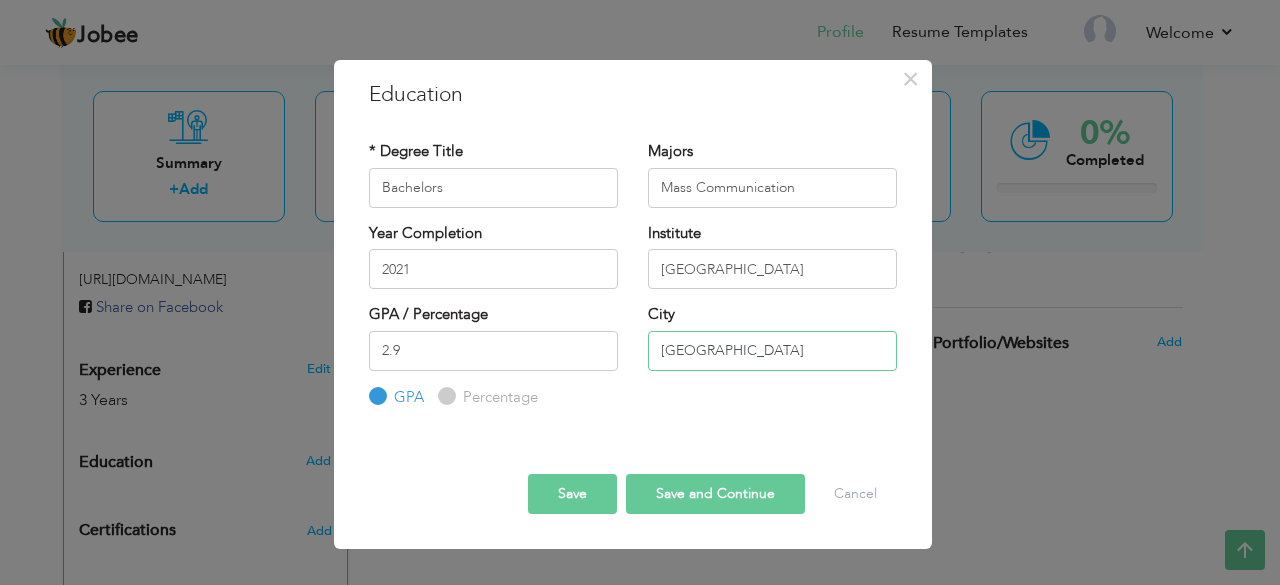 type on "[GEOGRAPHIC_DATA]" 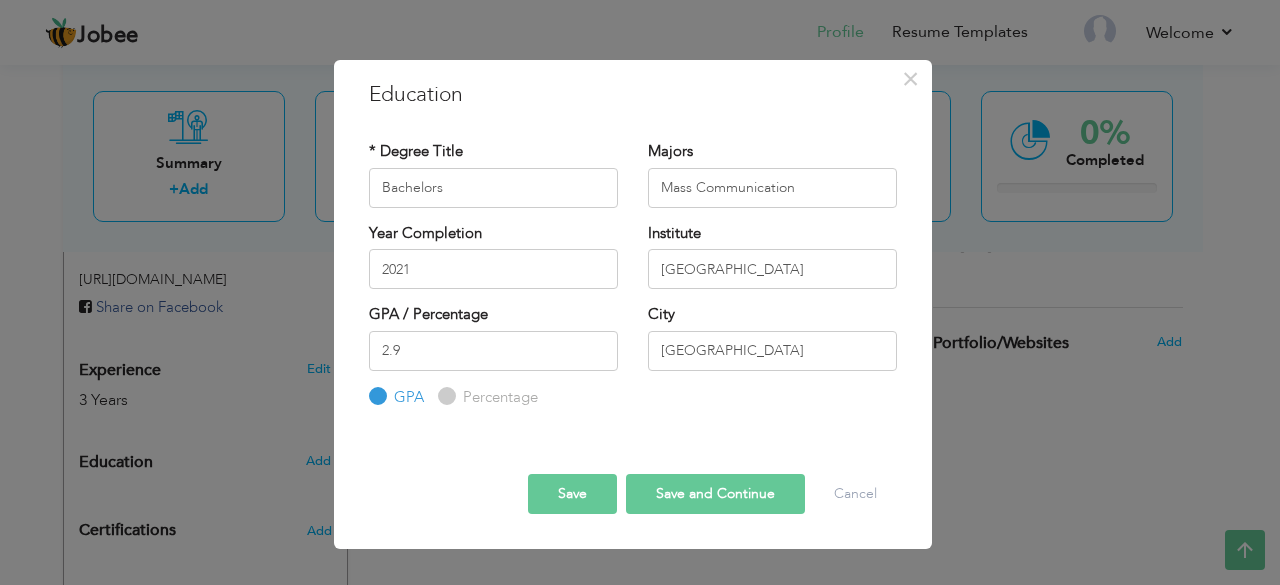 click on "Save and Continue" at bounding box center [715, 494] 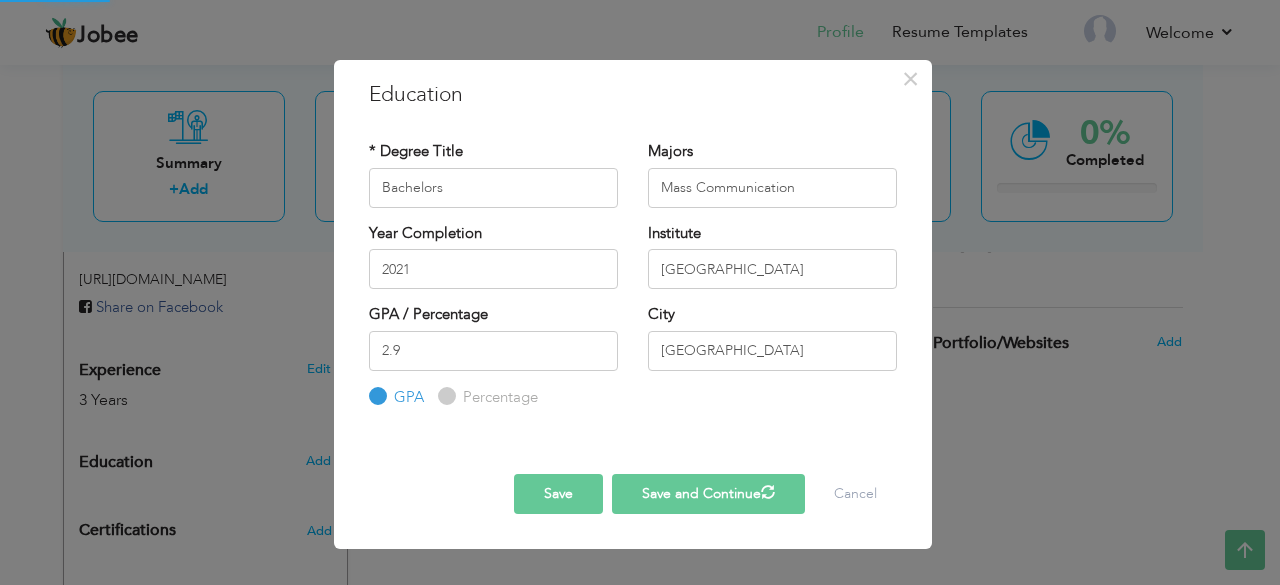 type 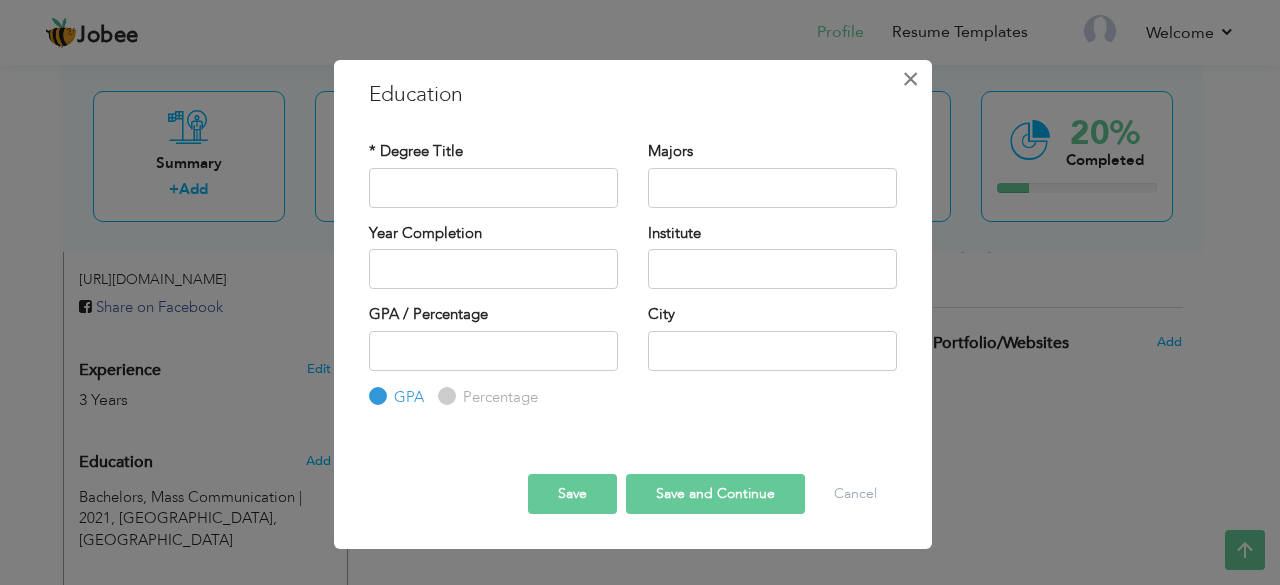 click on "×" at bounding box center (910, 79) 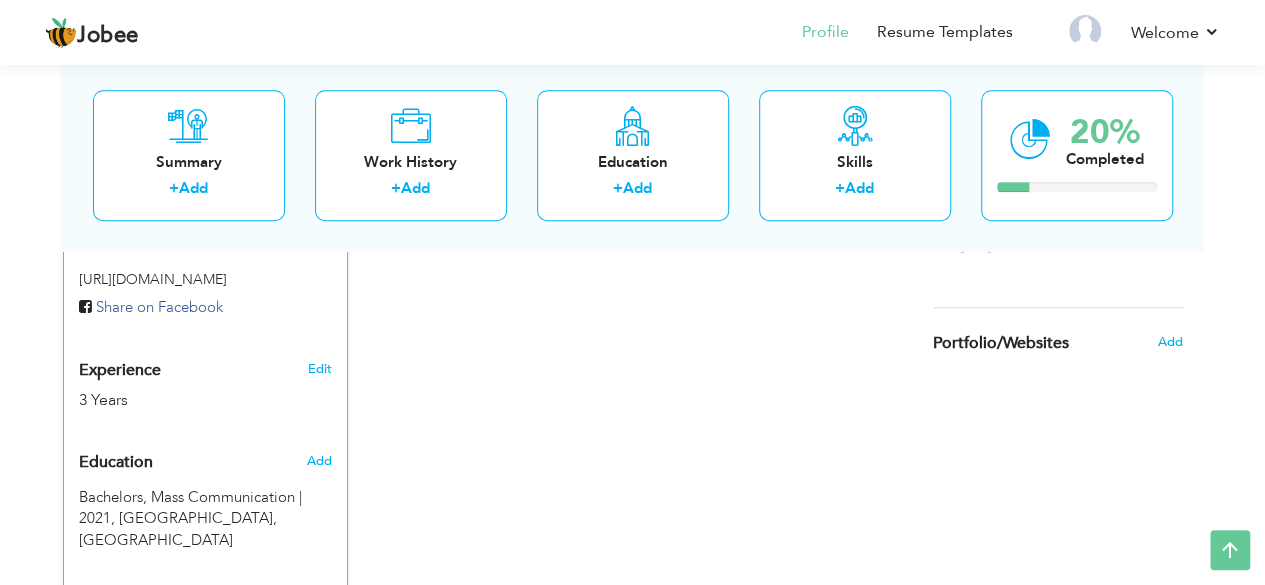 scroll, scrollTop: 896, scrollLeft: 0, axis: vertical 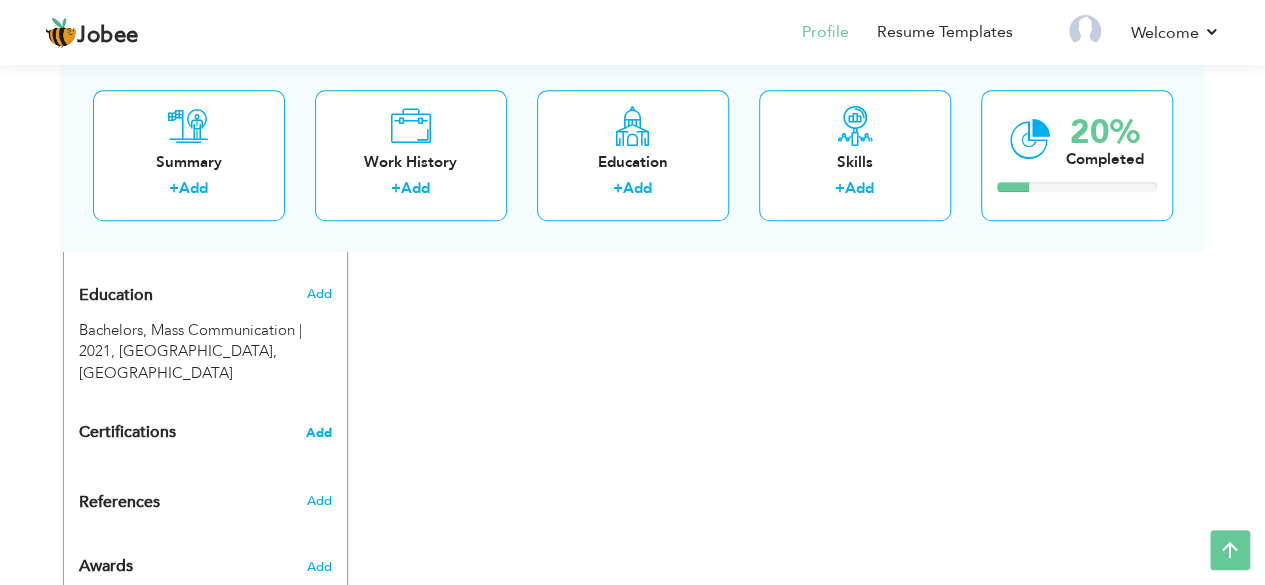 click on "Add" at bounding box center (319, 433) 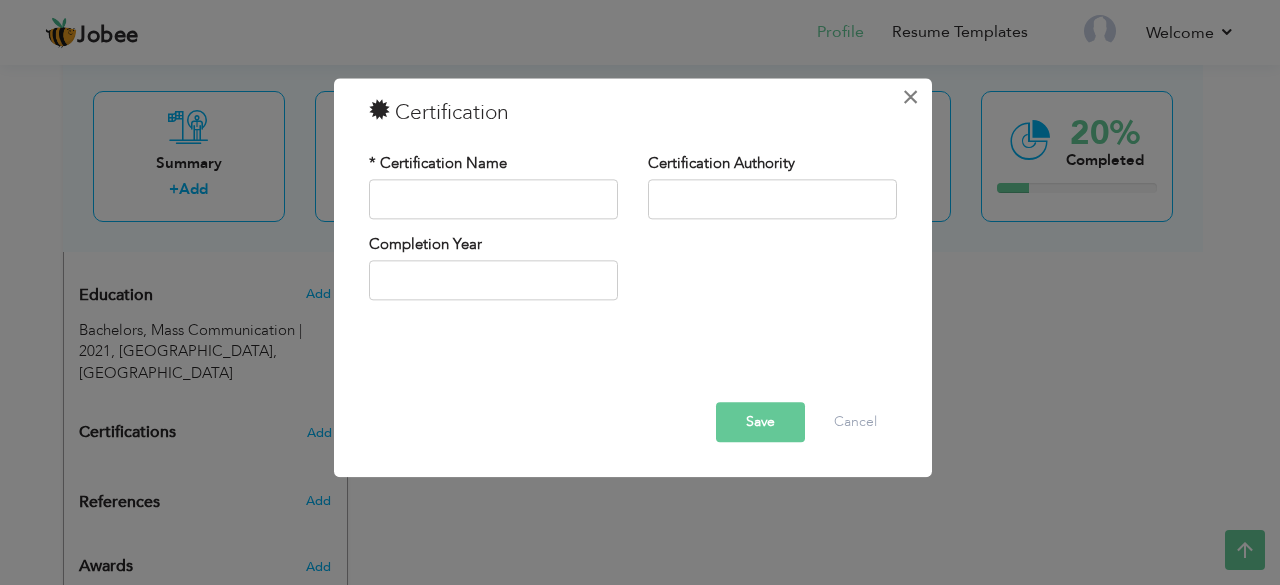 click on "×" at bounding box center [910, 97] 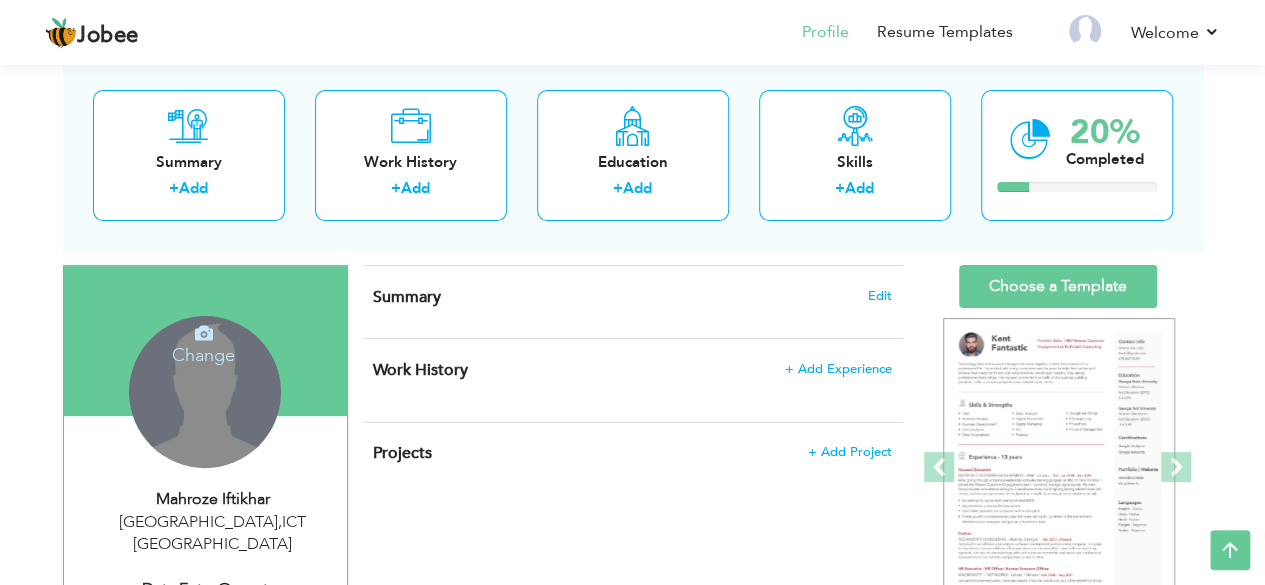 scroll, scrollTop: 110, scrollLeft: 0, axis: vertical 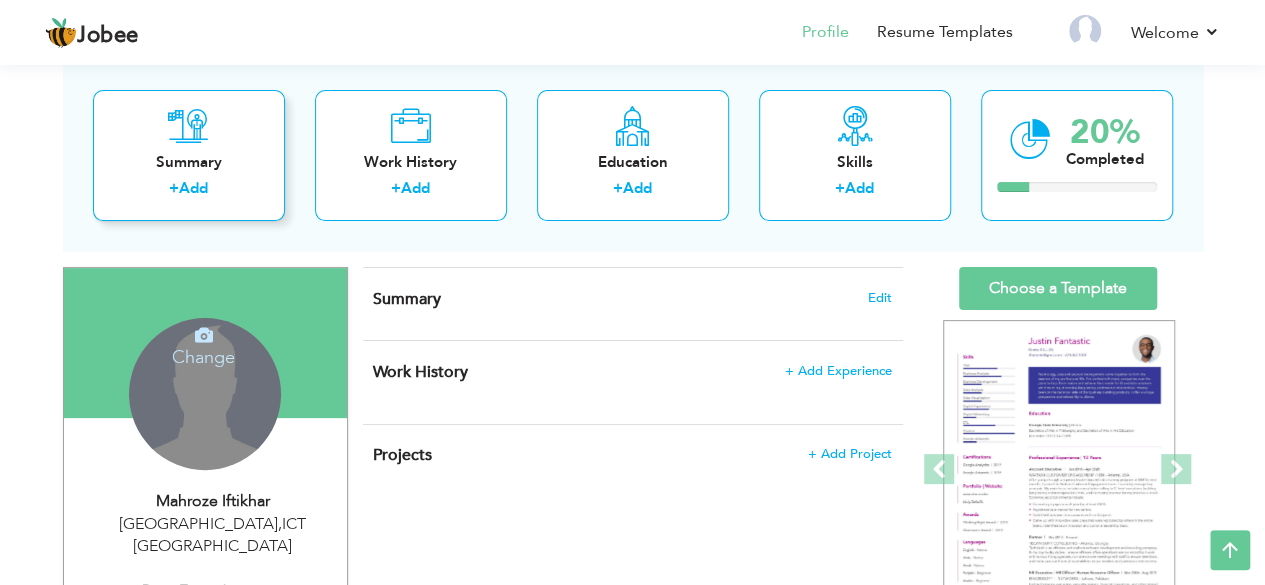 click on "Add" at bounding box center [193, 189] 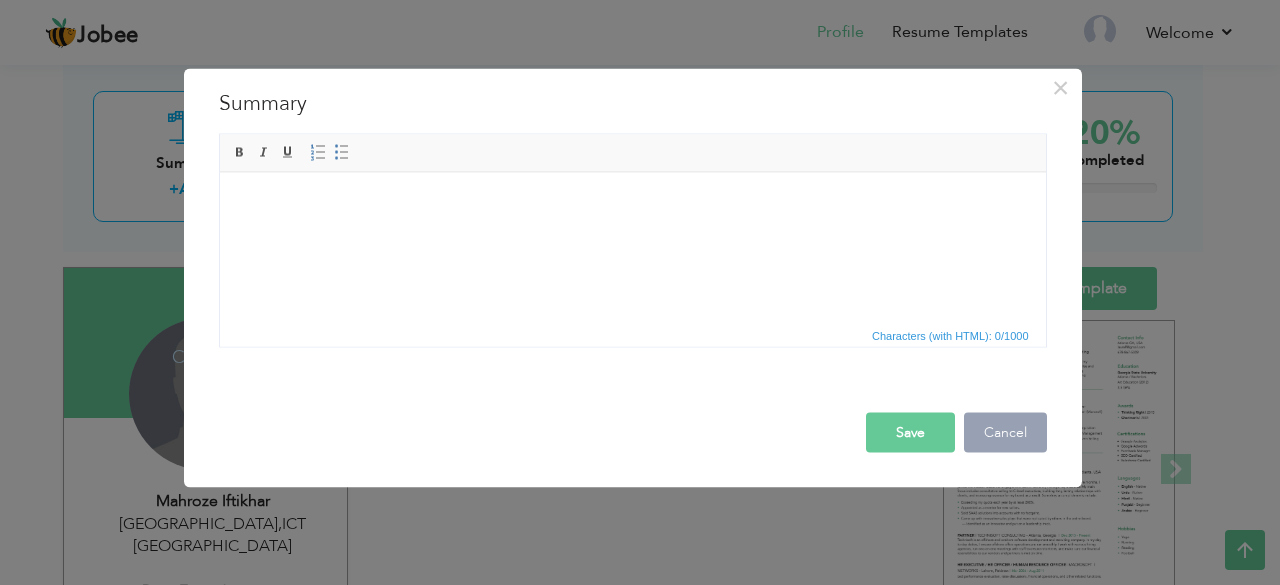 click on "Cancel" at bounding box center [1005, 432] 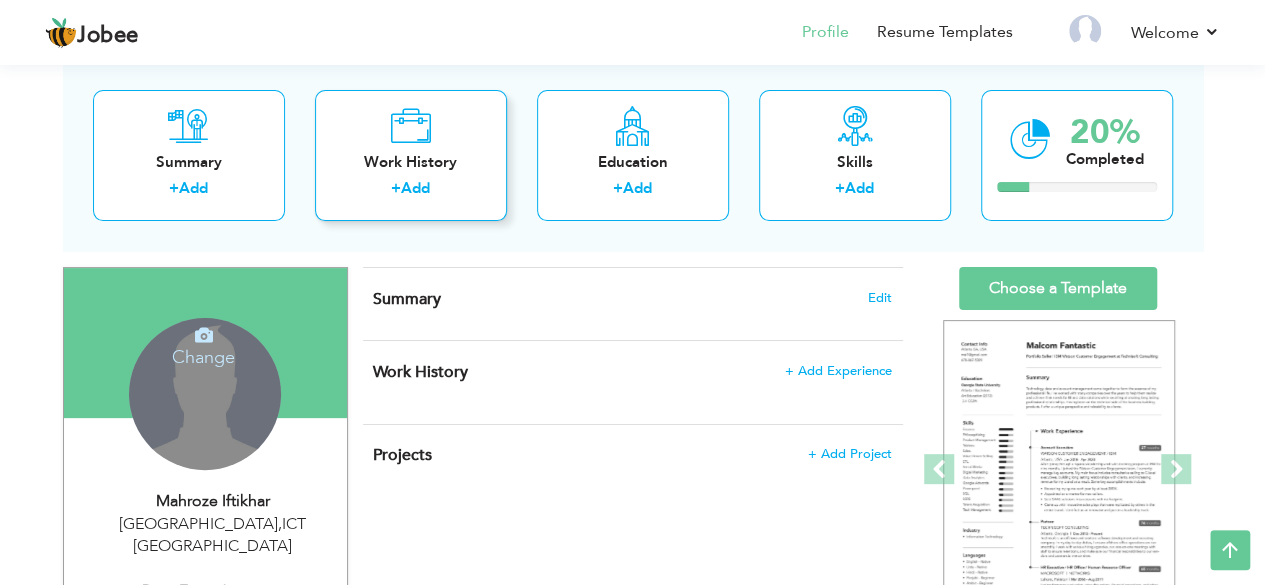 click on "Add" at bounding box center [415, 189] 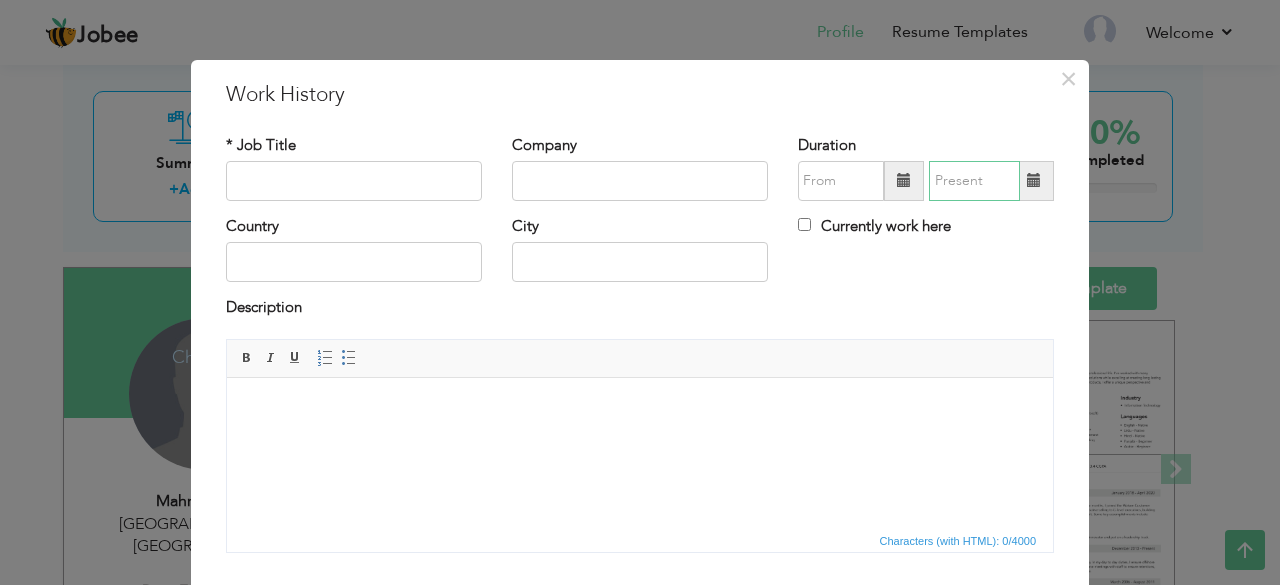 type on "07/2025" 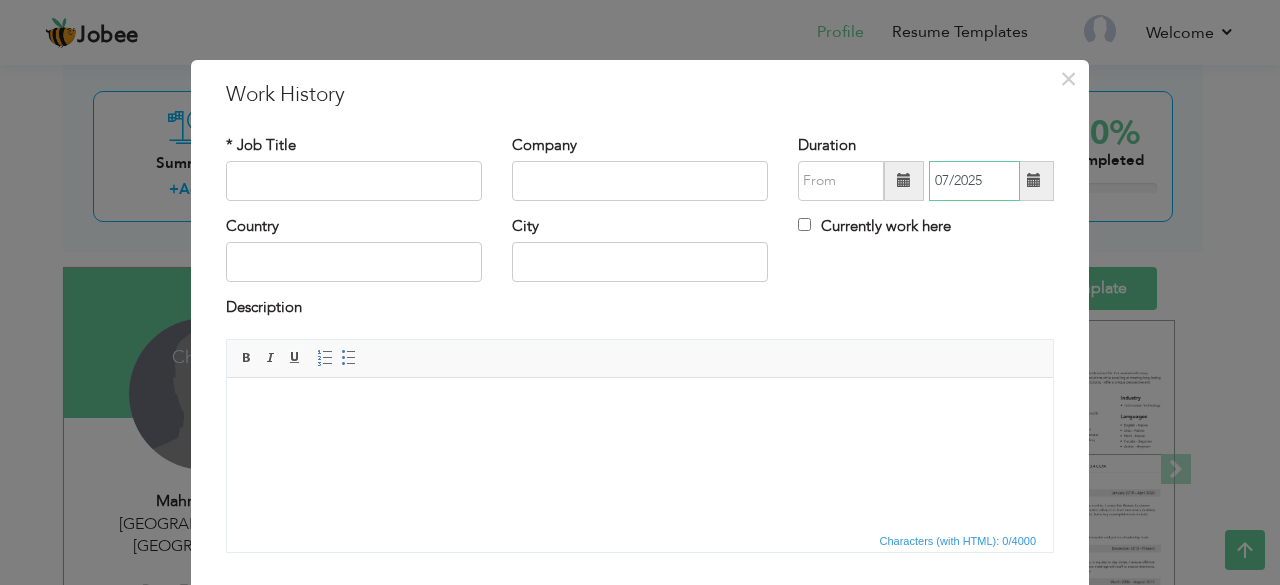 click on "07/2025" at bounding box center [974, 181] 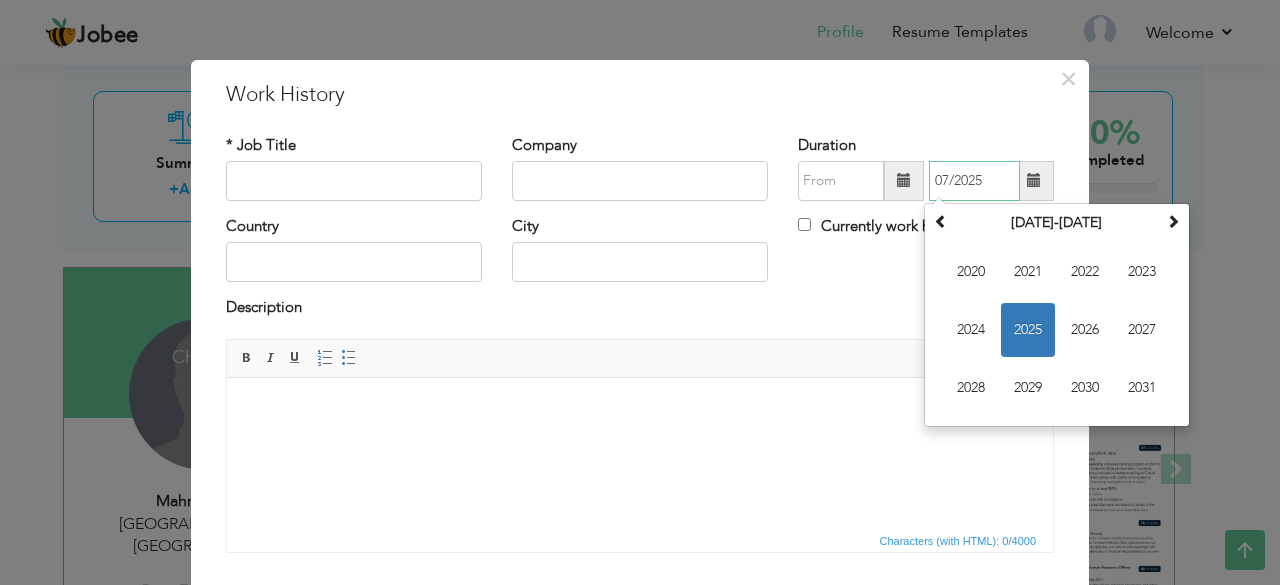 click on "2025" at bounding box center [1028, 330] 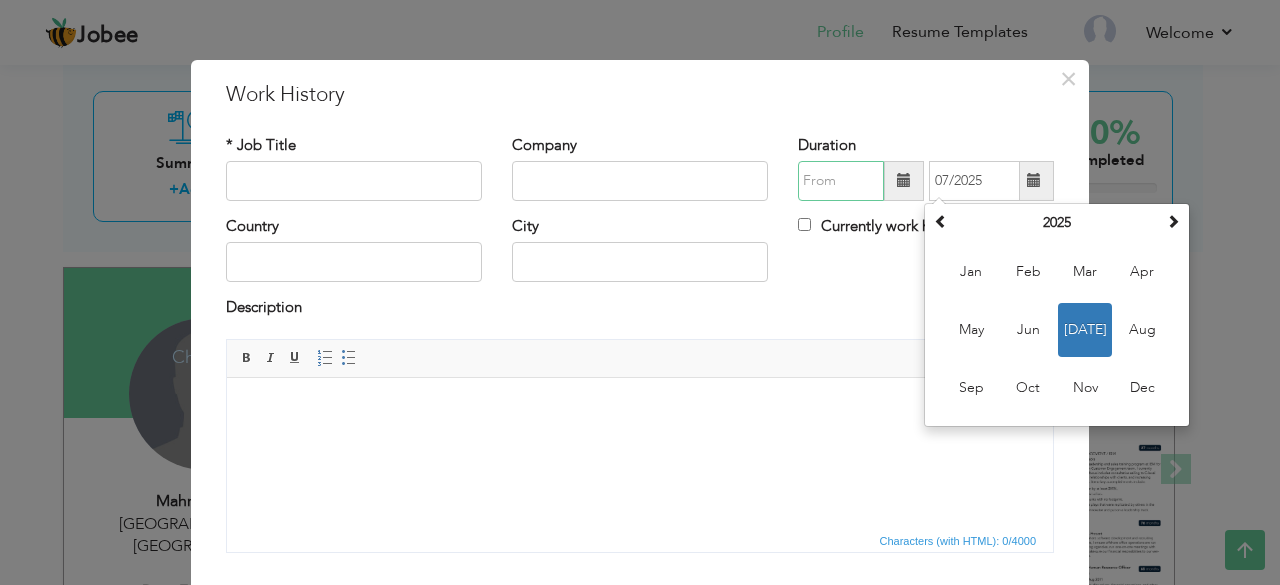 type on "07/2025" 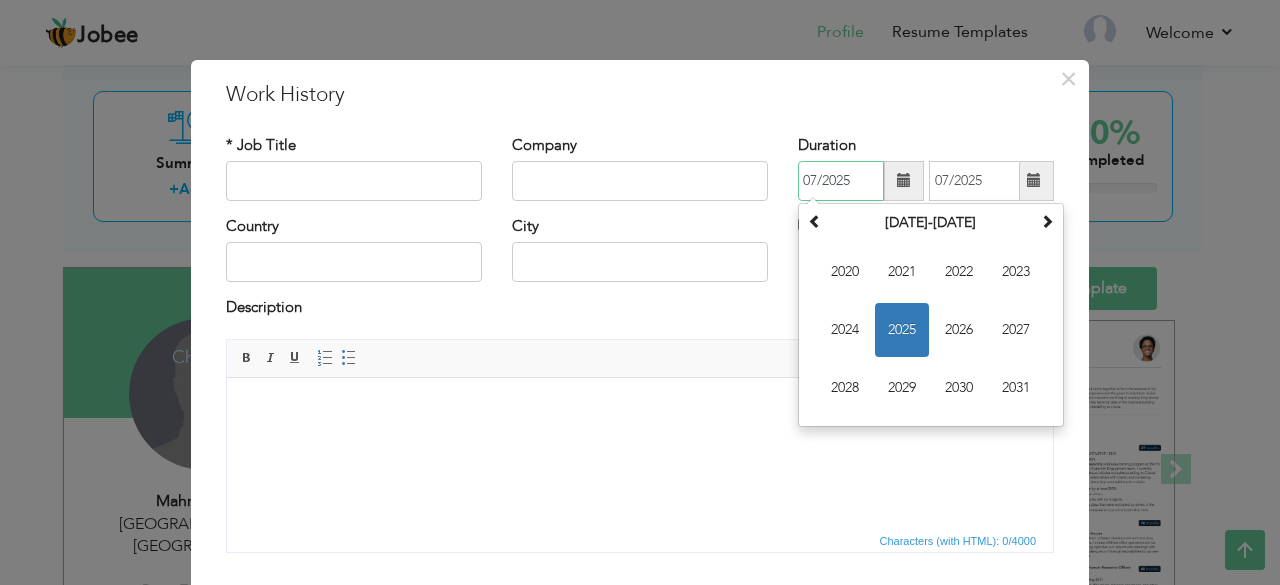 click on "07/2025" at bounding box center [841, 181] 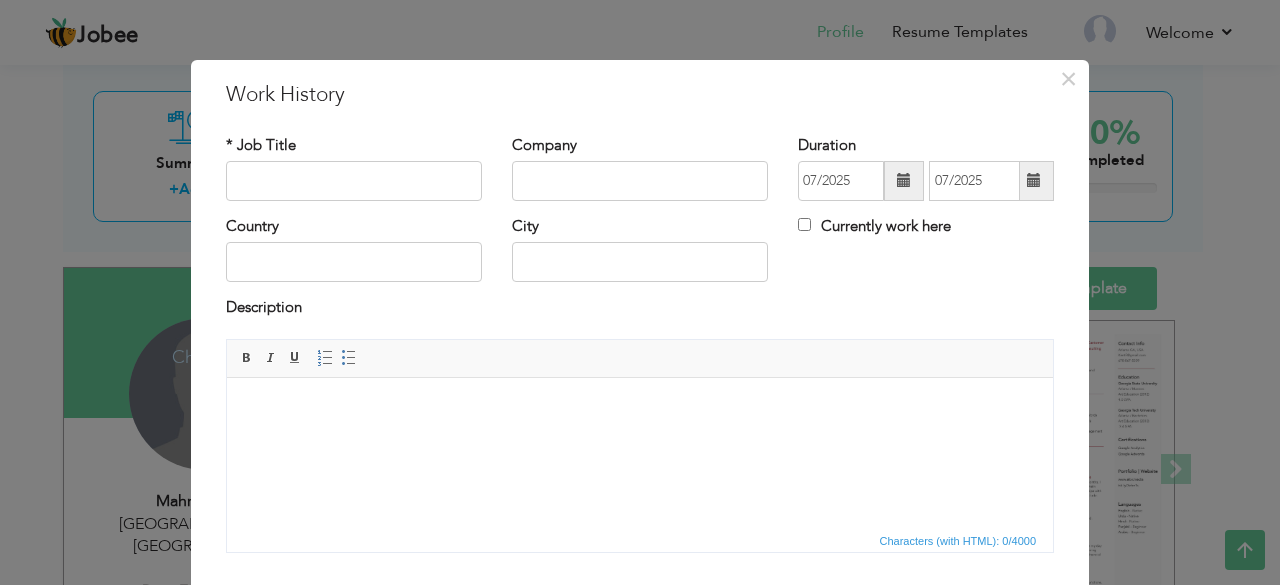 click on "Editor toolbars Basic Styles   Bold   Italic   Underline Paragraph   Insert/Remove Numbered List   Insert/Remove Bulleted List" at bounding box center [640, 359] 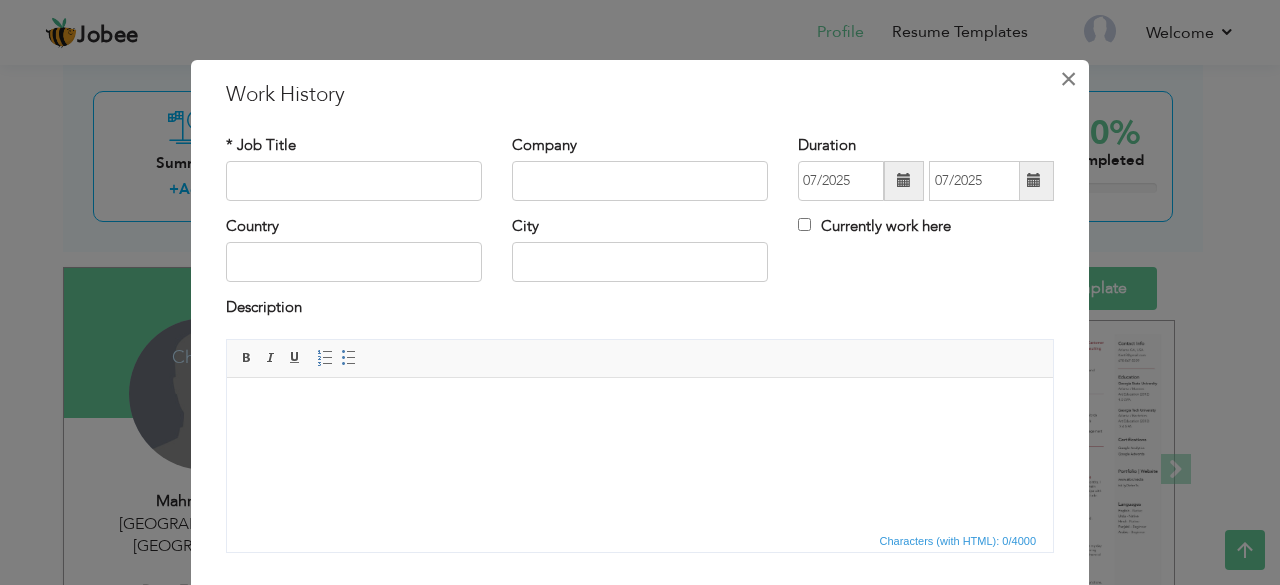 click on "×" at bounding box center (1068, 79) 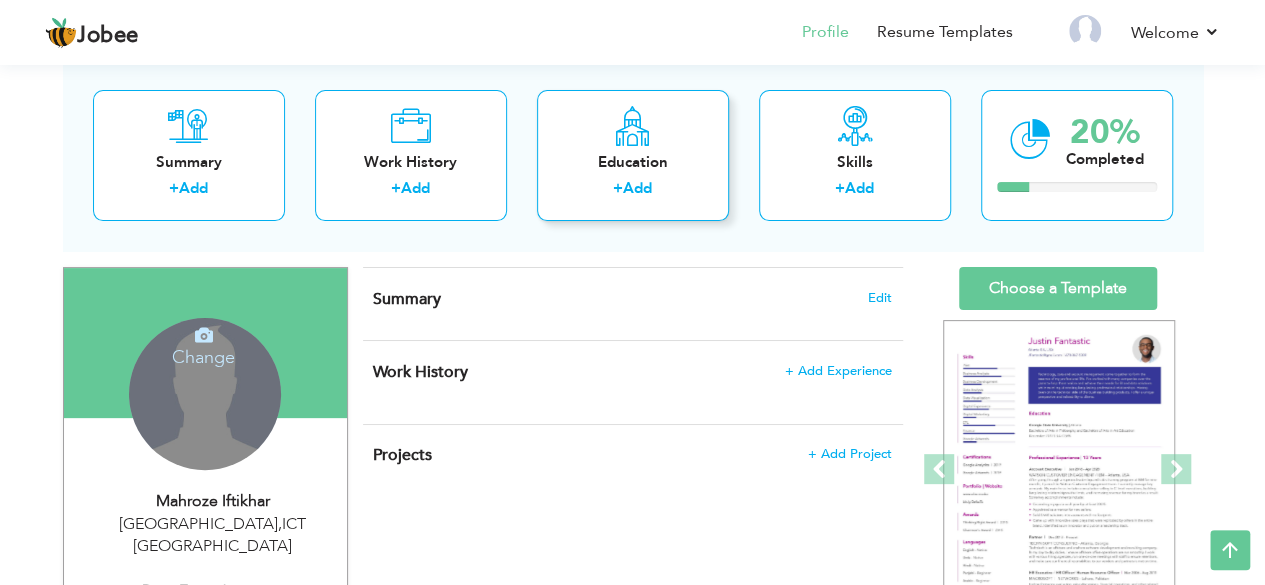 click on "Add" at bounding box center [637, 189] 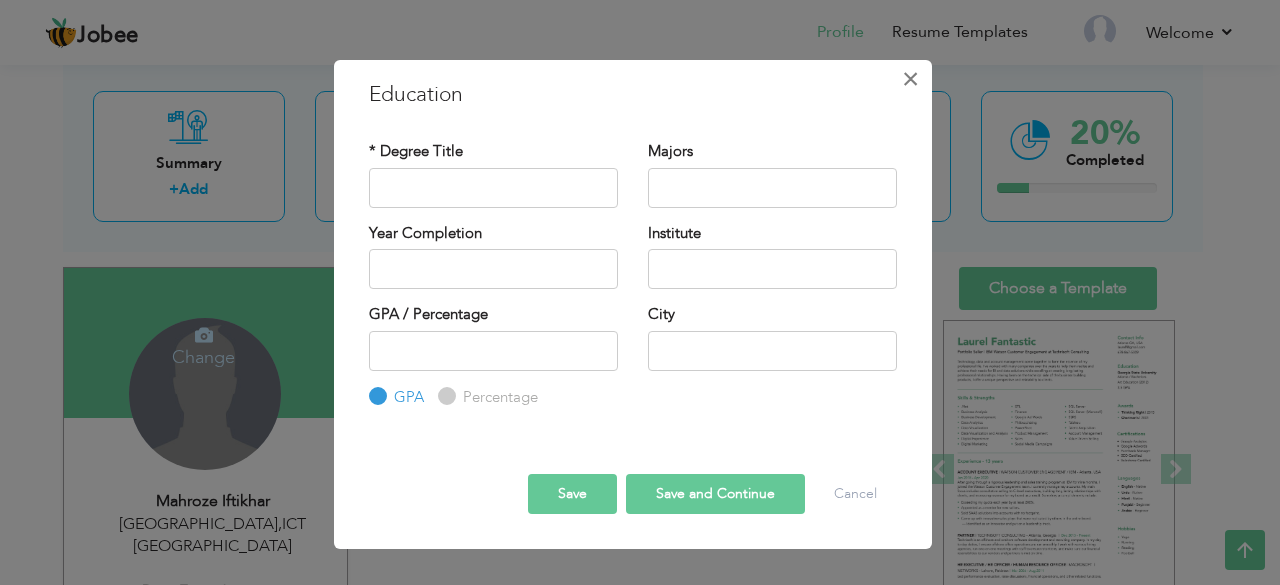 click on "×" at bounding box center [910, 79] 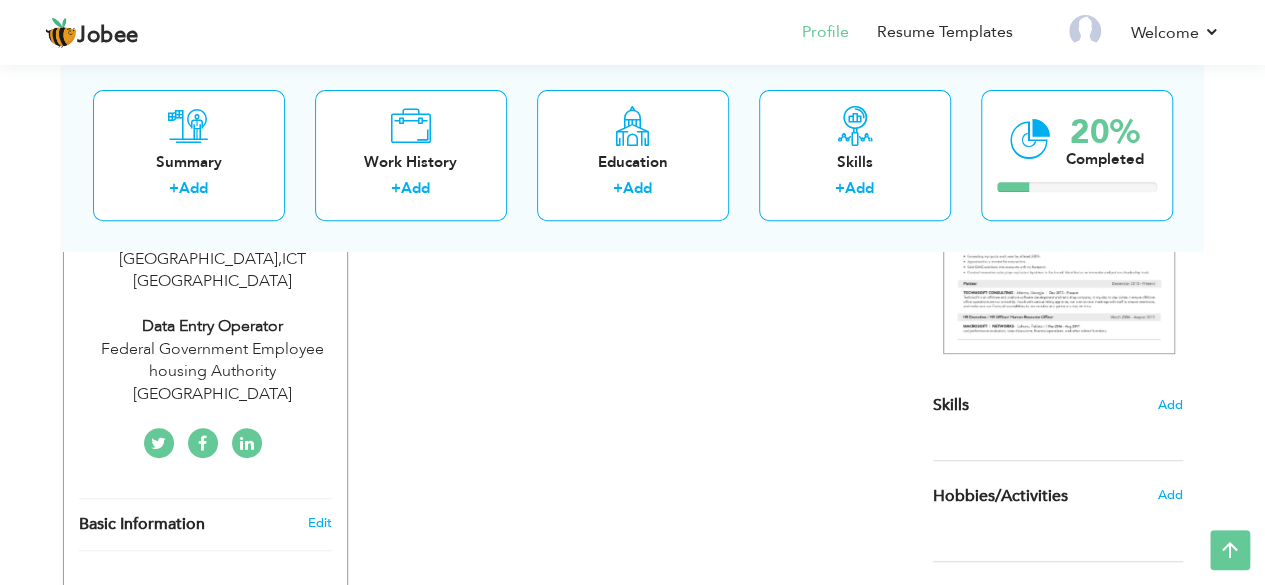 scroll, scrollTop: 434, scrollLeft: 0, axis: vertical 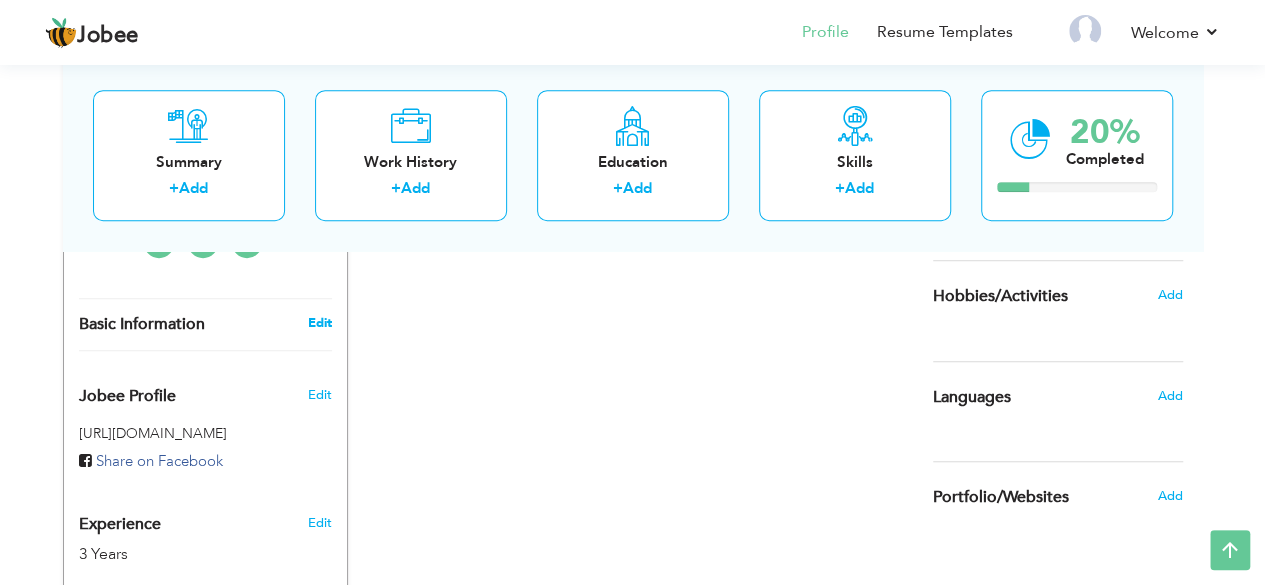 click on "Edit" at bounding box center [319, 323] 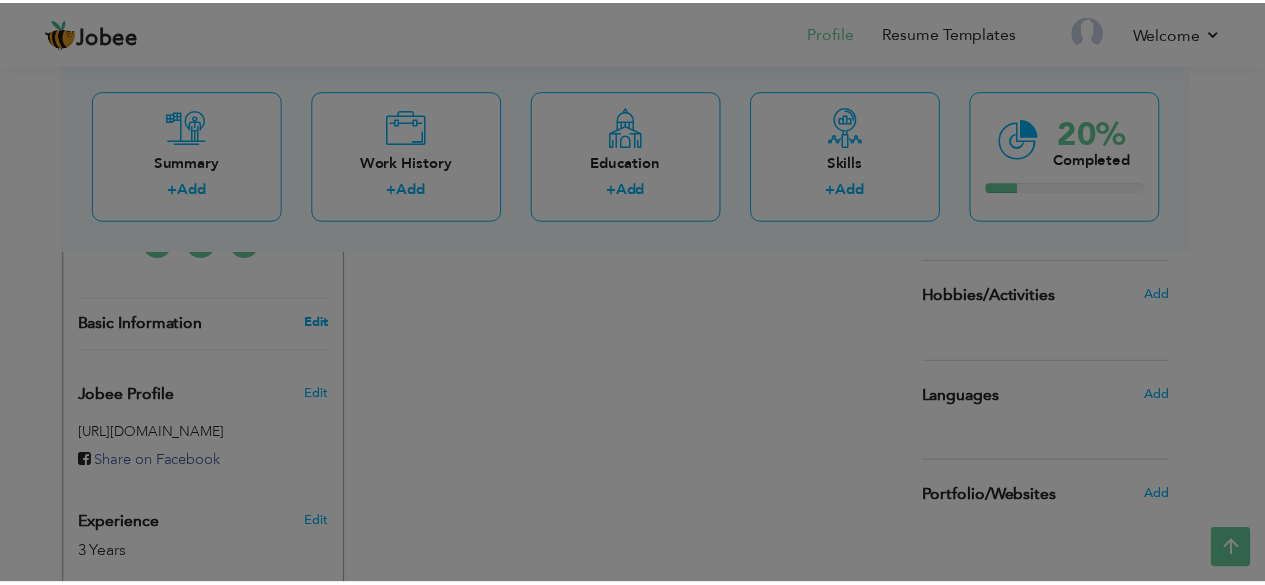 scroll, scrollTop: 0, scrollLeft: 0, axis: both 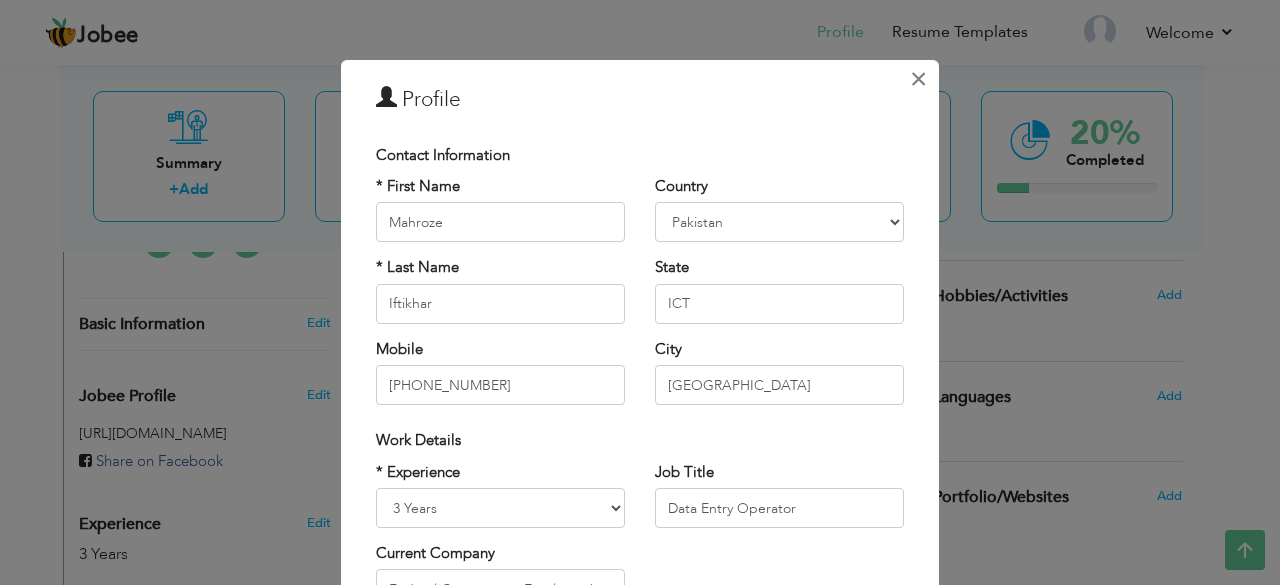click on "×" at bounding box center (918, 79) 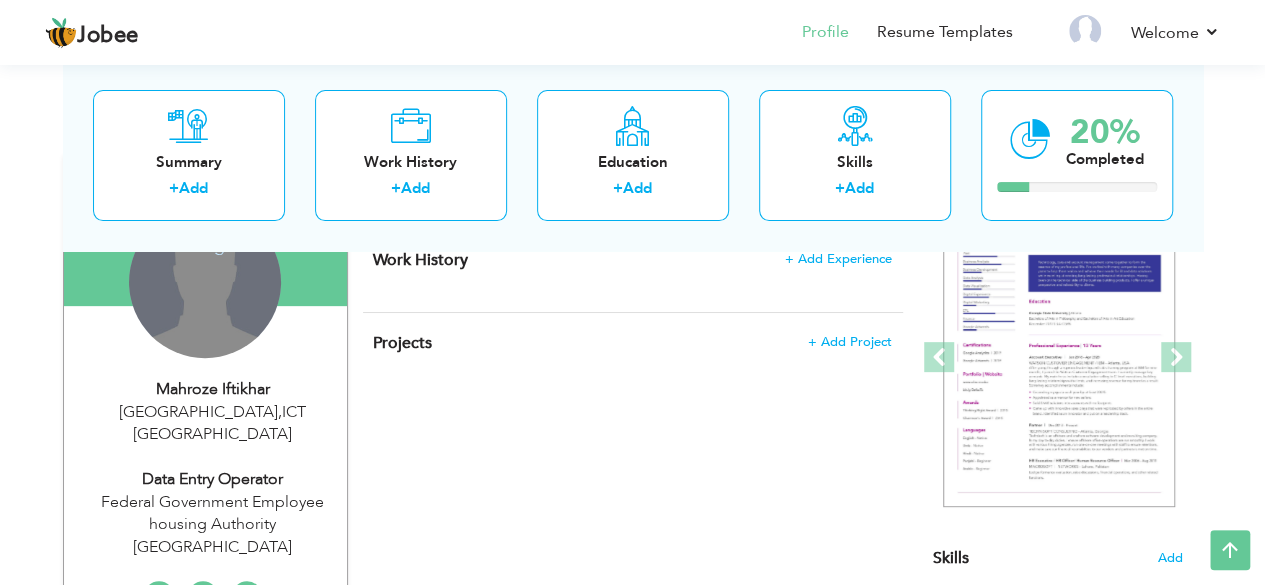 scroll, scrollTop: 227, scrollLeft: 0, axis: vertical 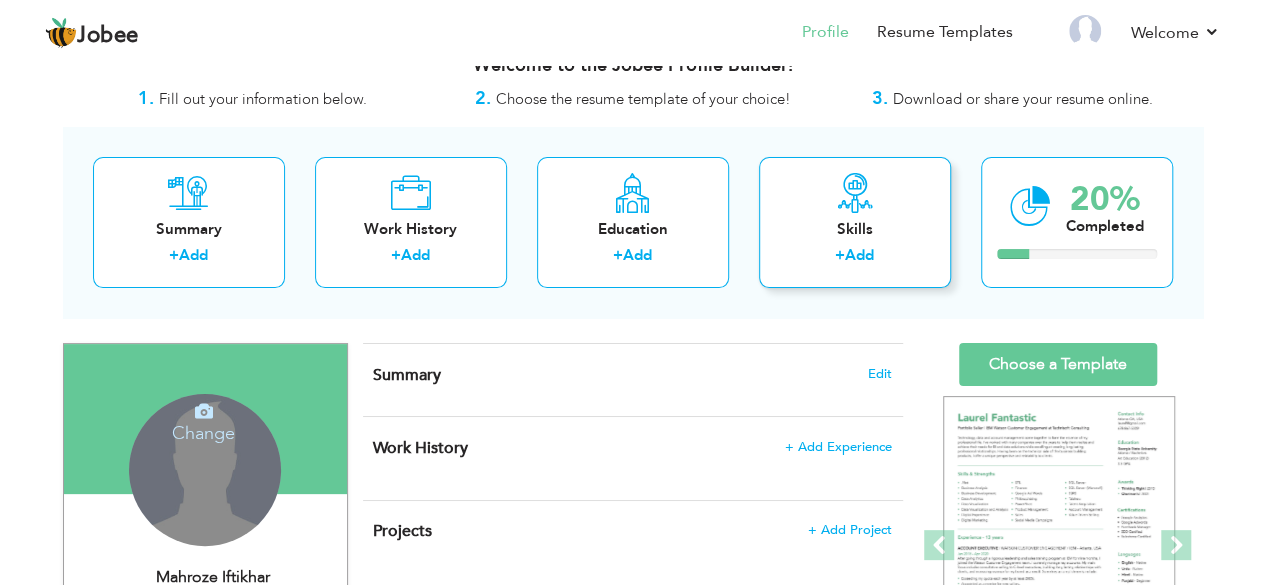 click on "Add" at bounding box center [859, 255] 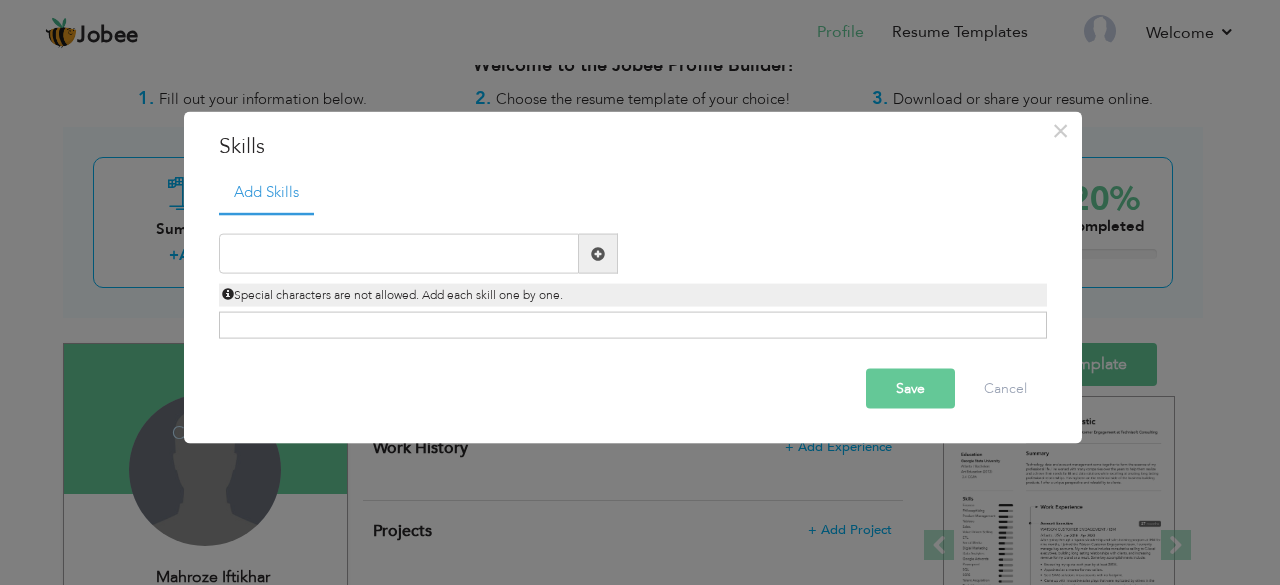 click at bounding box center (598, 253) 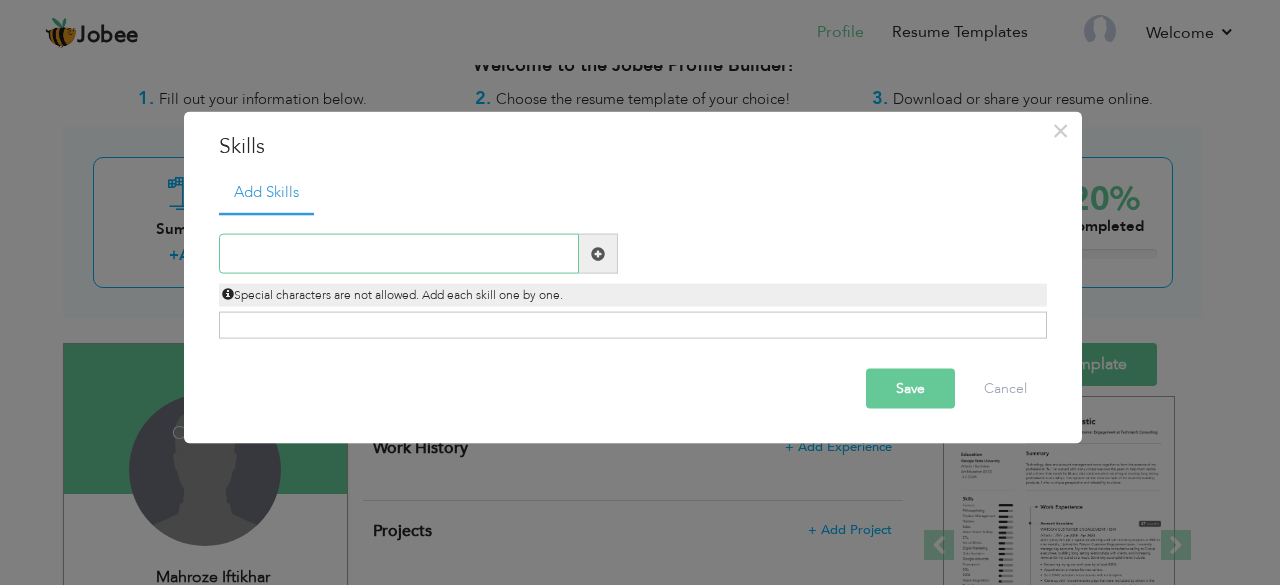 click at bounding box center (399, 254) 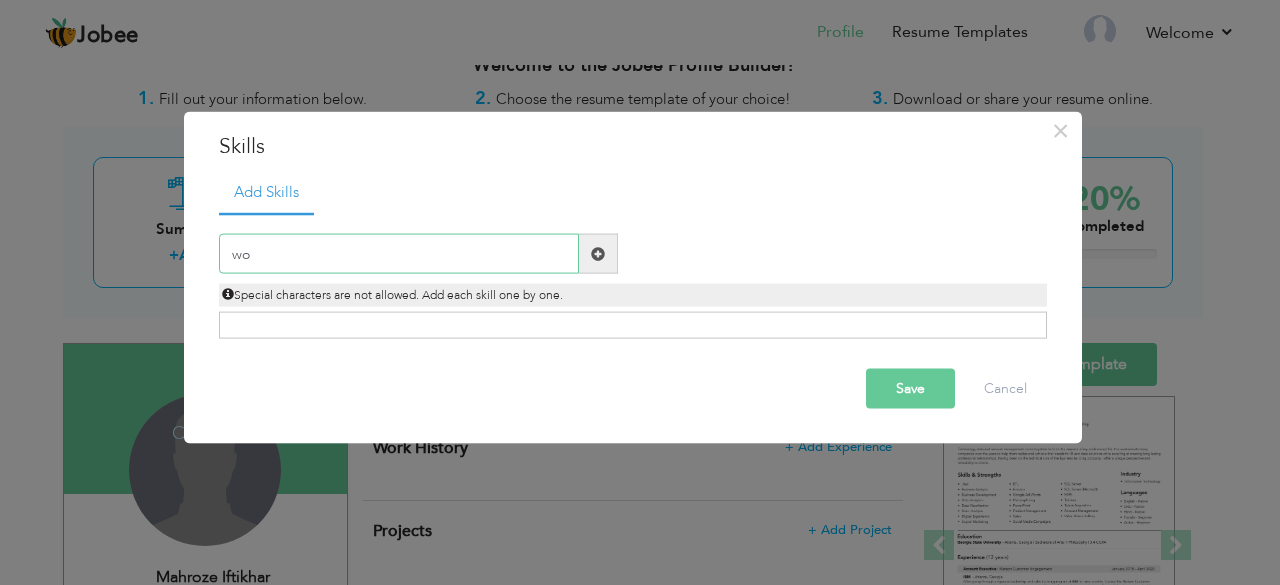 type on "w" 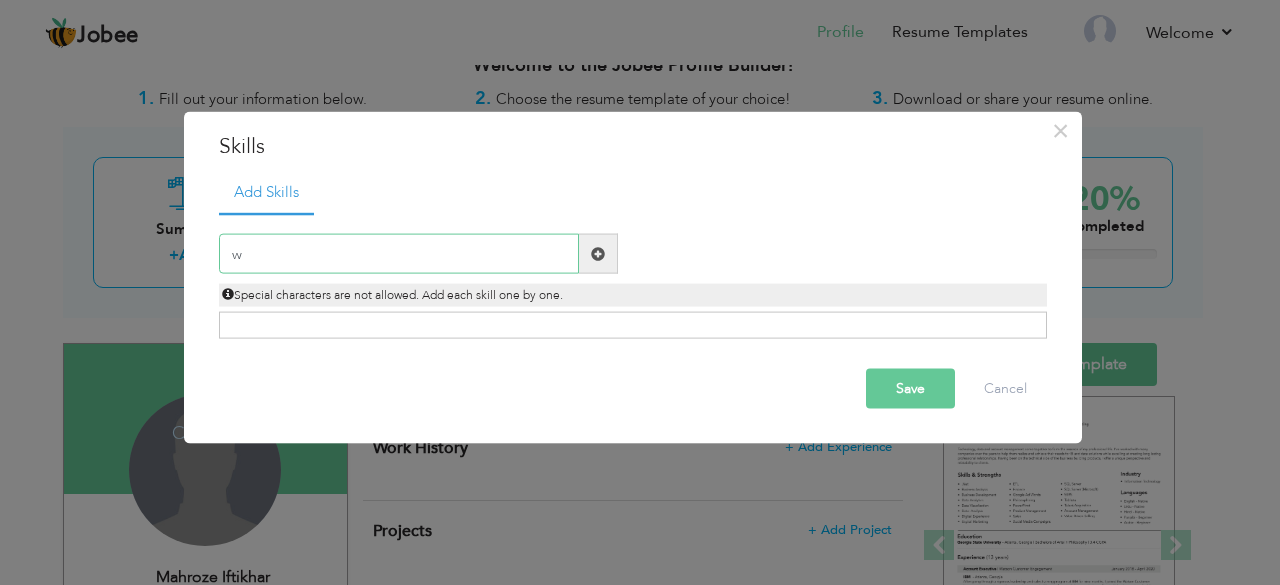 type 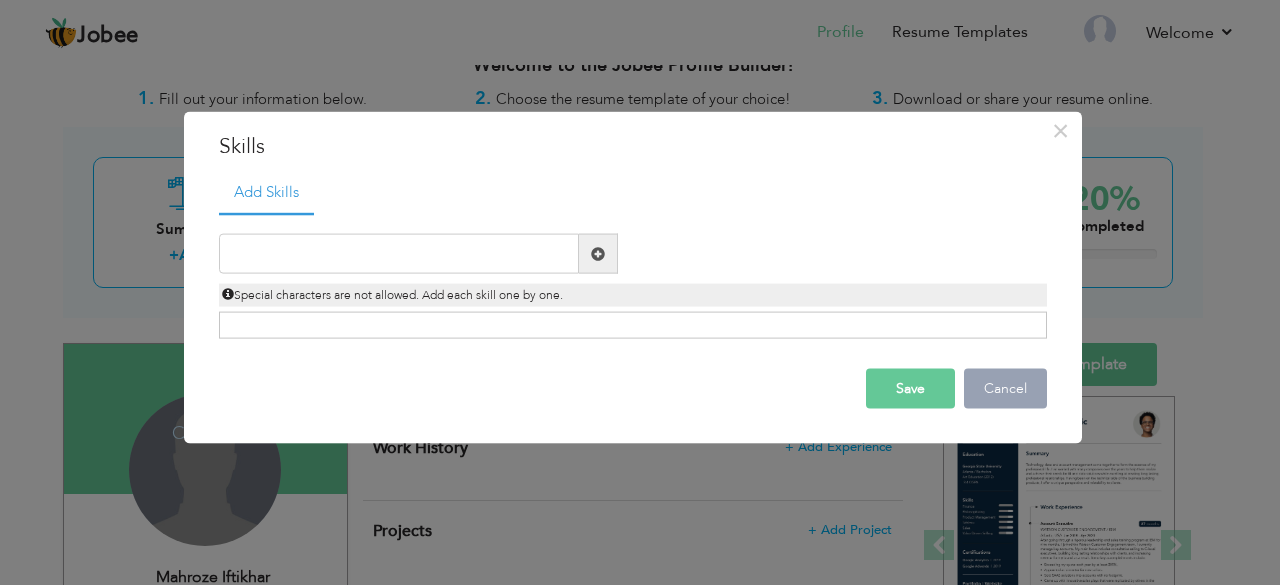 click on "Cancel" at bounding box center [1005, 389] 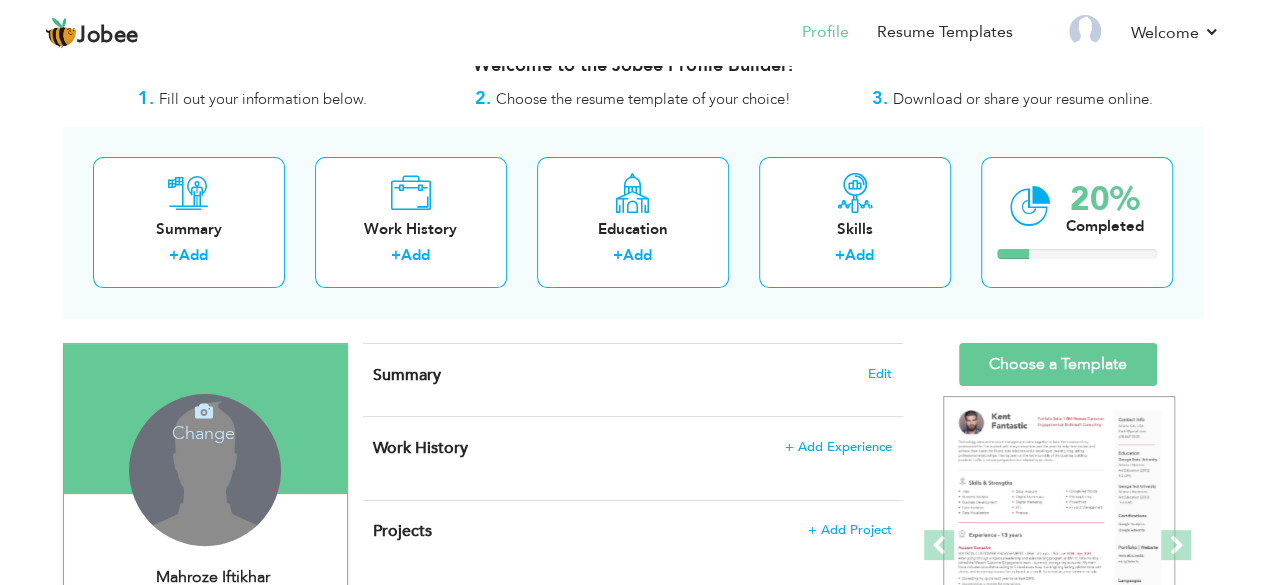 scroll, scrollTop: 0, scrollLeft: 0, axis: both 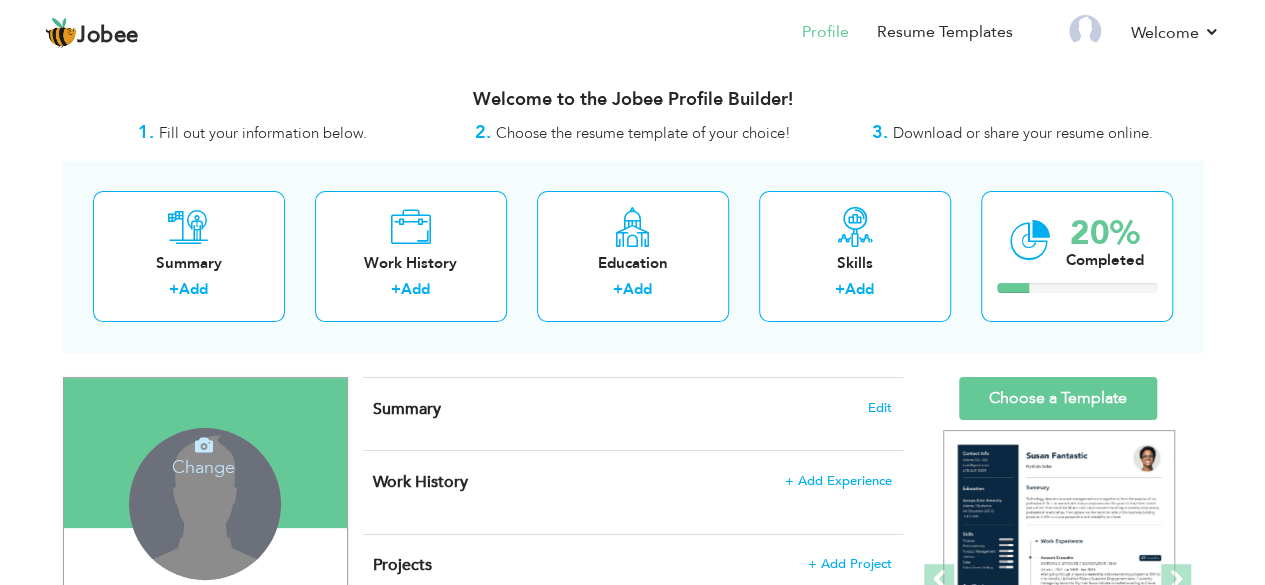 click on "View Resume
Export PDF
Profile
Summary
Public Link
Experience
Education
Awards
Work Histroy
Projects
Certifications
Skills
Preferred Job City" at bounding box center [632, 791] 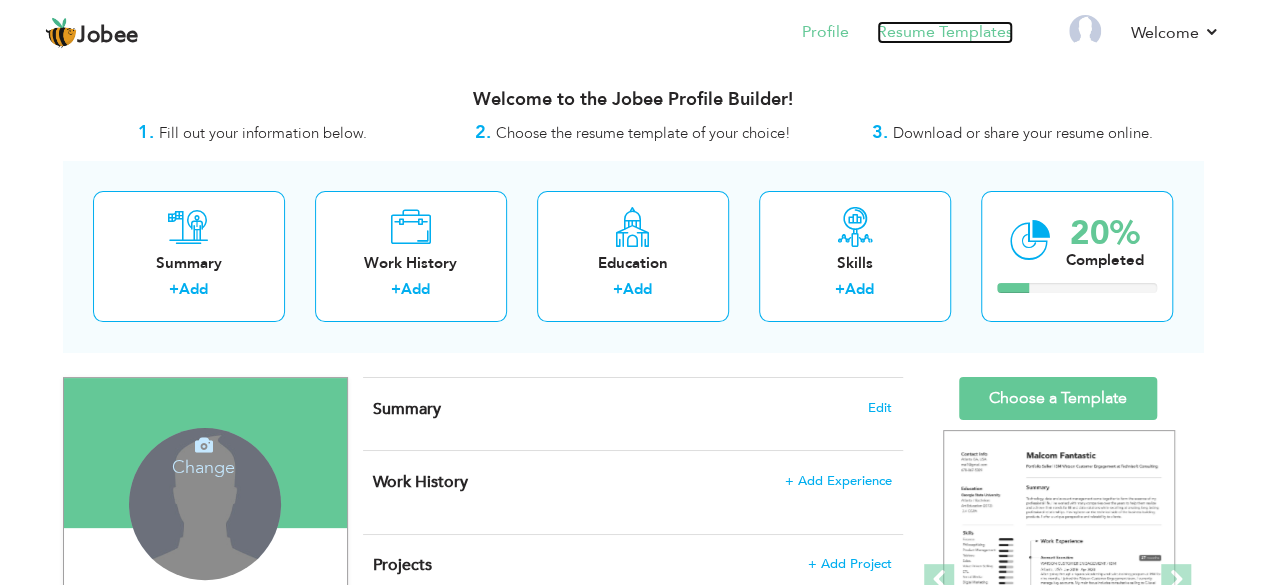 click on "Resume Templates" at bounding box center (945, 32) 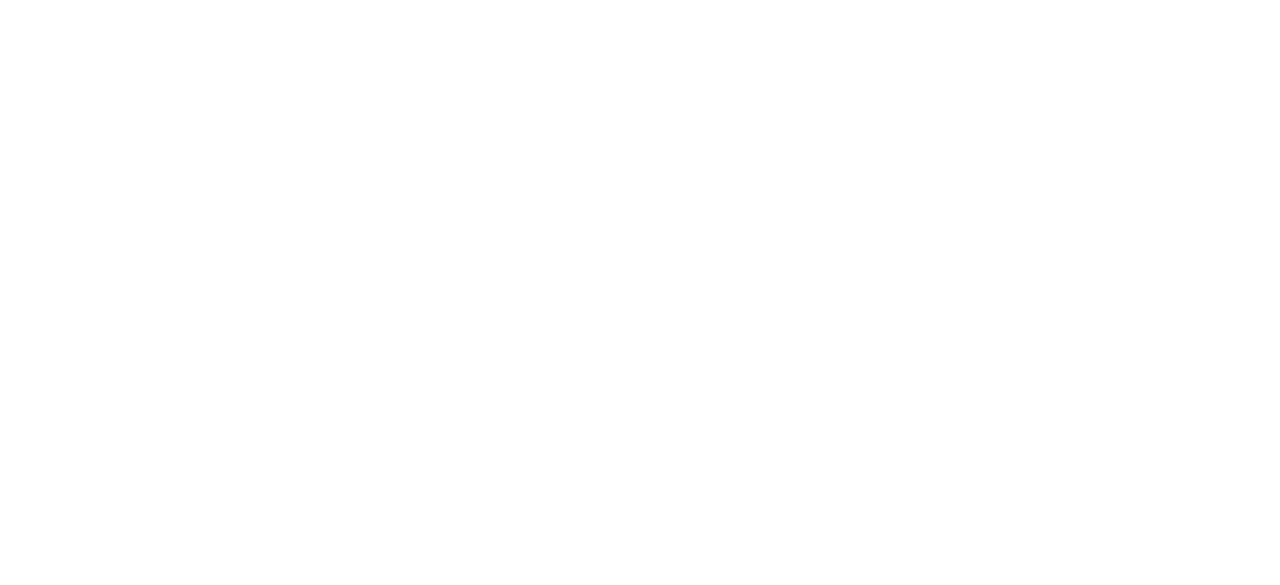 scroll, scrollTop: 0, scrollLeft: 0, axis: both 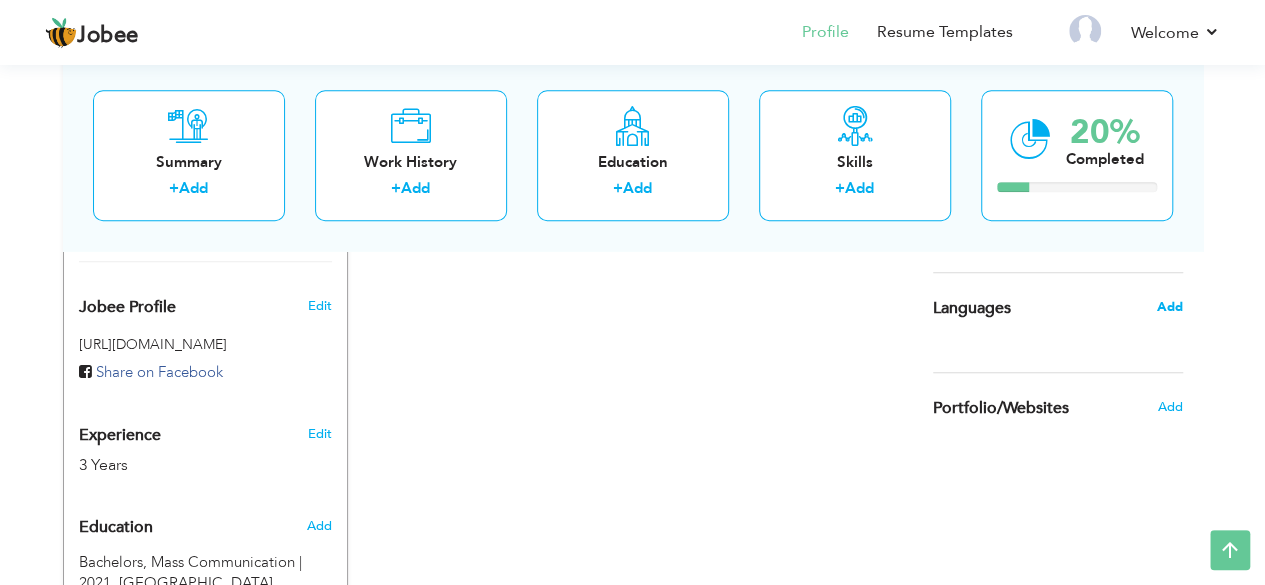 click on "Add" at bounding box center [1169, 307] 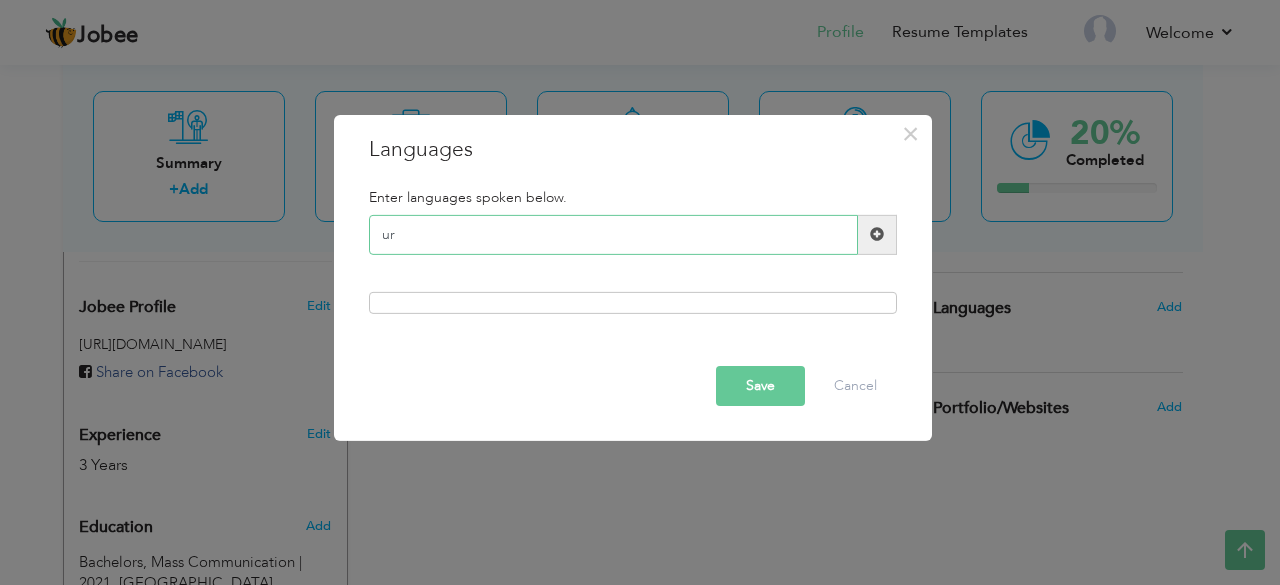 type on "u" 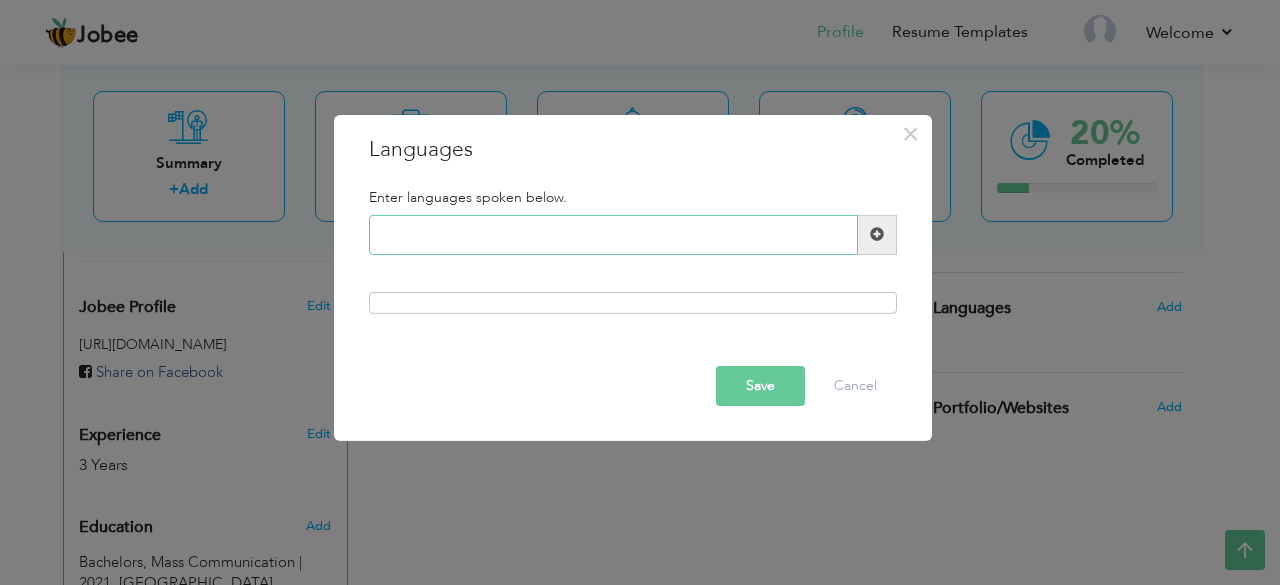 type on "U" 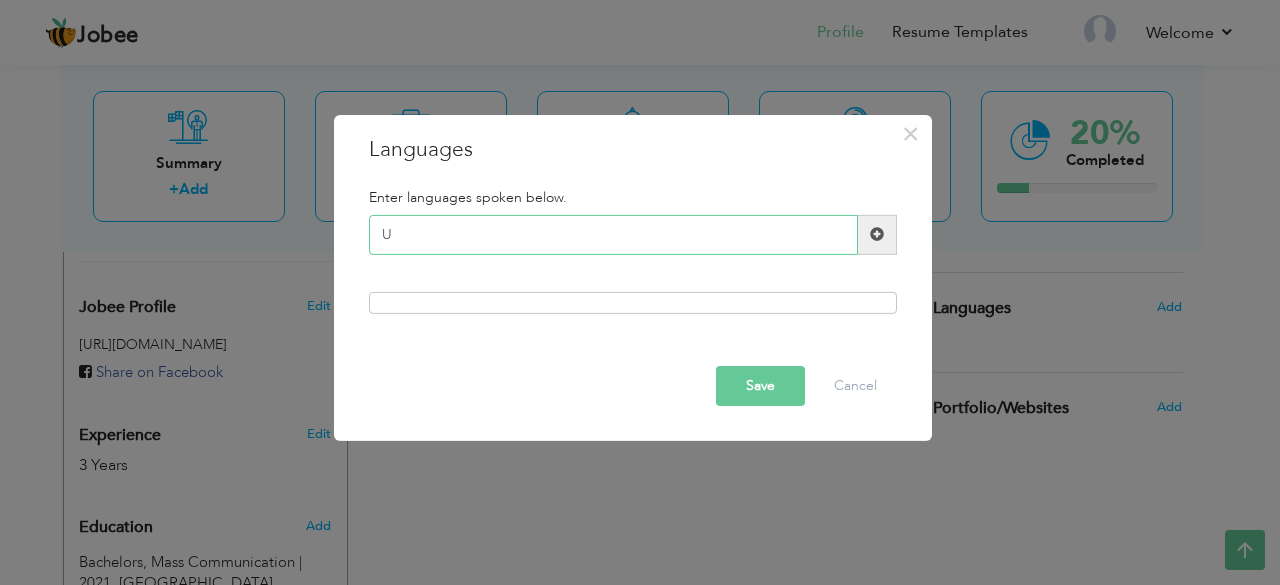 type 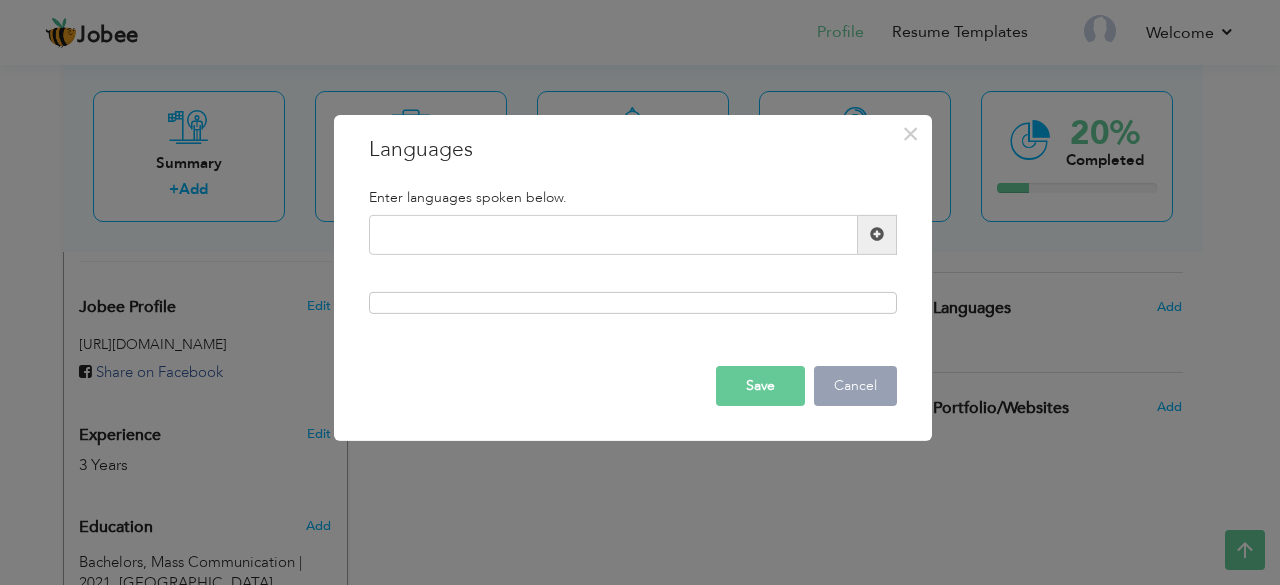 click on "Cancel" at bounding box center (855, 386) 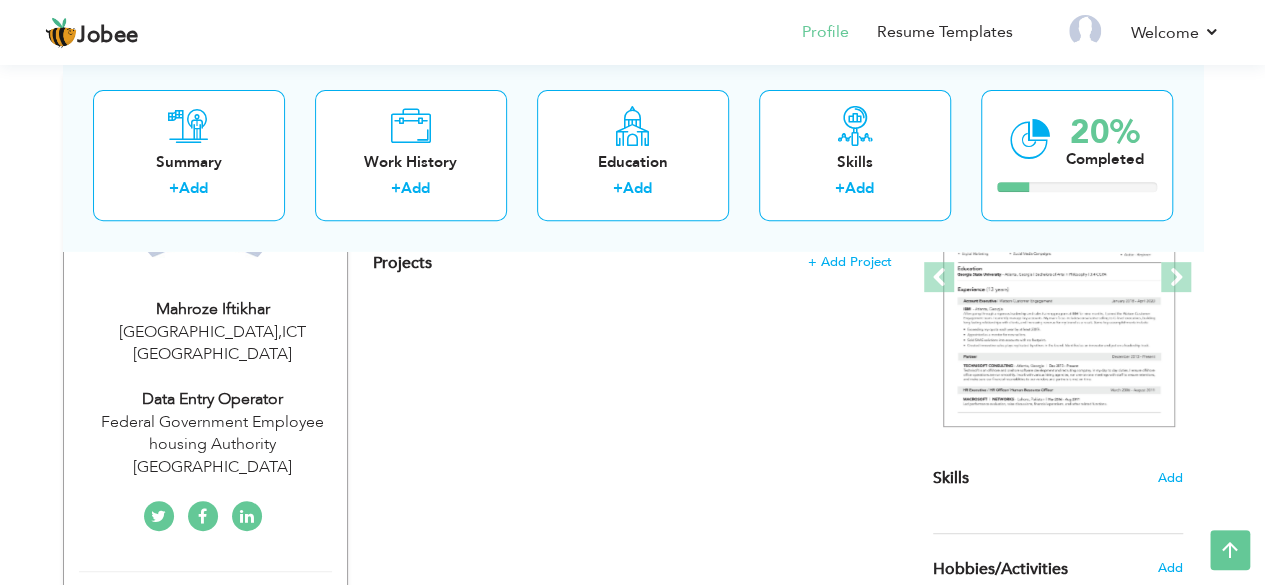 scroll, scrollTop: 0, scrollLeft: 0, axis: both 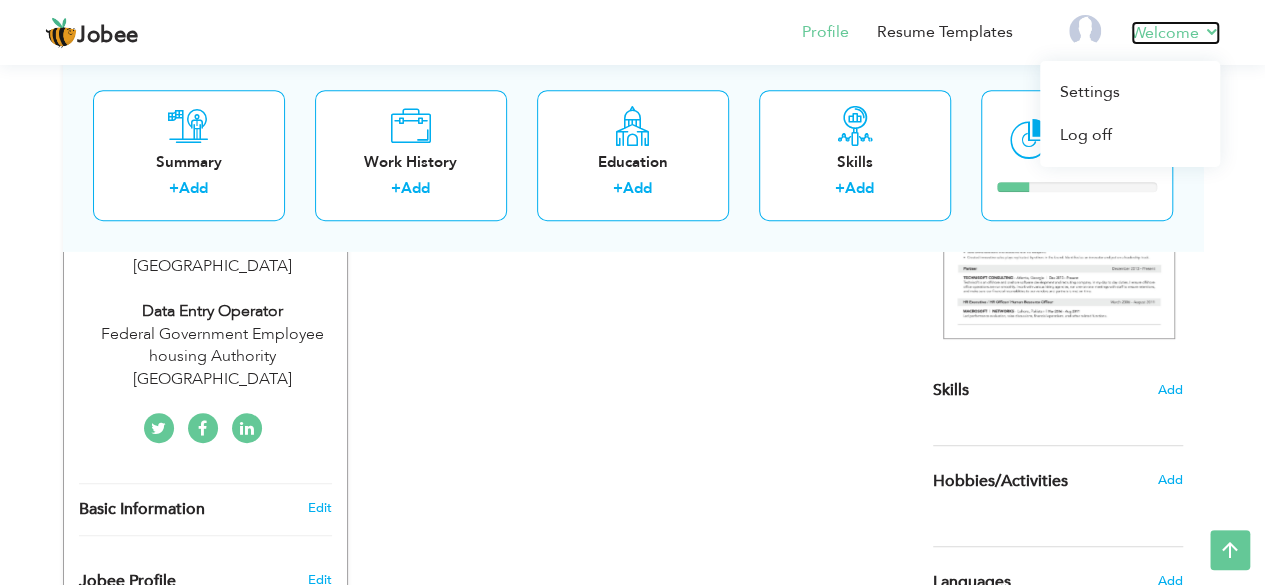 click on "Welcome" at bounding box center [1175, 33] 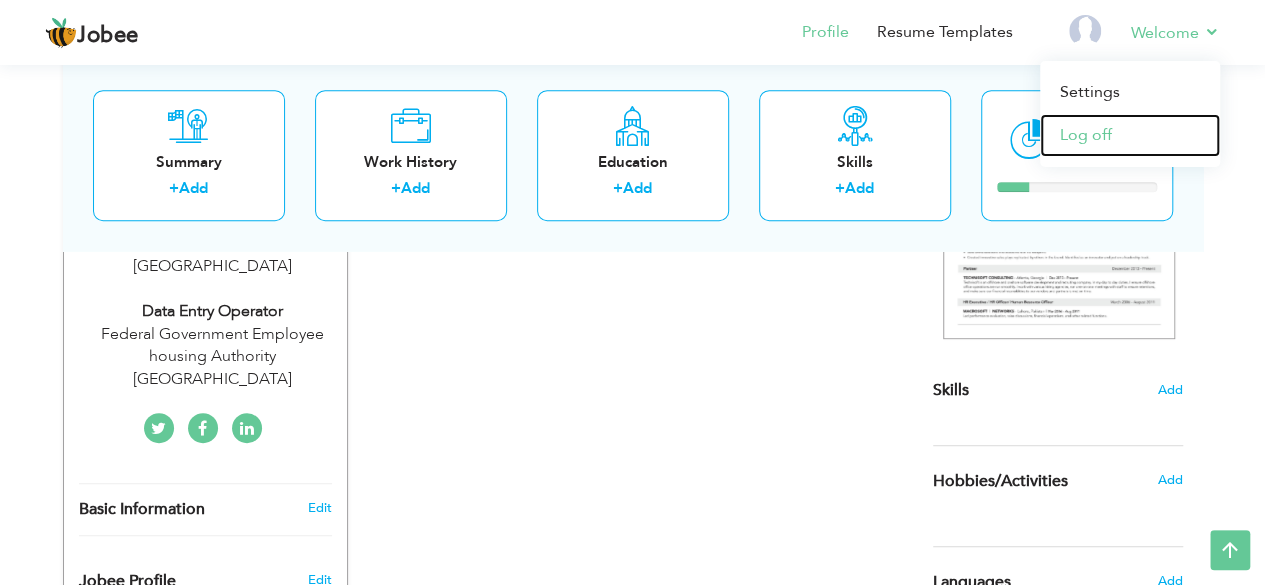 click on "Log off" at bounding box center [1130, 135] 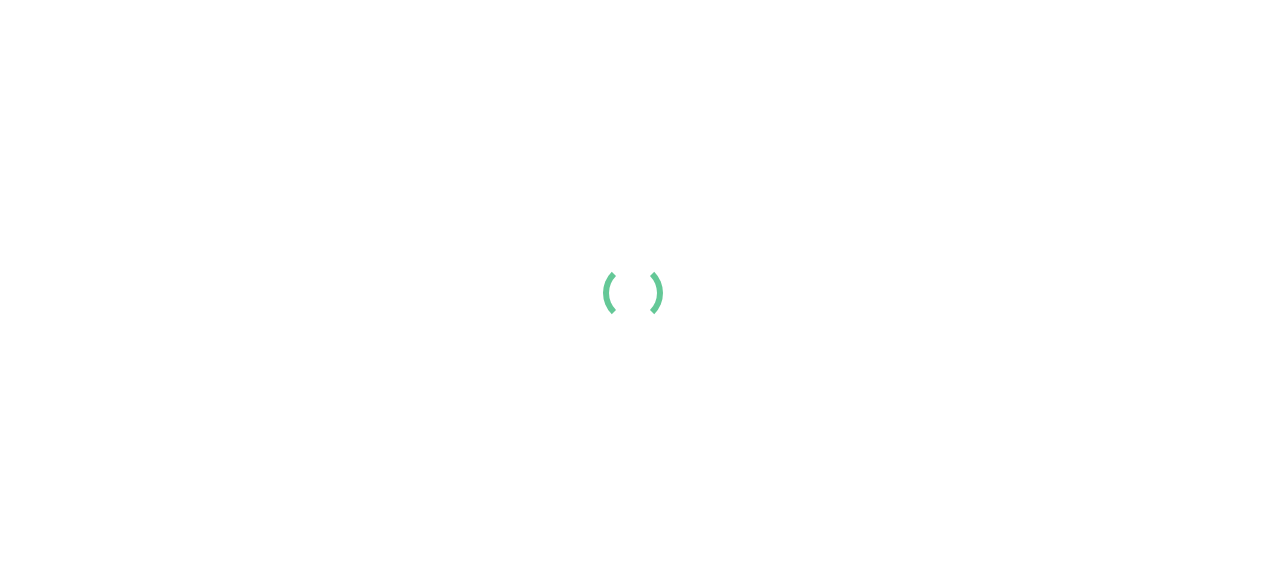 scroll, scrollTop: 0, scrollLeft: 0, axis: both 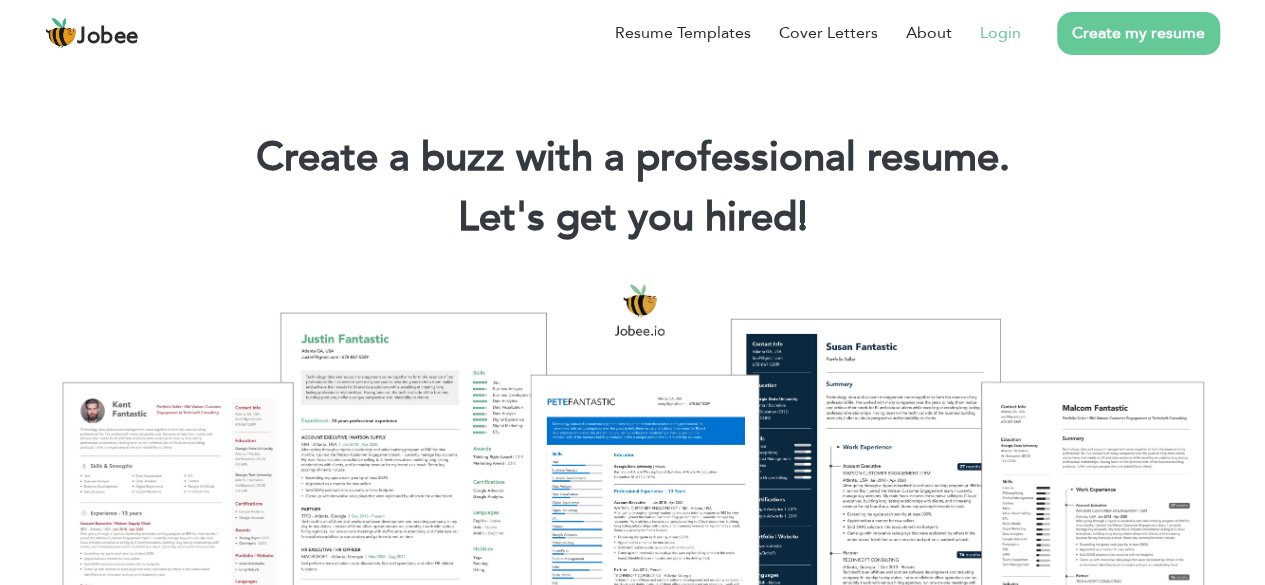 click on "Login" at bounding box center (1000, 33) 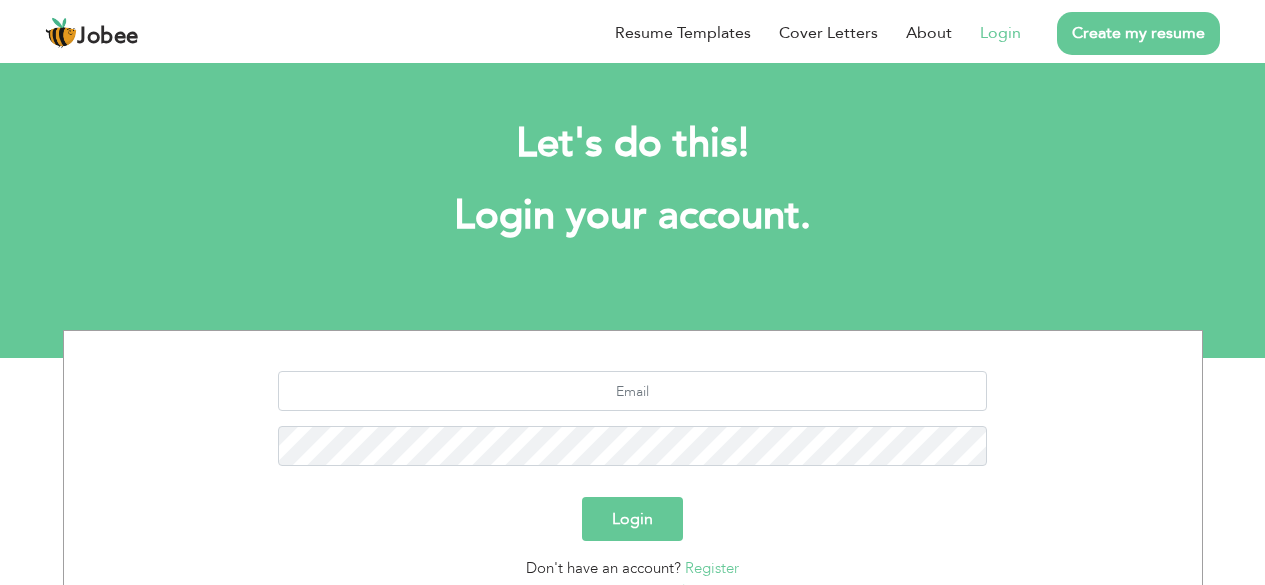 scroll, scrollTop: 0, scrollLeft: 0, axis: both 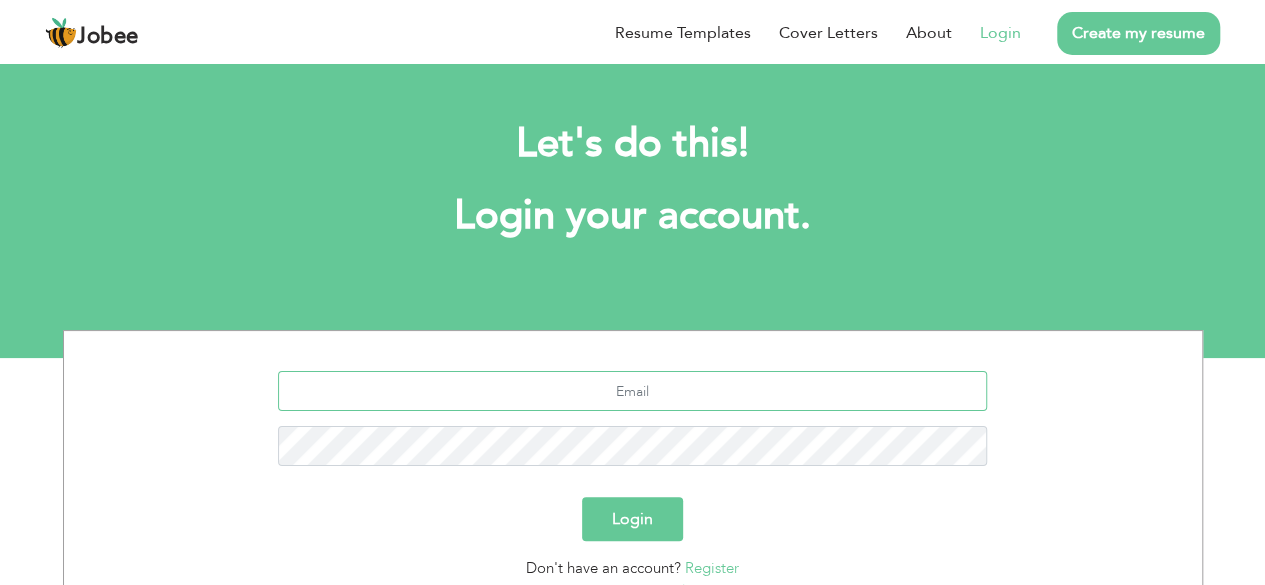click at bounding box center [632, 391] 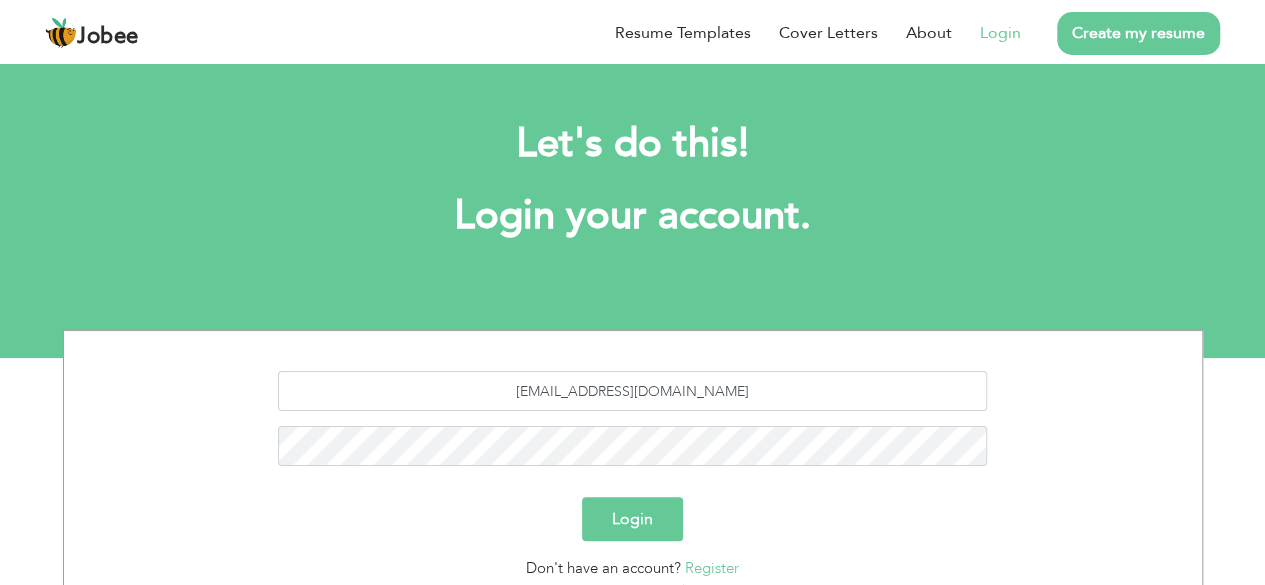 click on "Login" at bounding box center [632, 519] 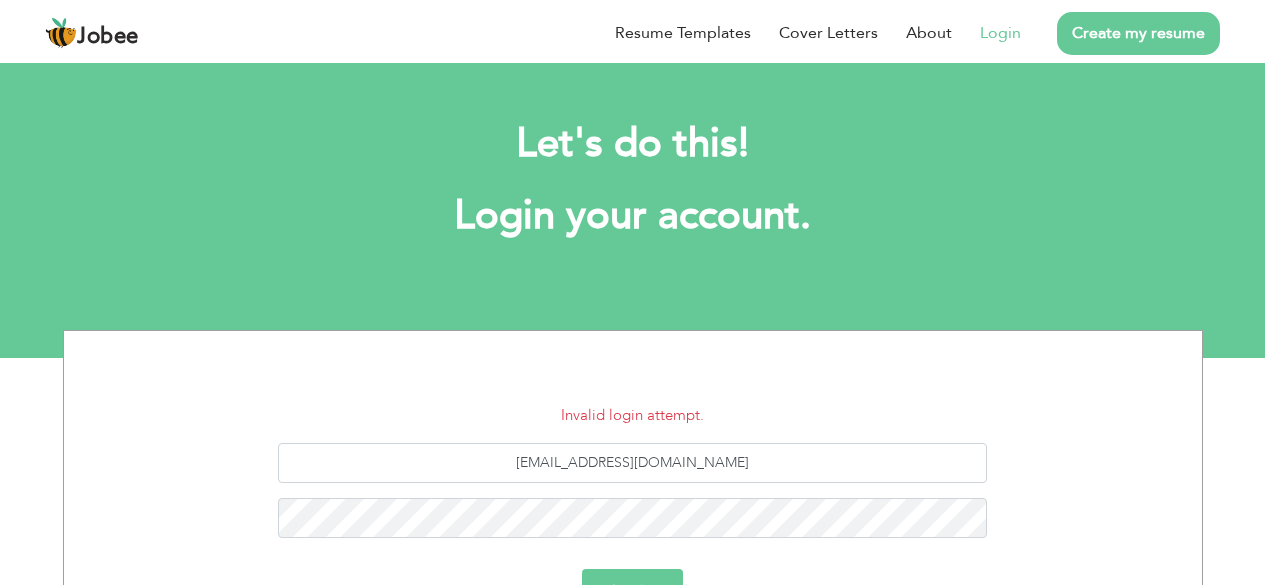 scroll, scrollTop: 0, scrollLeft: 0, axis: both 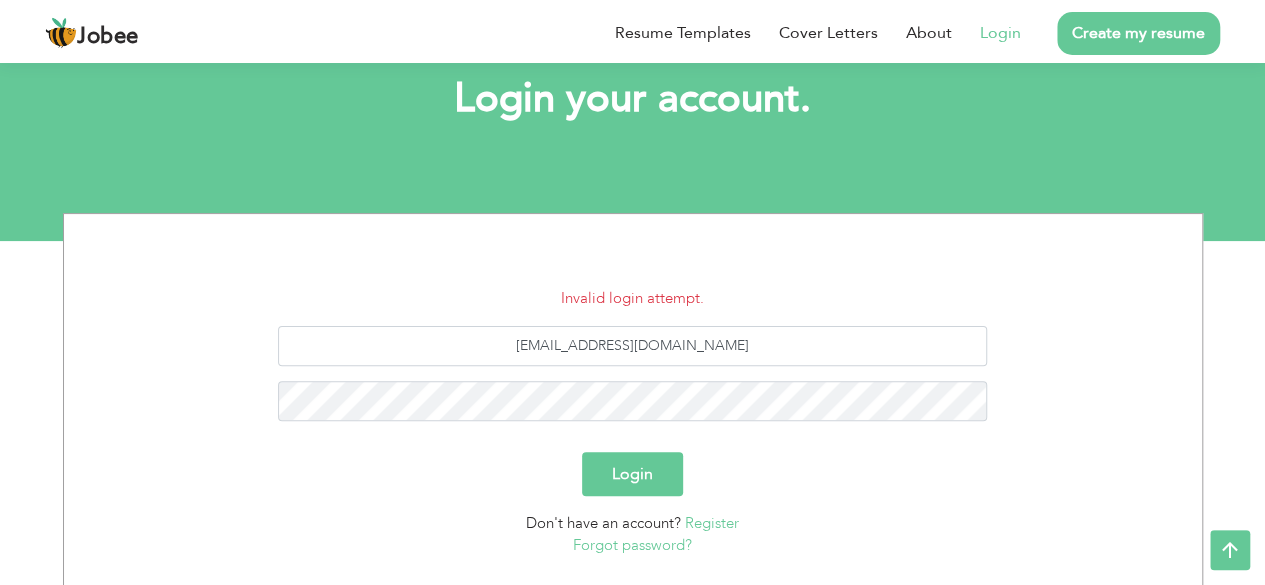 click on "Login" at bounding box center (632, 474) 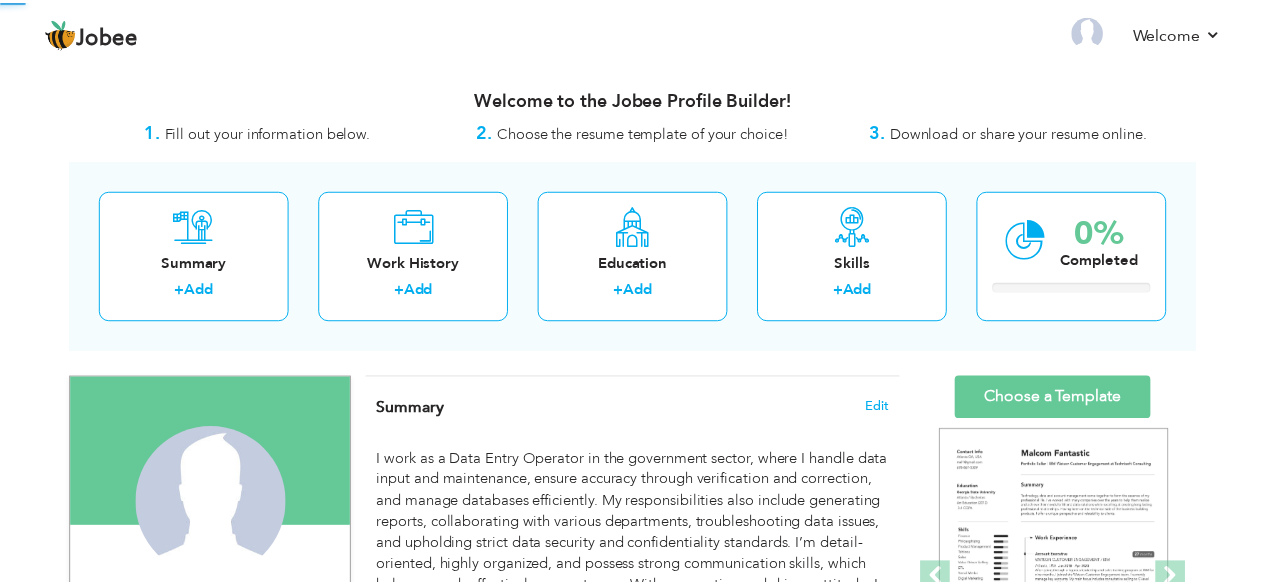scroll, scrollTop: 0, scrollLeft: 0, axis: both 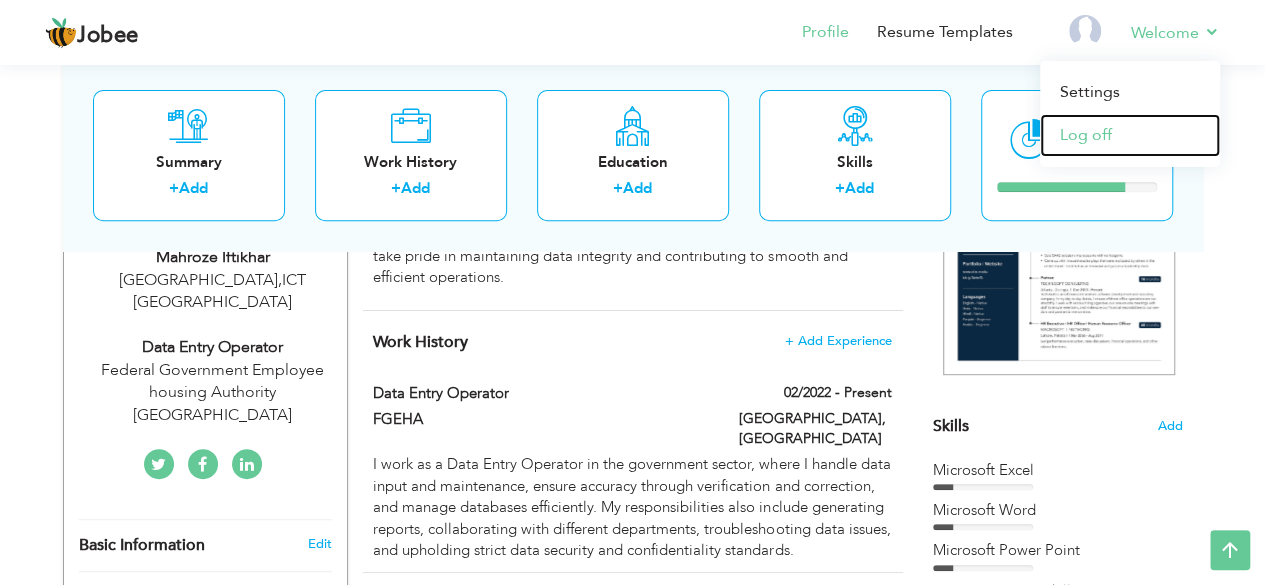 click on "Log off" at bounding box center (1130, 135) 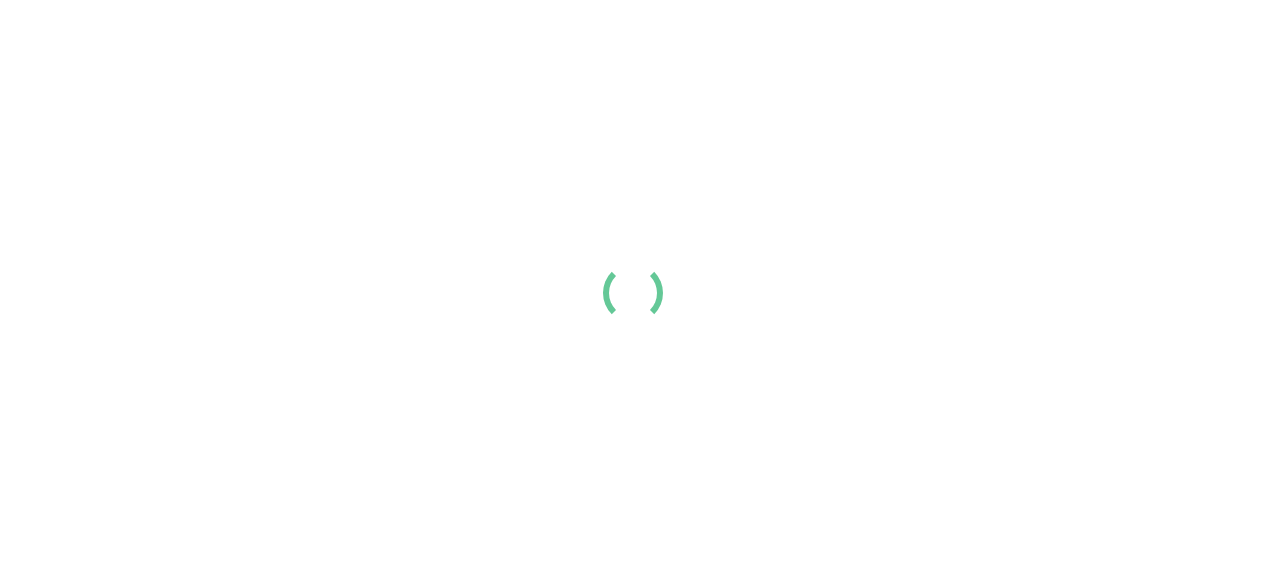 scroll, scrollTop: 0, scrollLeft: 0, axis: both 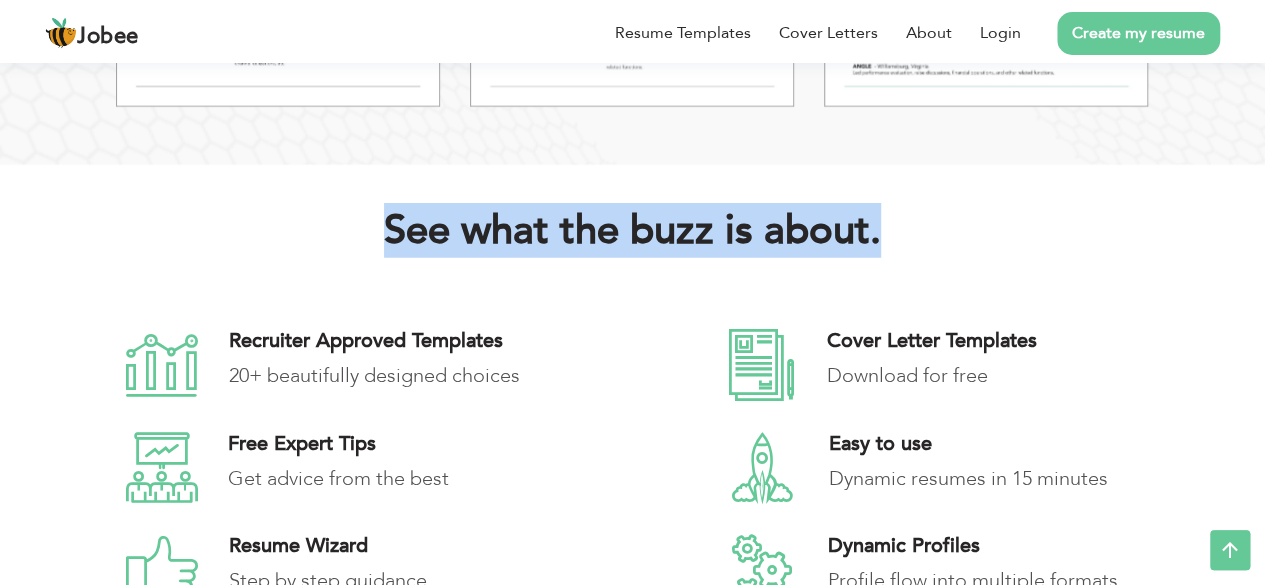 drag, startPoint x: 883, startPoint y: 238, endPoint x: 382, endPoint y: 235, distance: 501.00897 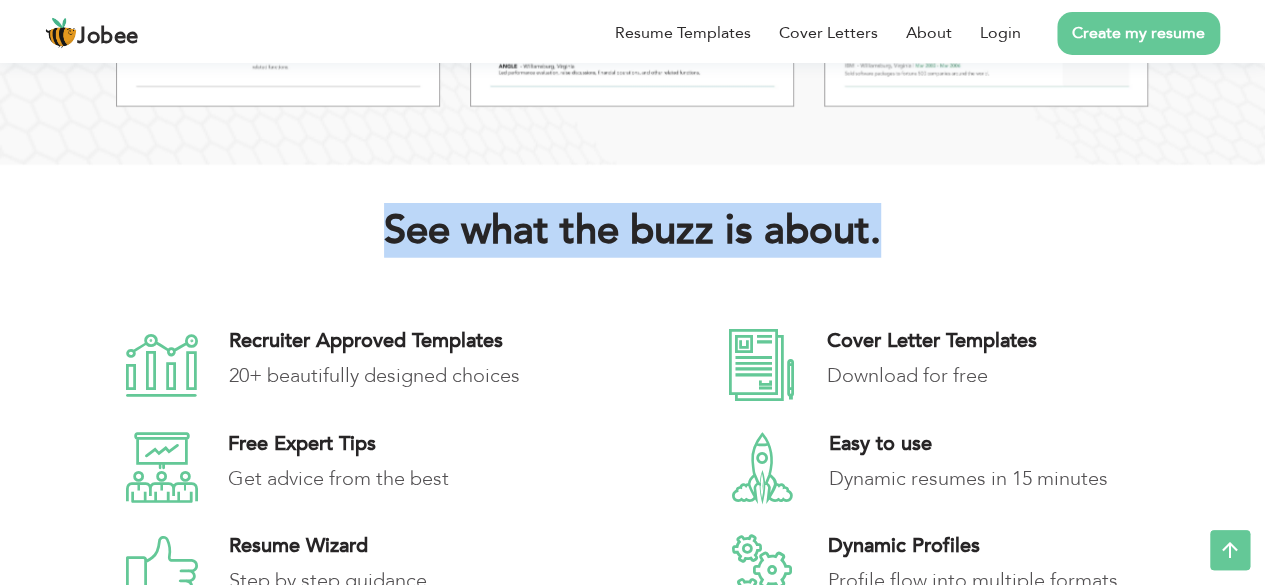 drag, startPoint x: 382, startPoint y: 235, endPoint x: 877, endPoint y: 219, distance: 495.2585 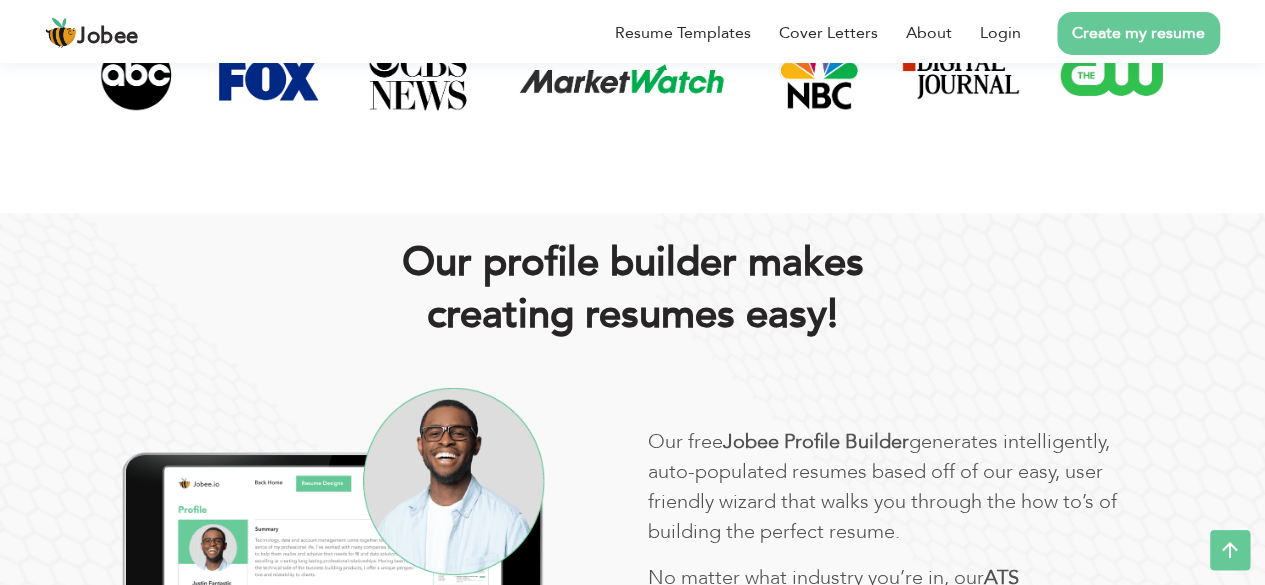scroll, scrollTop: 0, scrollLeft: 0, axis: both 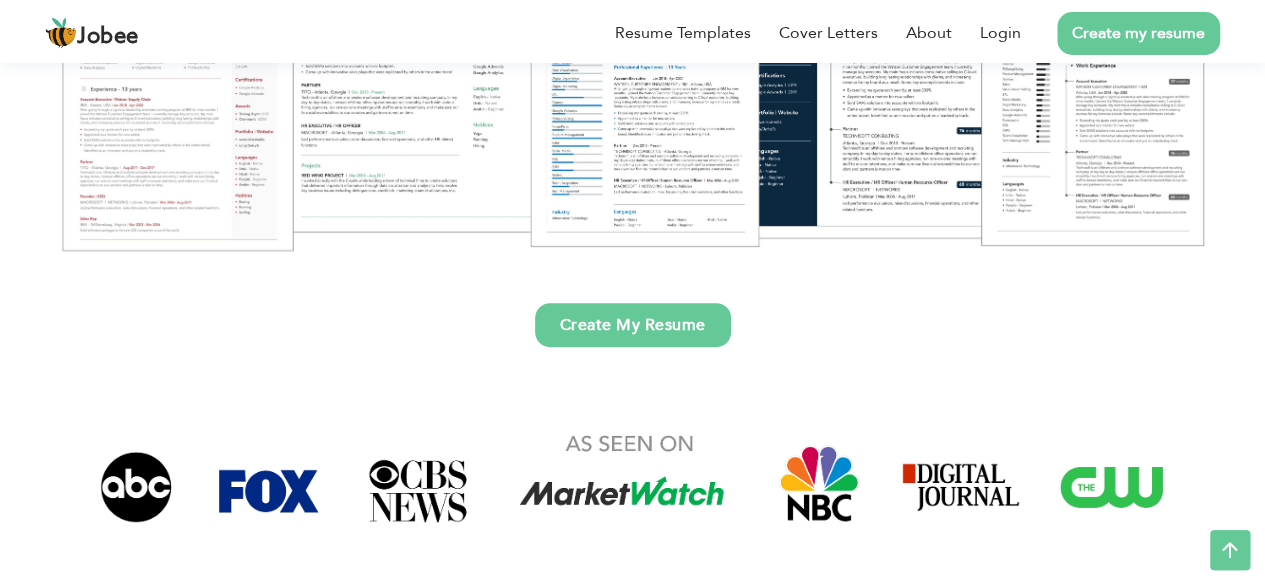click on "Create My Resume" at bounding box center (633, 325) 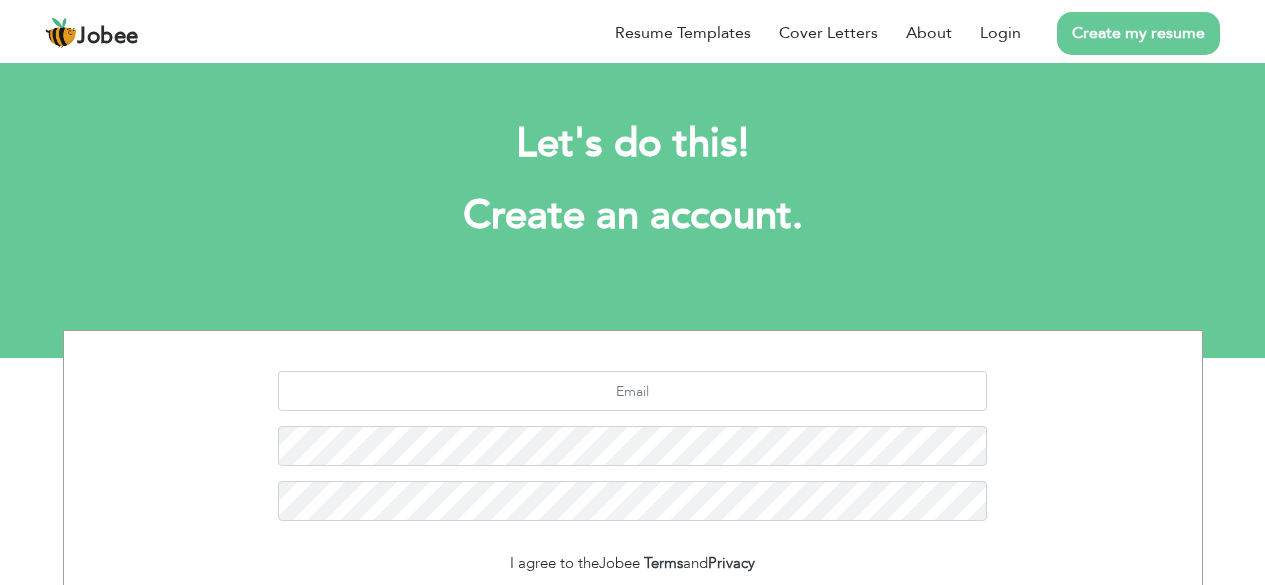 scroll, scrollTop: 0, scrollLeft: 0, axis: both 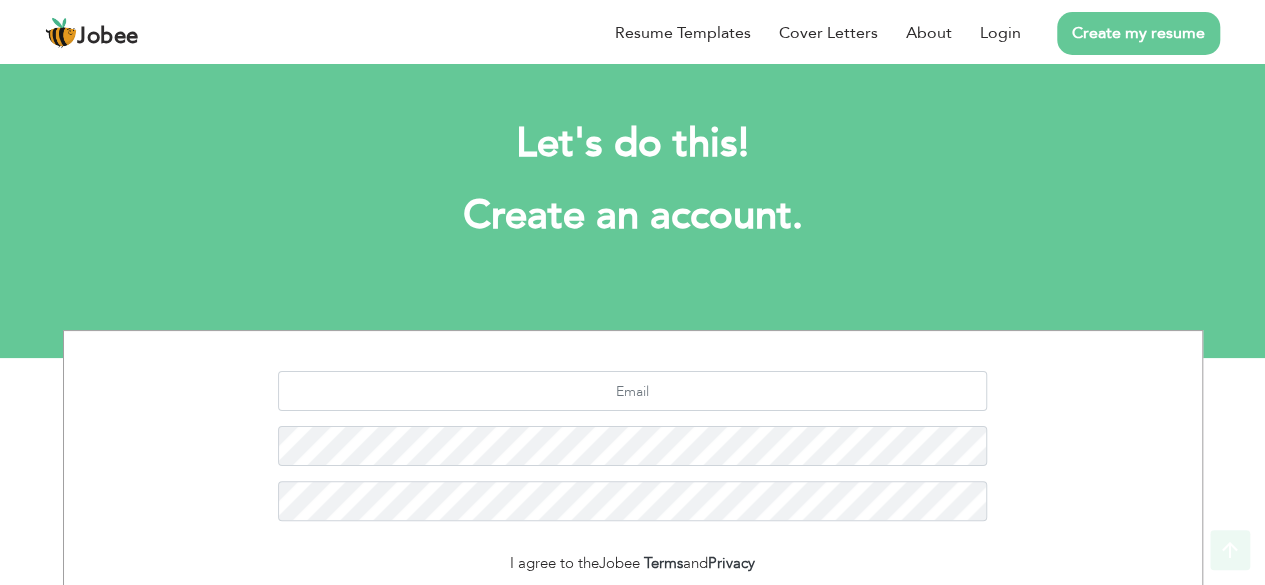 drag, startPoint x: 1258, startPoint y: 163, endPoint x: 349, endPoint y: 239, distance: 912.1716 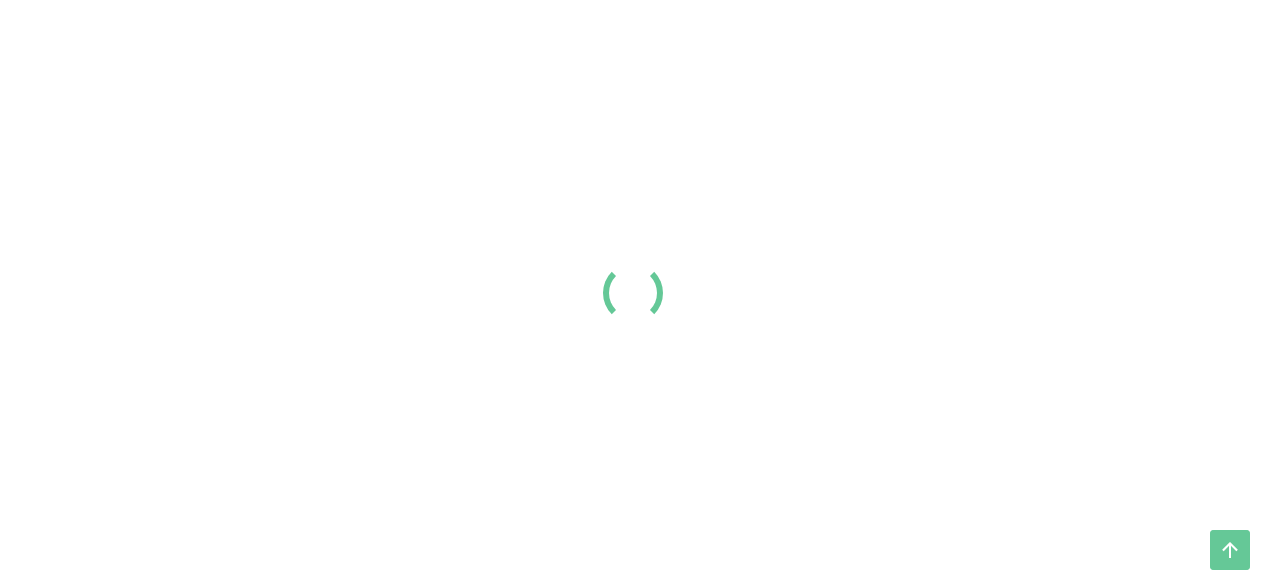 scroll, scrollTop: 424, scrollLeft: 0, axis: vertical 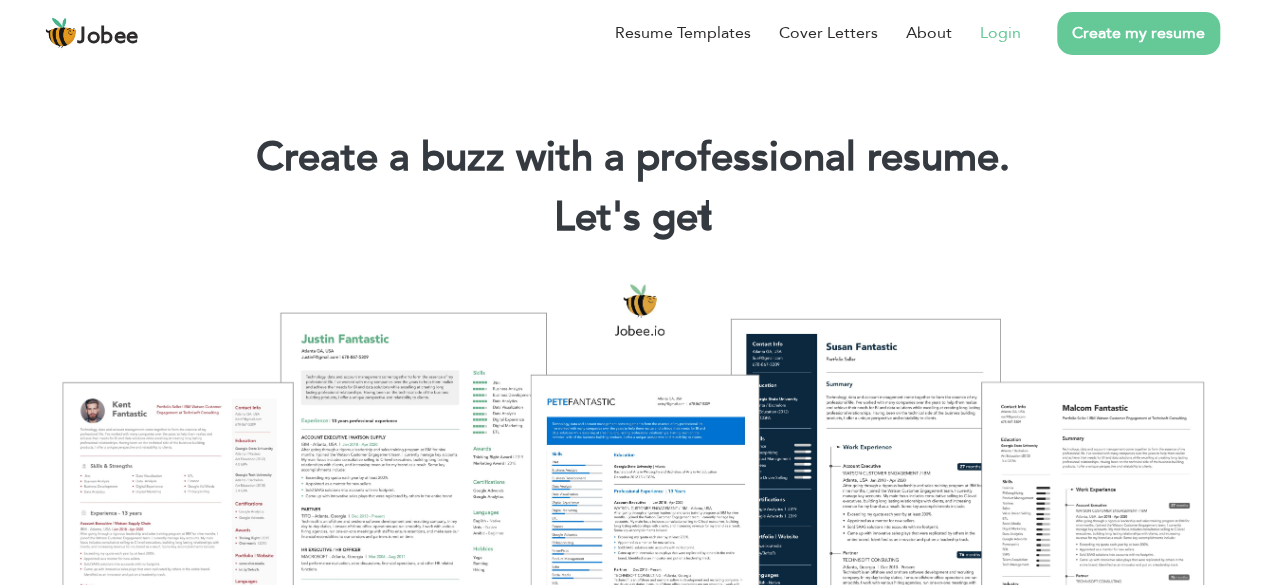 click on "Login" at bounding box center [1000, 33] 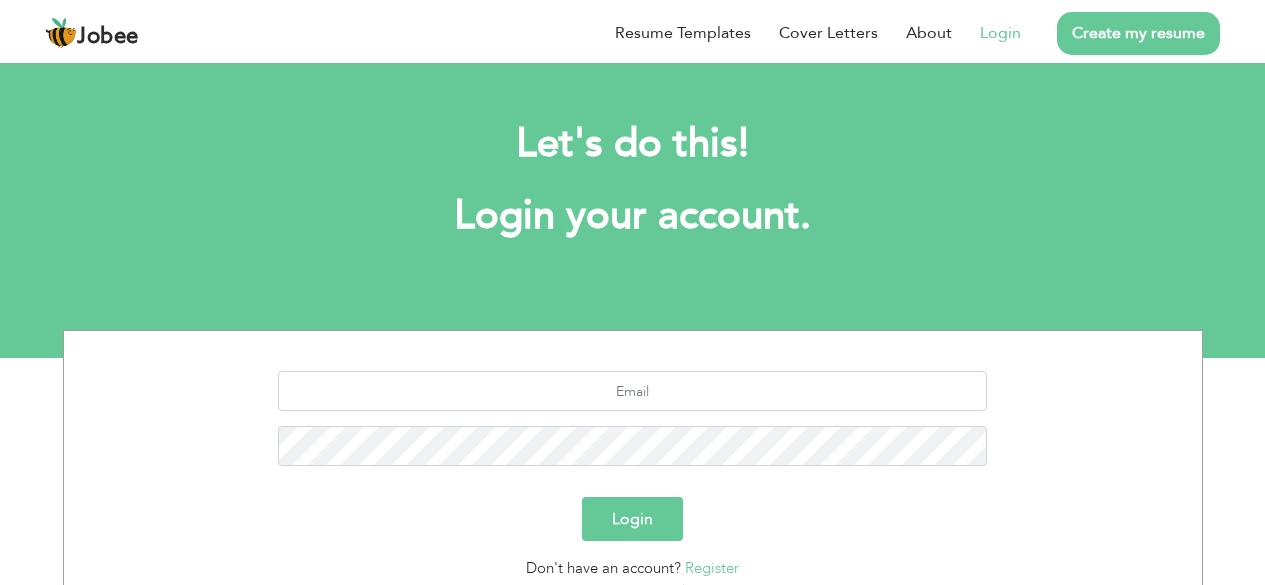 scroll, scrollTop: 0, scrollLeft: 0, axis: both 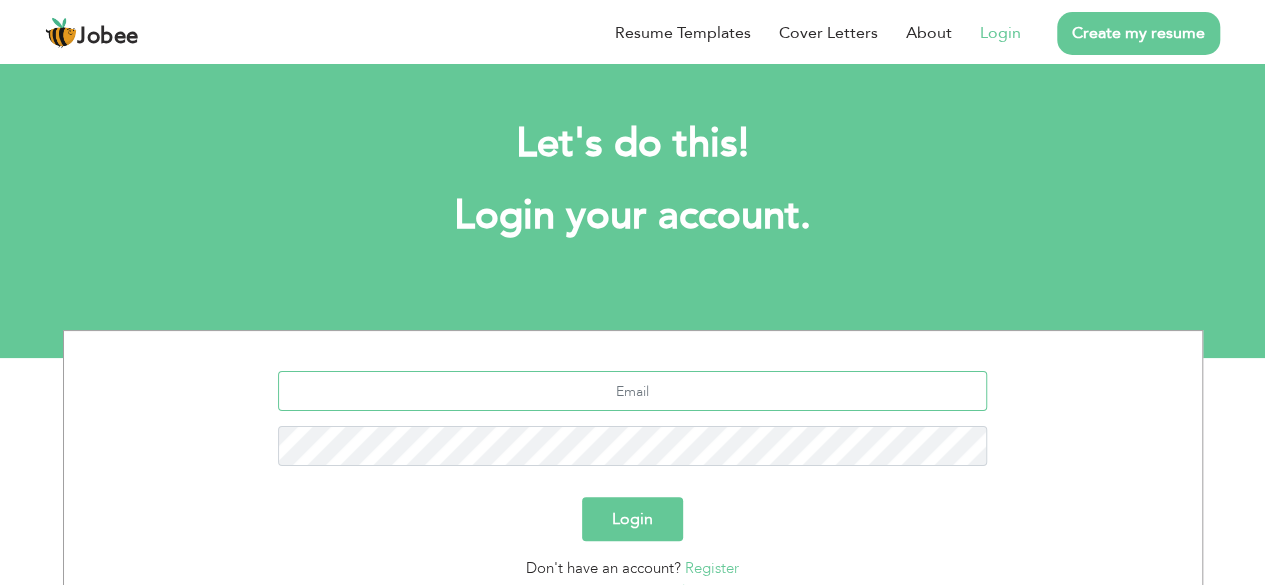 click at bounding box center [632, 391] 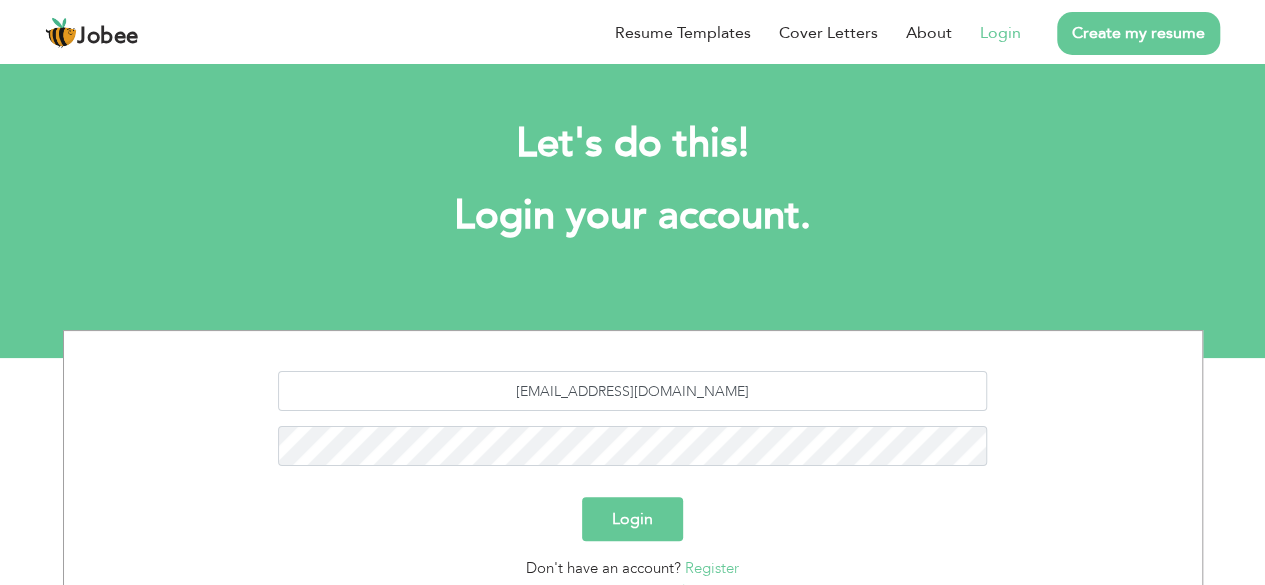 click on "Login" at bounding box center [632, 519] 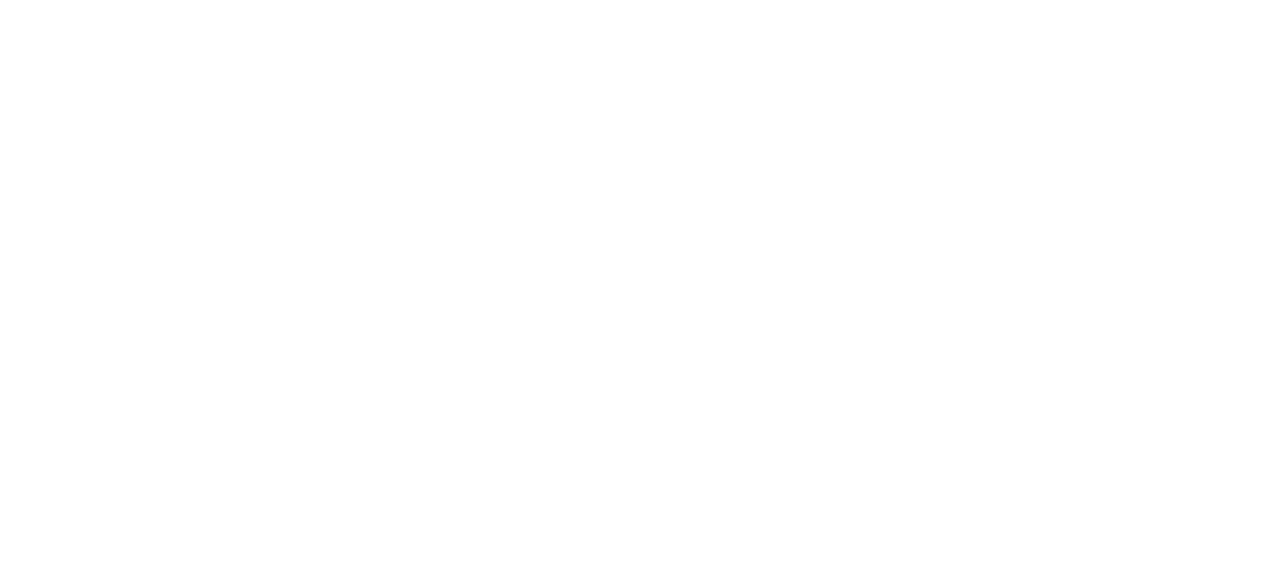 scroll, scrollTop: 0, scrollLeft: 0, axis: both 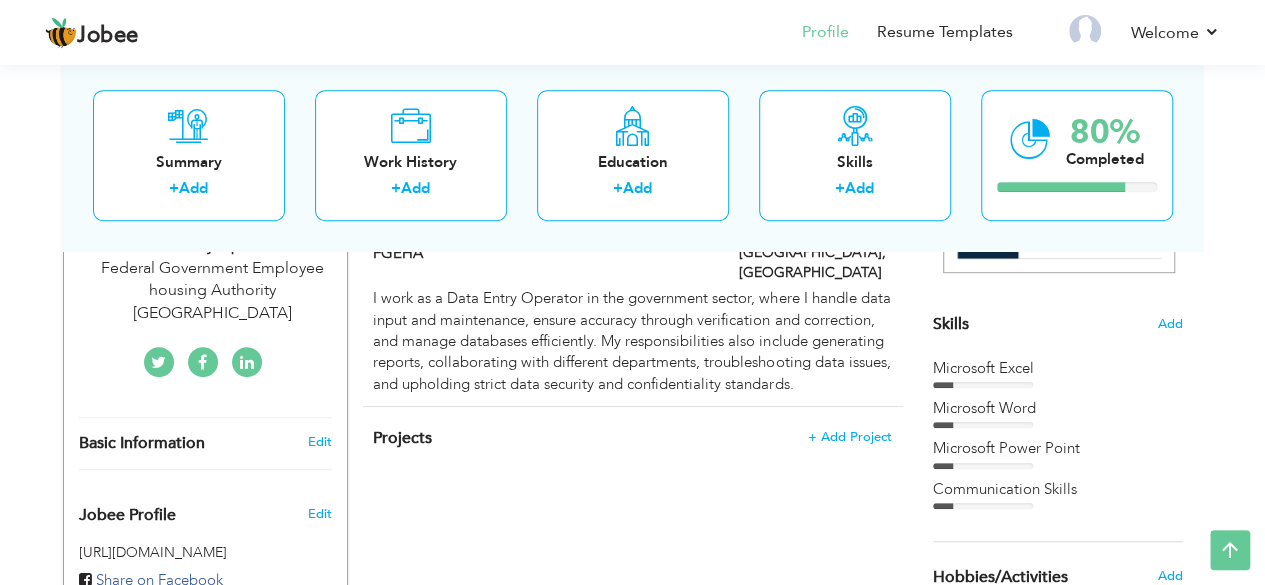 click on "Choose a Template
‹" at bounding box center [1060, 651] 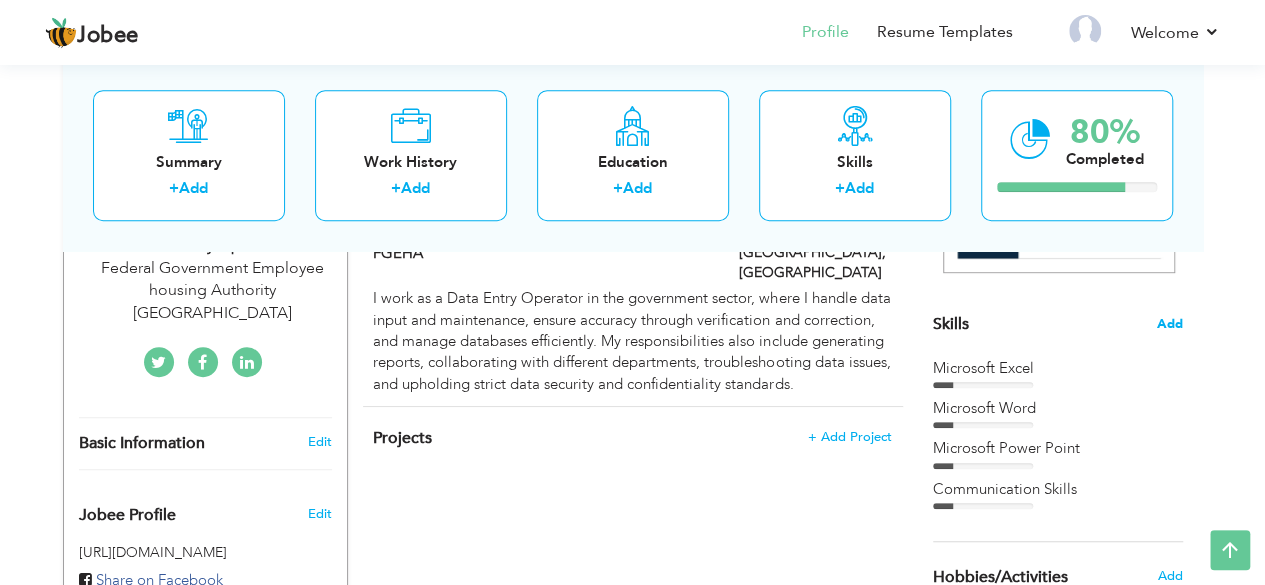 click on "Add" at bounding box center (1170, 324) 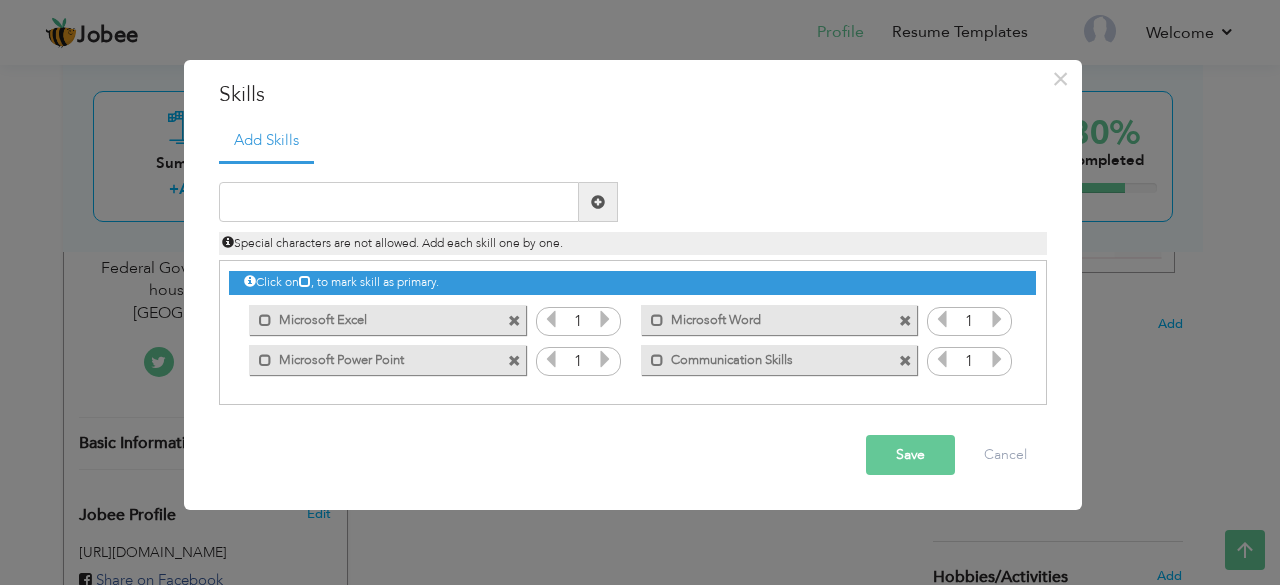 click at bounding box center (514, 321) 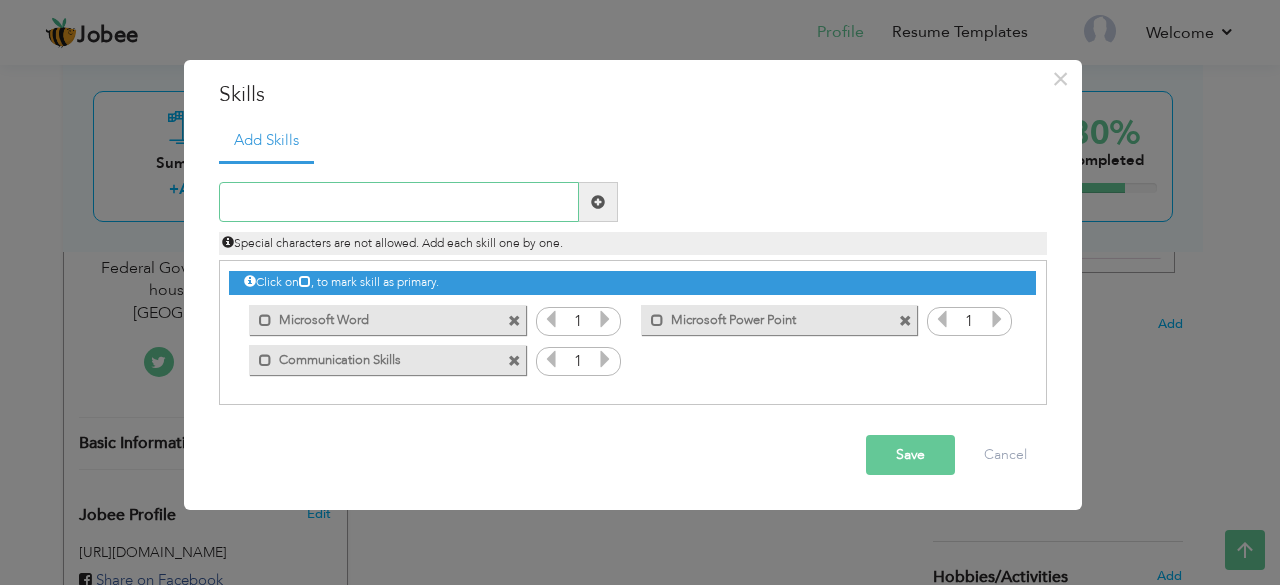 click at bounding box center [399, 202] 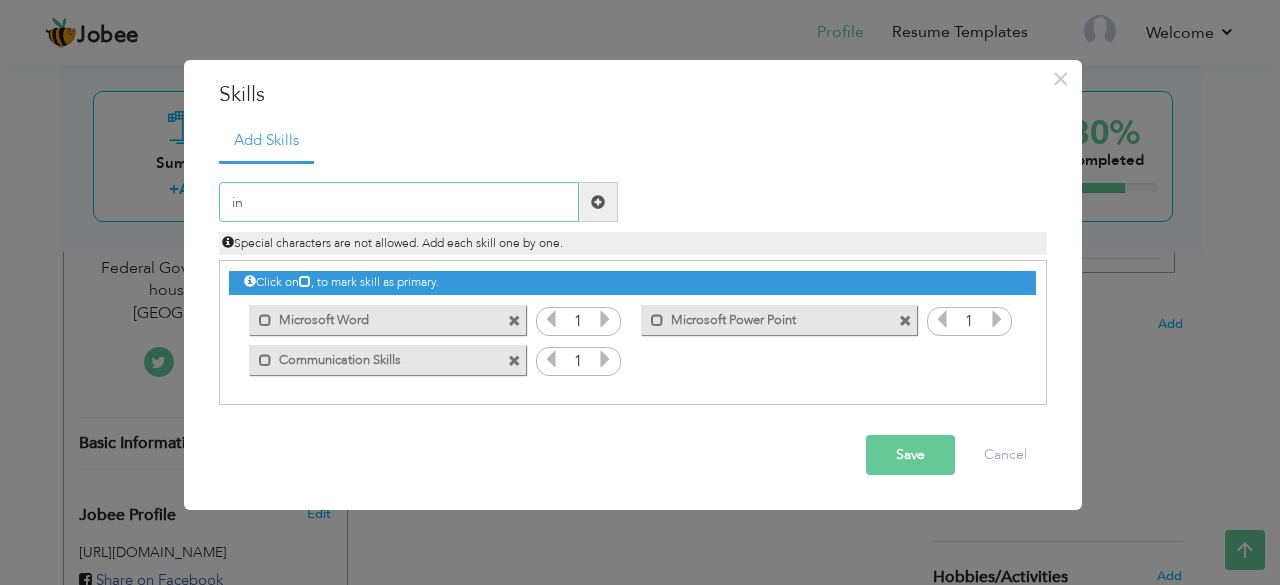 type on "i" 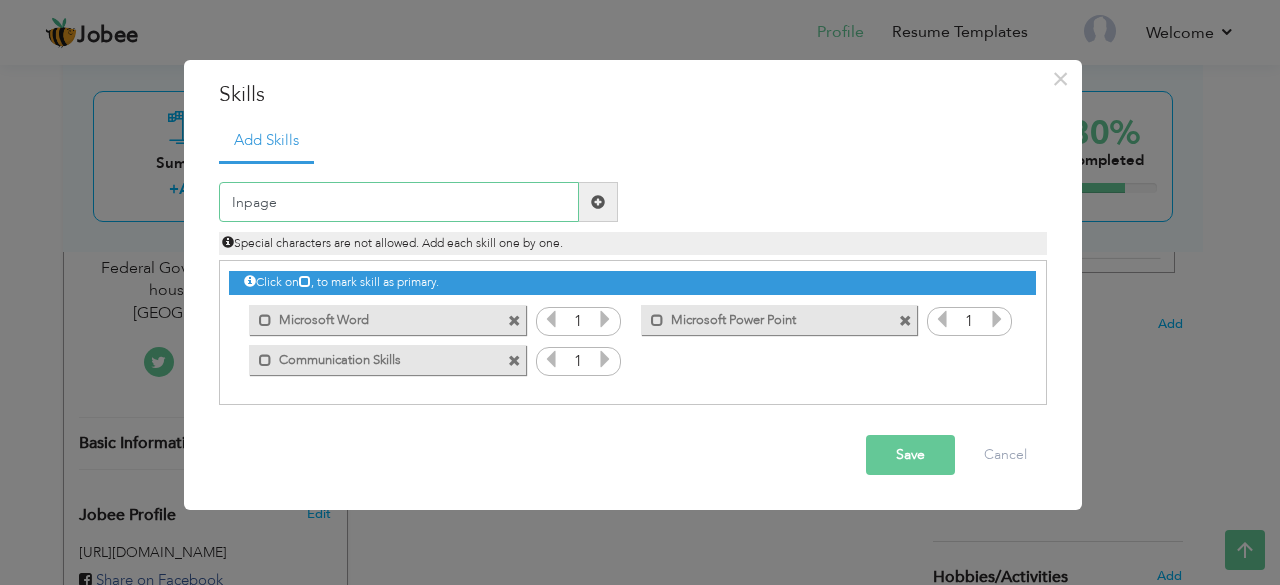 type on "Inpage" 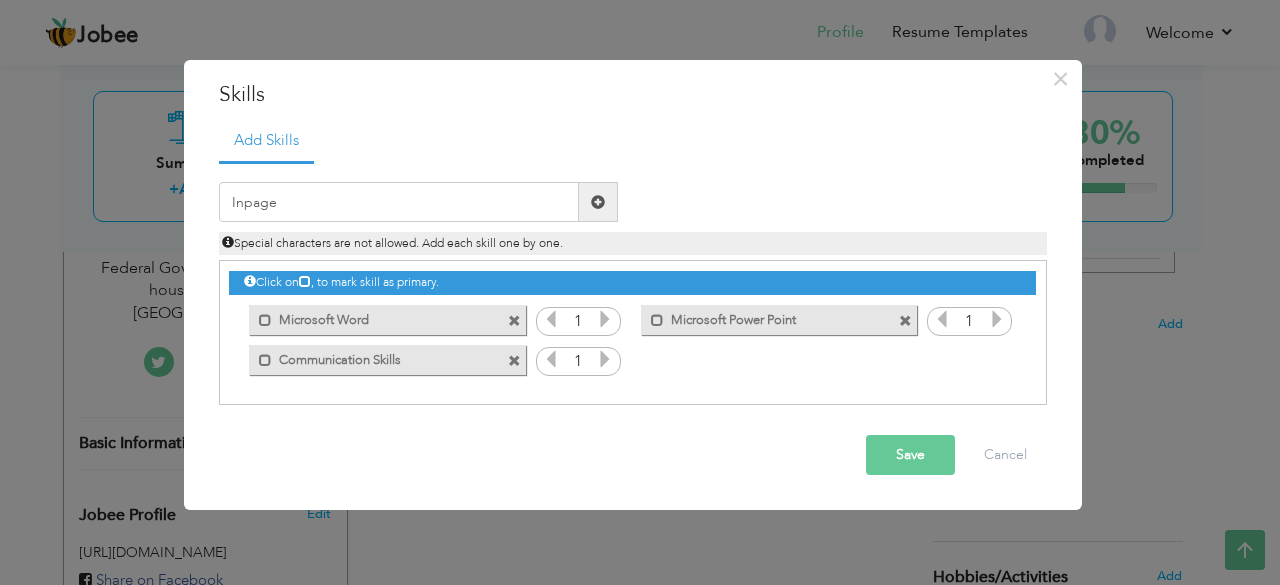 click at bounding box center (598, 202) 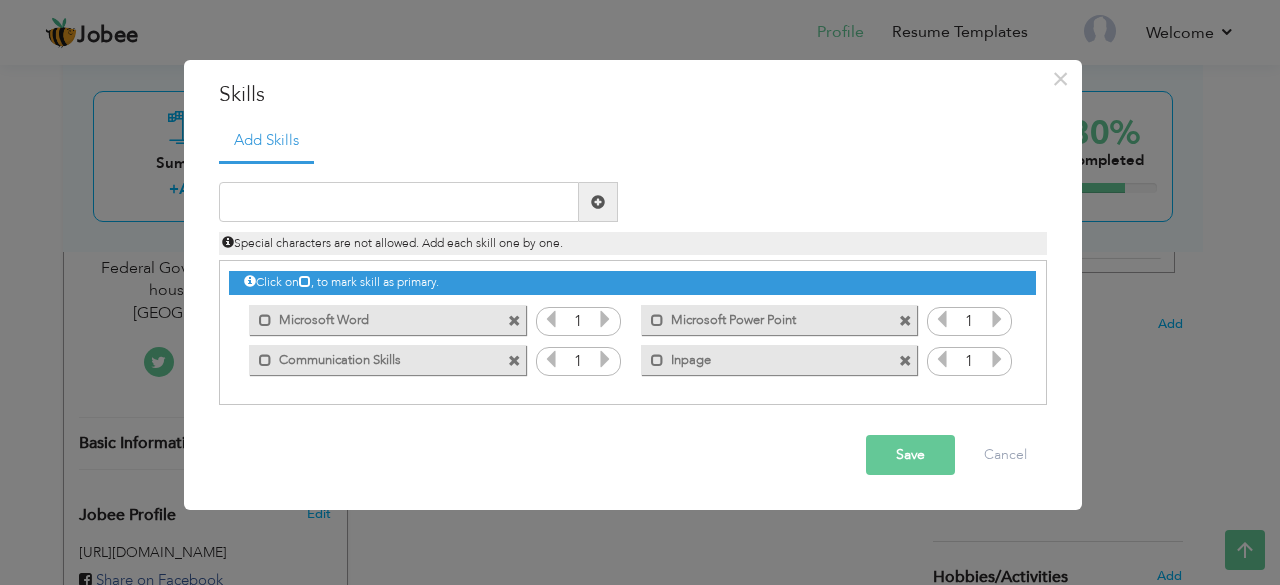 click at bounding box center (514, 361) 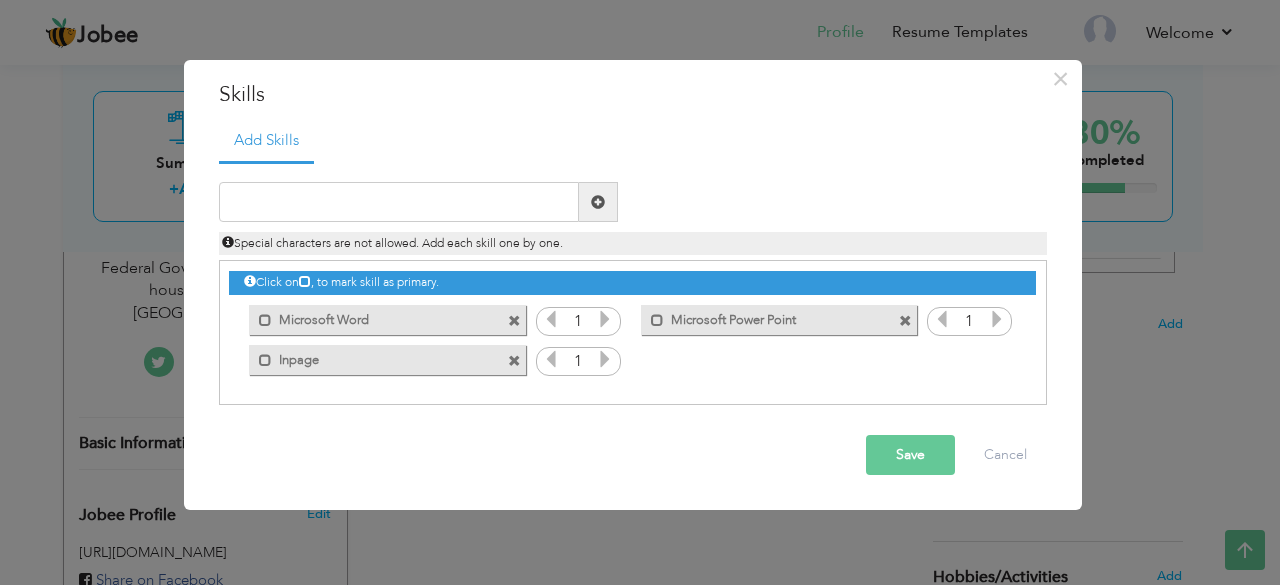 click on "Save" at bounding box center (910, 455) 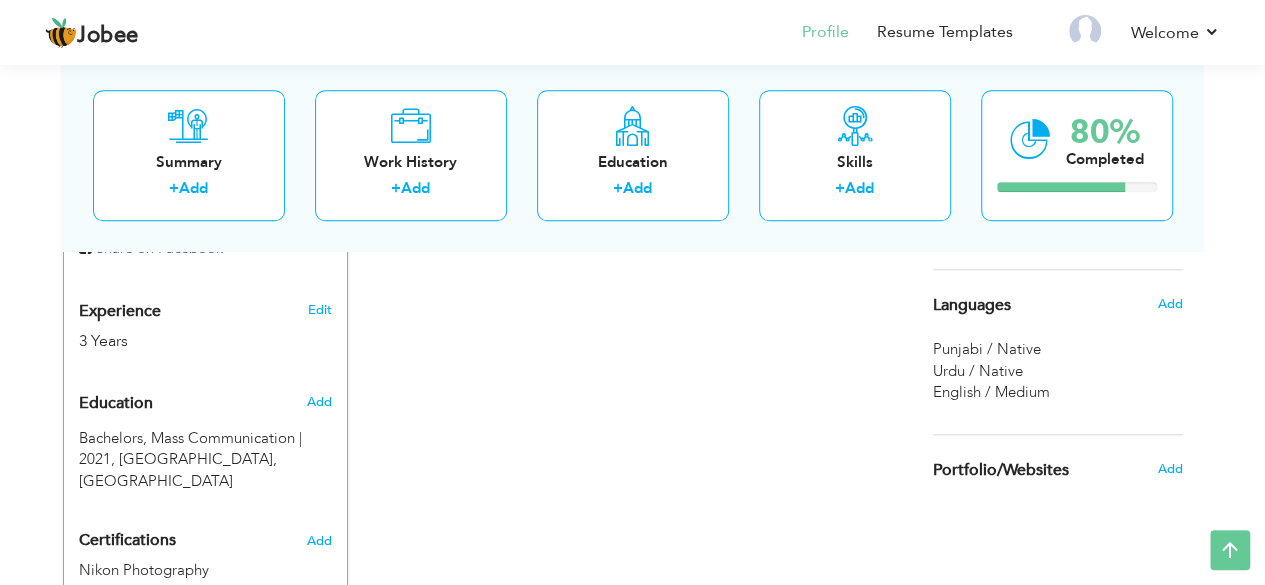 scroll, scrollTop: 784, scrollLeft: 0, axis: vertical 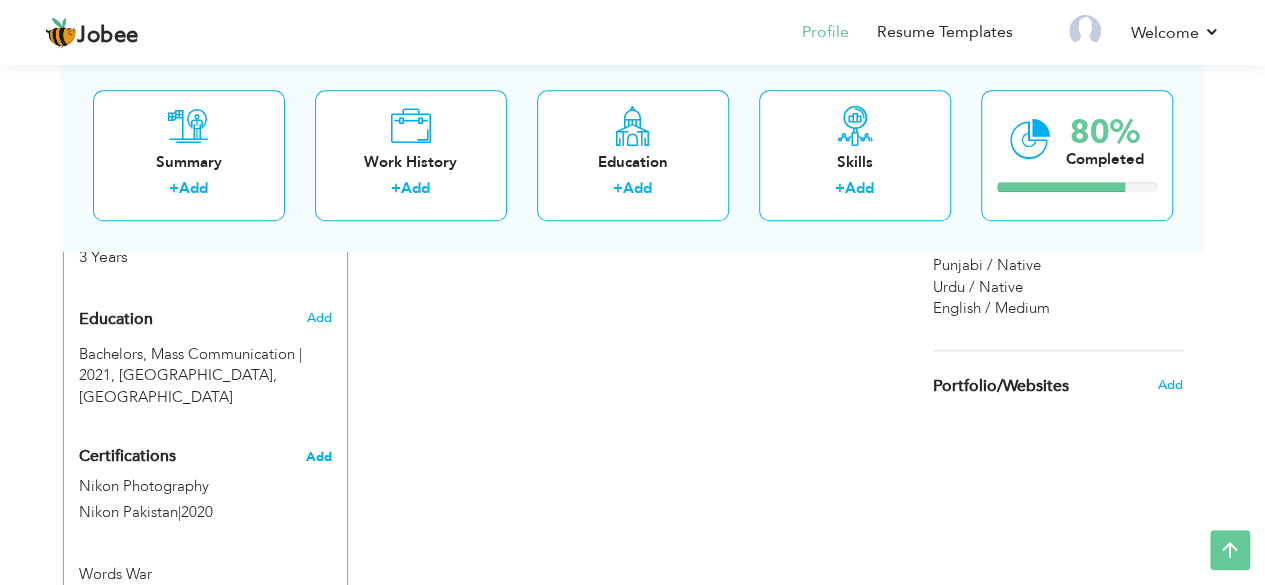 click on "Add" at bounding box center (319, 457) 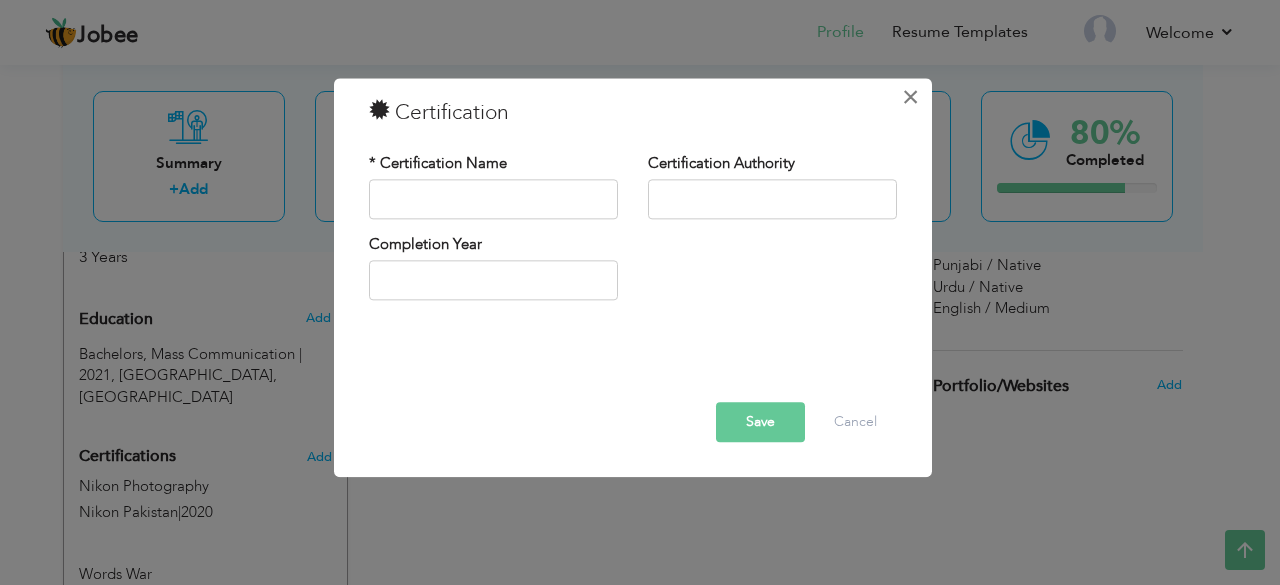 click on "×" at bounding box center [910, 97] 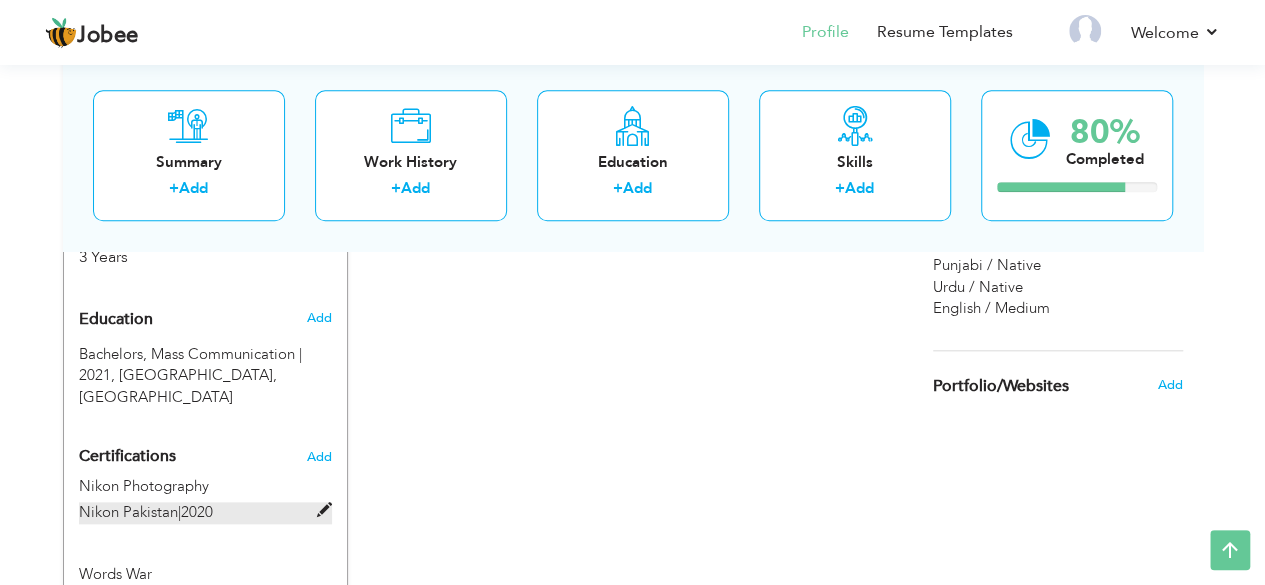 click at bounding box center [324, 510] 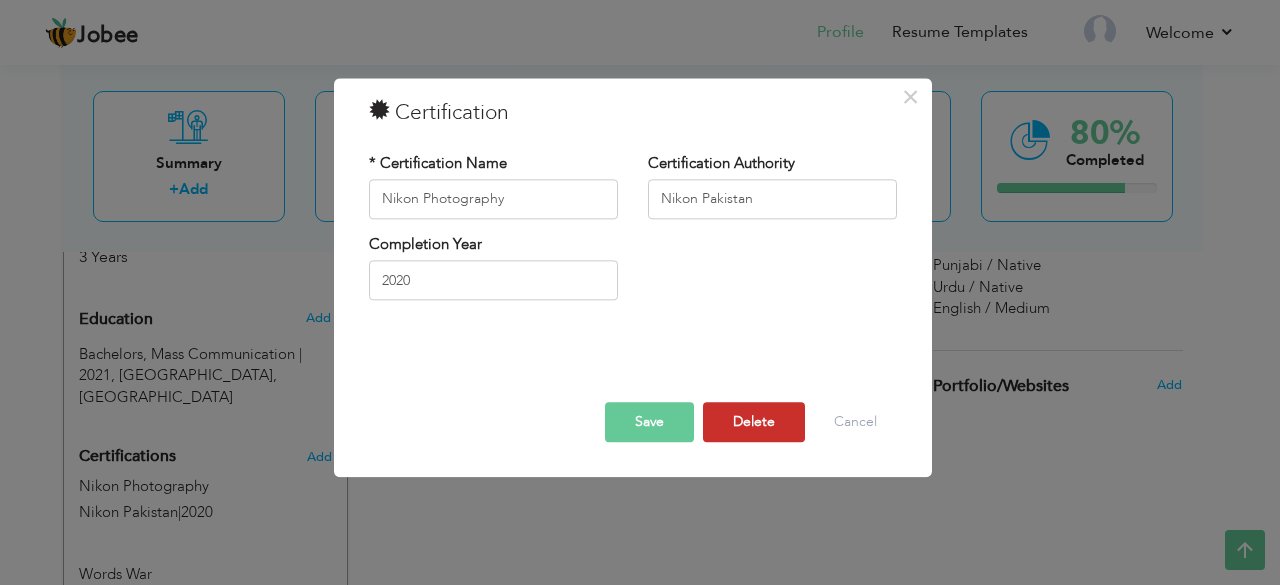 click on "Delete" at bounding box center [754, 422] 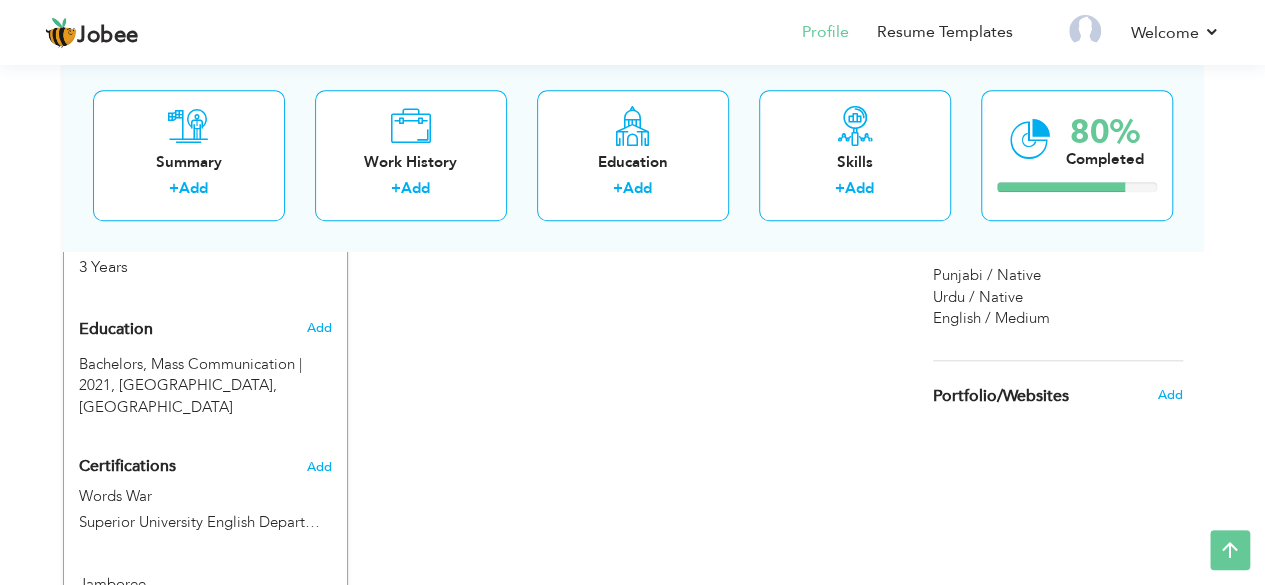 scroll, scrollTop: 859, scrollLeft: 0, axis: vertical 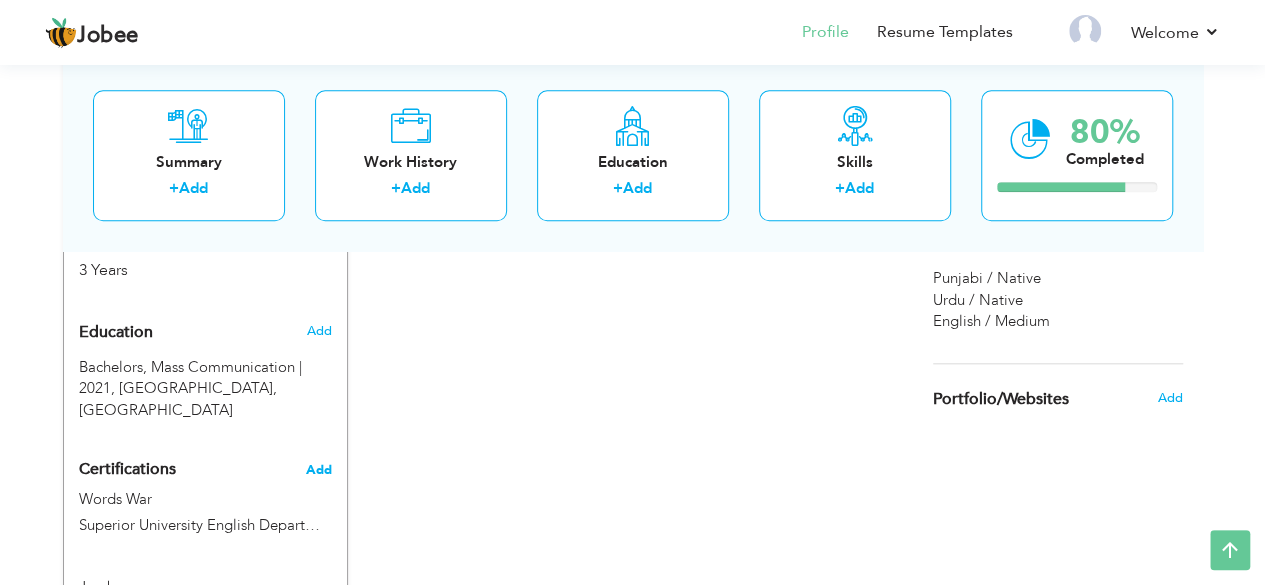 click on "Add" at bounding box center [319, 470] 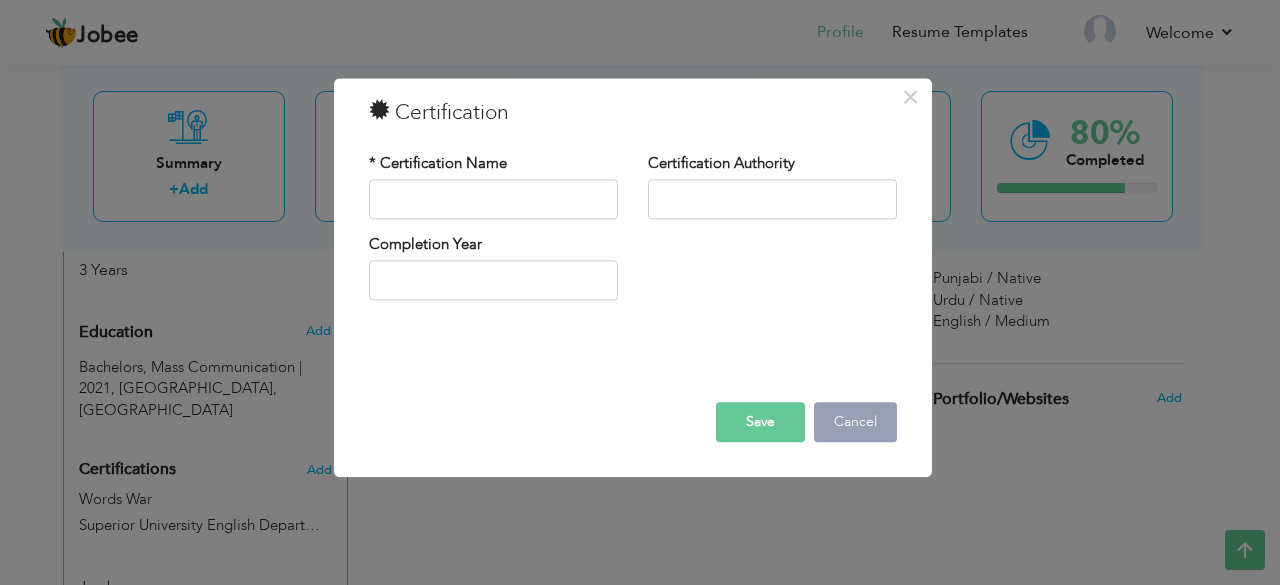 click on "Cancel" at bounding box center [855, 422] 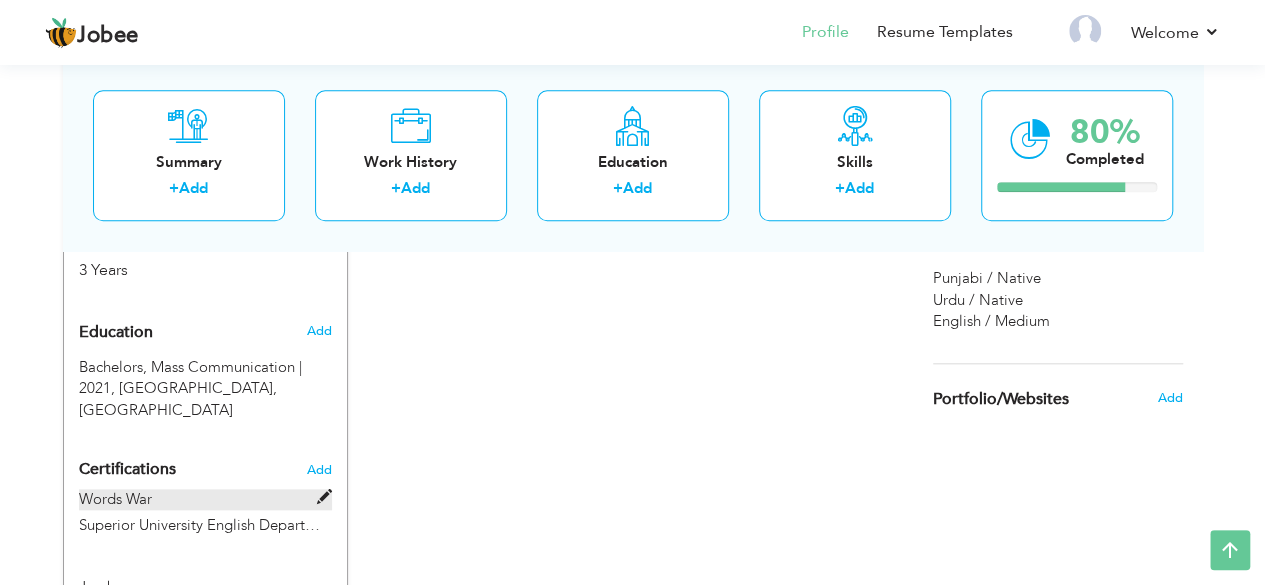 click at bounding box center [324, 497] 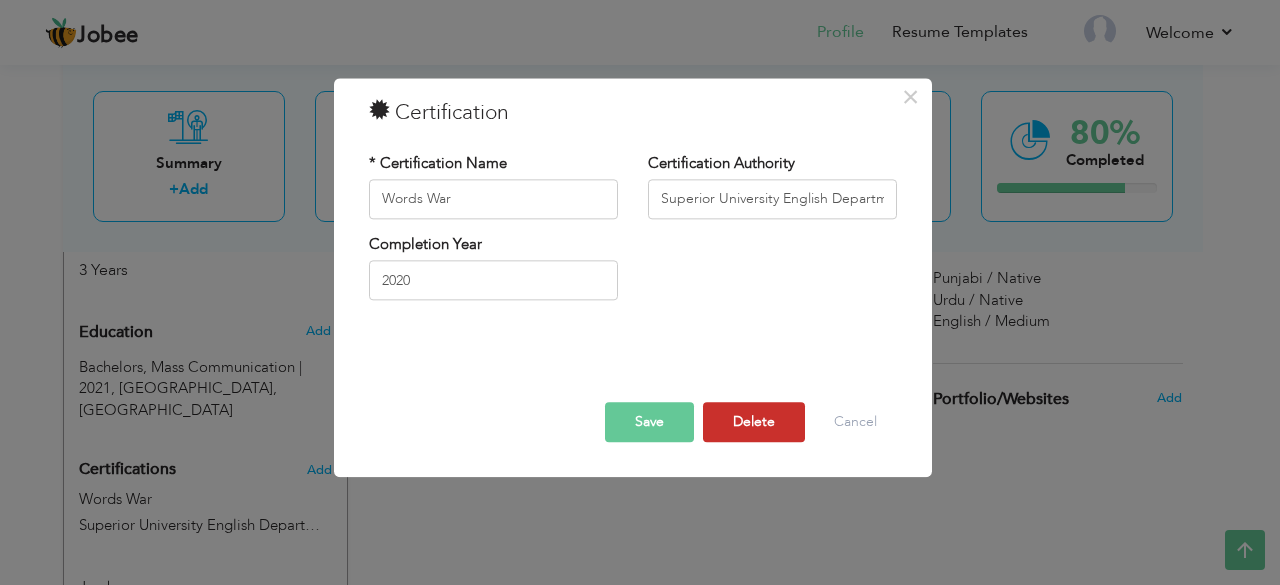 click on "Delete" at bounding box center (754, 422) 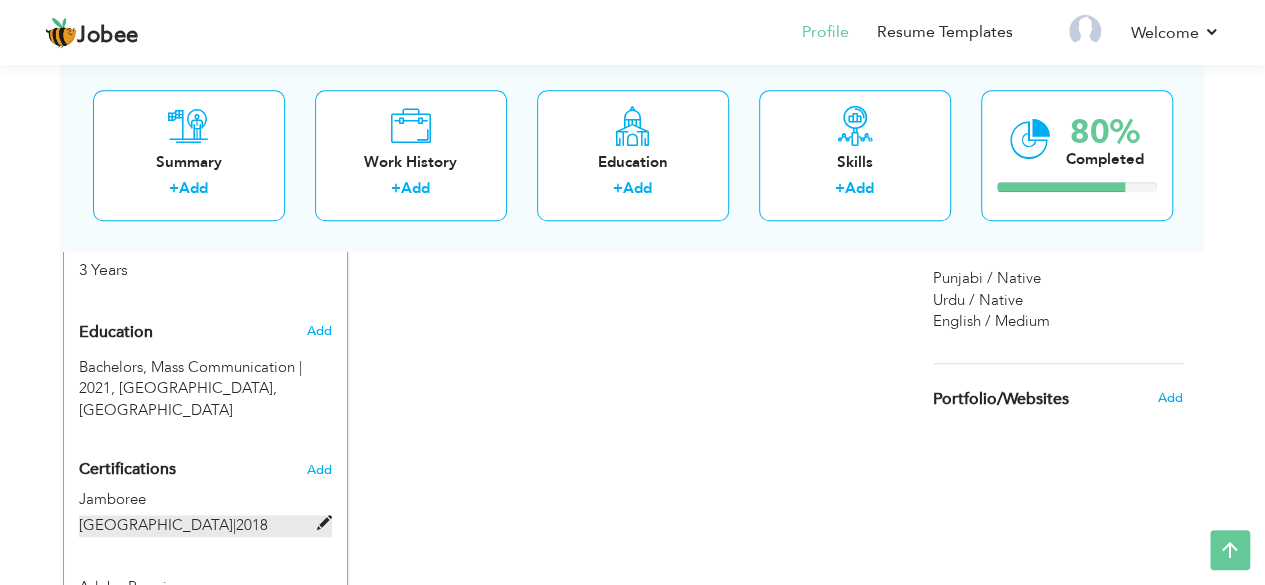 click at bounding box center (324, 523) 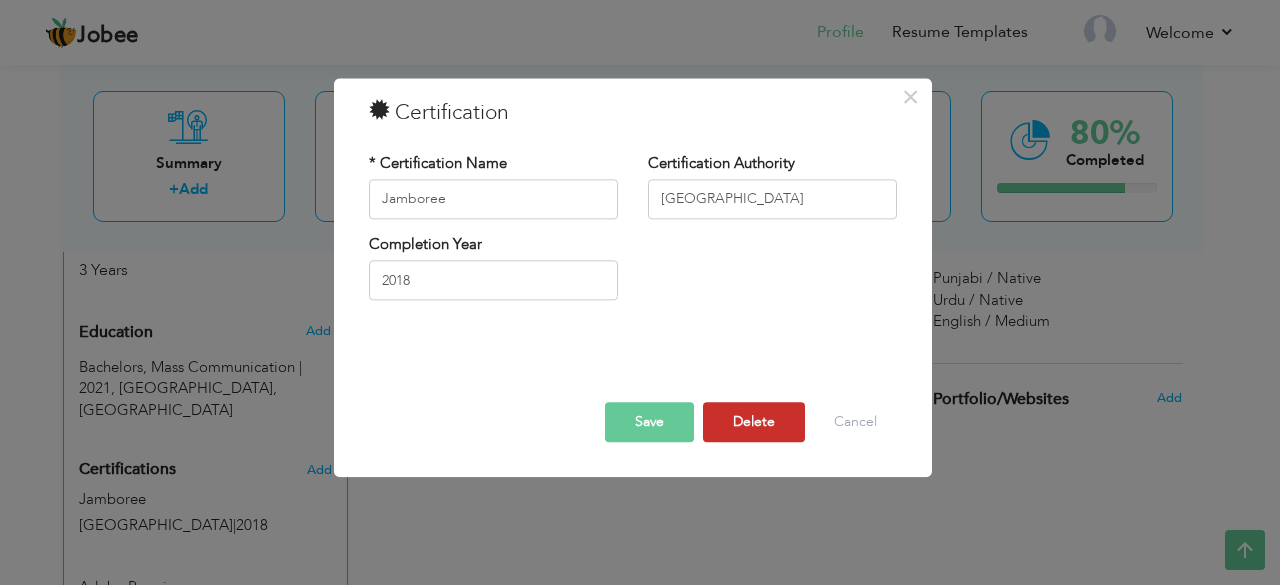 click on "Delete" at bounding box center [754, 422] 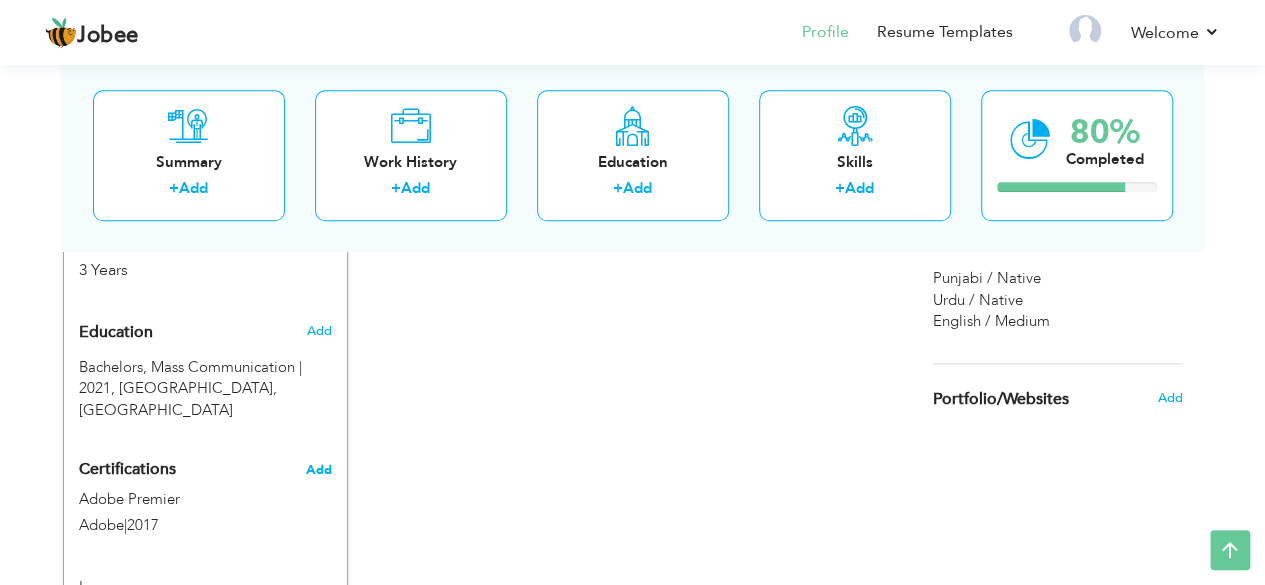 click on "Add" at bounding box center (319, 470) 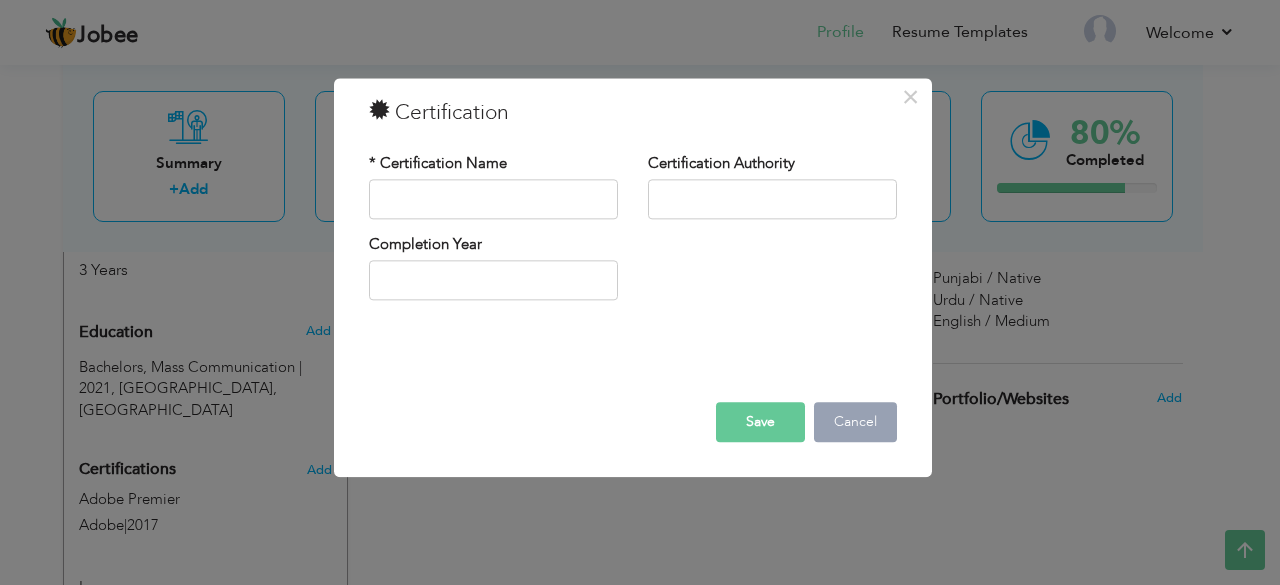 click on "Cancel" at bounding box center [855, 422] 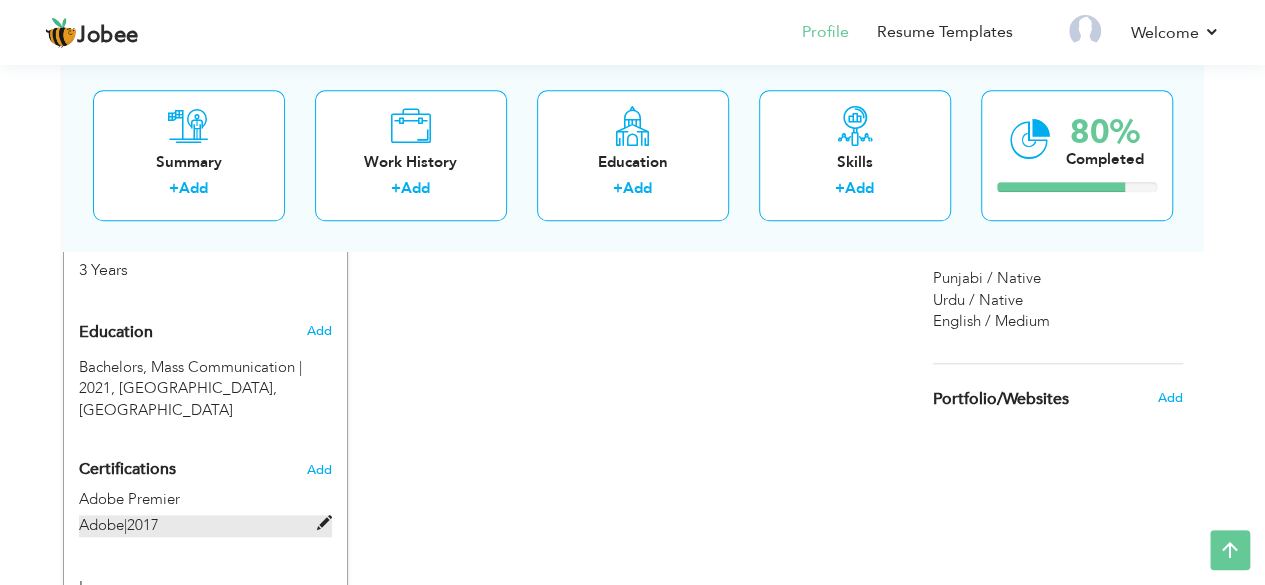 click at bounding box center (324, 523) 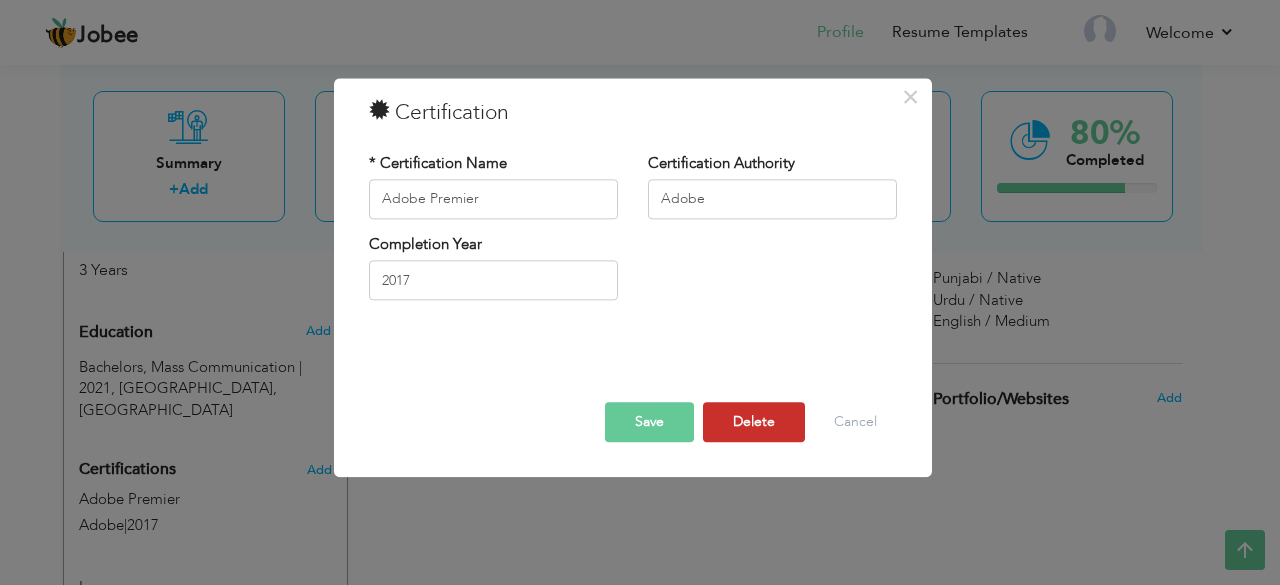 click on "Delete" at bounding box center [754, 422] 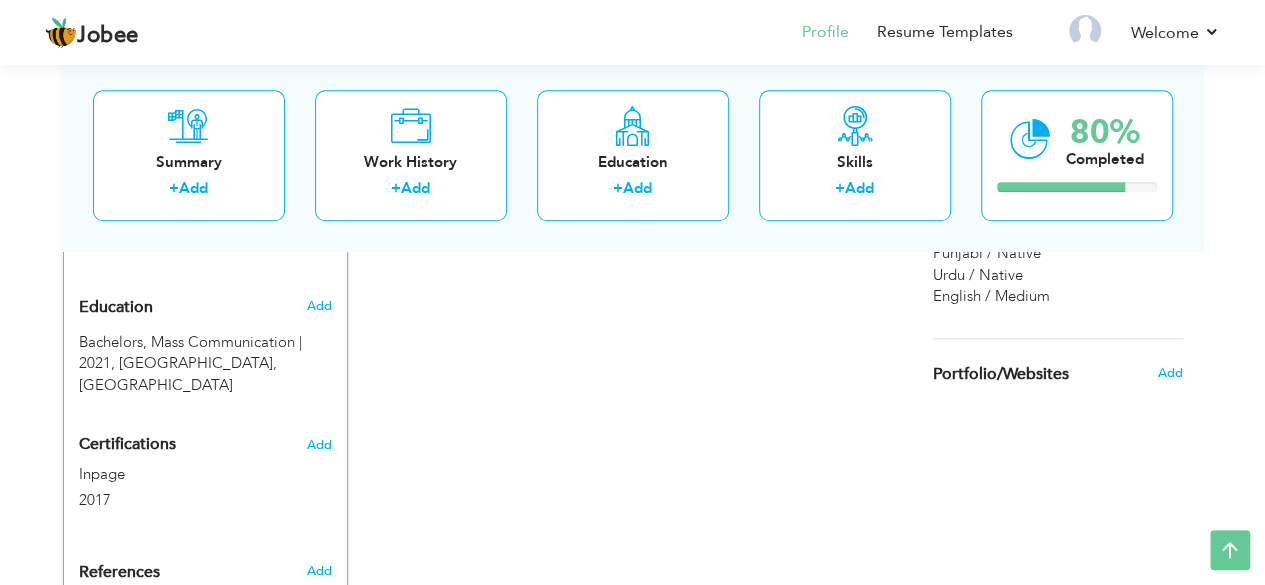 scroll, scrollTop: 890, scrollLeft: 0, axis: vertical 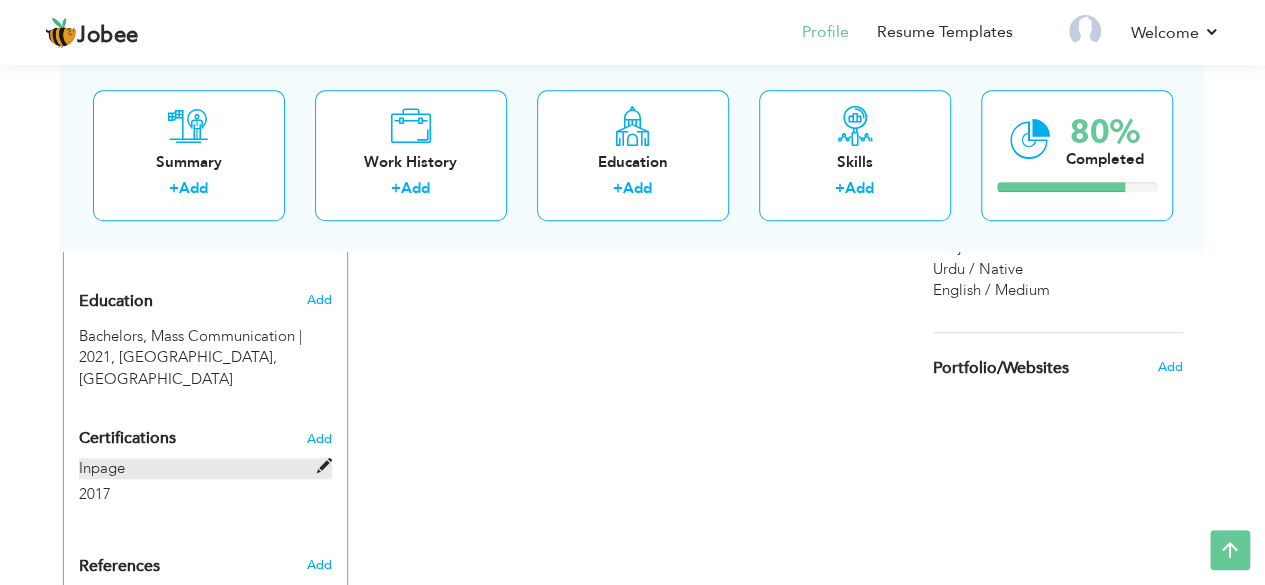 click at bounding box center (324, 466) 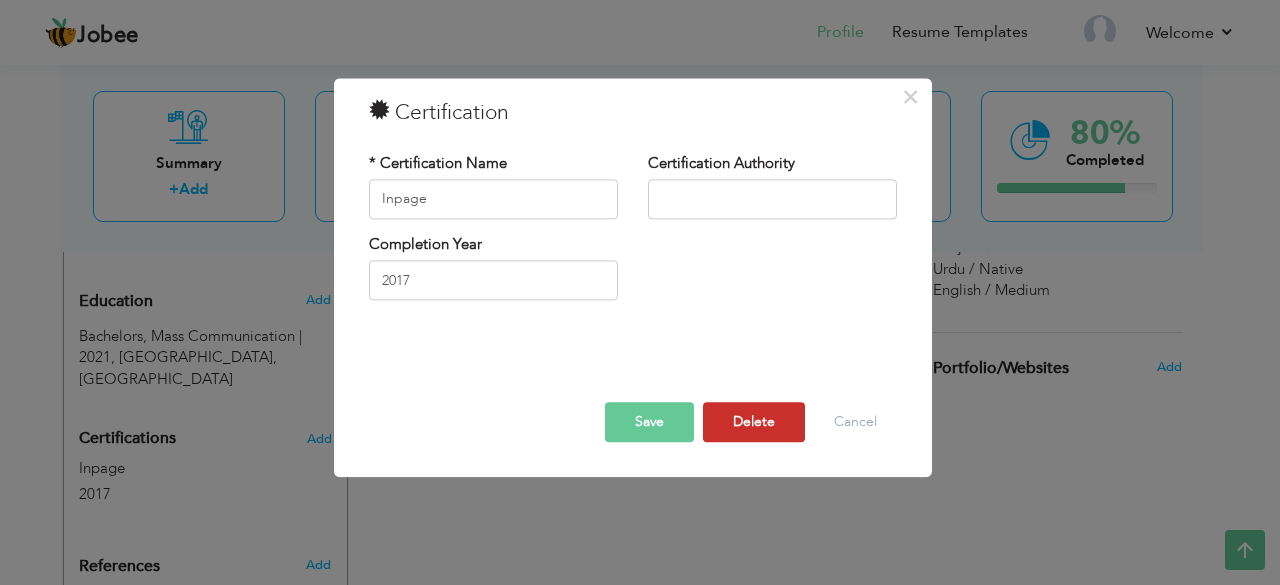 click on "Delete" at bounding box center (754, 422) 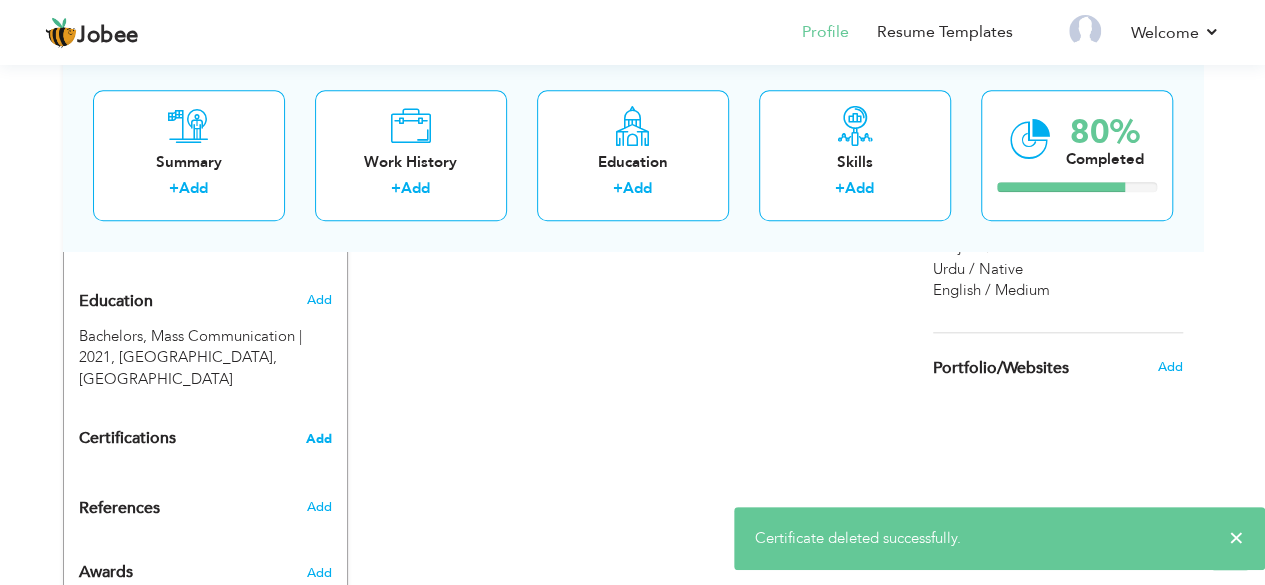 click on "Add" at bounding box center (319, 439) 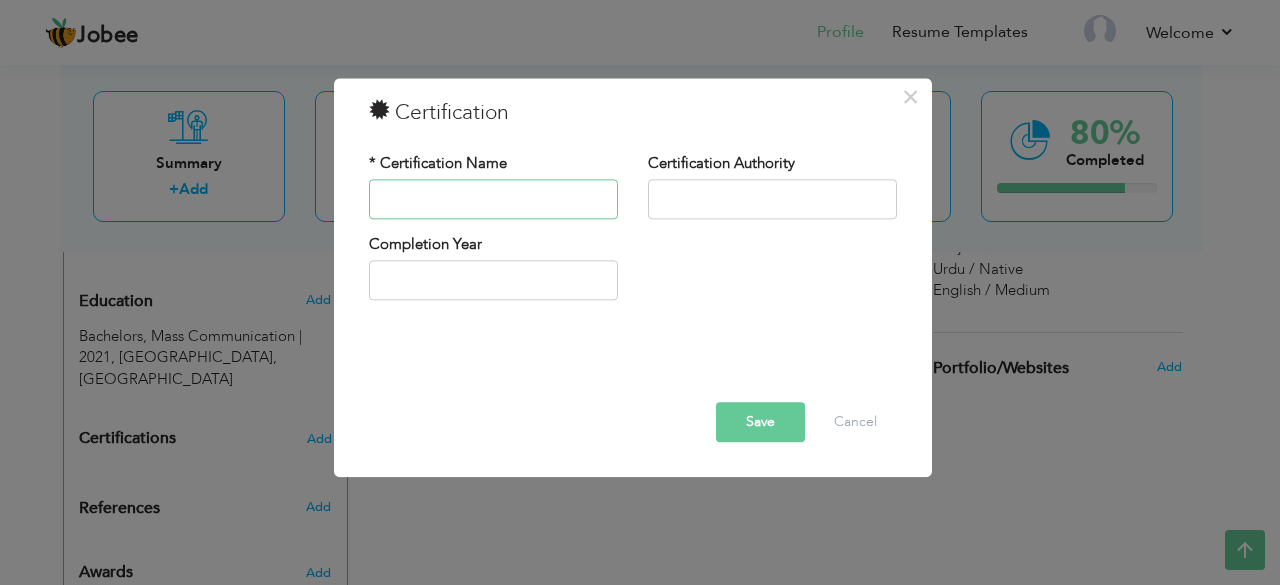 click at bounding box center (493, 199) 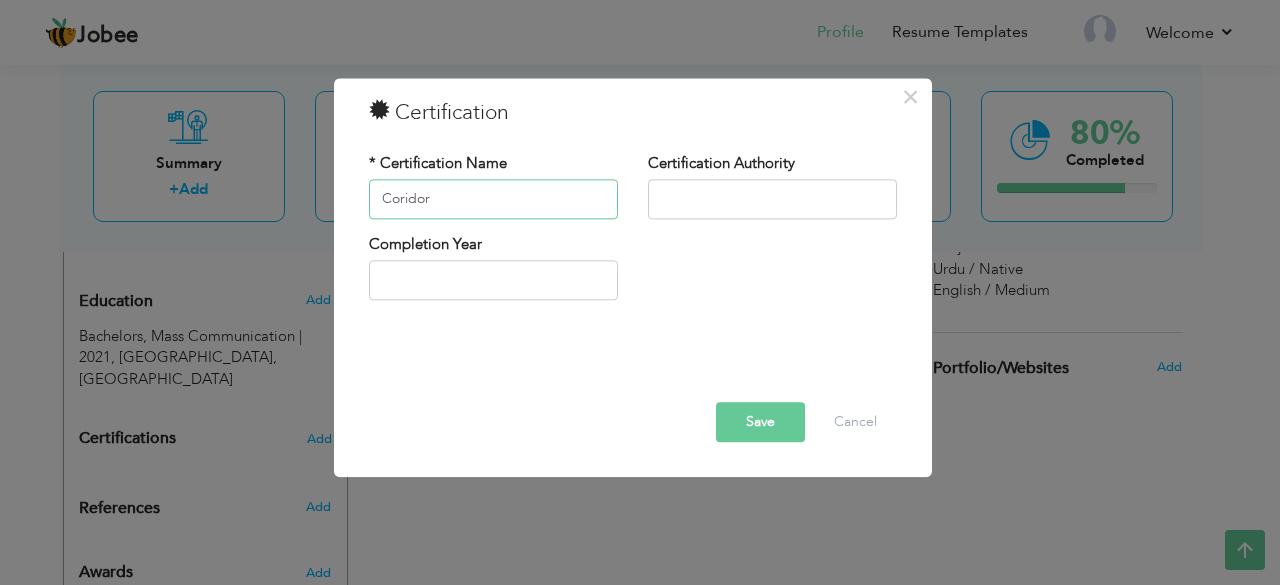 click on "Coridor" at bounding box center (493, 199) 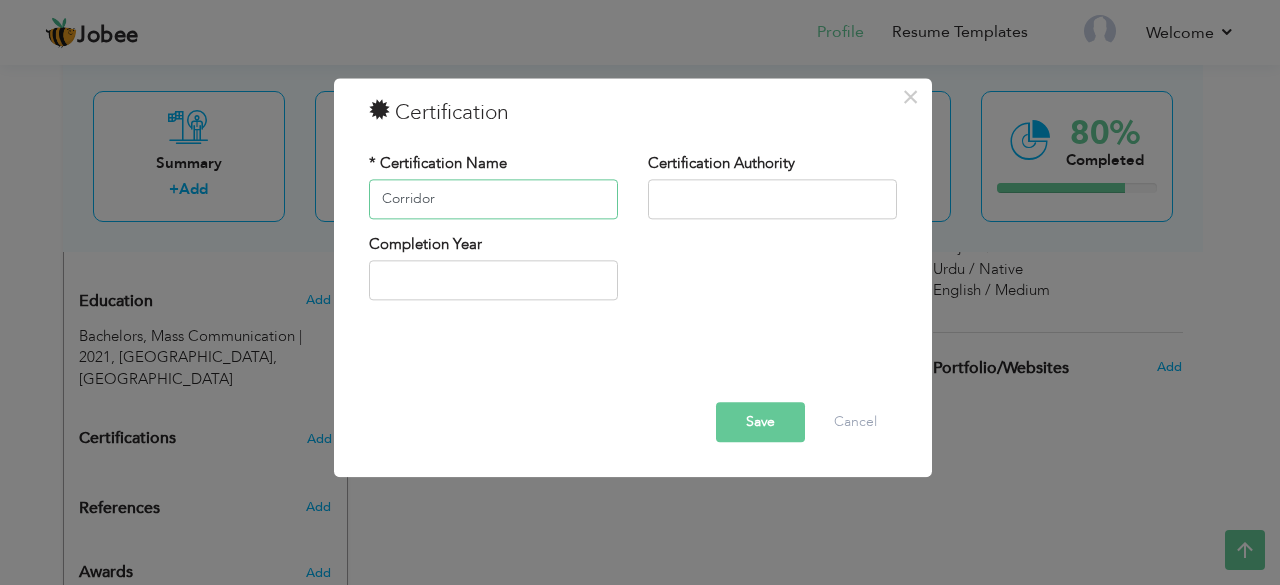 click on "Corridor" at bounding box center [493, 199] 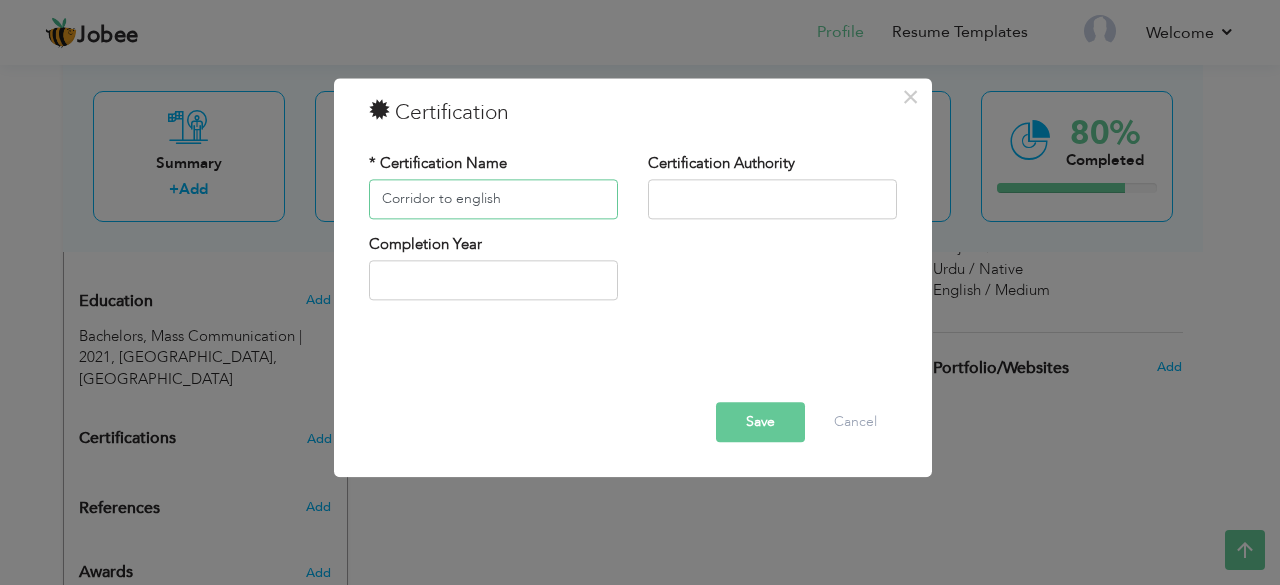 type on "Corridor to english" 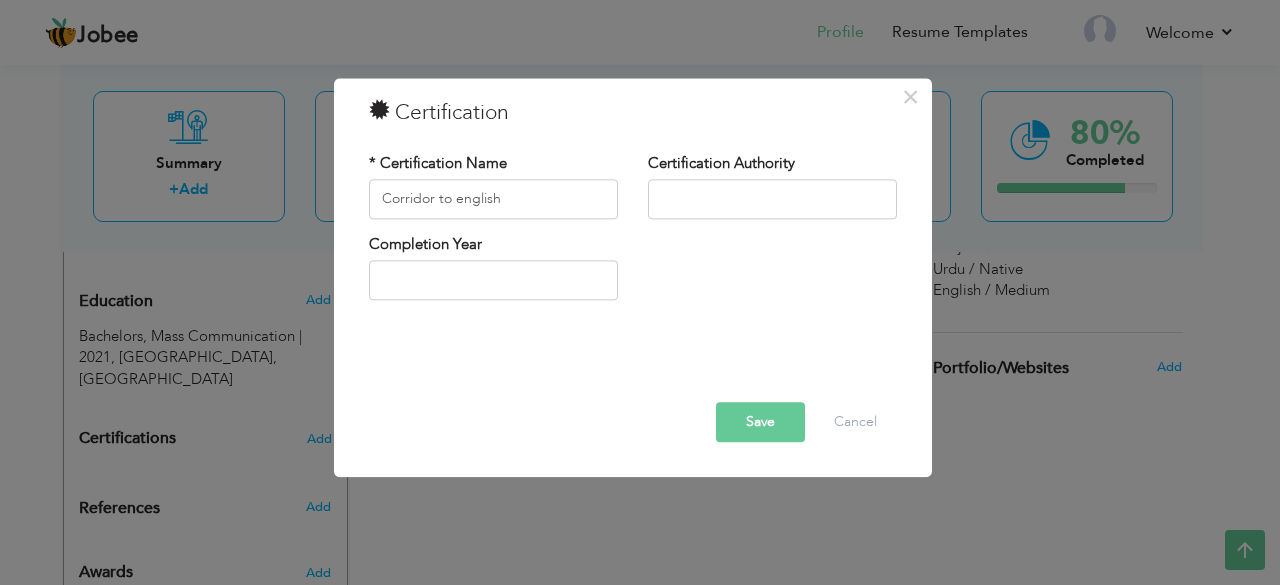 click on "Save" at bounding box center [760, 422] 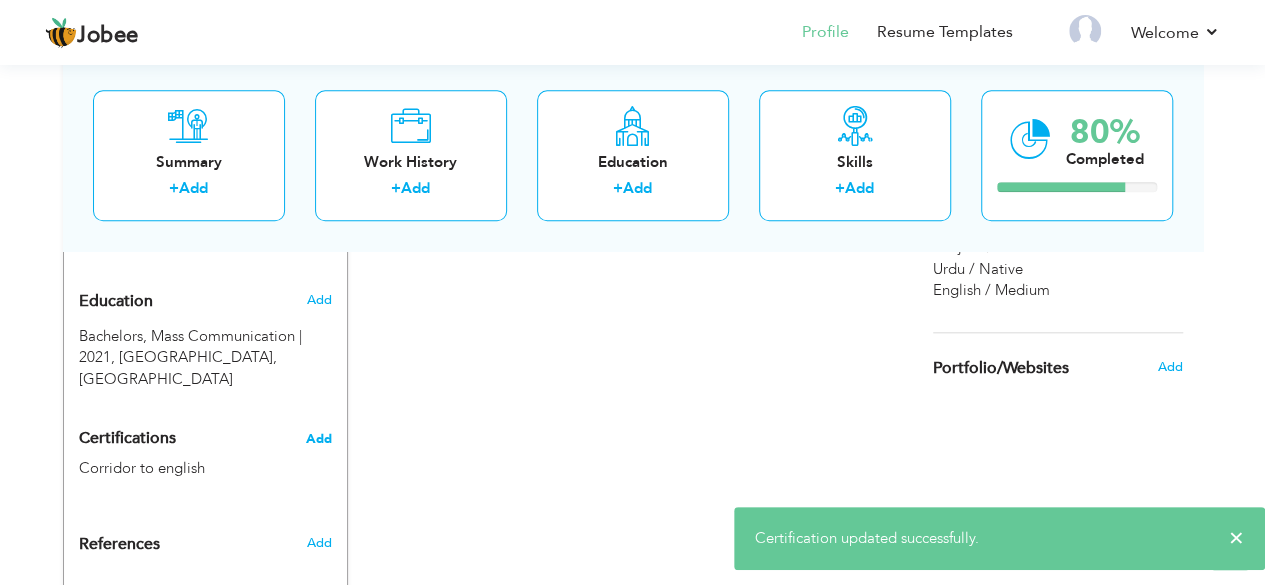 click on "Add" at bounding box center [319, 439] 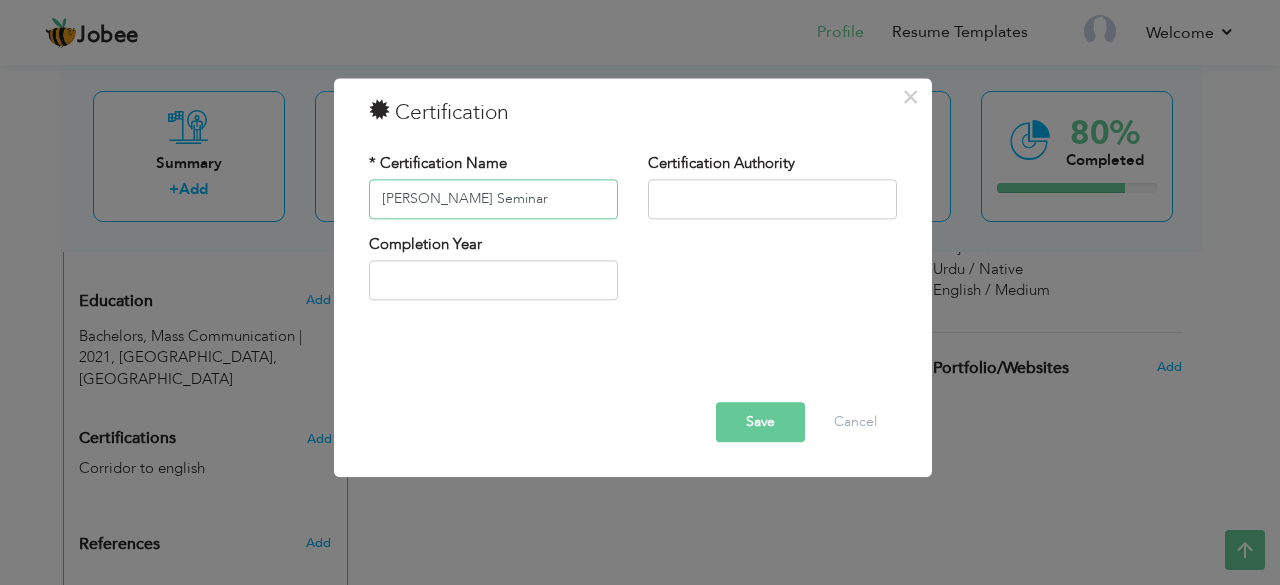 type on "[PERSON_NAME] Seminar" 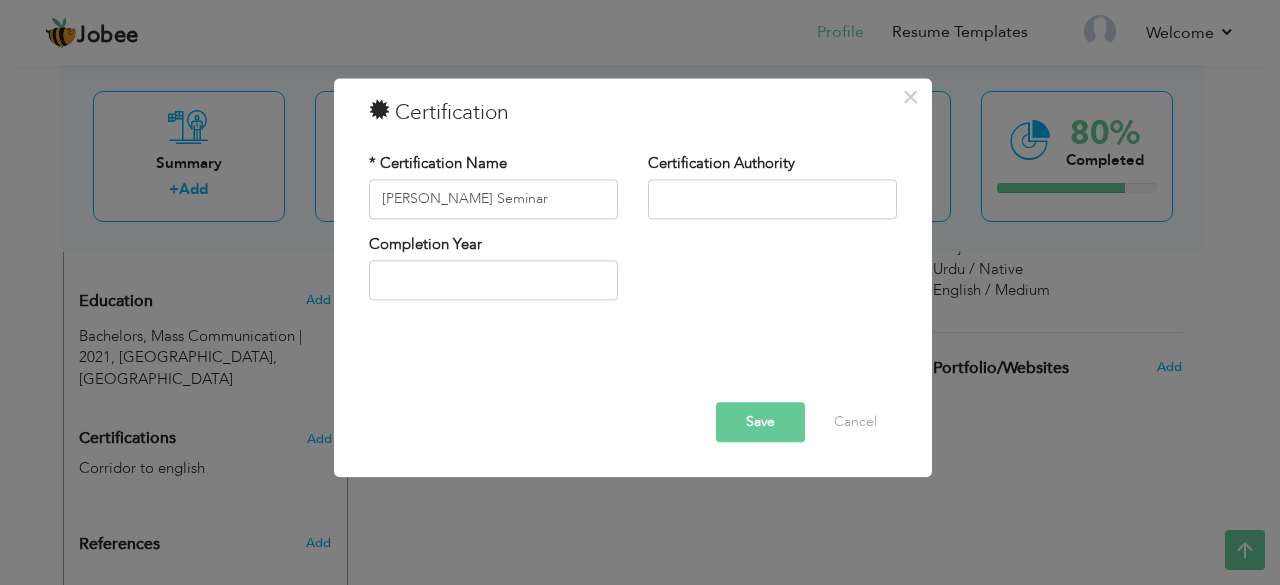 click on "Save" at bounding box center (760, 422) 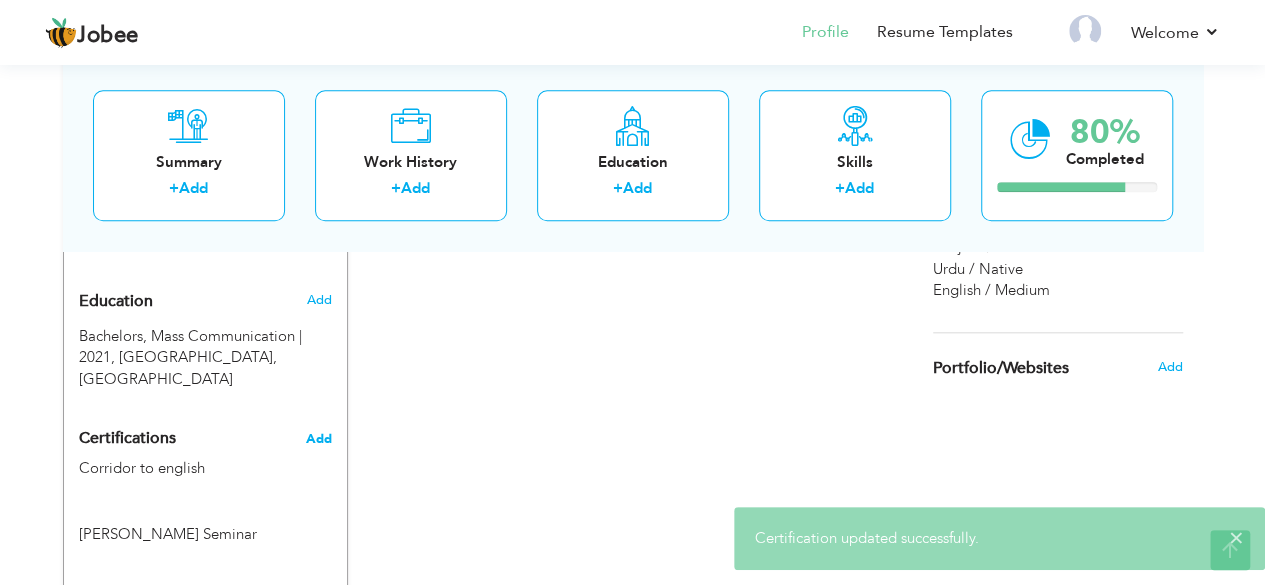 click on "Add" at bounding box center (319, 439) 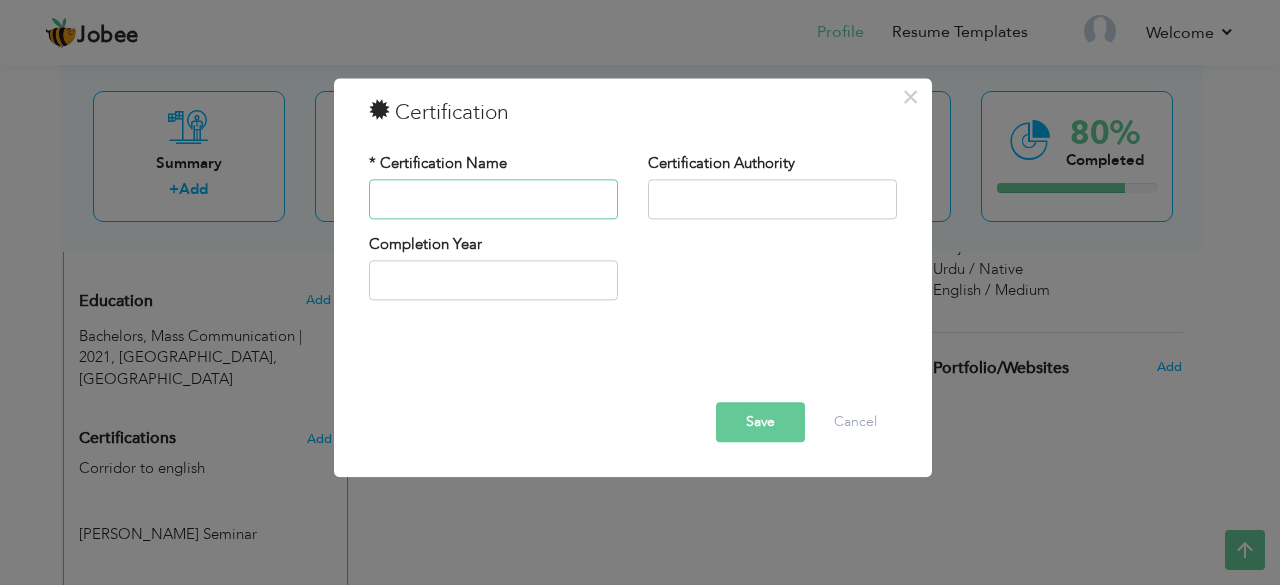click at bounding box center [493, 199] 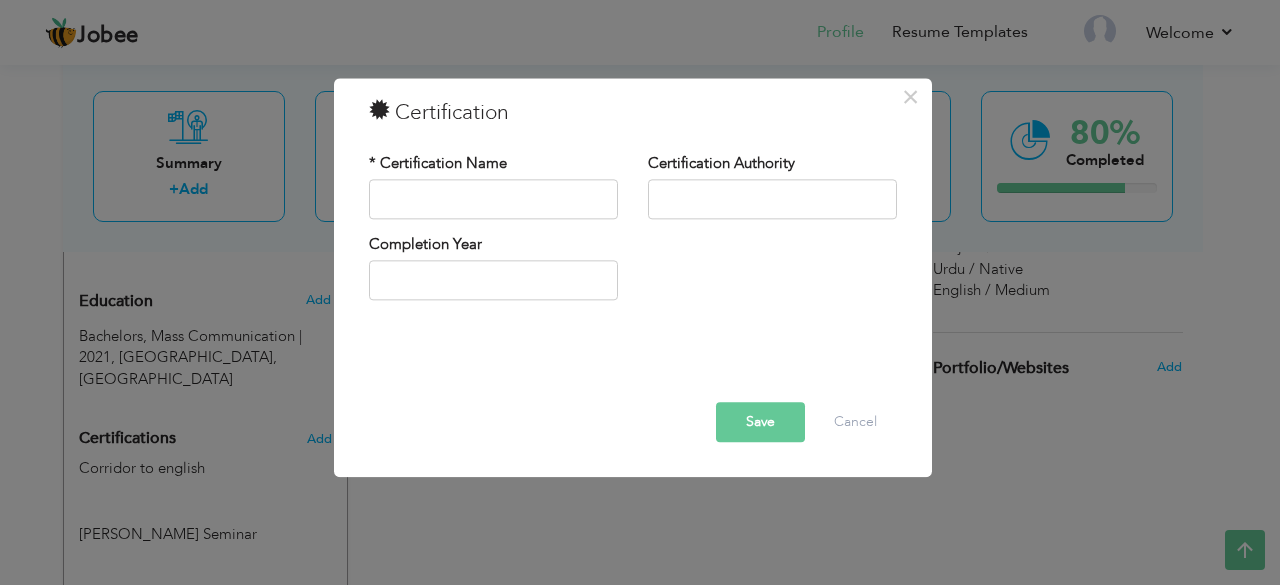 click on "×
Certification
* Certification Name
Certification Authority
Save" at bounding box center (640, 292) 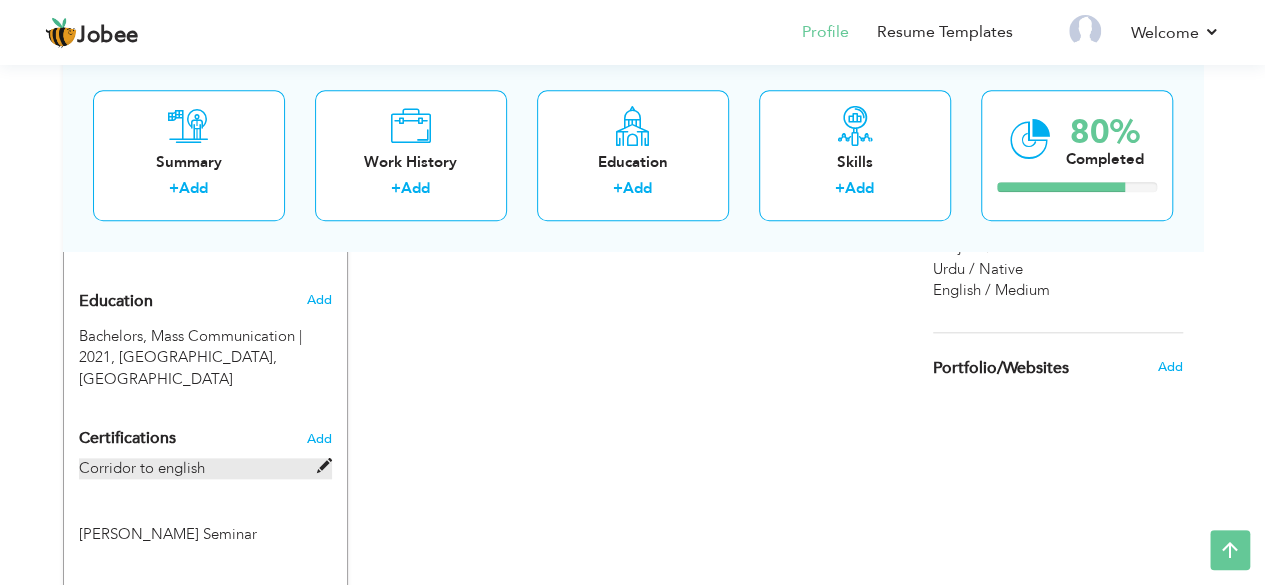 click at bounding box center [324, 466] 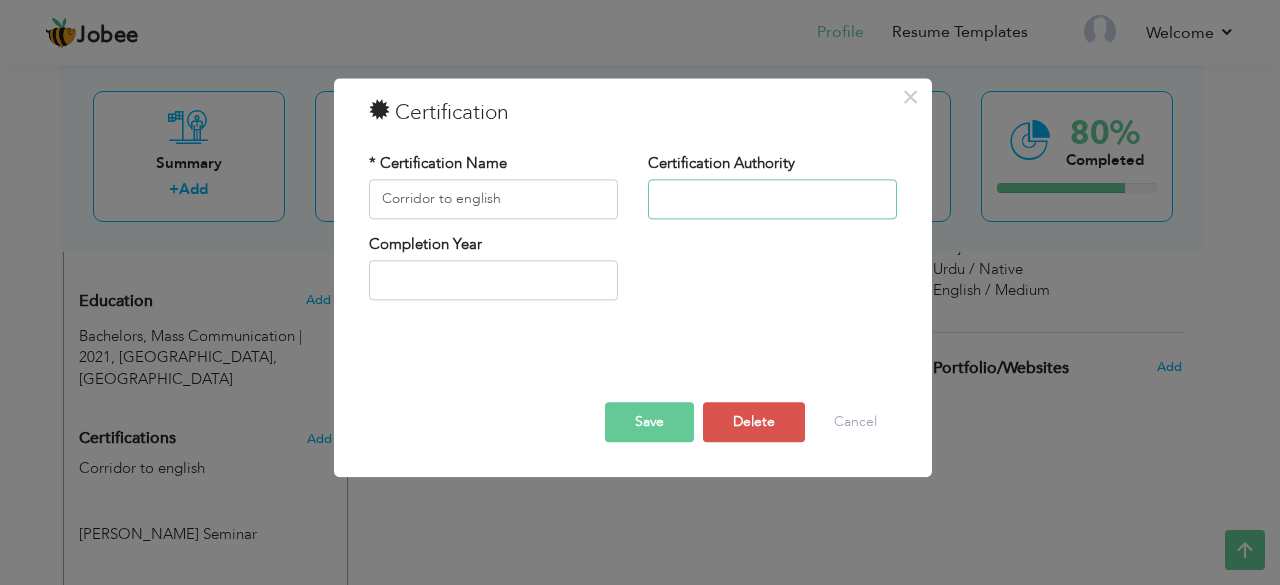 click at bounding box center (772, 199) 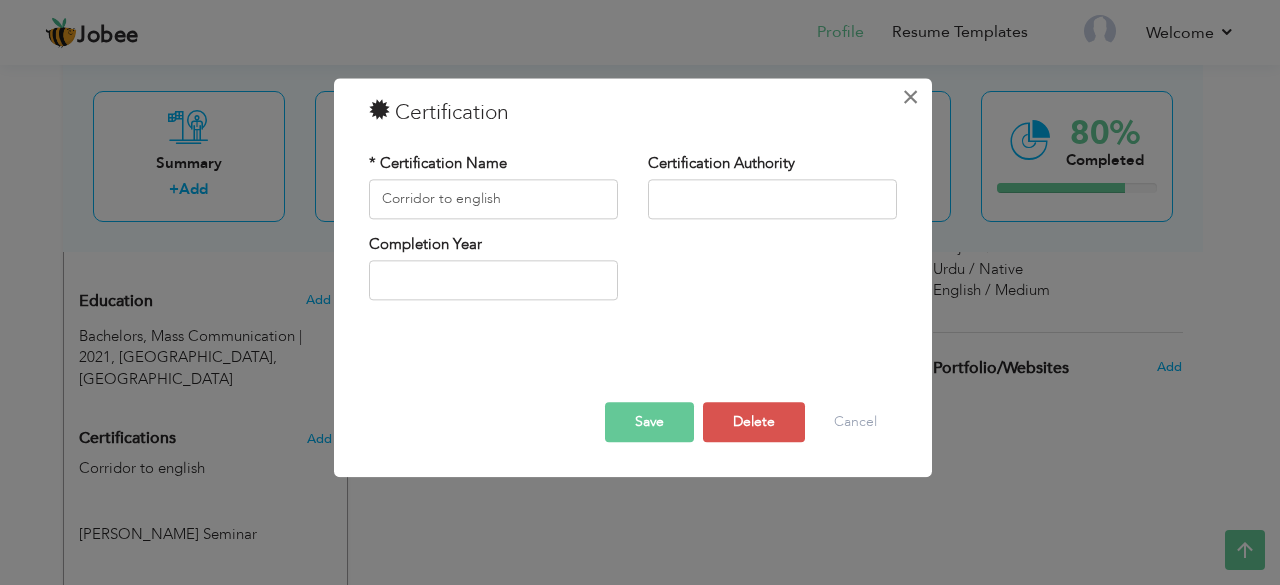click on "×" at bounding box center (910, 97) 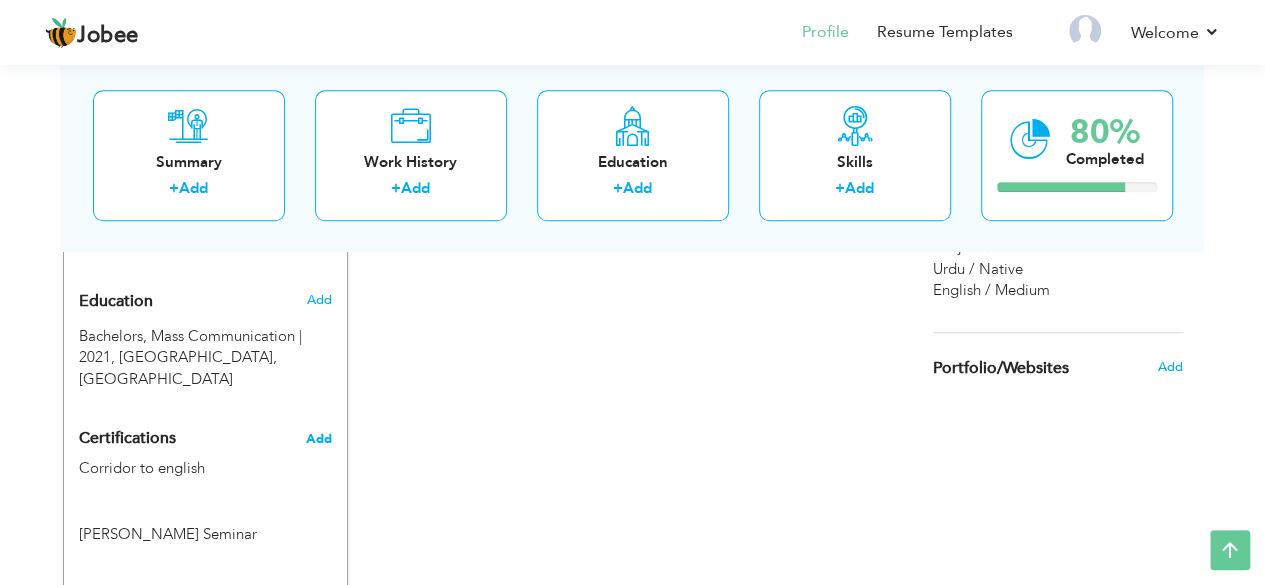 click on "Add" at bounding box center (319, 439) 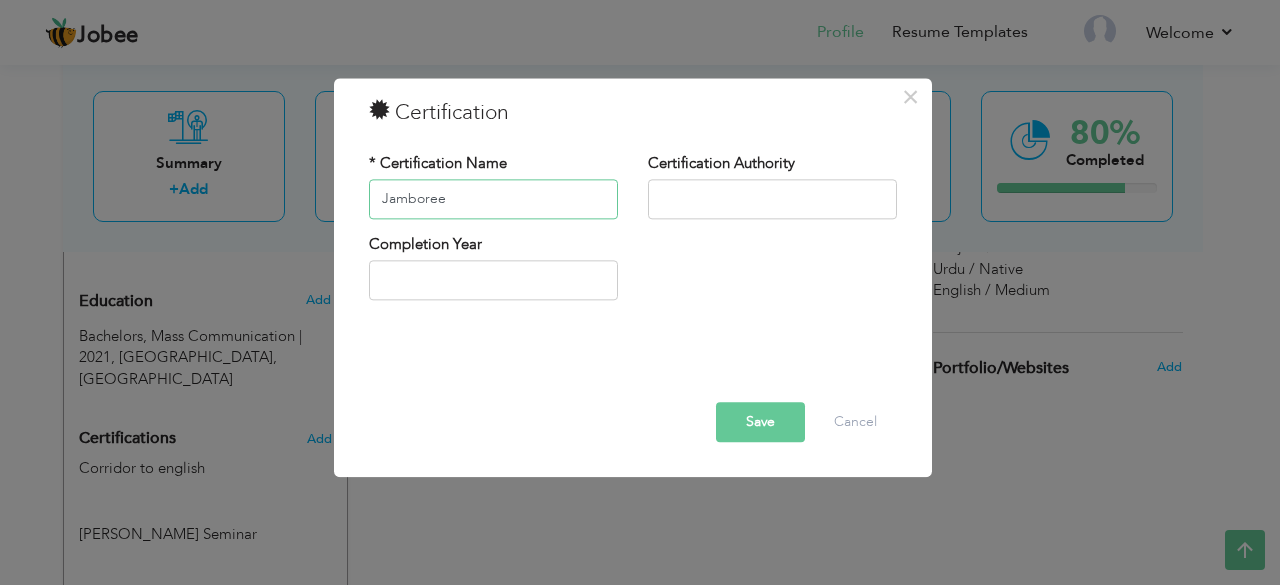 type on "Jamboree" 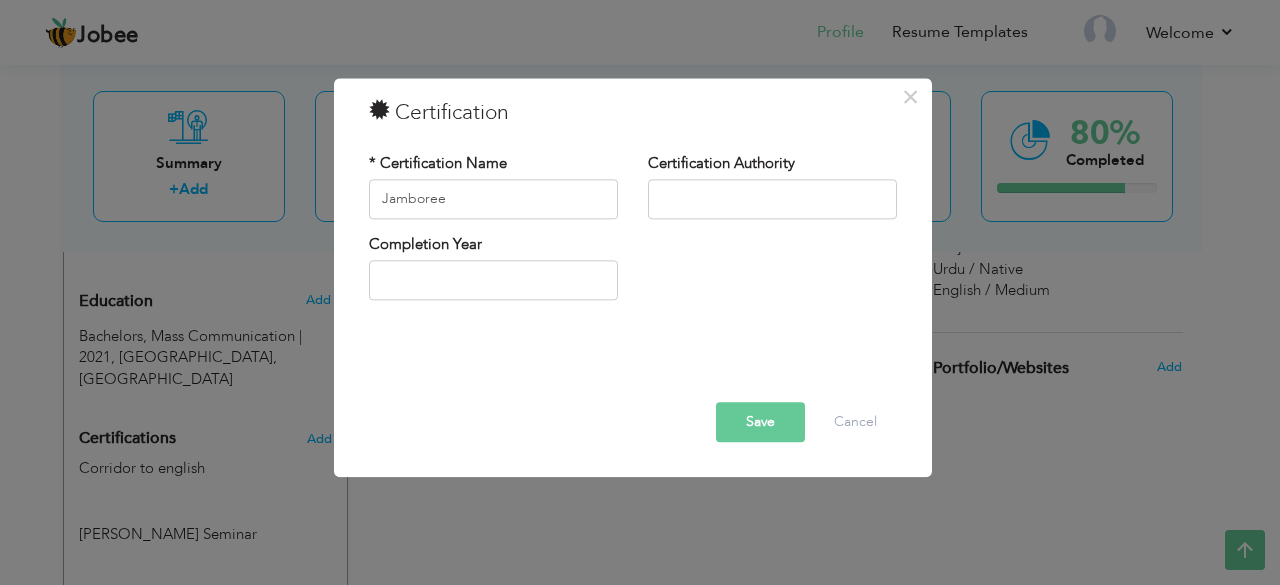 click on "Save" at bounding box center [760, 422] 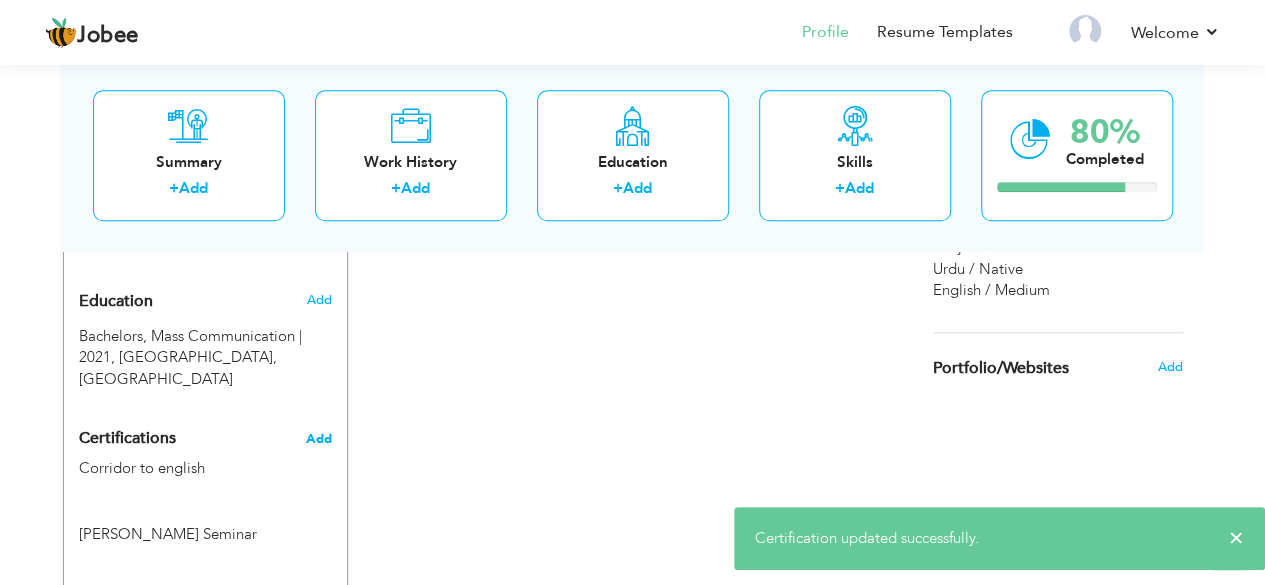click on "Add" at bounding box center (319, 439) 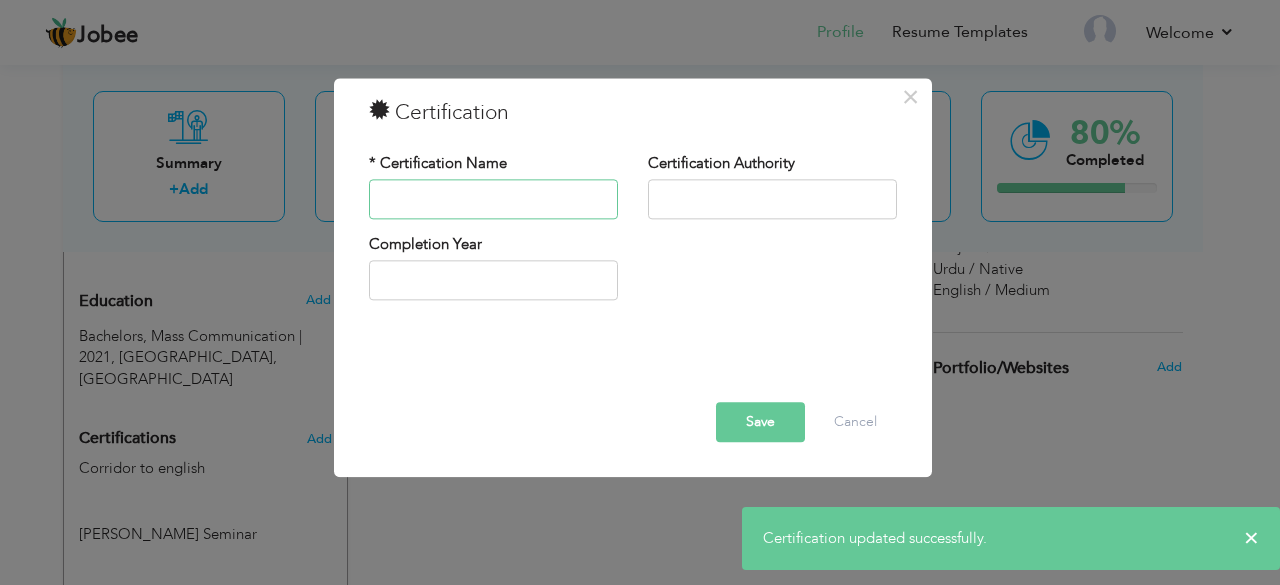 click at bounding box center (493, 199) 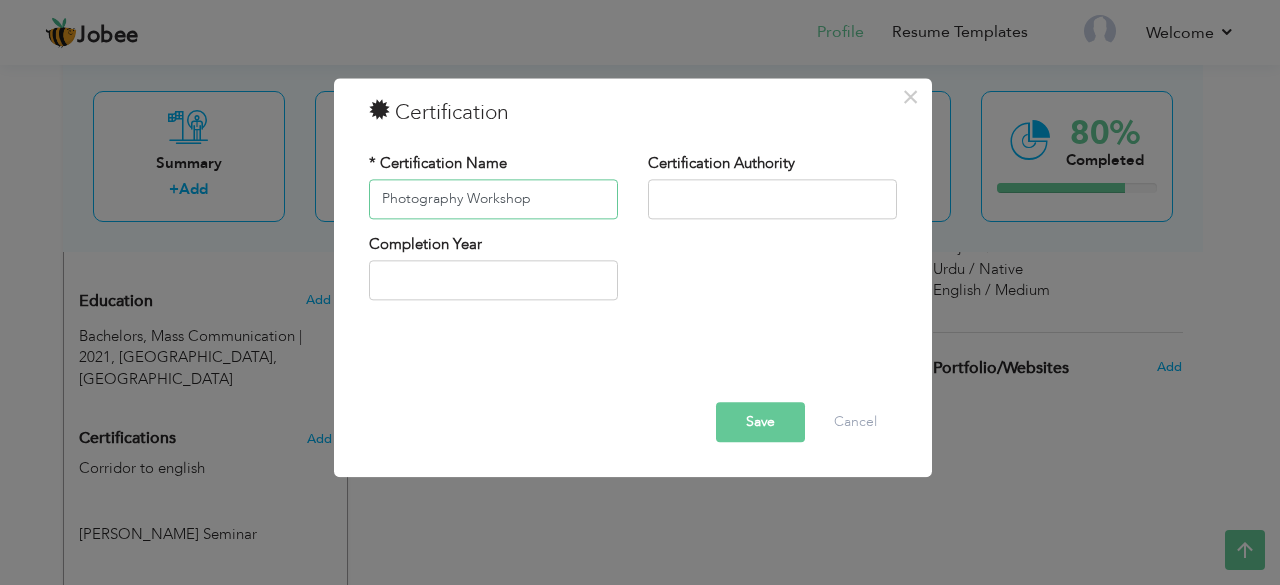type on "Photography Workshop" 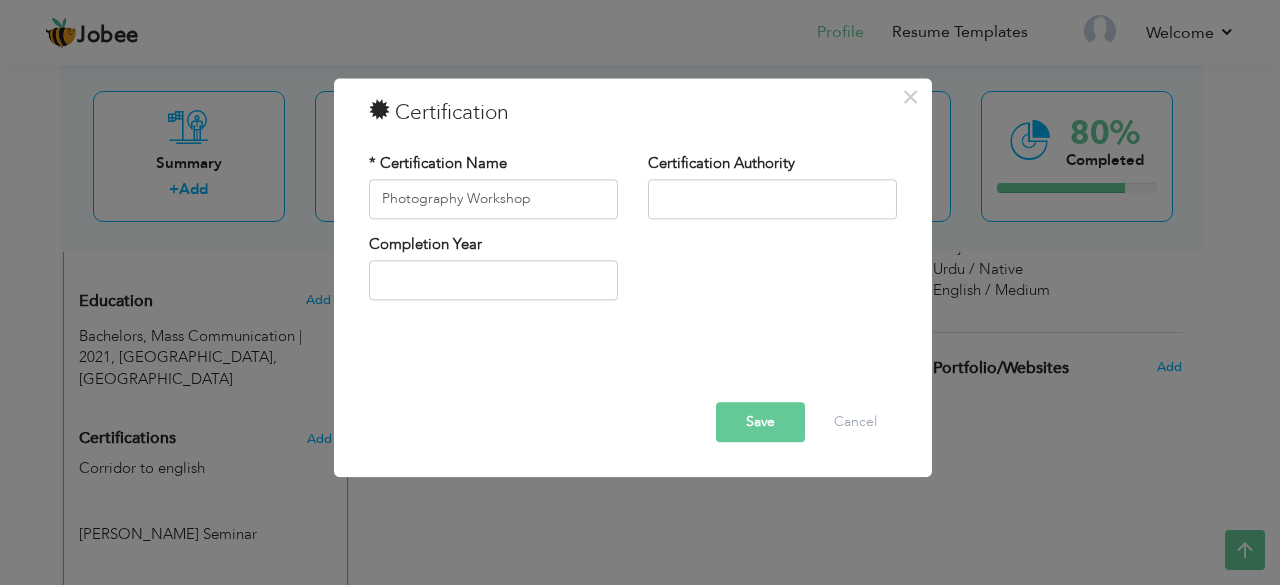 click on "Save" at bounding box center [760, 422] 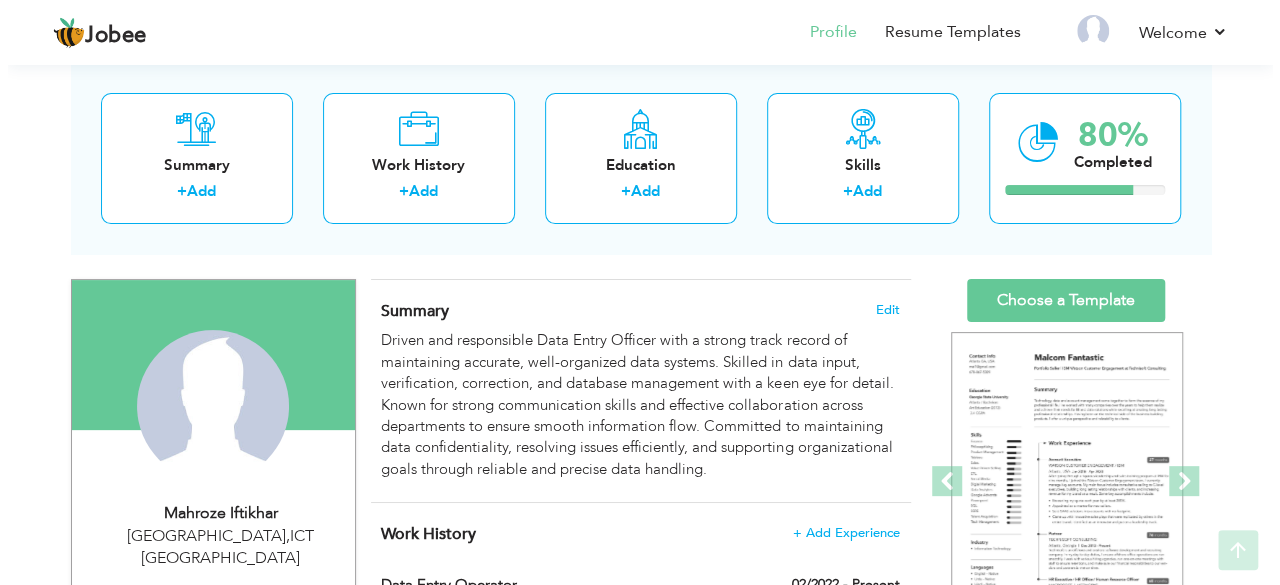 scroll, scrollTop: 135, scrollLeft: 0, axis: vertical 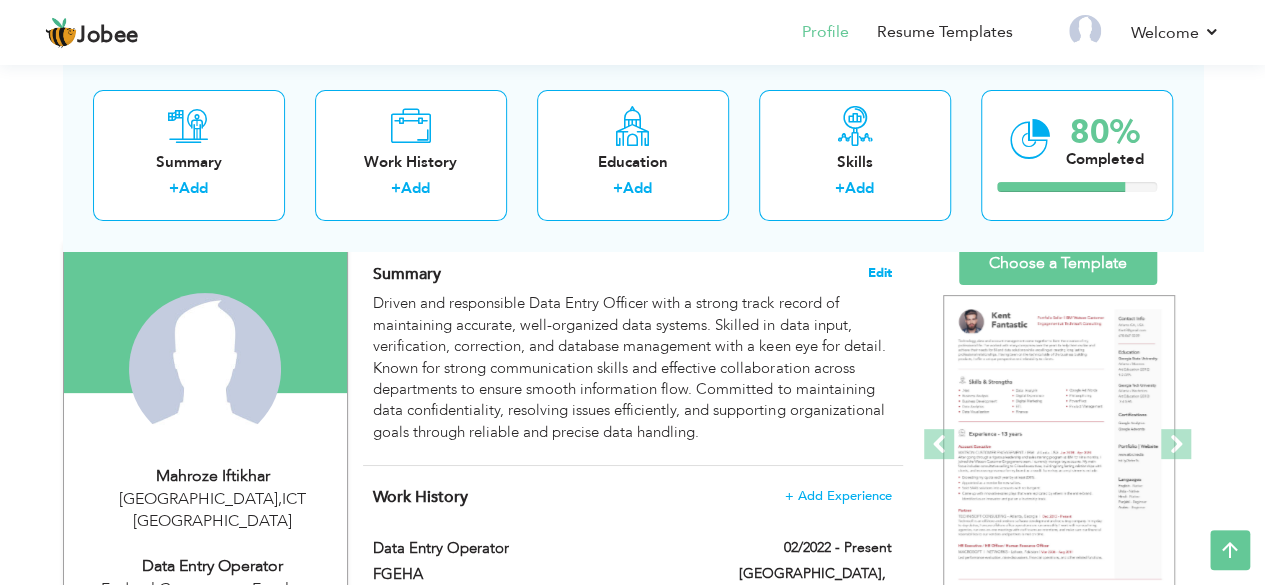 drag, startPoint x: 388, startPoint y: 307, endPoint x: 877, endPoint y: 268, distance: 490.55273 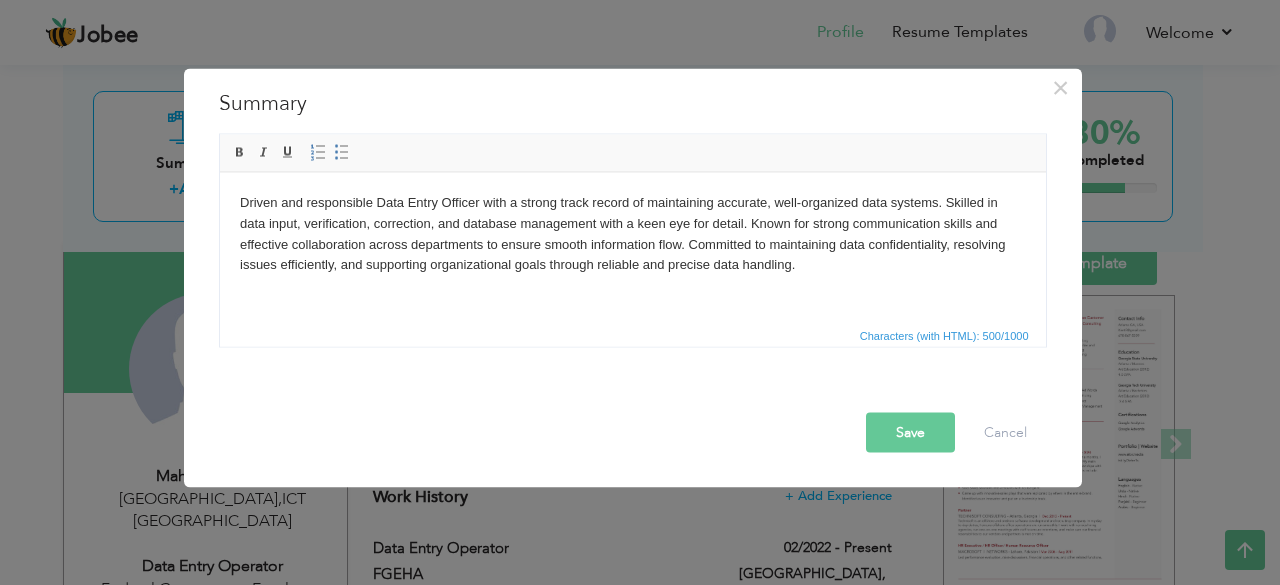 click on "Driven and responsible Data Entry Officer with a strong track record of maintaining accurate, well-organized data systems. Skilled in data input, verification, correction, and database management with a keen eye for detail. Known for strong communication skills and effective collaboration across departments to ensure smooth information flow. Committed to maintaining data confidentiality, resolving issues efficiently, and supporting organizational goals through reliable and precise data handling." at bounding box center (632, 233) 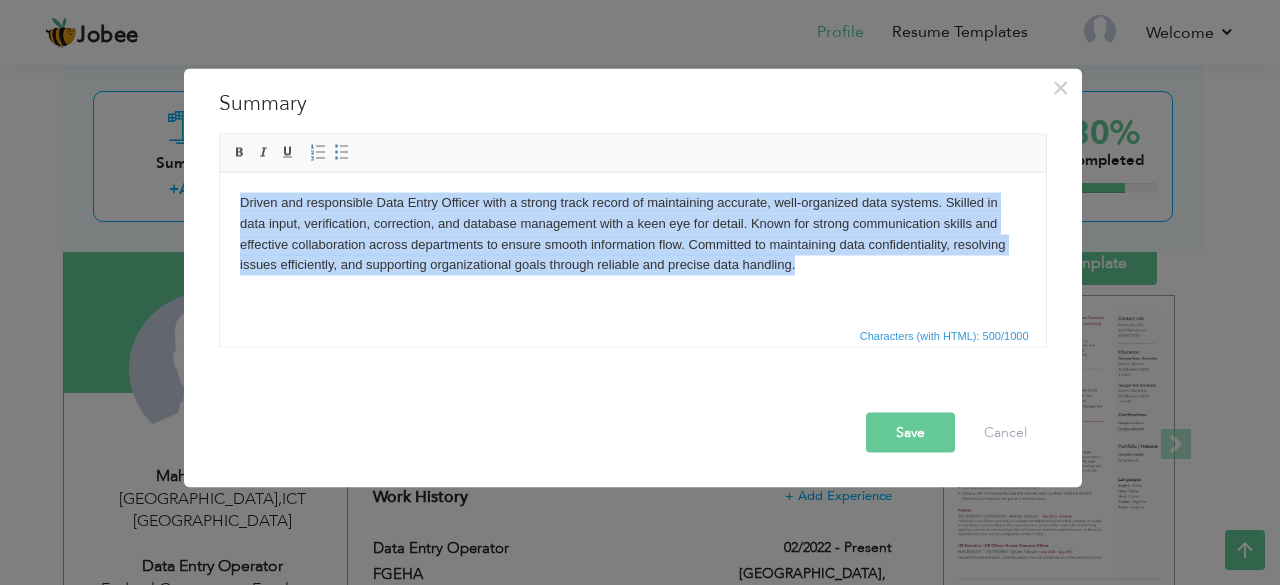type 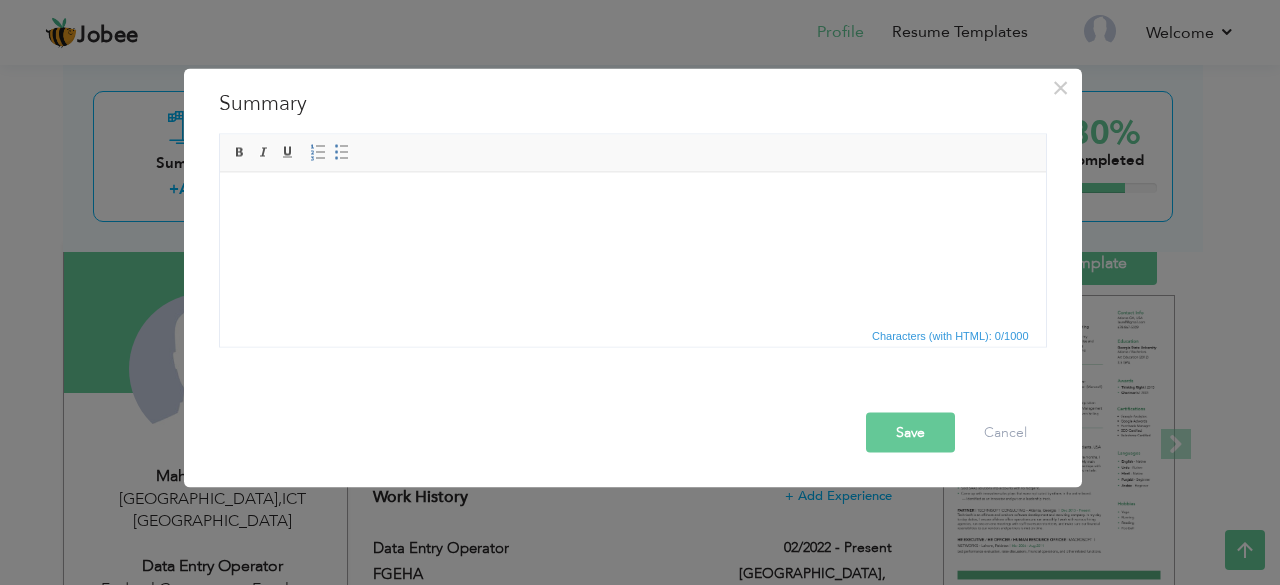 click at bounding box center (632, 202) 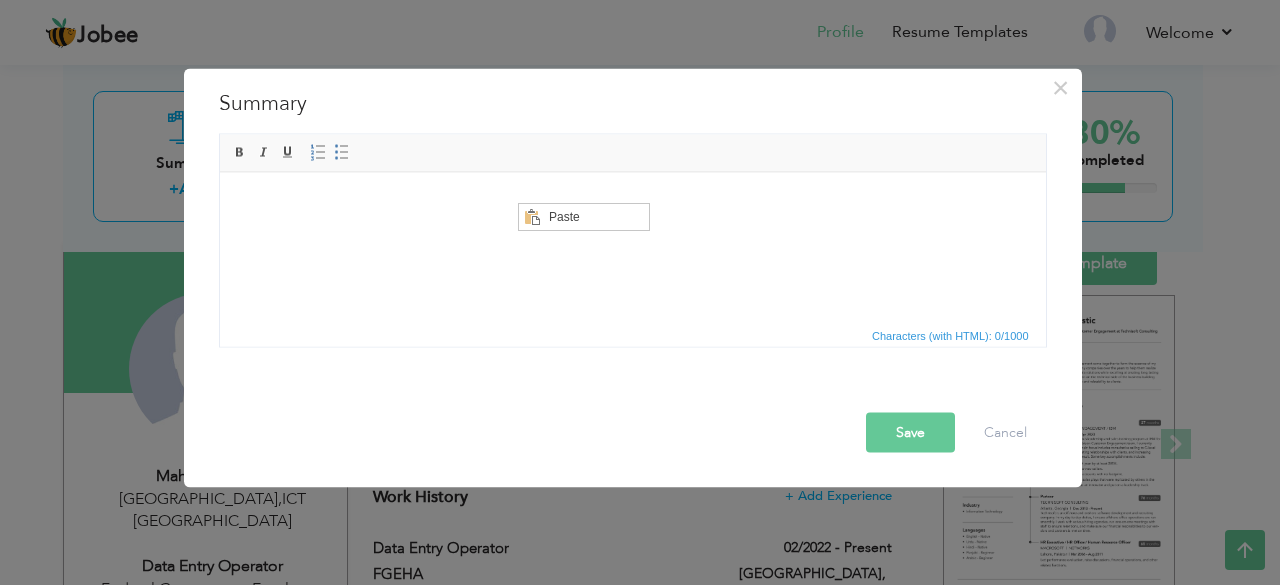 scroll, scrollTop: 0, scrollLeft: 0, axis: both 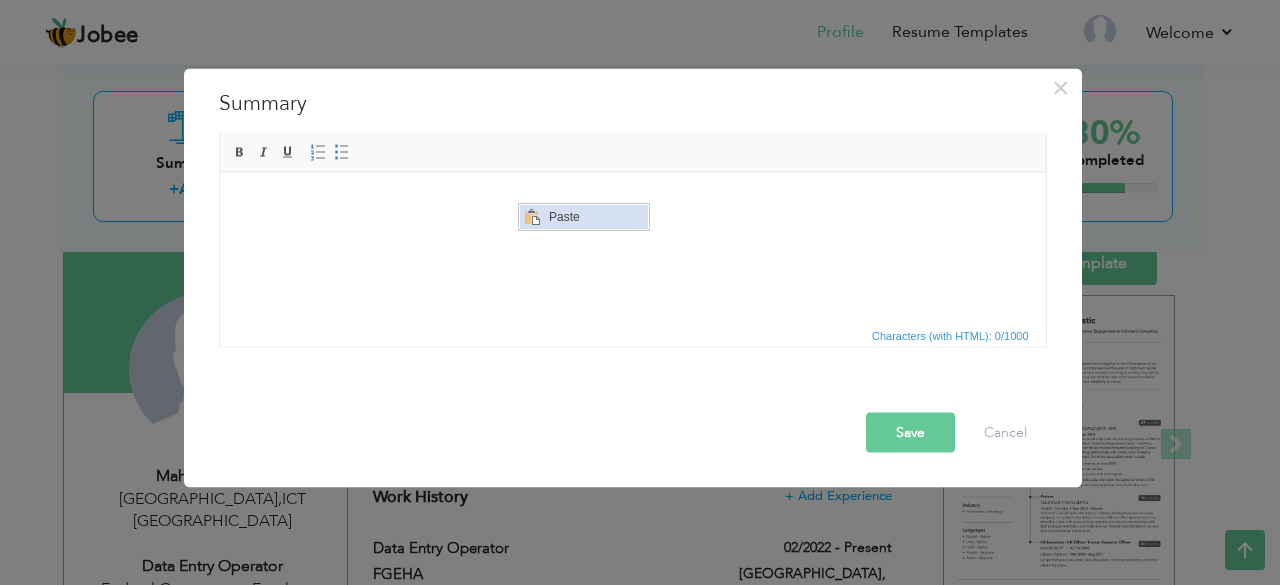 click at bounding box center [531, 216] 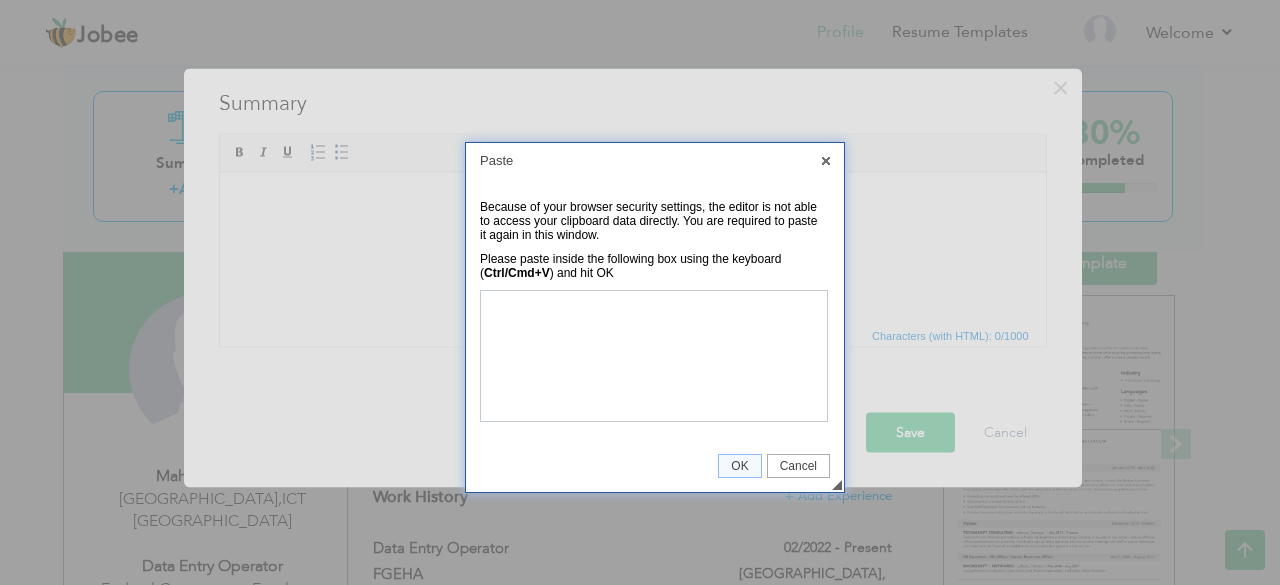 click on "Paste" at bounding box center (655, 160) 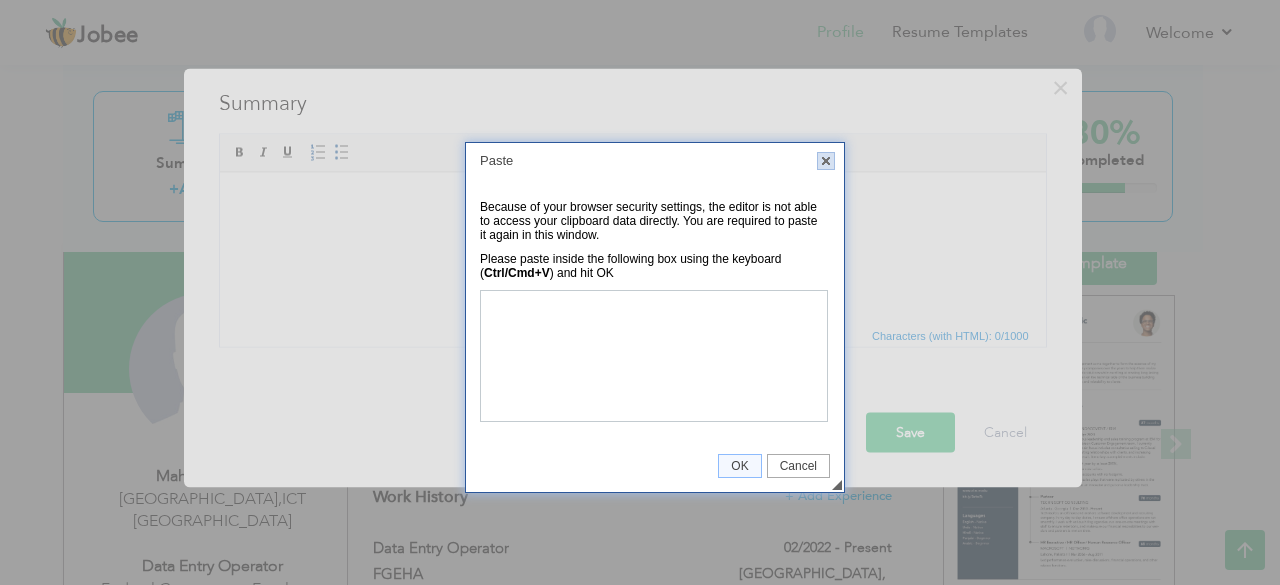 click on "X" at bounding box center (826, 161) 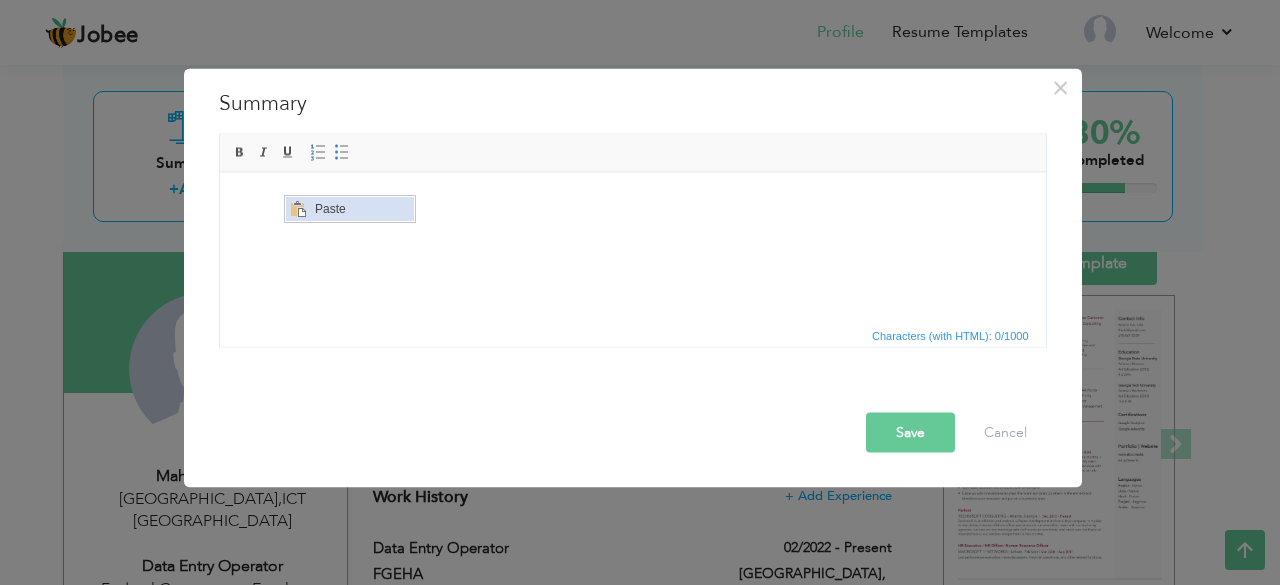 click on "Paste" at bounding box center (361, 208) 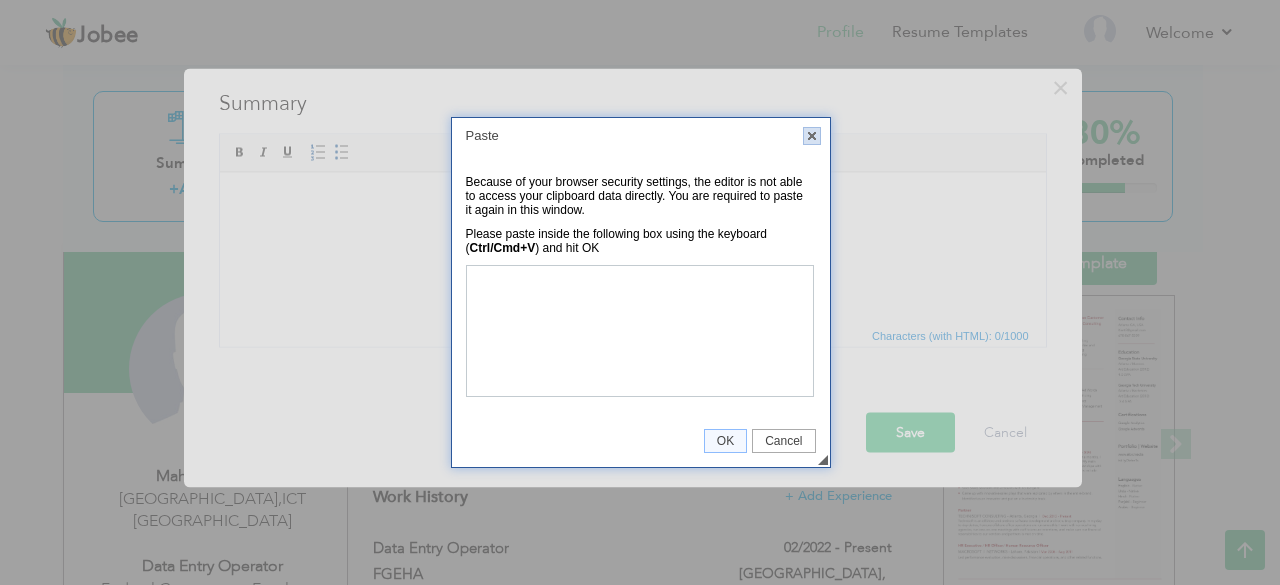 click on "X" at bounding box center (812, 136) 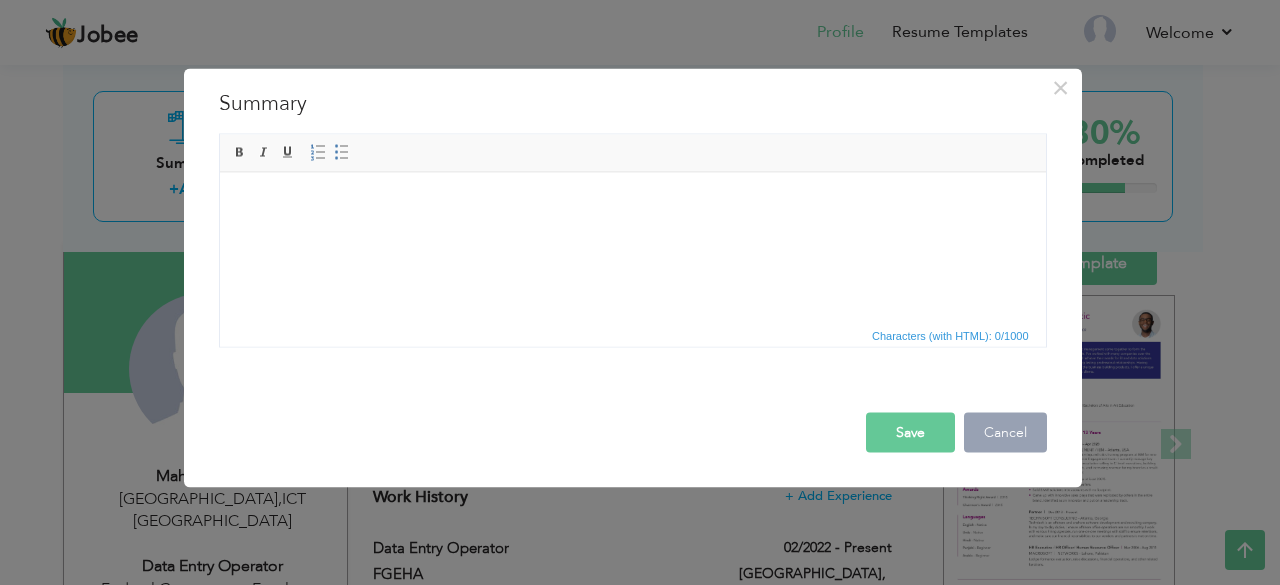 click on "Cancel" at bounding box center [1005, 432] 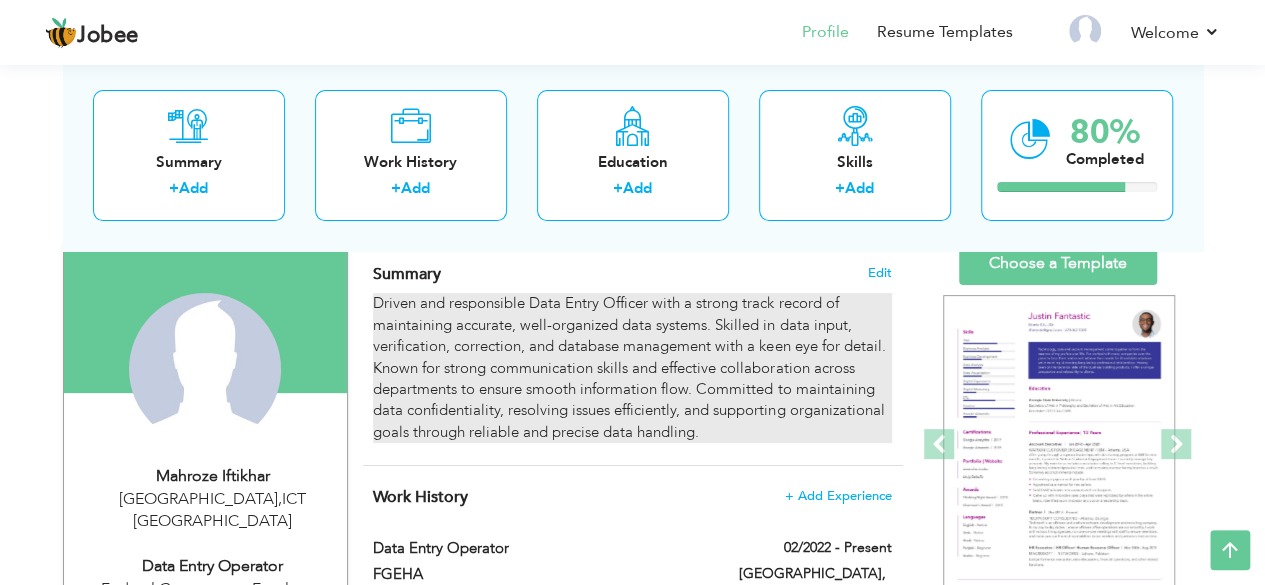 click on "Driven and responsible Data Entry Officer with a strong track record of maintaining accurate, well-organized data systems. Skilled in data input, verification, correction, and database management with a keen eye for detail. Known for strong communication skills and effective collaboration across departments to ensure smooth information flow. Committed to maintaining data confidentiality, resolving issues efficiently, and supporting organizational goals through reliable and precise data handling." at bounding box center [632, 368] 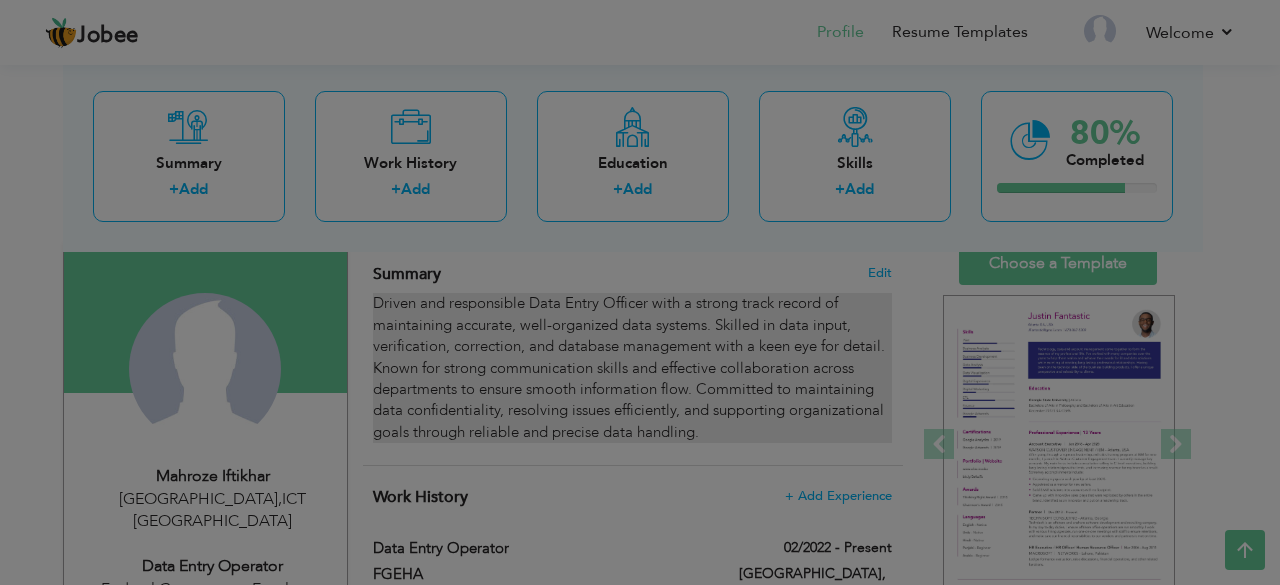 click on "Jobee
Profile
Resume Templates
Resume Templates
Cover Letters
About
My Resume
Welcome
Settings
Log off
Welcome" at bounding box center (640, 811) 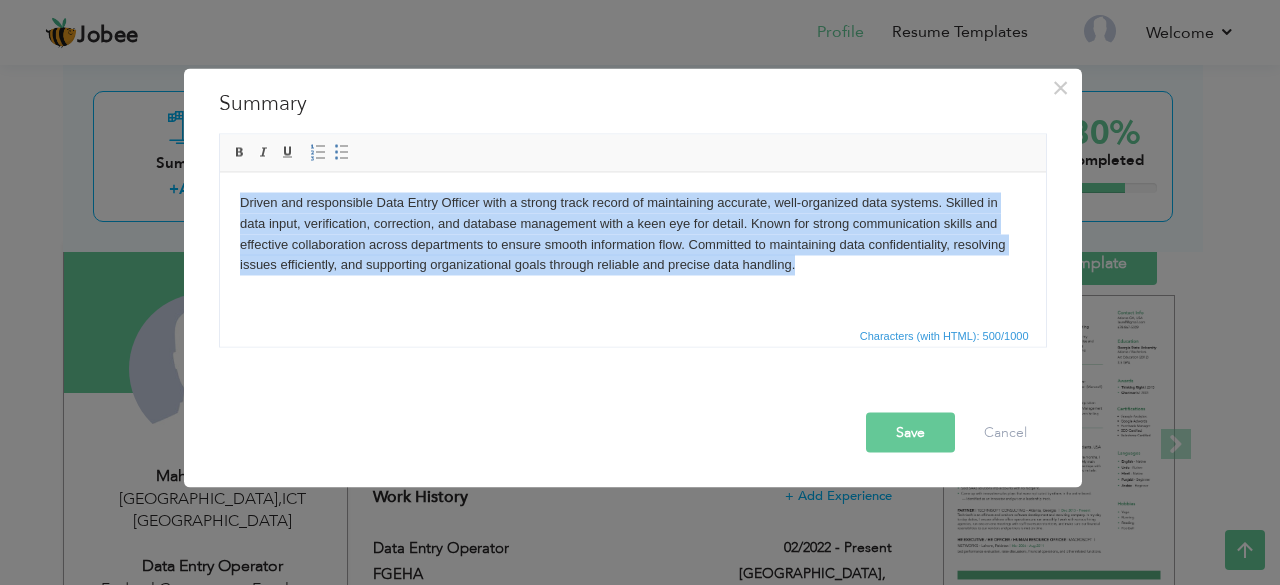 drag, startPoint x: 761, startPoint y: 277, endPoint x: 240, endPoint y: 205, distance: 525.95154 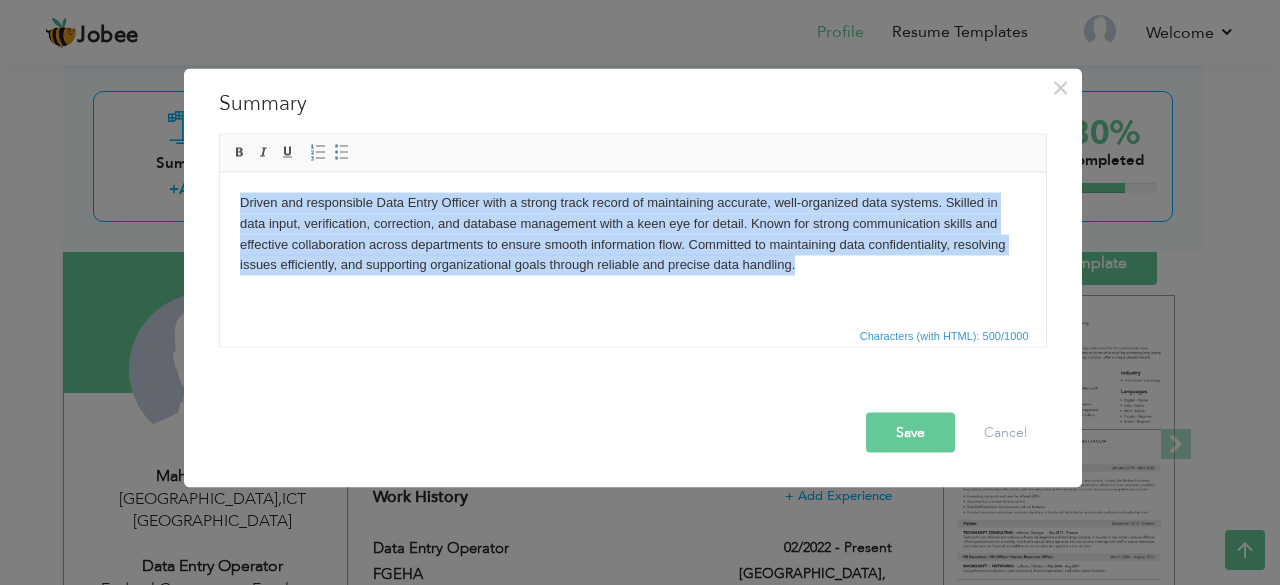 type 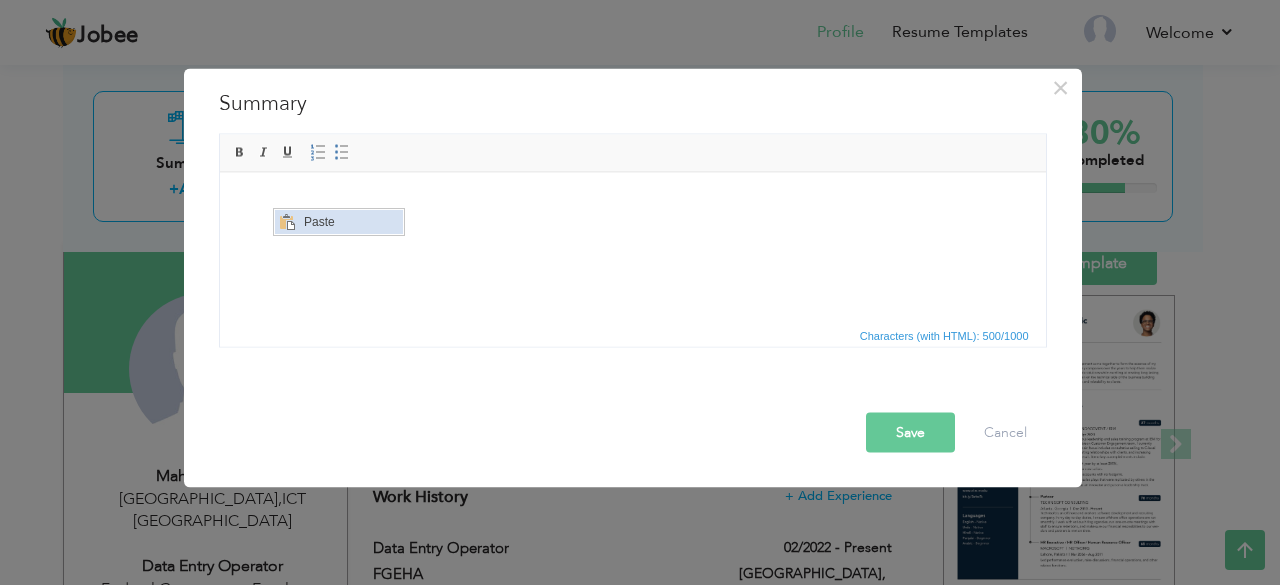 click on "Paste" at bounding box center [350, 221] 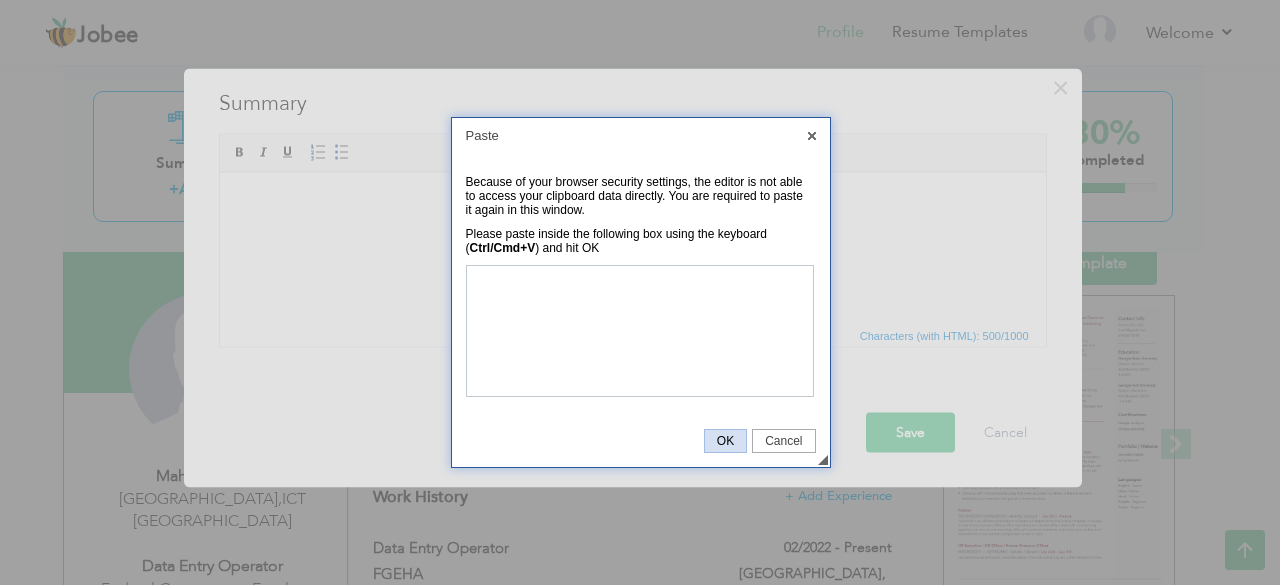 click on "OK" at bounding box center [725, 441] 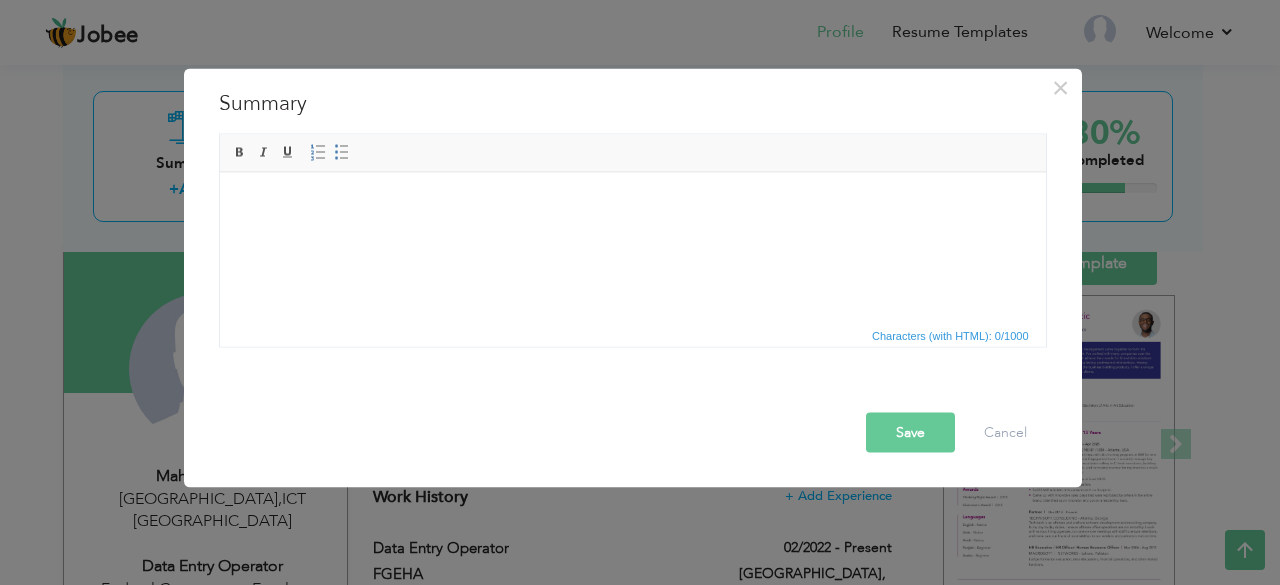 click at bounding box center (632, 202) 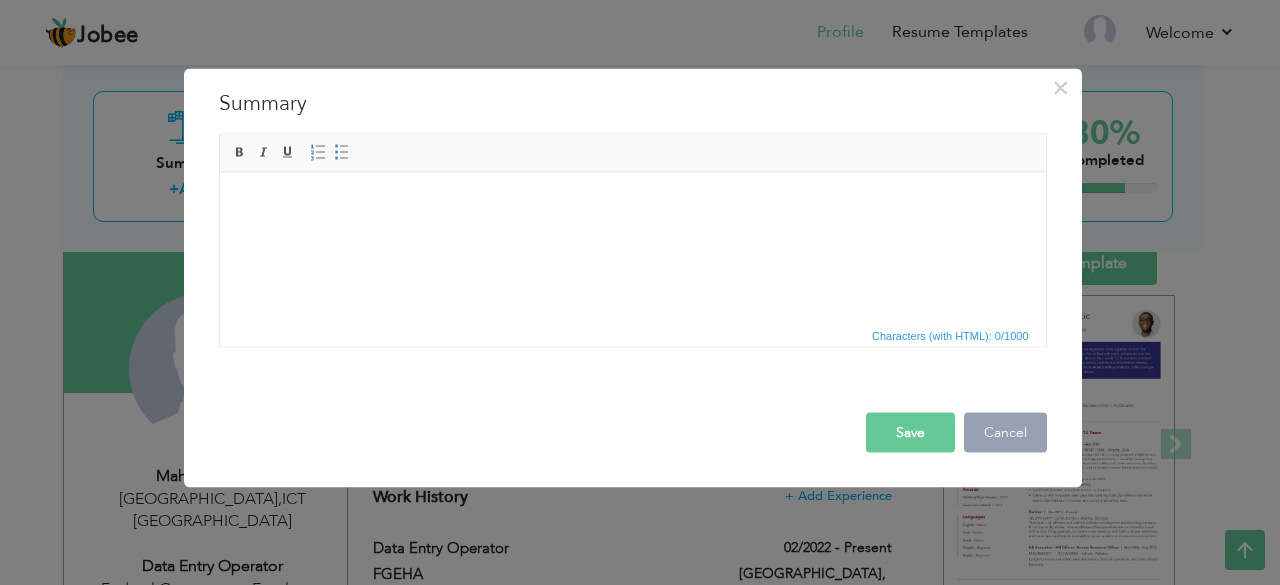 click on "Cancel" at bounding box center [1005, 432] 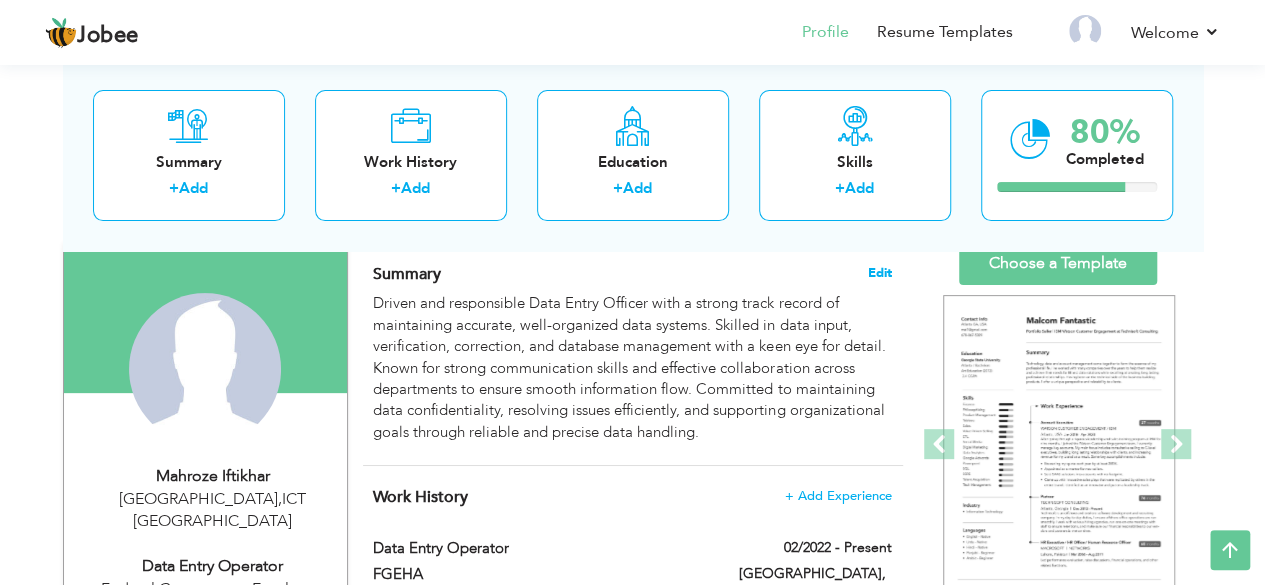 click on "Edit" at bounding box center [880, 273] 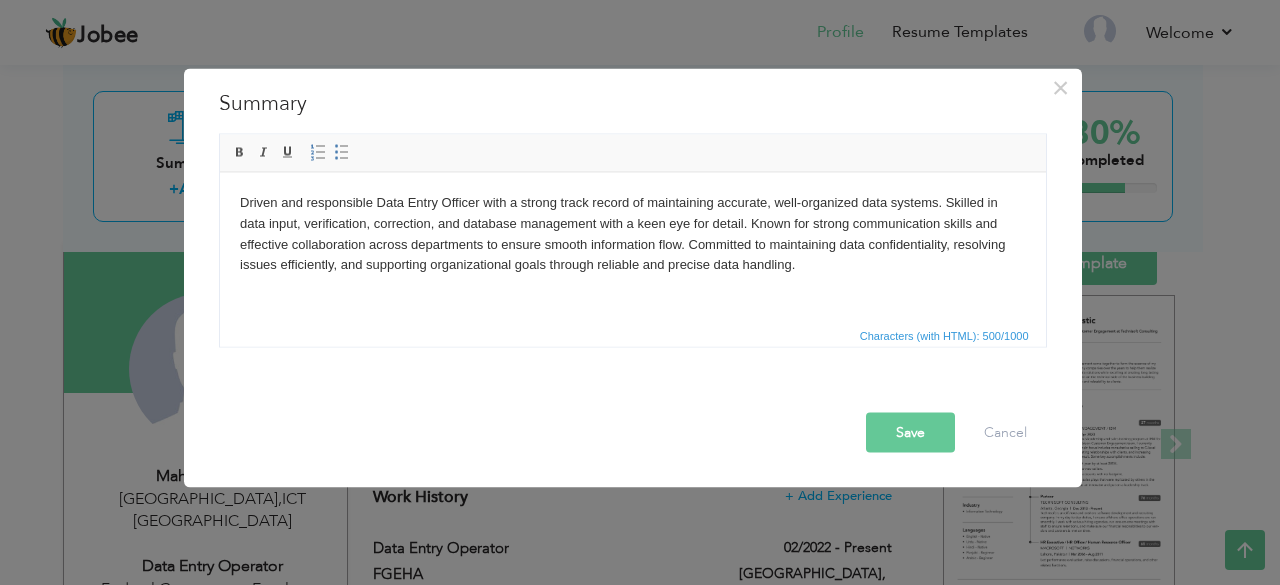 click on "Driven and responsible Data Entry Officer with a strong track record of maintaining accurate, well-organized data systems. Skilled in data input, verification, correction, and database management with a keen eye for detail. Known for strong communication skills and effective collaboration across departments to ensure smooth information flow. Committed to maintaining data confidentiality, resolving issues efficiently, and supporting organizational goals through reliable and precise data handling." at bounding box center [632, 233] 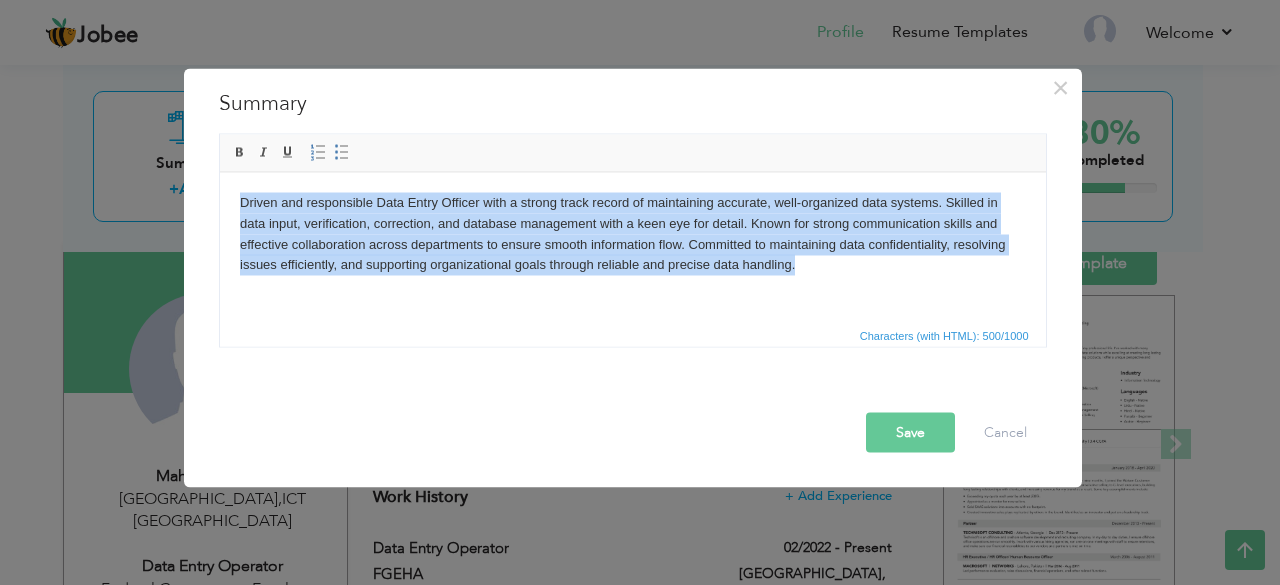 type 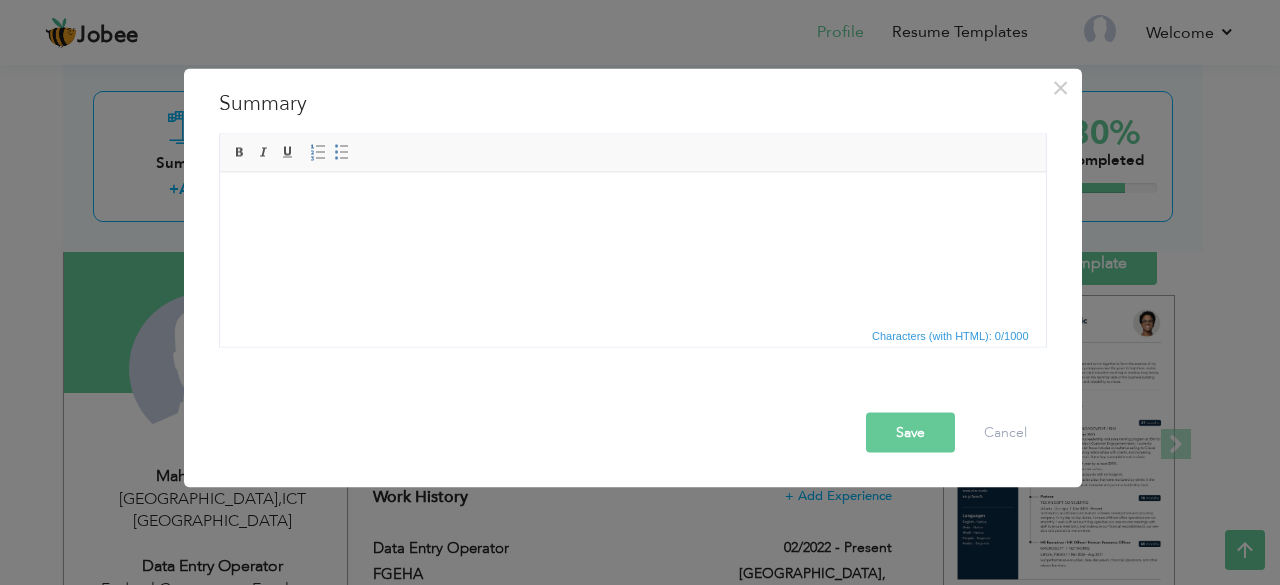drag, startPoint x: 453, startPoint y: 328, endPoint x: 274, endPoint y: 206, distance: 216.6218 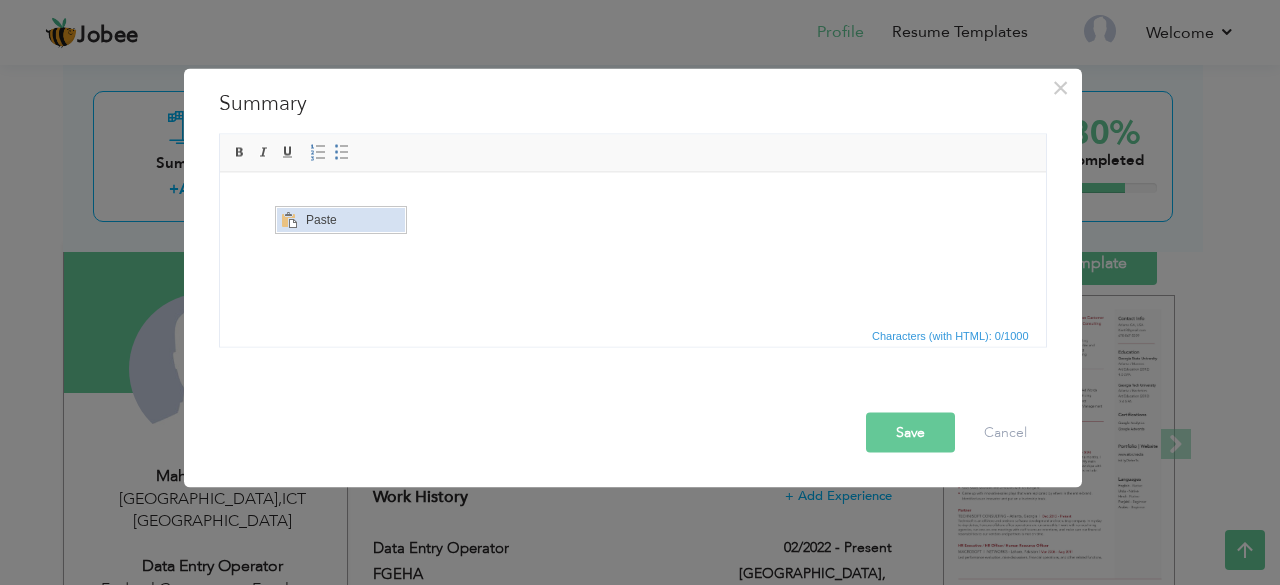 click on "Paste" at bounding box center [352, 219] 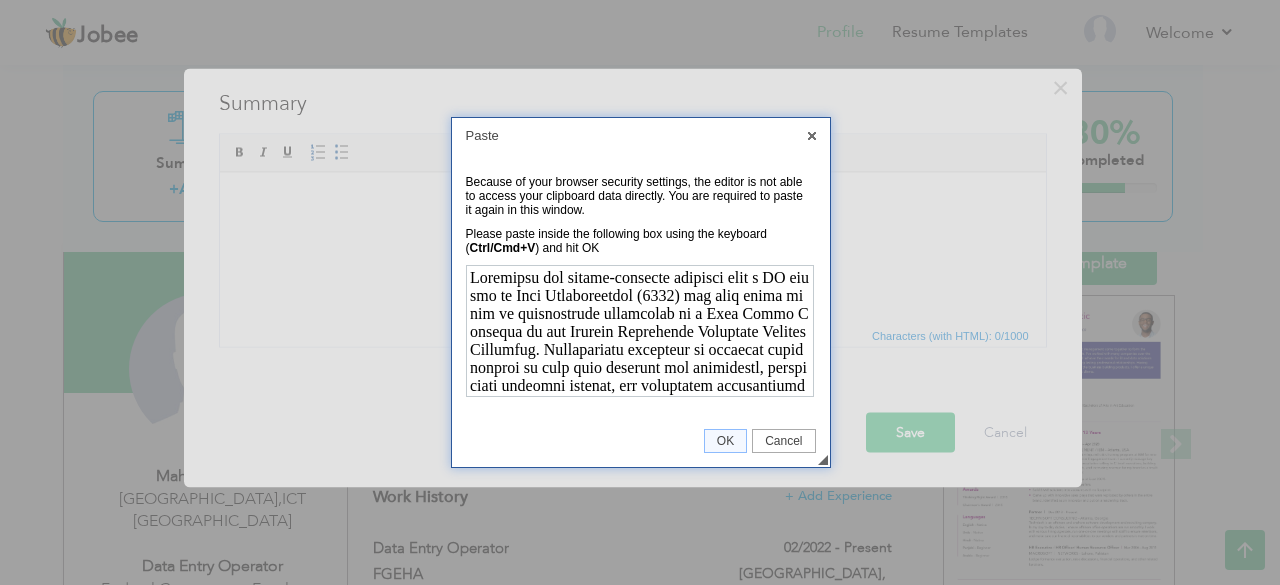 scroll, scrollTop: 0, scrollLeft: 0, axis: both 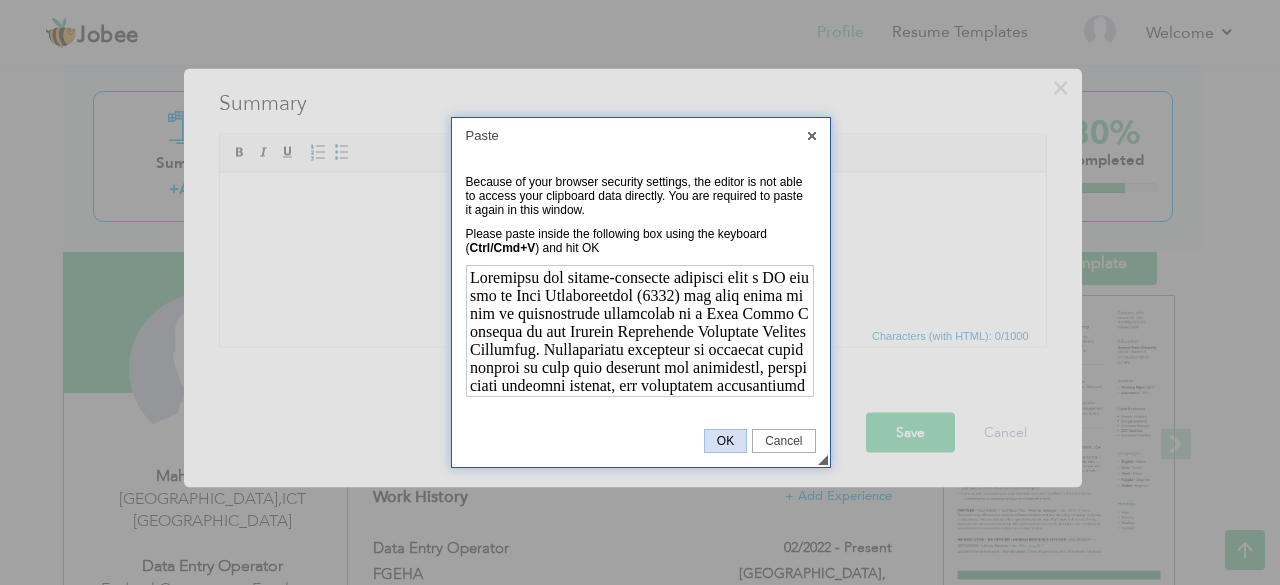 click on "OK" at bounding box center [725, 441] 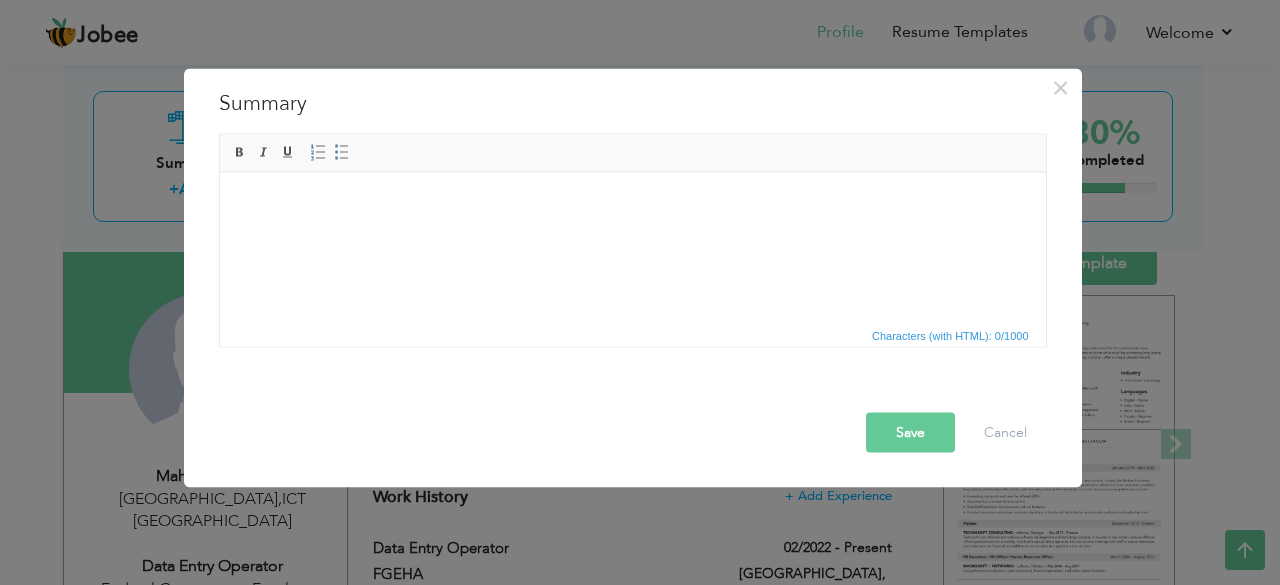 drag, startPoint x: 294, startPoint y: 190, endPoint x: 278, endPoint y: 227, distance: 40.311287 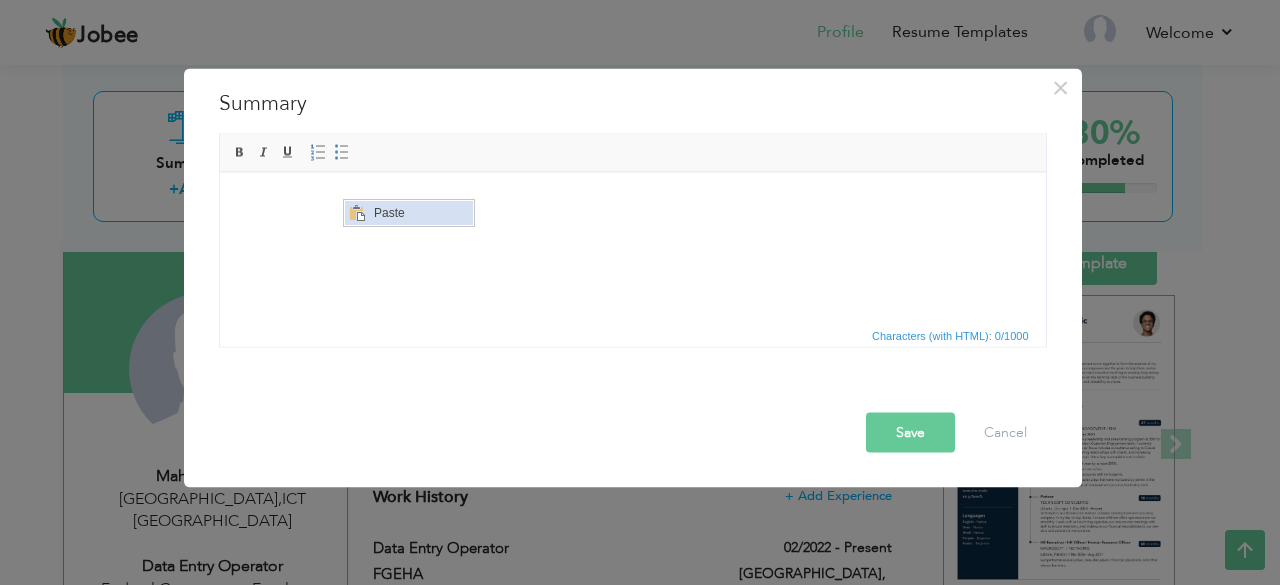 click on "Paste" at bounding box center [420, 212] 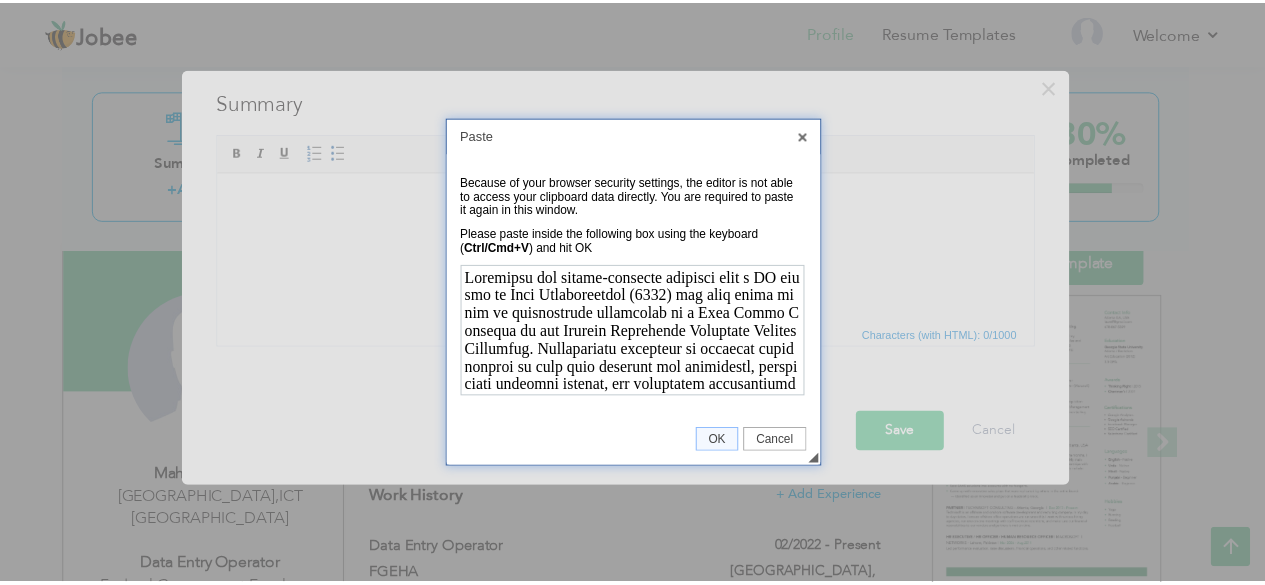 scroll, scrollTop: 0, scrollLeft: 0, axis: both 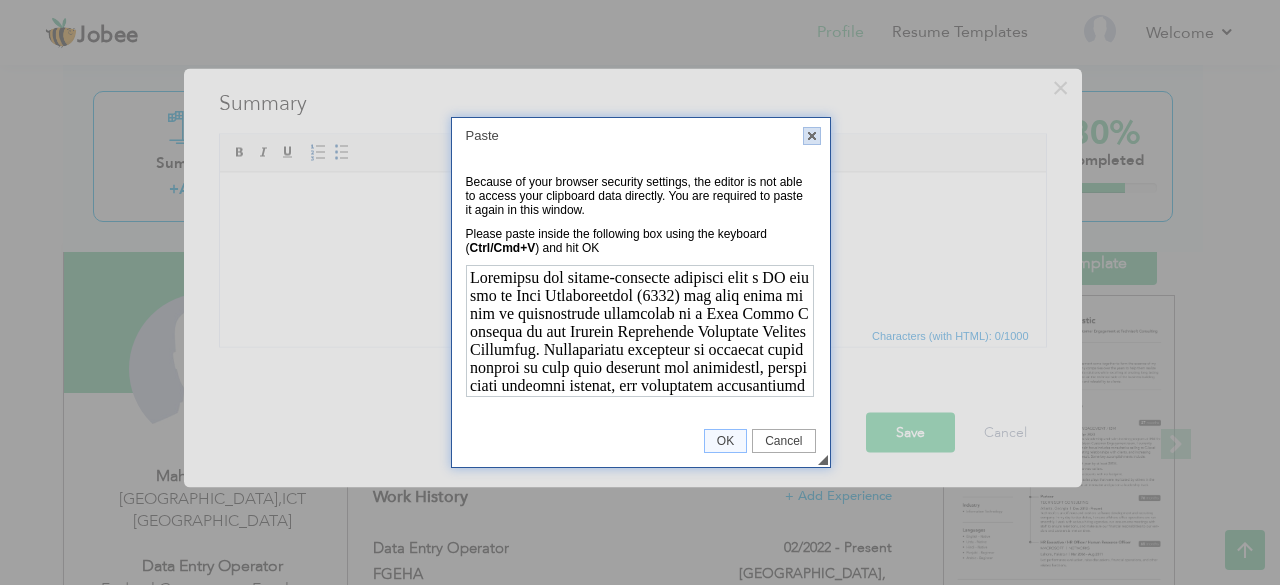 click on "X" at bounding box center [812, 136] 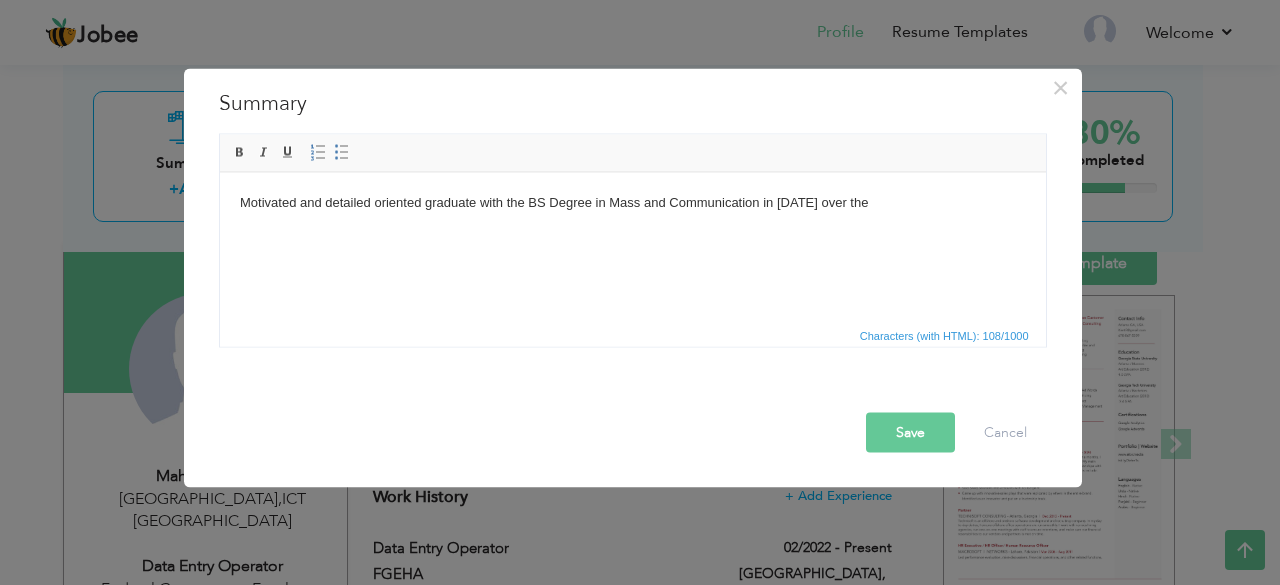 click on "Motivated and detailed oriented graduate with the BS Degree in Mass and Communication in 2021 over the" at bounding box center (632, 202) 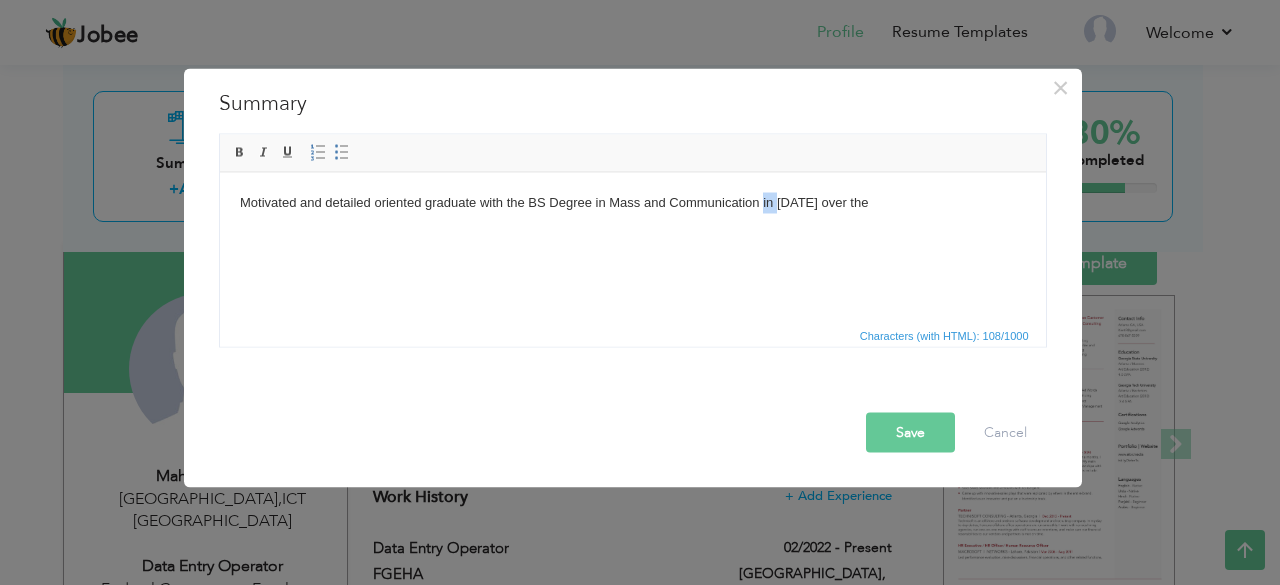 click on "Motivated and detailed oriented graduate with the BS Degree in Mass and Communication in 2021 over the" at bounding box center [632, 202] 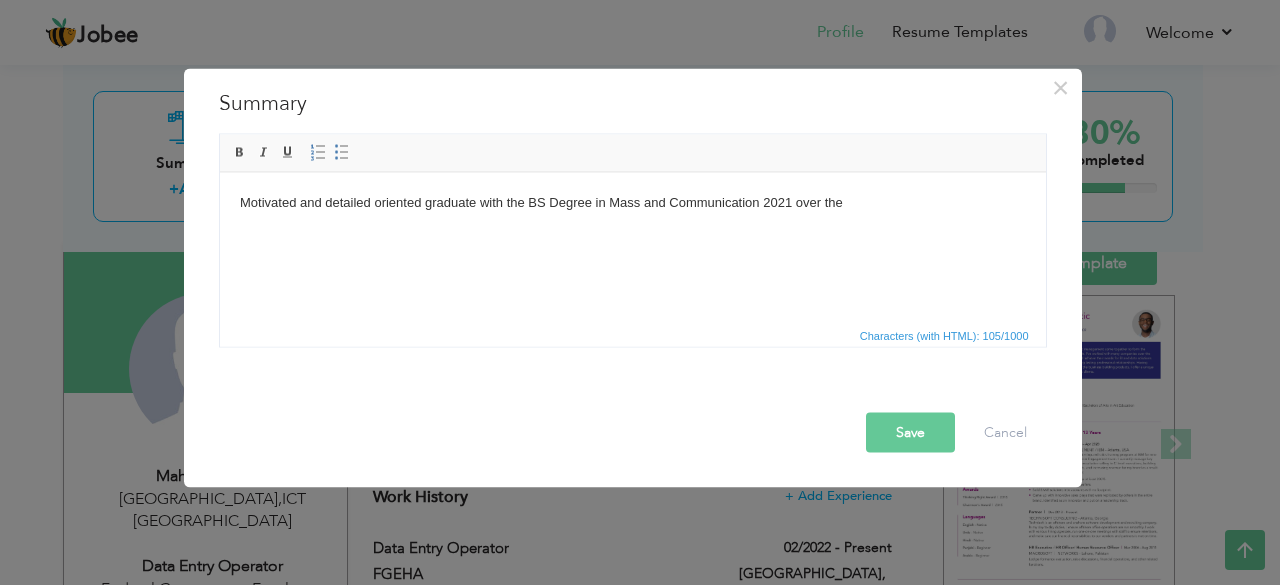 click on "Motivated and detailed oriented graduate with the BS Degree in Mass and Communication 2021 over the" at bounding box center [632, 202] 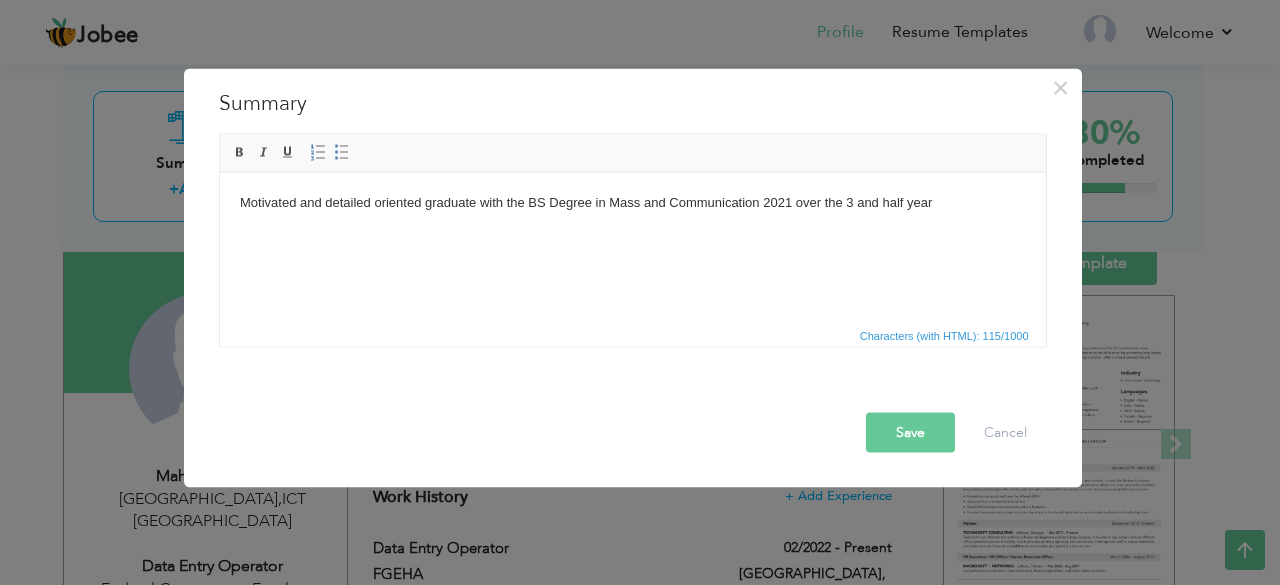 click on "Motivated and detailed oriented graduate with the BS Degree in Mass and Communication 2021 over the 3 and half year" at bounding box center [632, 202] 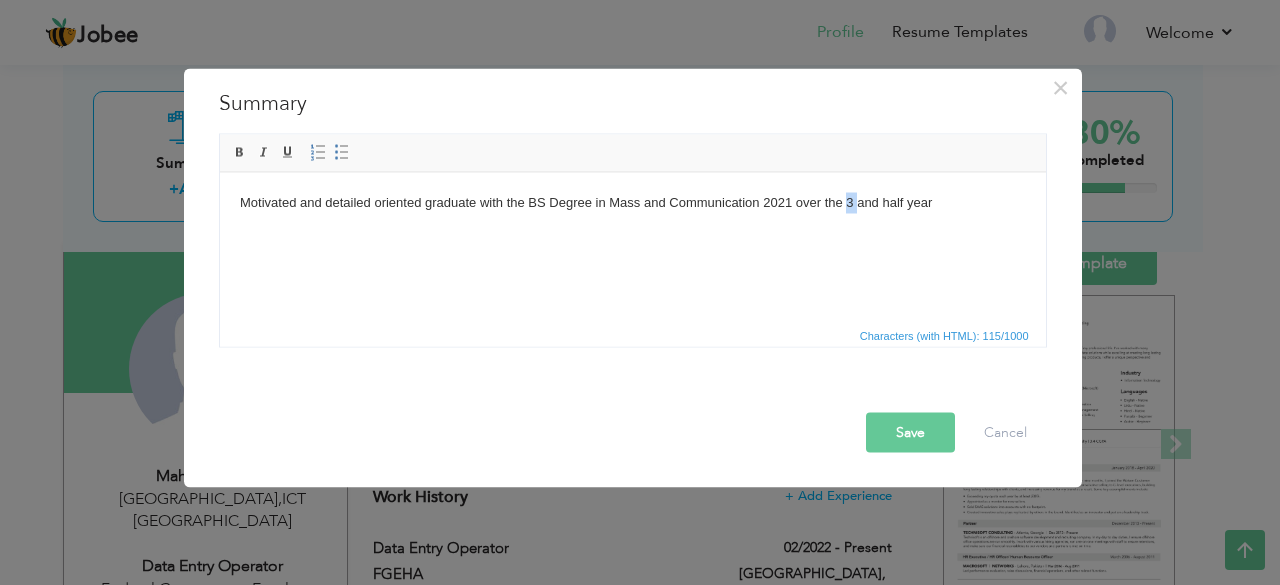 click on "Motivated and detailed oriented graduate with the BS Degree in Mass and Communication 2021 over the 3 and half year" at bounding box center (632, 202) 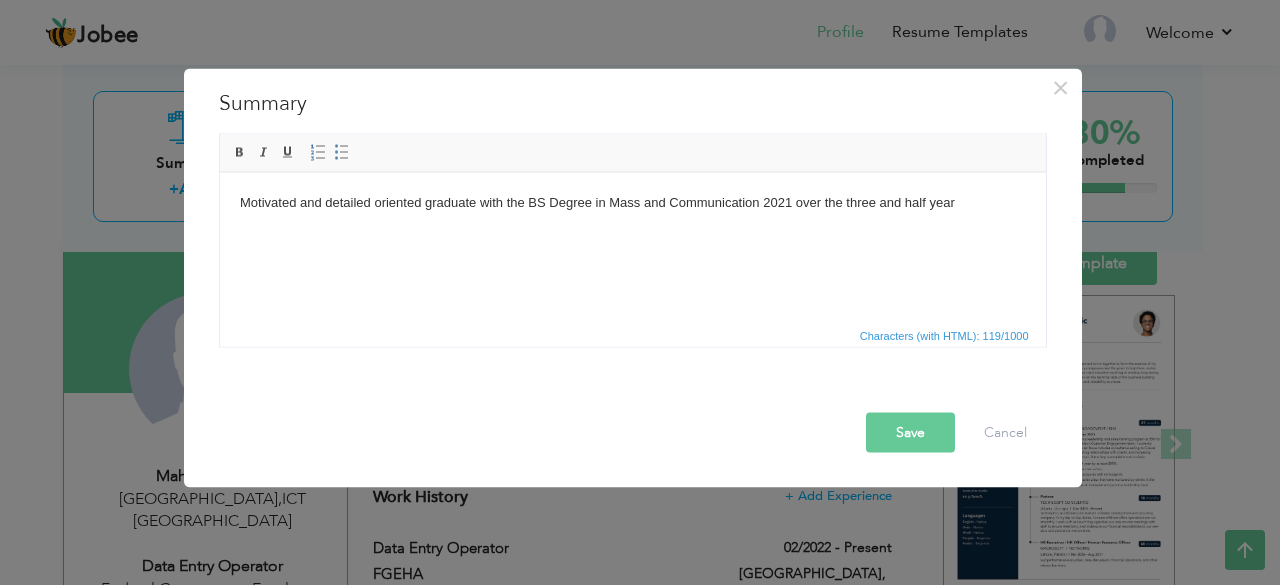 click on "Motivated and detailed oriented graduate with the BS Degree in Mass and Communication 2021 over the three and half year" at bounding box center [632, 202] 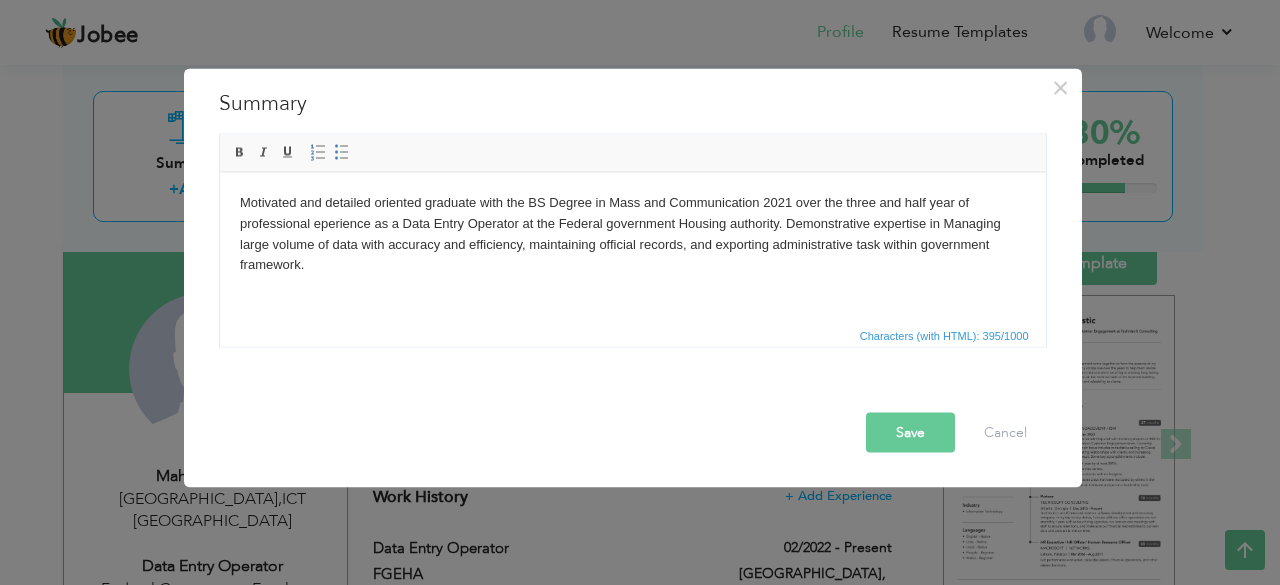 click on "Save" at bounding box center (910, 432) 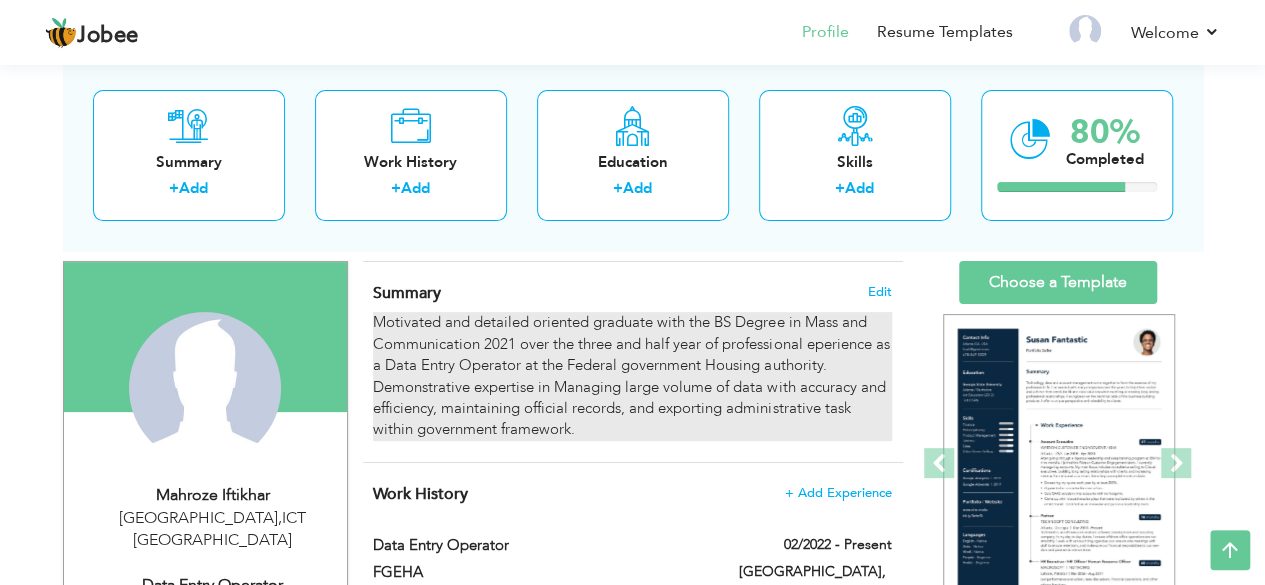 scroll, scrollTop: 115, scrollLeft: 0, axis: vertical 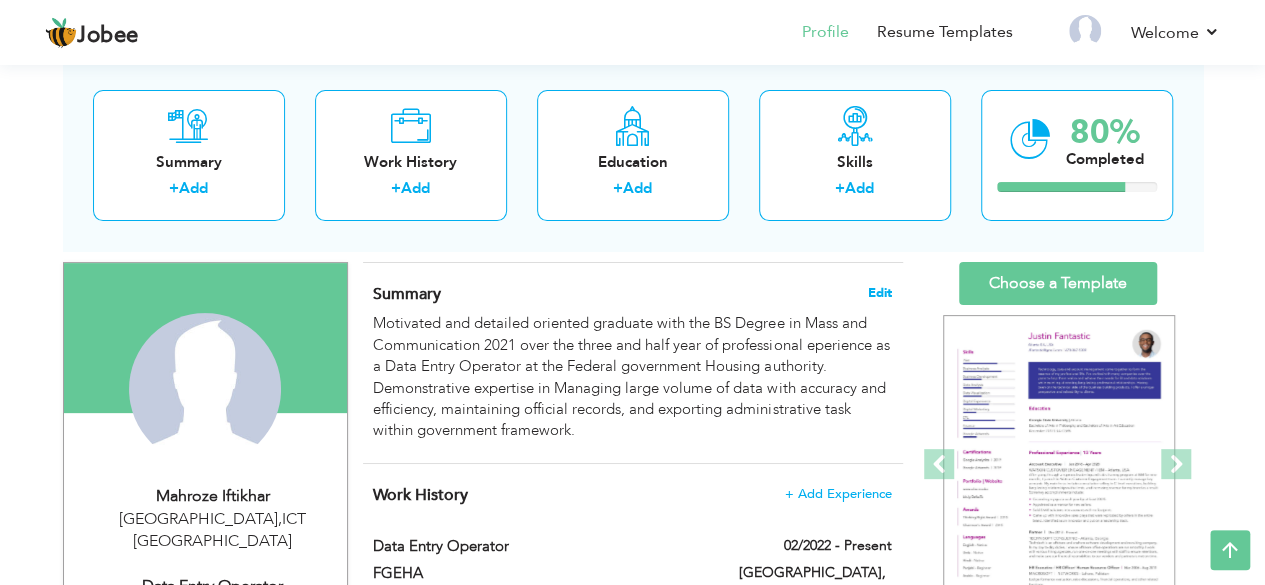 click on "Edit" at bounding box center [880, 293] 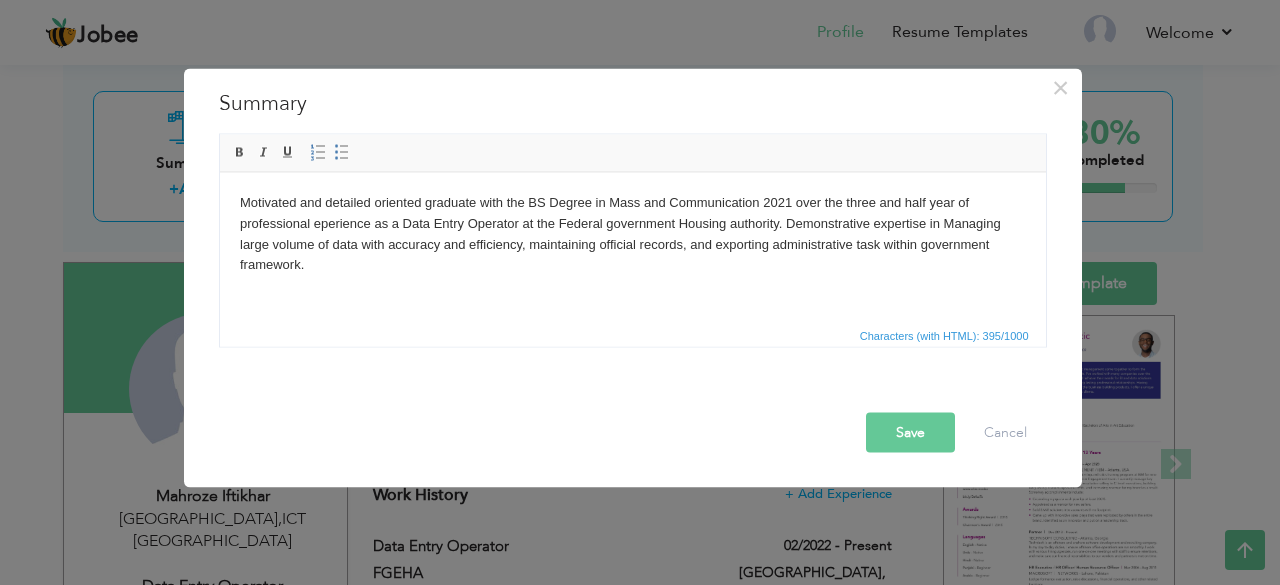 click on "Motivated and detailed oriented graduate with the BS Degree in Mass and Communication 2021 over the three and half year of professional eperience as a Data Entry Operator at the Federal government Housing authority. Demonstrative expertise in Managing large volume of data with accuracy and efficiency, maintaining official records, and exporting administrative task within government framework." at bounding box center (632, 233) 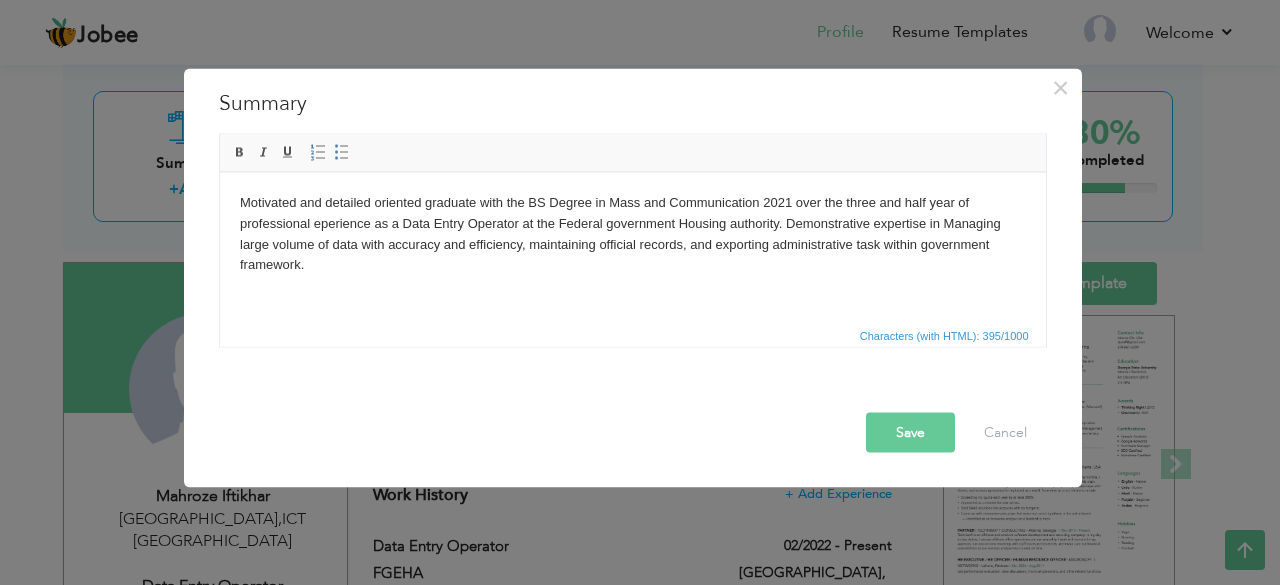 type 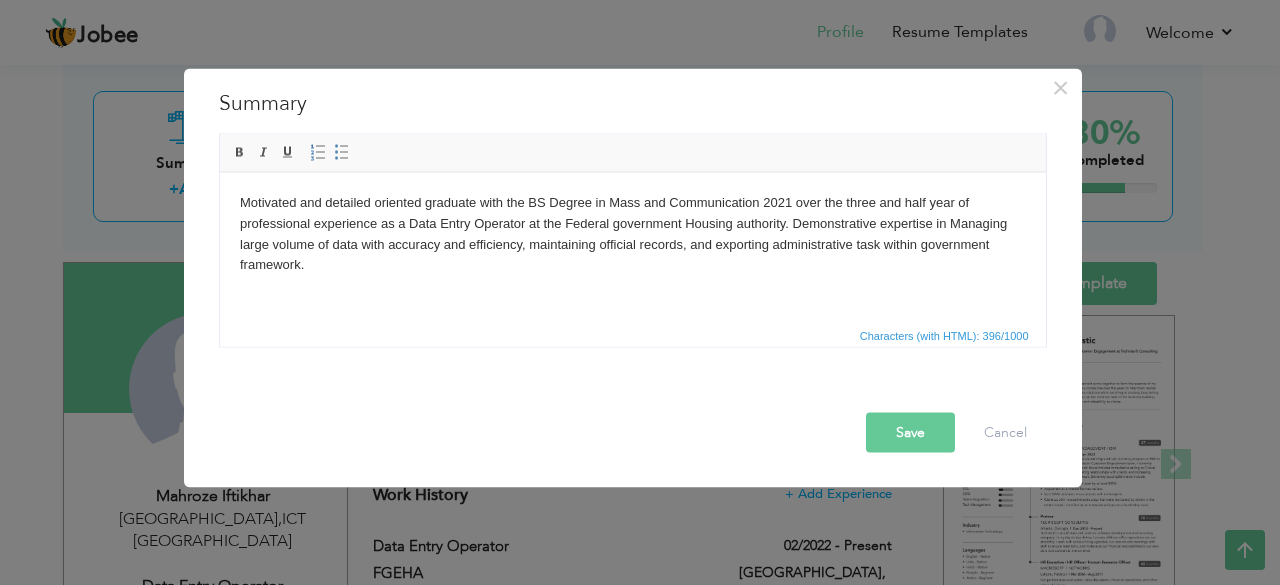 click on "Motivated and detailed oriented graduate with the BS Degree in Mass and Communication 2021 over the three and half year of professional experience as a Data Entry Operator at the Federal government Housing authority. Demonstrative expertise in Managing large volume of data with accuracy and efficiency, maintaining official records, and exporting administrative task within government framework." at bounding box center [632, 233] 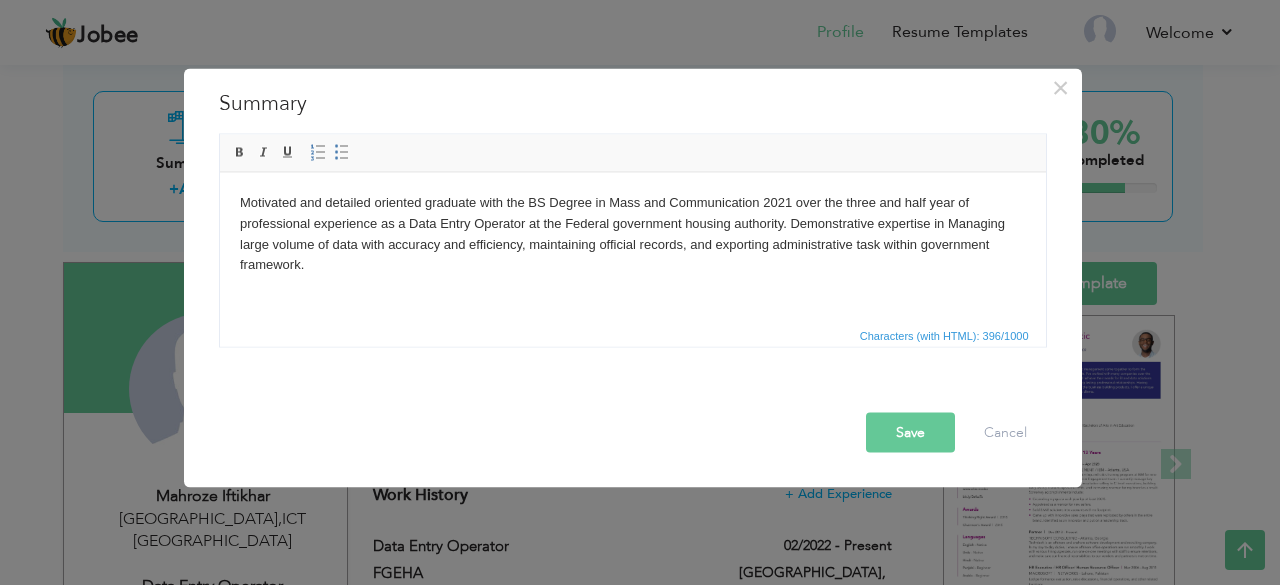 click on "Motivated and detailed oriented graduate with the BS Degree in Mass and Communication 2021 over the three and half year of professional experience as a Data Entry Operator at the Federal government housing authority. Demonstrative expertise in Managing large volume of data with accuracy and efficiency, maintaining official records, and exporting administrative task within government framework." at bounding box center (632, 233) 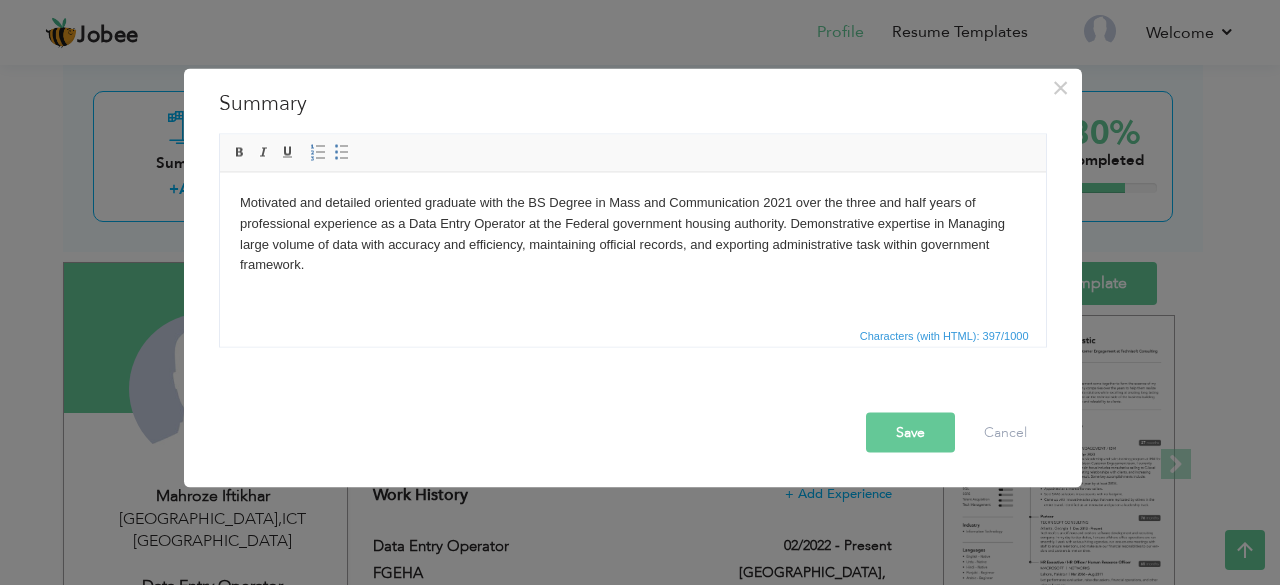 click on "Motivated and detailed oriented graduate with the BS Degree in Mass and Communication 2021 over the three and half years of professional experience as a Data Entry Operator at the Federal government housing authority. Demonstrative expertise in Managing large volume of data with accuracy and efficiency, maintaining official records, and exporting administrative task within government framework." at bounding box center (632, 233) 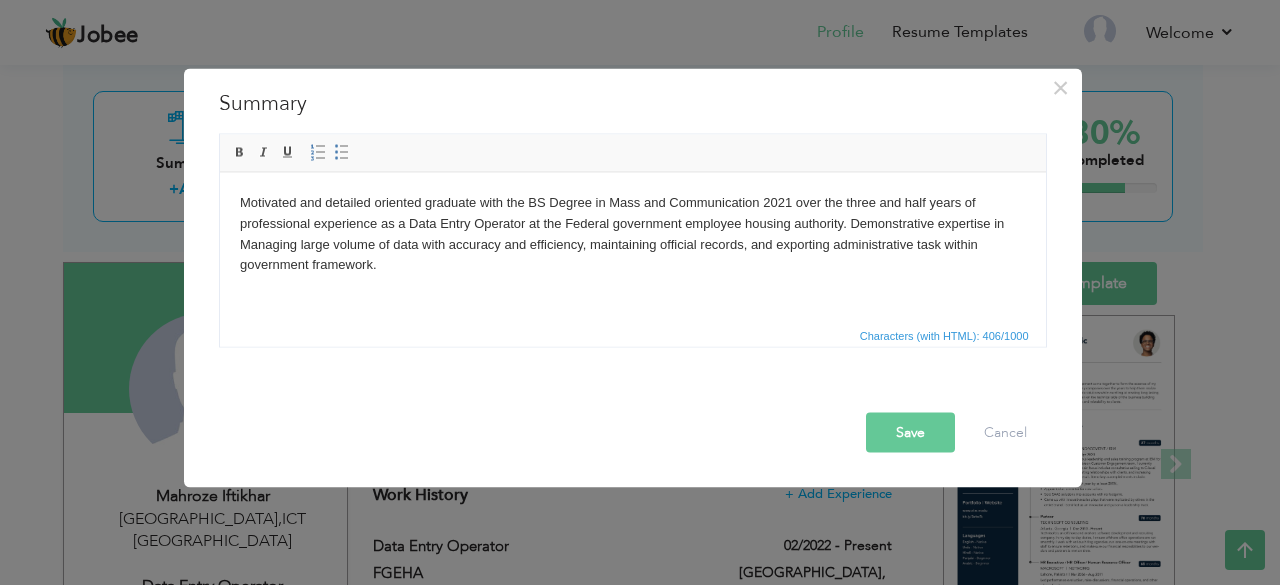 click on "Motivated and detailed oriented graduate with the BS Degree in Mass and Communication 2021 over the three and half years of professional experience as a Data Entry Operator at the Federal government employee housing authority. Demonstrative expertise in Managing large volume of data with accuracy and efficiency, maintaining official records, and exporting administrative task within government framework." at bounding box center [632, 233] 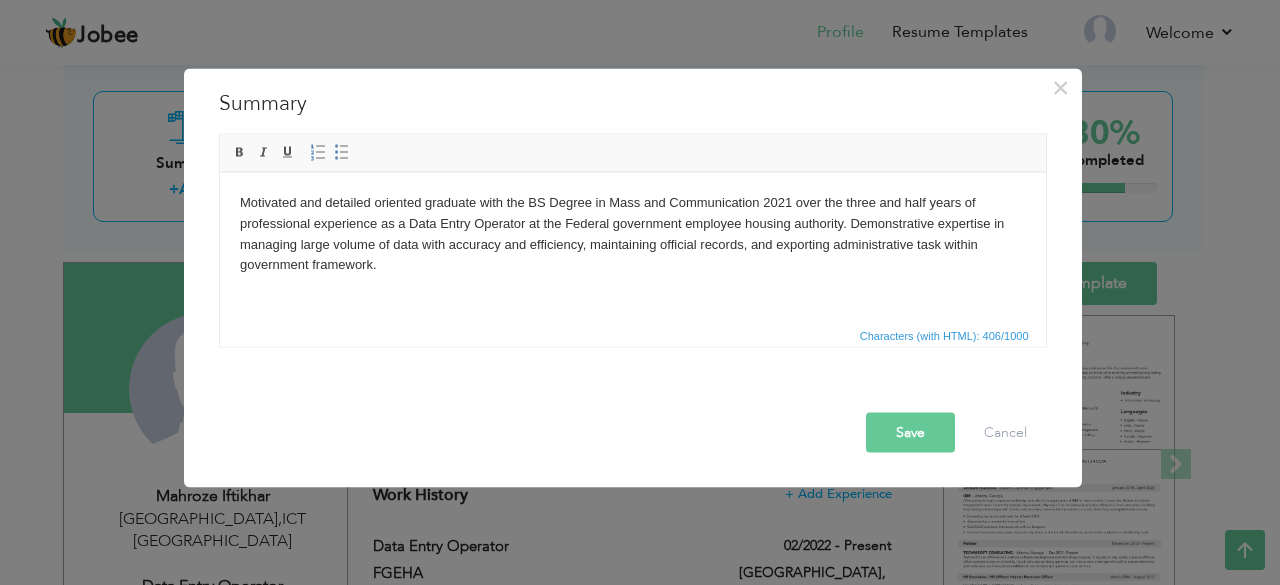 click on "Save" at bounding box center [910, 432] 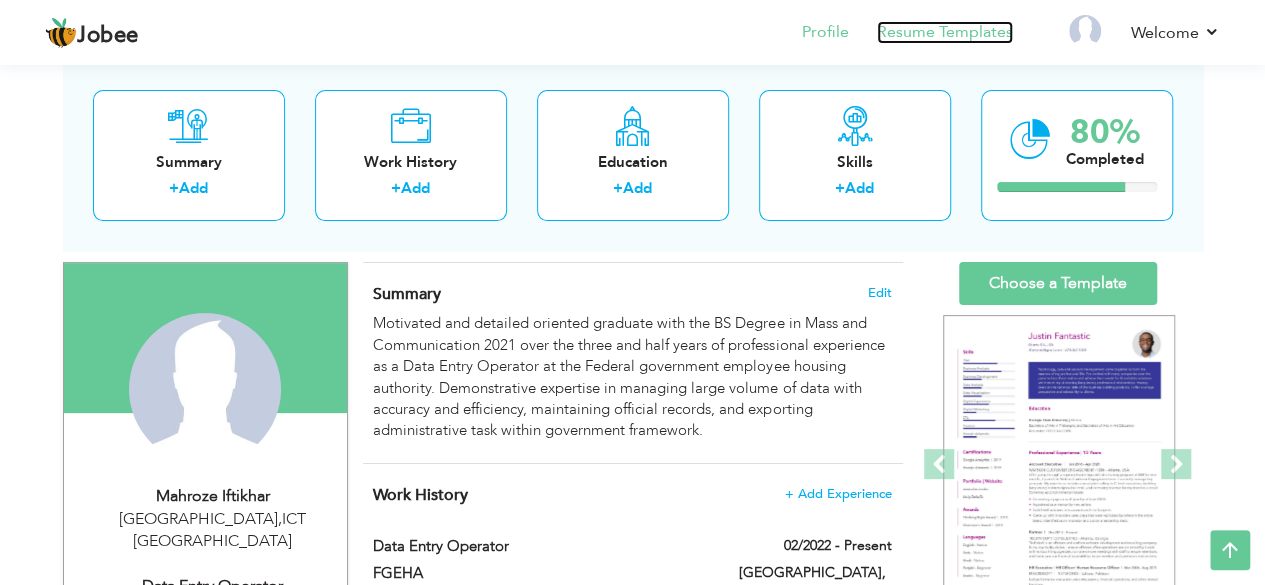 click on "Resume Templates" at bounding box center (945, 32) 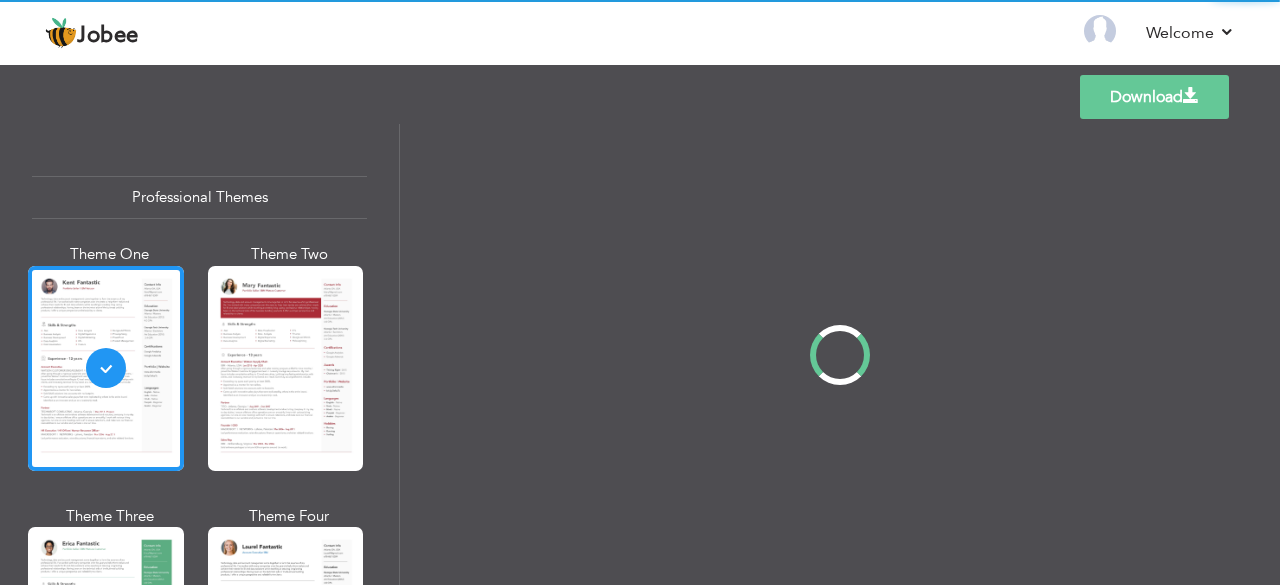 scroll, scrollTop: 0, scrollLeft: 0, axis: both 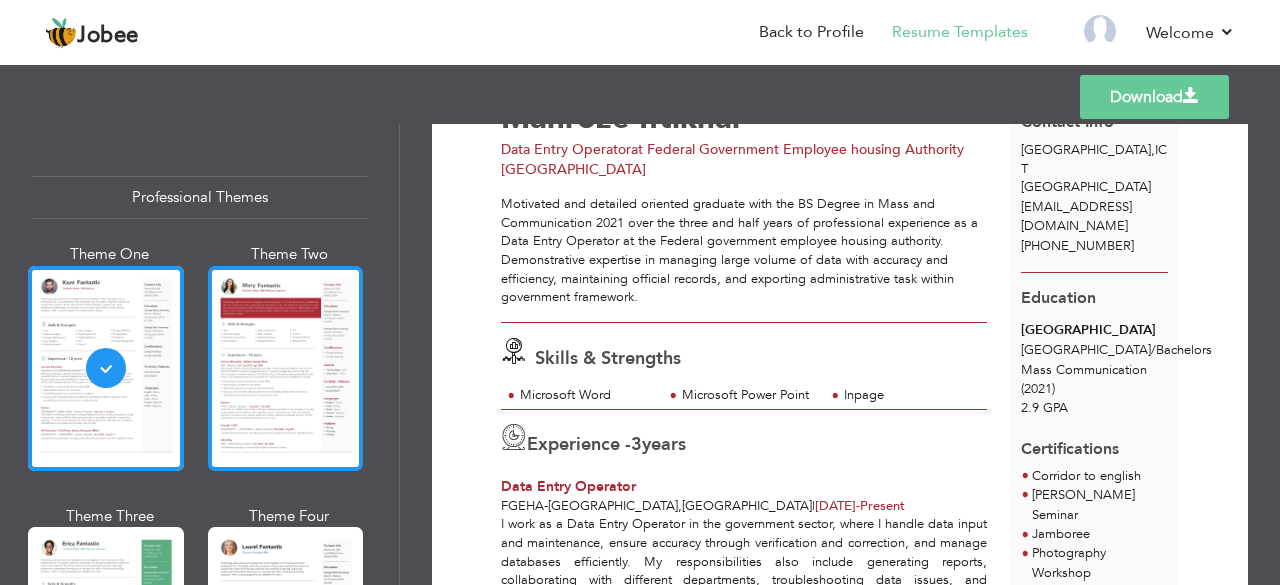 click at bounding box center [286, 368] 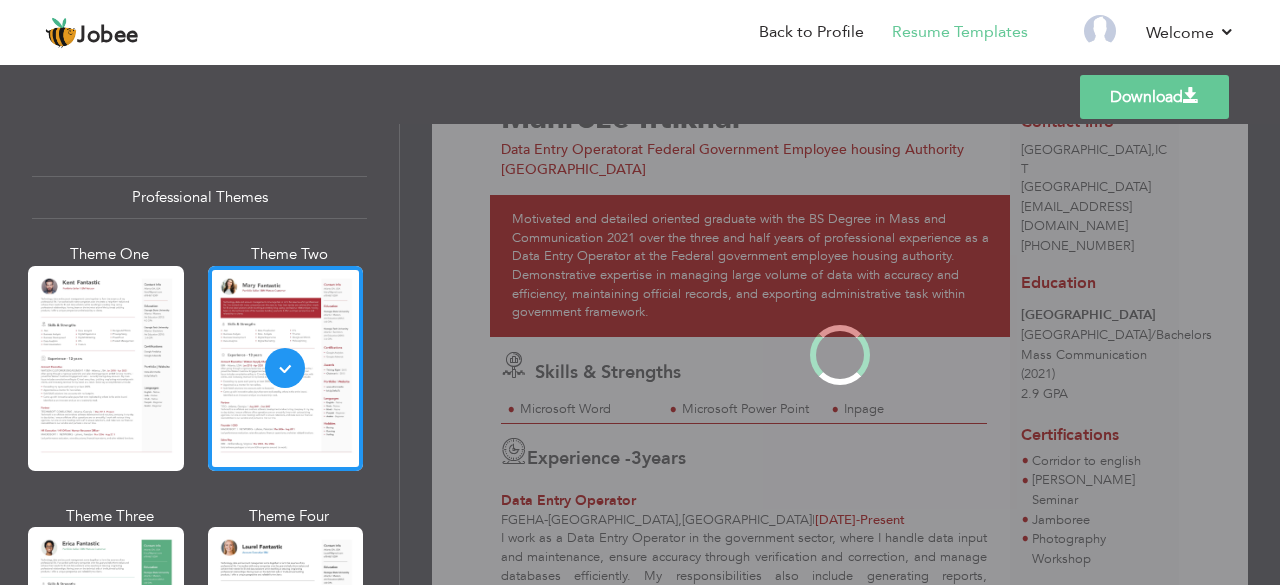 scroll, scrollTop: 0, scrollLeft: 0, axis: both 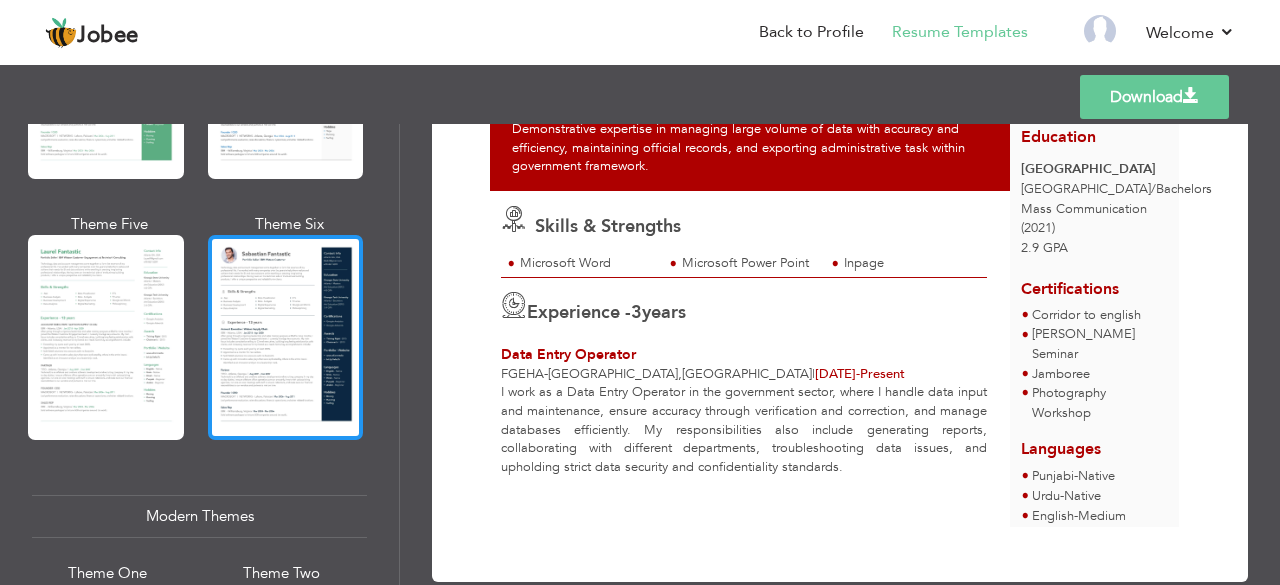 click at bounding box center [286, 337] 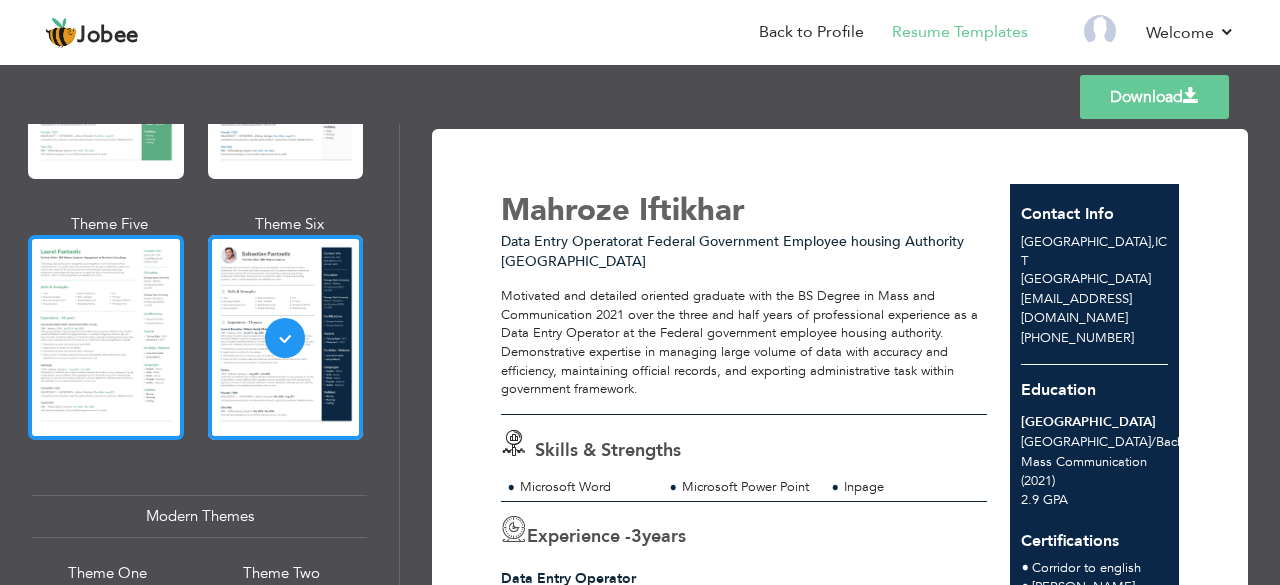 click at bounding box center (106, 337) 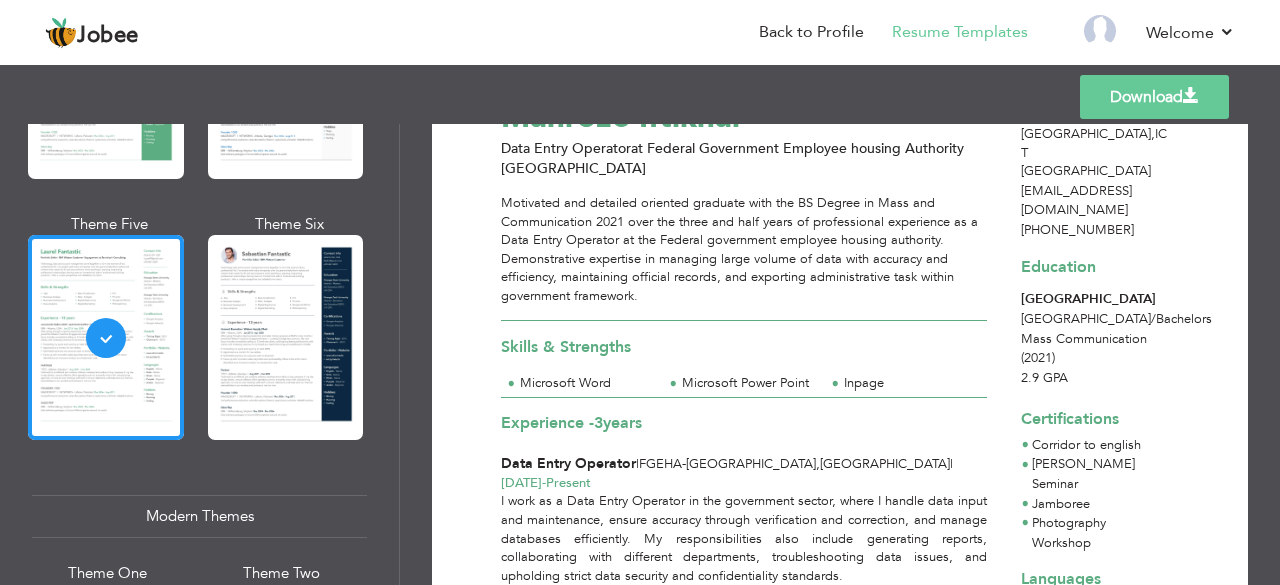 scroll, scrollTop: 63, scrollLeft: 0, axis: vertical 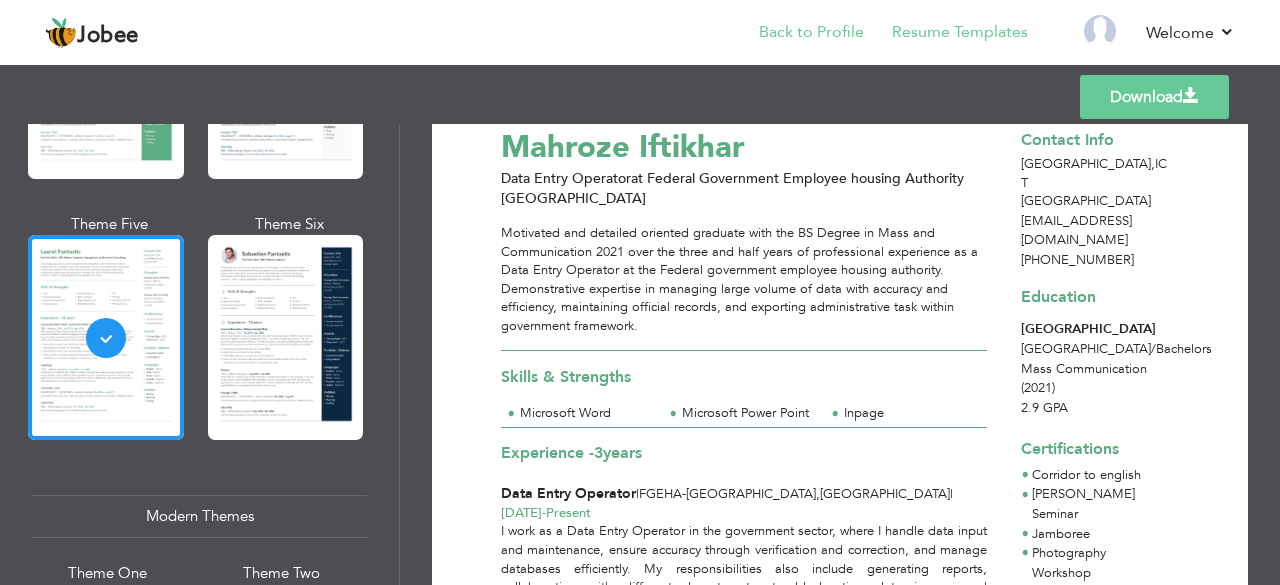 click on "Back to Profile" at bounding box center [797, 34] 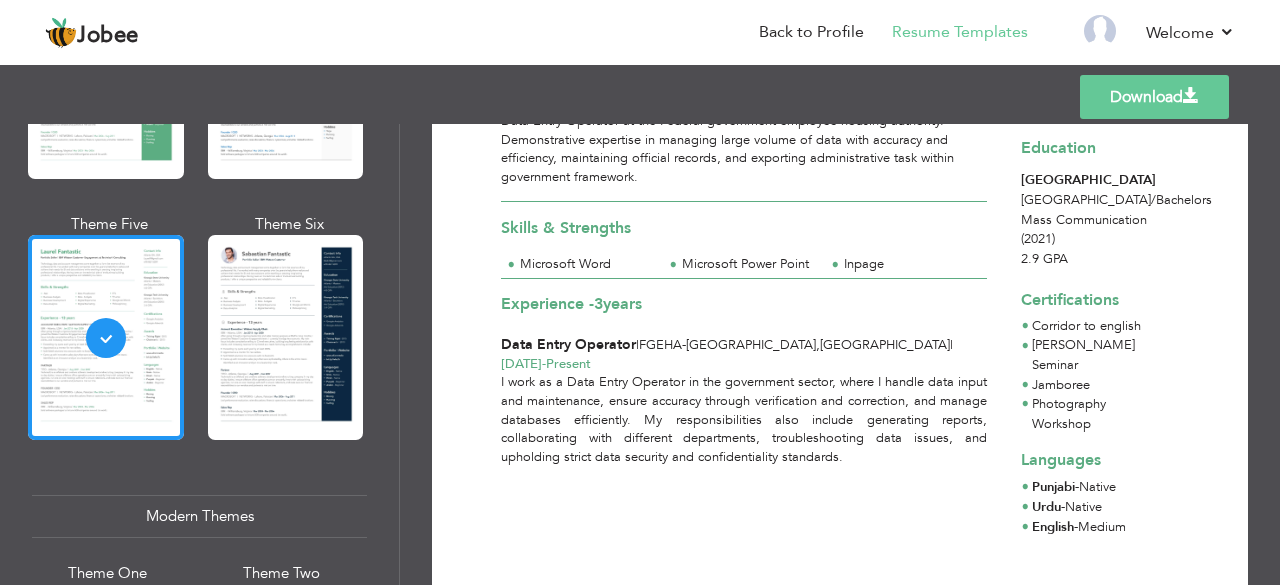 scroll, scrollTop: 223, scrollLeft: 0, axis: vertical 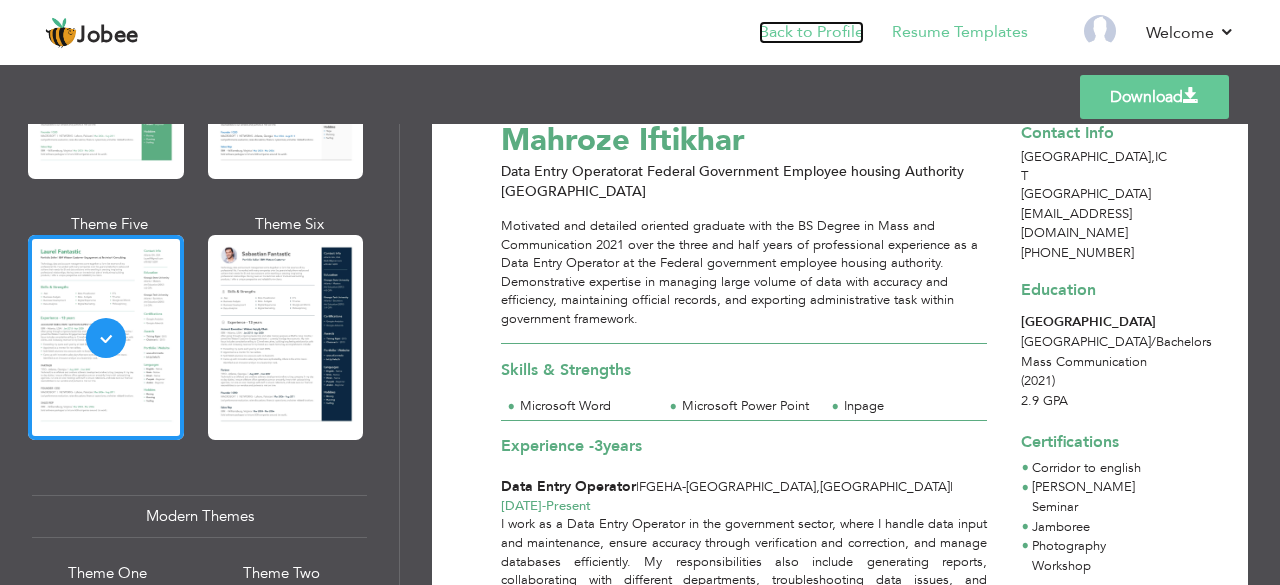 click on "Back to Profile" at bounding box center [811, 32] 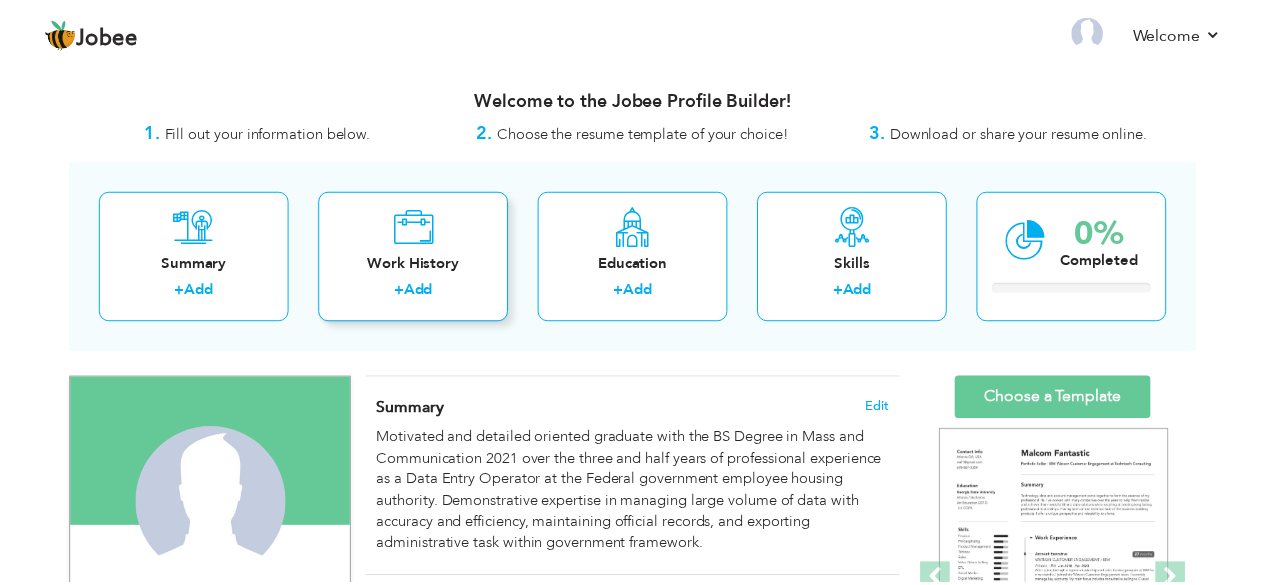 scroll, scrollTop: 0, scrollLeft: 0, axis: both 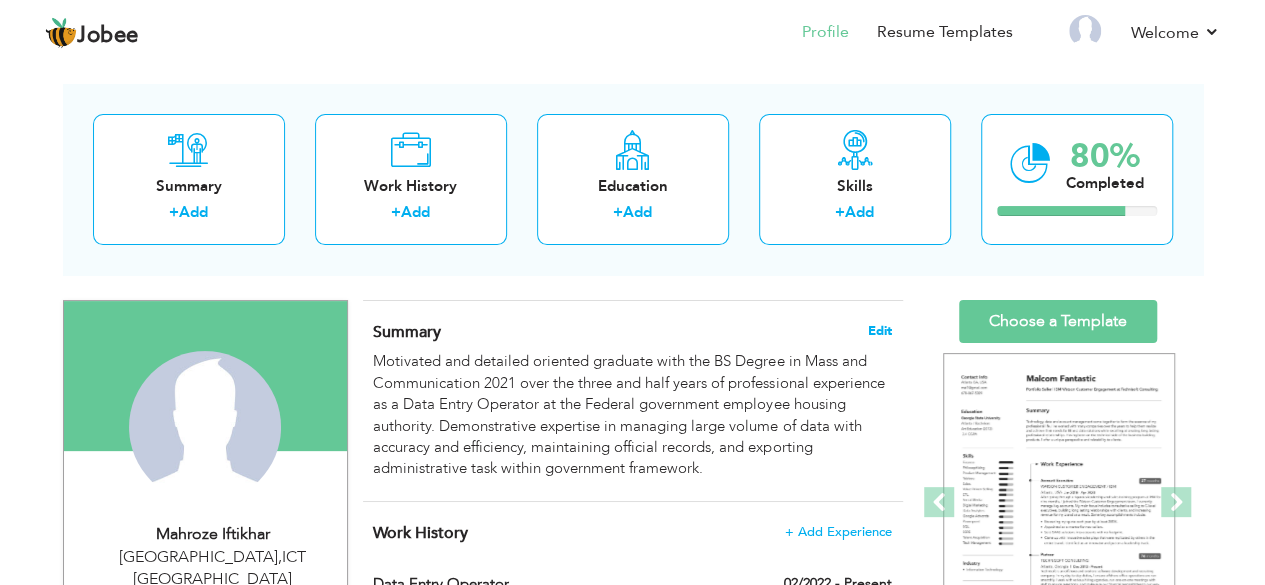 click on "Edit" at bounding box center [880, 331] 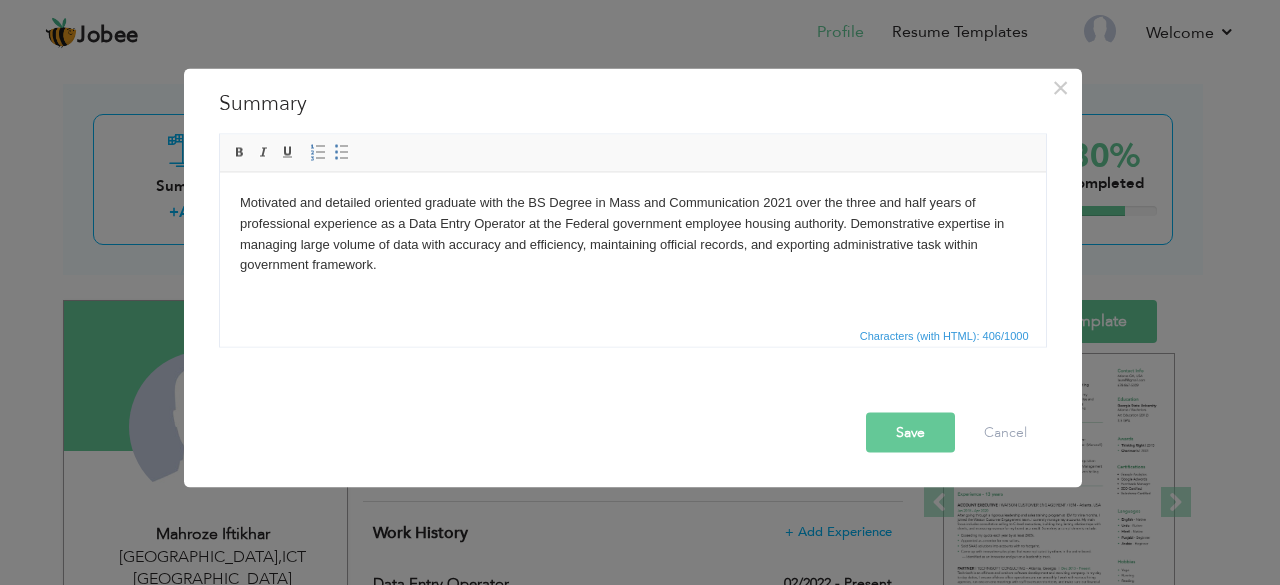 click on "Motivated and detailed oriented graduate with the BS Degree in Mass and Communication 2021 over the three and half years of professional experience as a Data Entry Operator at the Federal government employee housing authority. Demonstrative expertise in managing large volume of data with accuracy and efficiency, maintaining official records, and exporting administrative task within government framework." at bounding box center (632, 233) 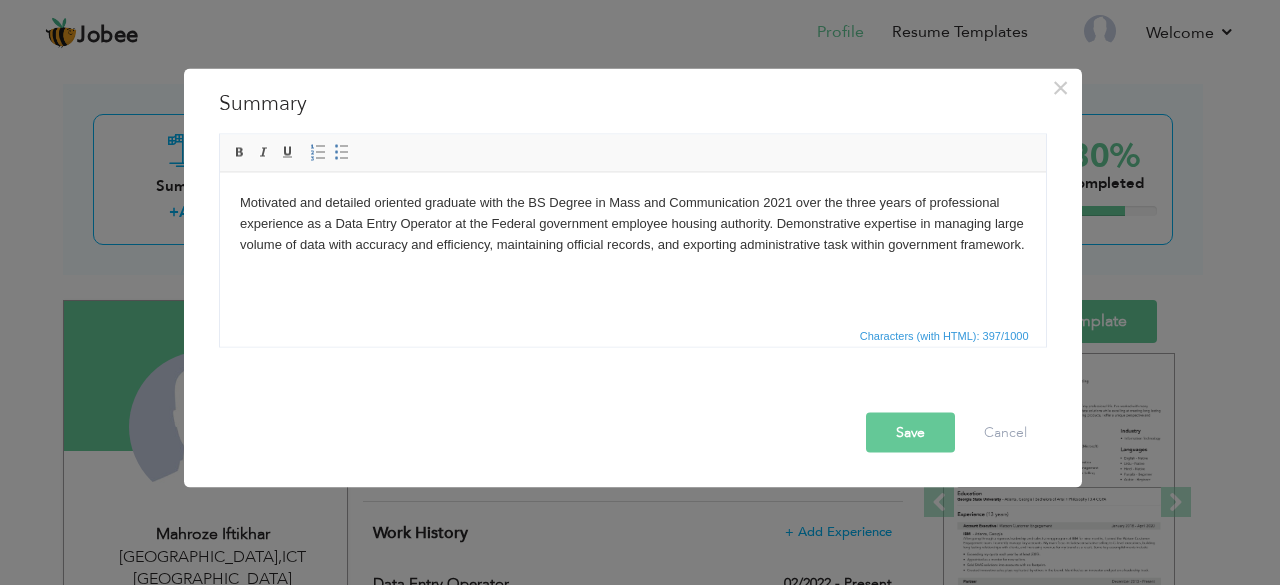 click on "Motivated and detailed oriented graduate with the BS Degree in Mass and Communication 2021 over the three years of professional experience as a Data Entry Operator at the Federal government employee housing authority. Demonstrative expertise in managing large volume of data with accuracy and efficiency, maintaining official records, and exporting administrative task within government framework." at bounding box center [632, 223] 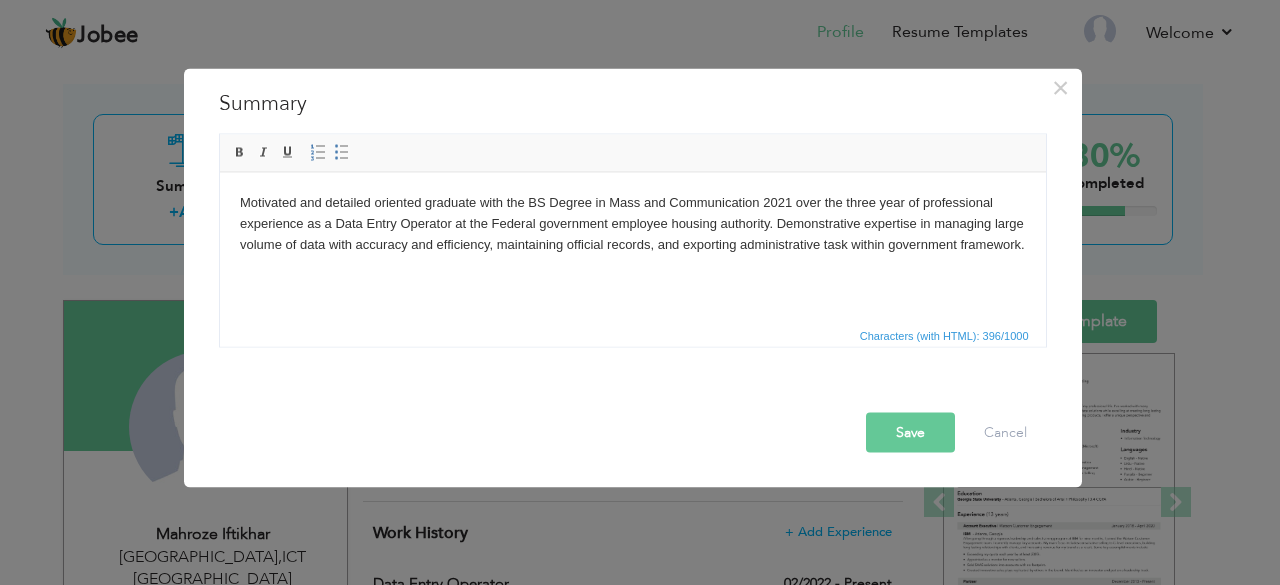 click on "Save" at bounding box center [910, 432] 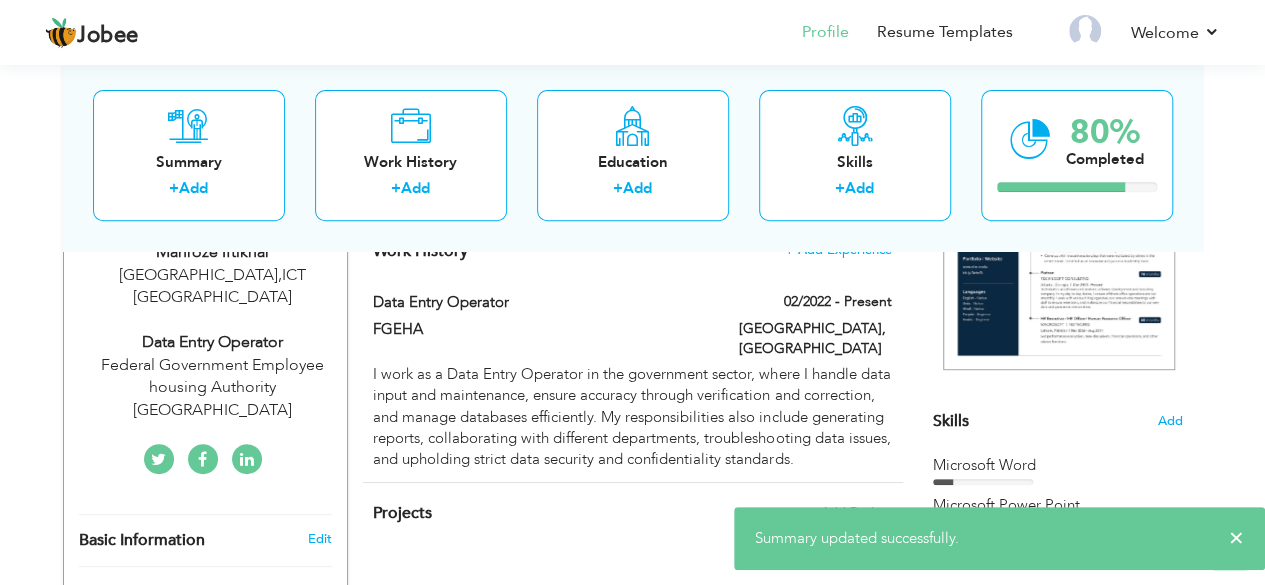 scroll, scrollTop: 328, scrollLeft: 0, axis: vertical 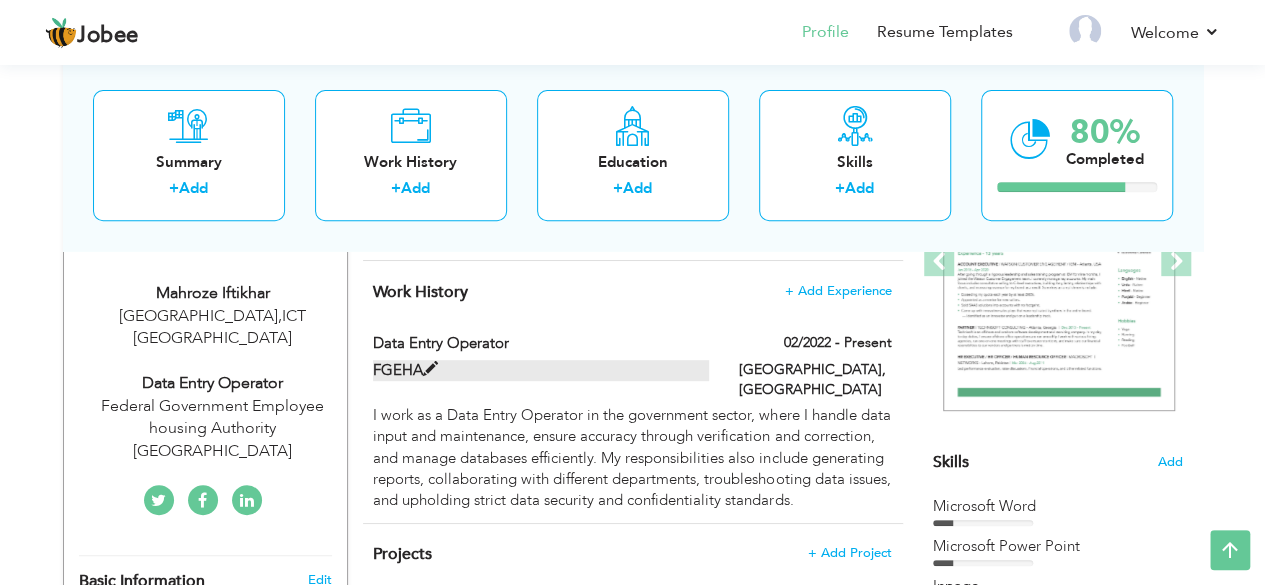 click at bounding box center [430, 369] 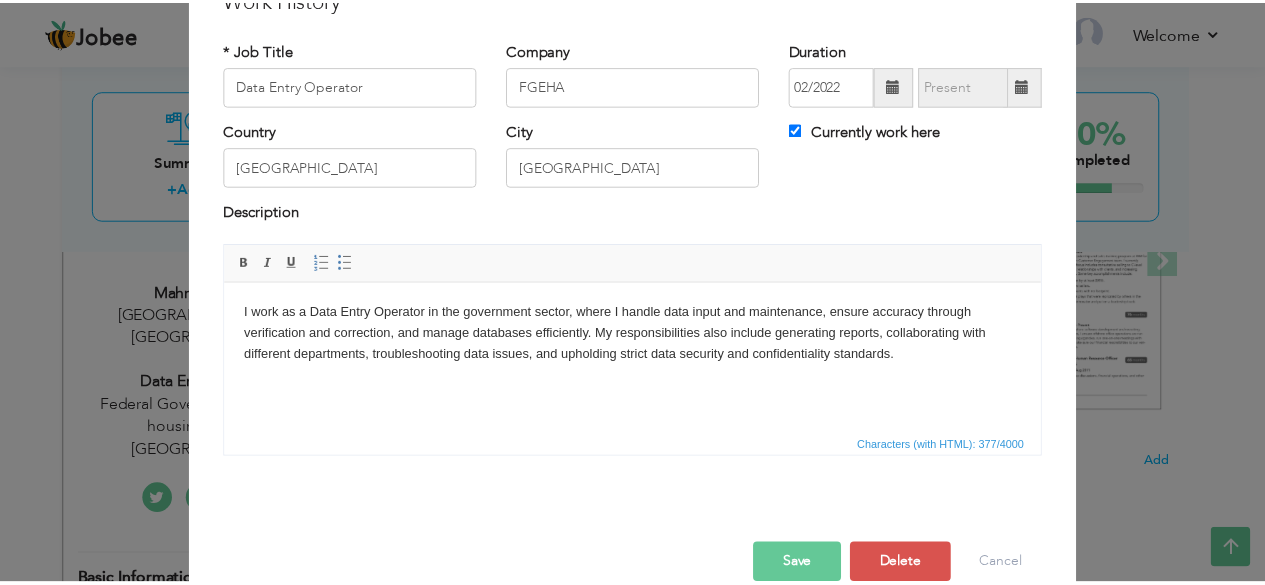 scroll, scrollTop: 106, scrollLeft: 0, axis: vertical 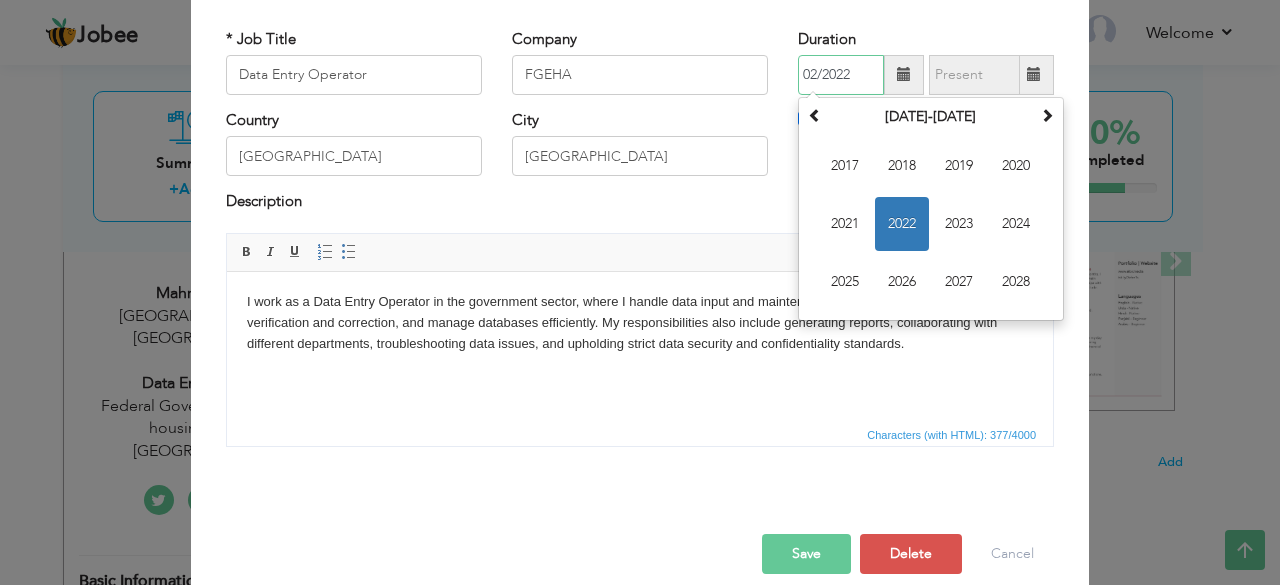click on "02/2022" at bounding box center [841, 75] 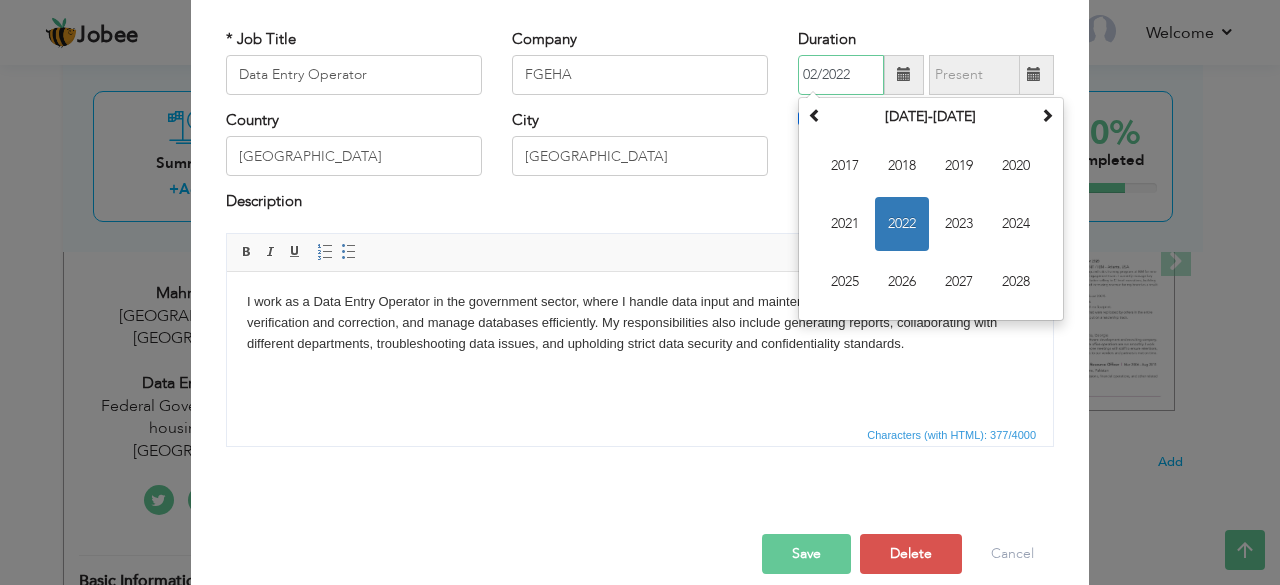drag, startPoint x: 886, startPoint y: 233, endPoint x: 892, endPoint y: 73, distance: 160.11246 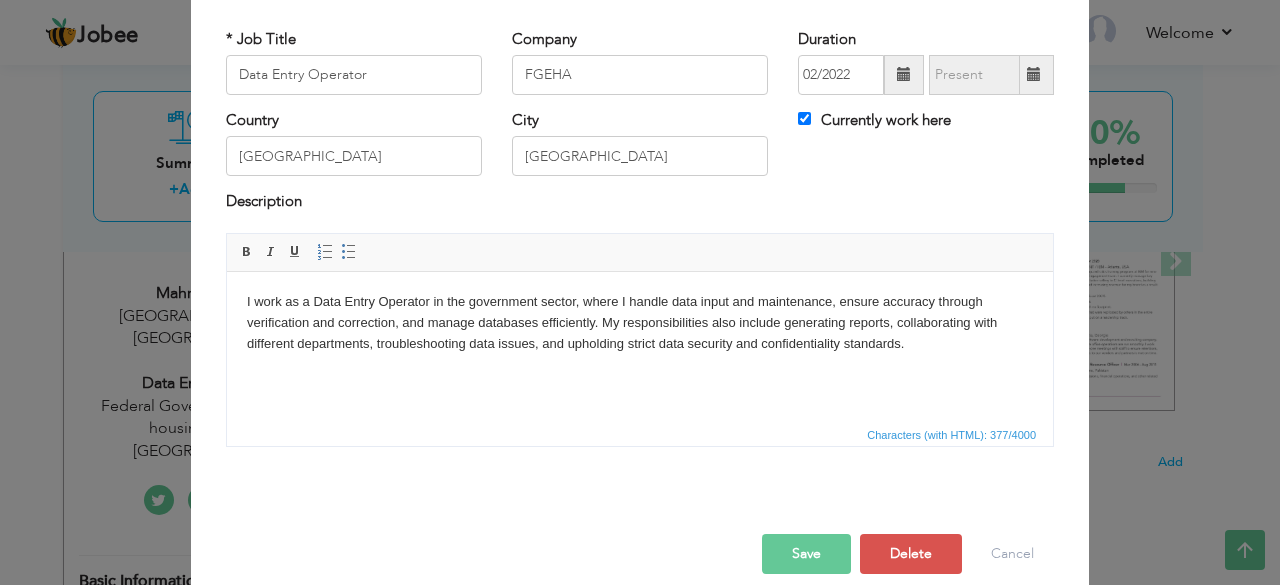click at bounding box center [904, 74] 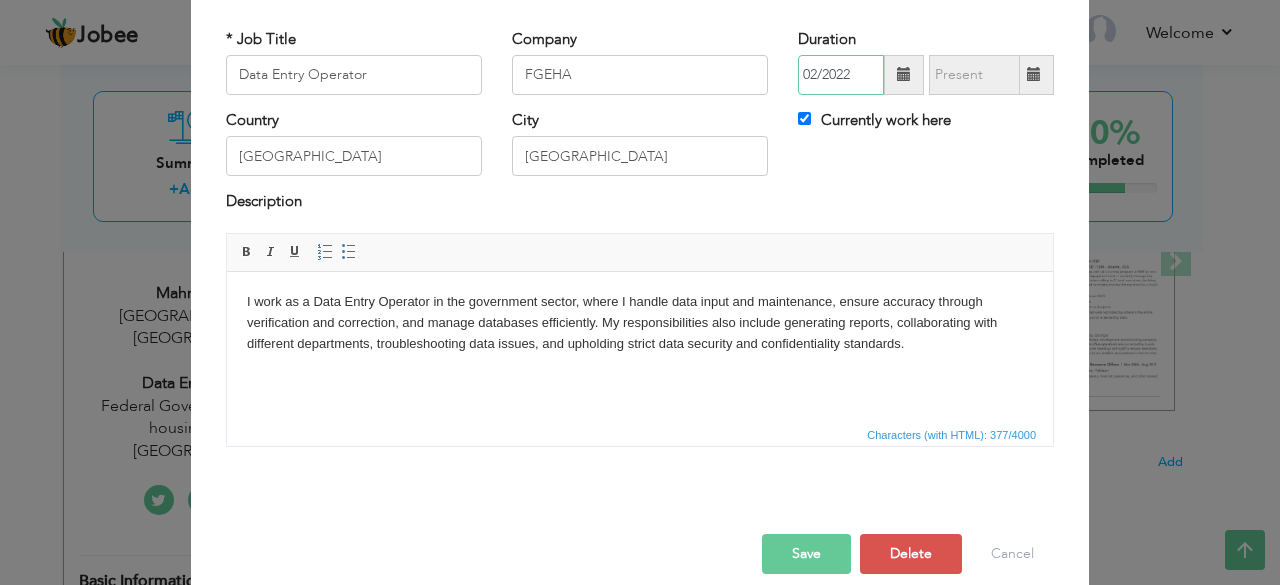 click on "02/2022" at bounding box center (841, 75) 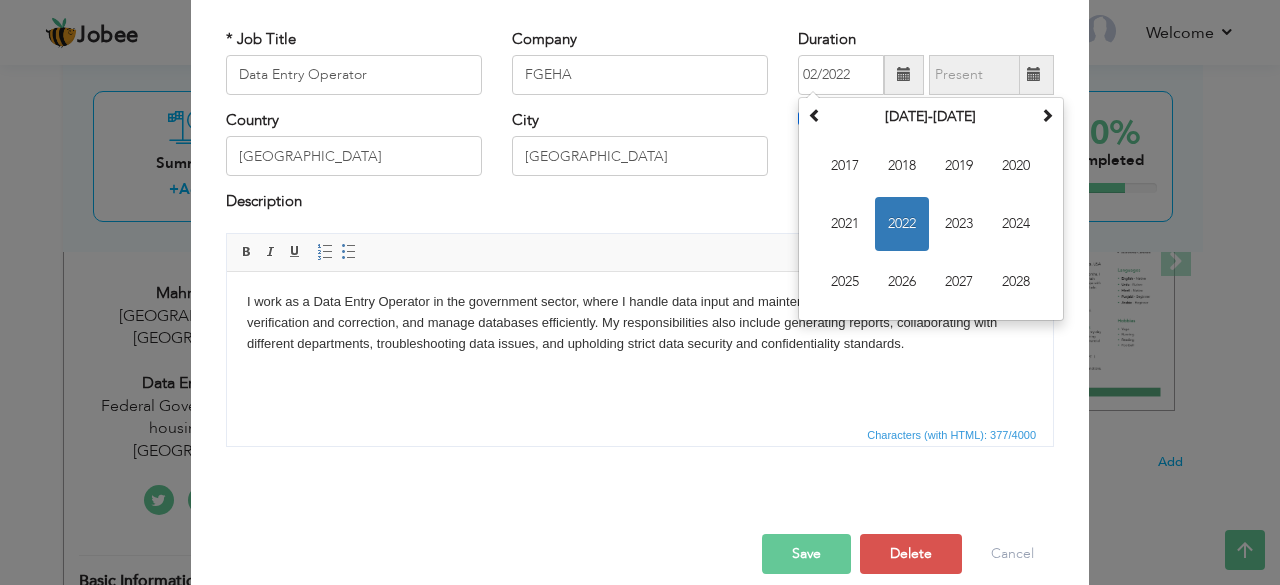click at bounding box center (904, 75) 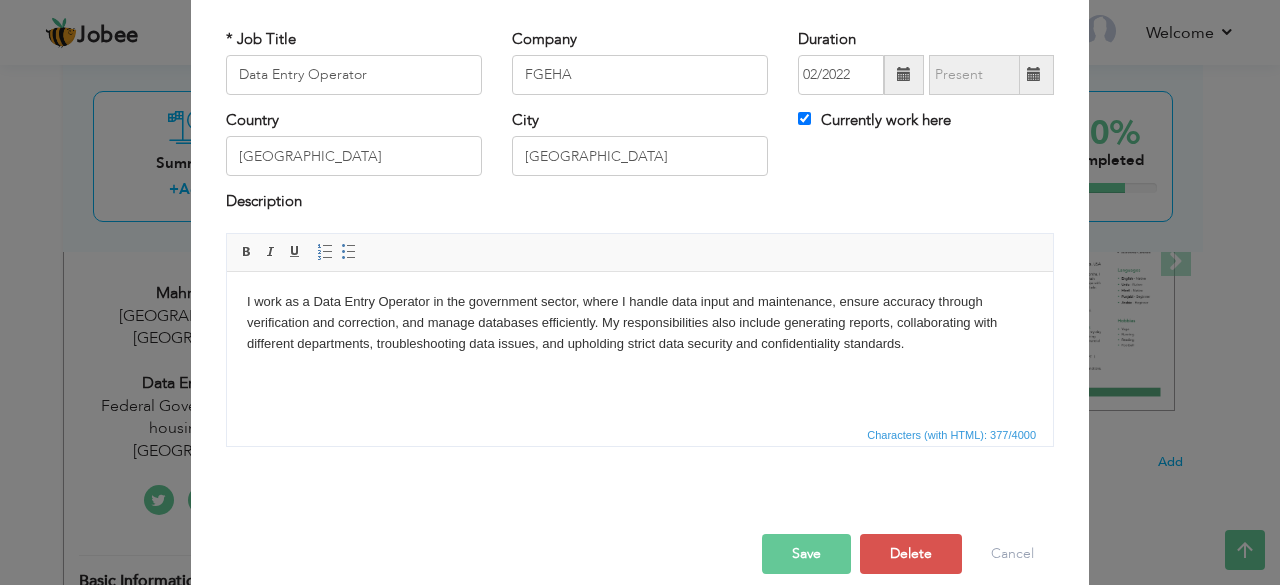 click on "Description" at bounding box center (640, 204) 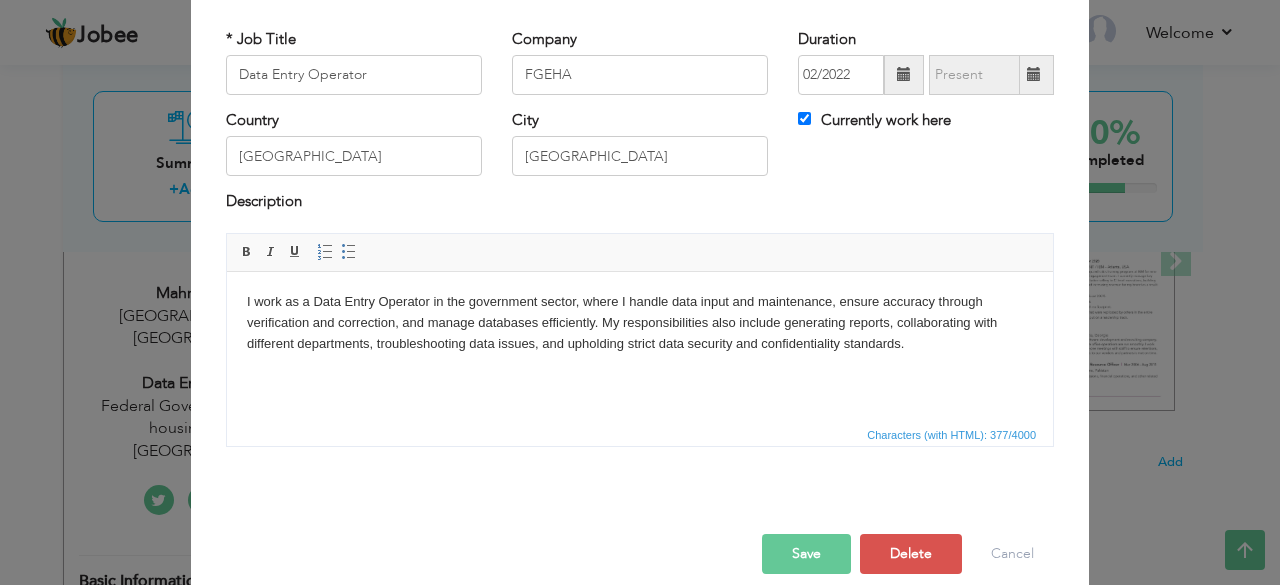 click on "Save" at bounding box center [806, 554] 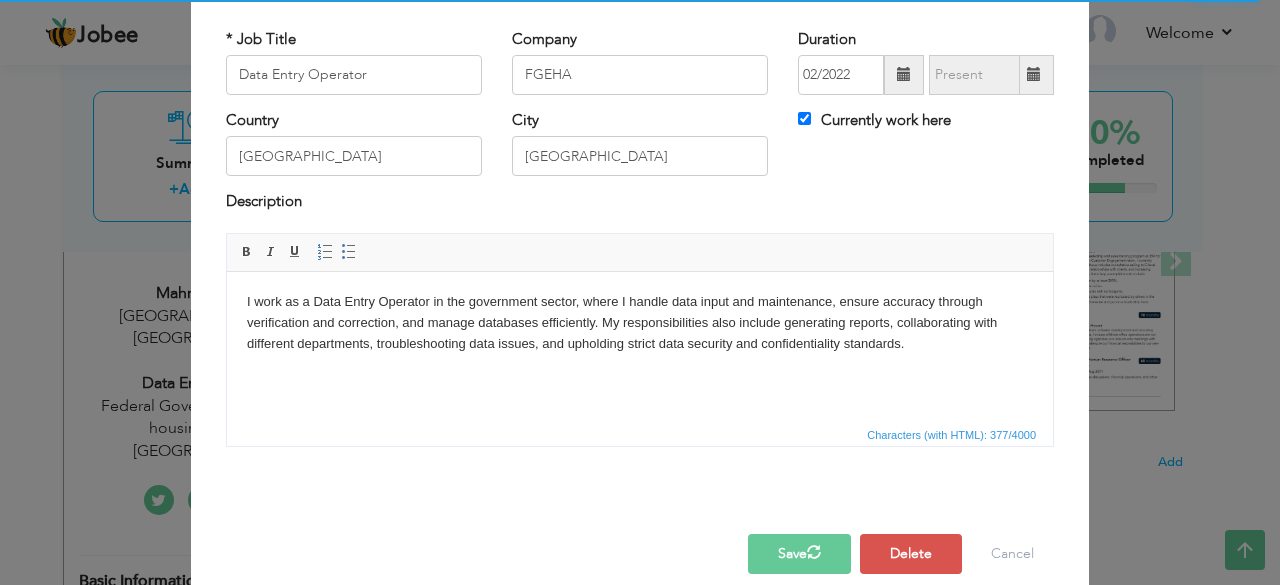 click on "×
Work History
* Job Title
Data Entry Operator
Company
FGEHA
Duration" at bounding box center [640, 292] 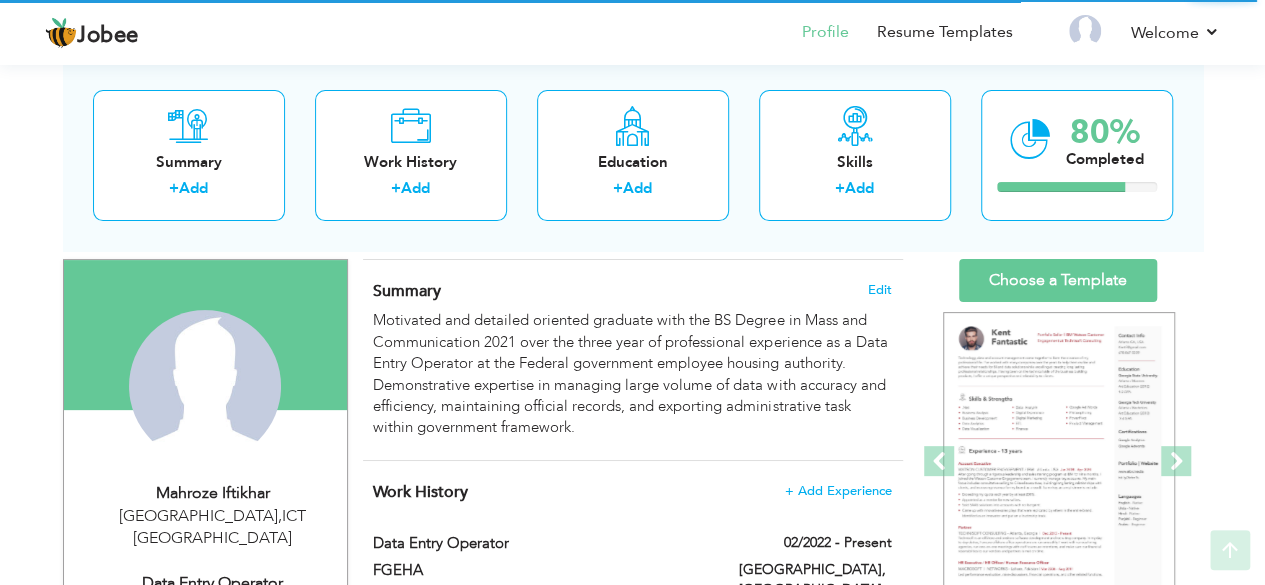 scroll, scrollTop: 131, scrollLeft: 0, axis: vertical 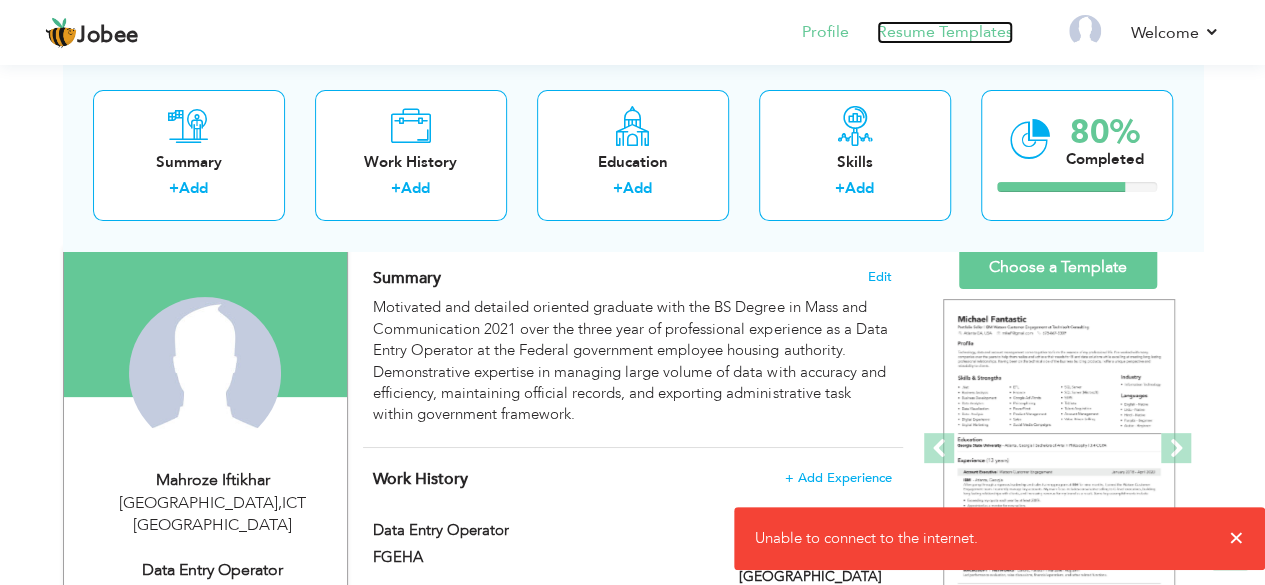 click on "Resume Templates" at bounding box center [945, 32] 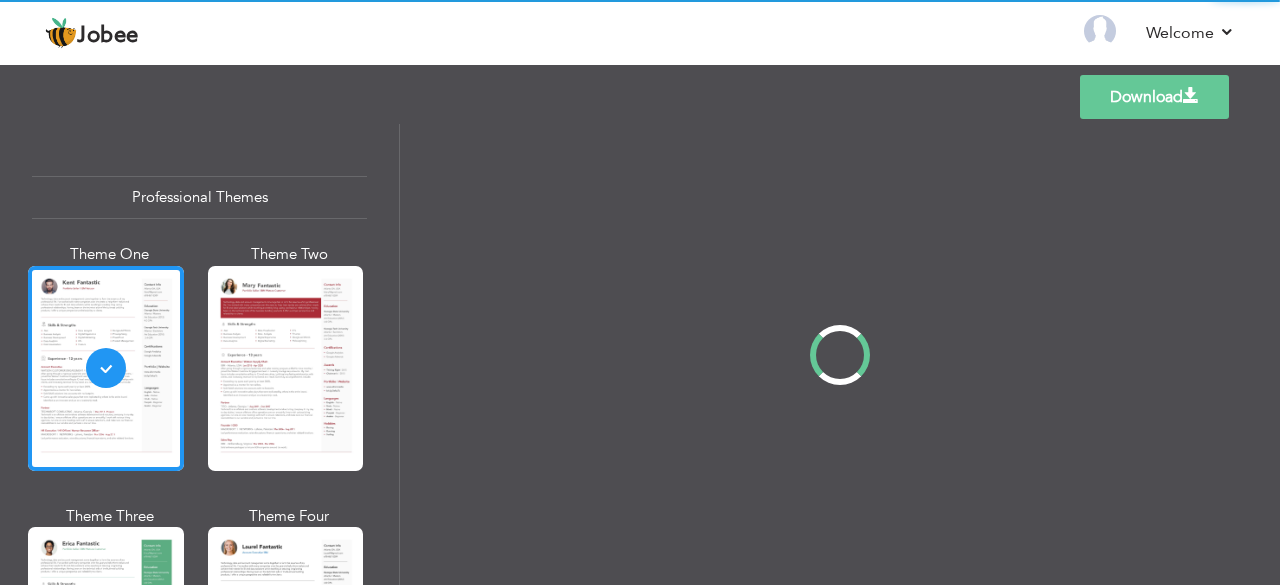 scroll, scrollTop: 0, scrollLeft: 0, axis: both 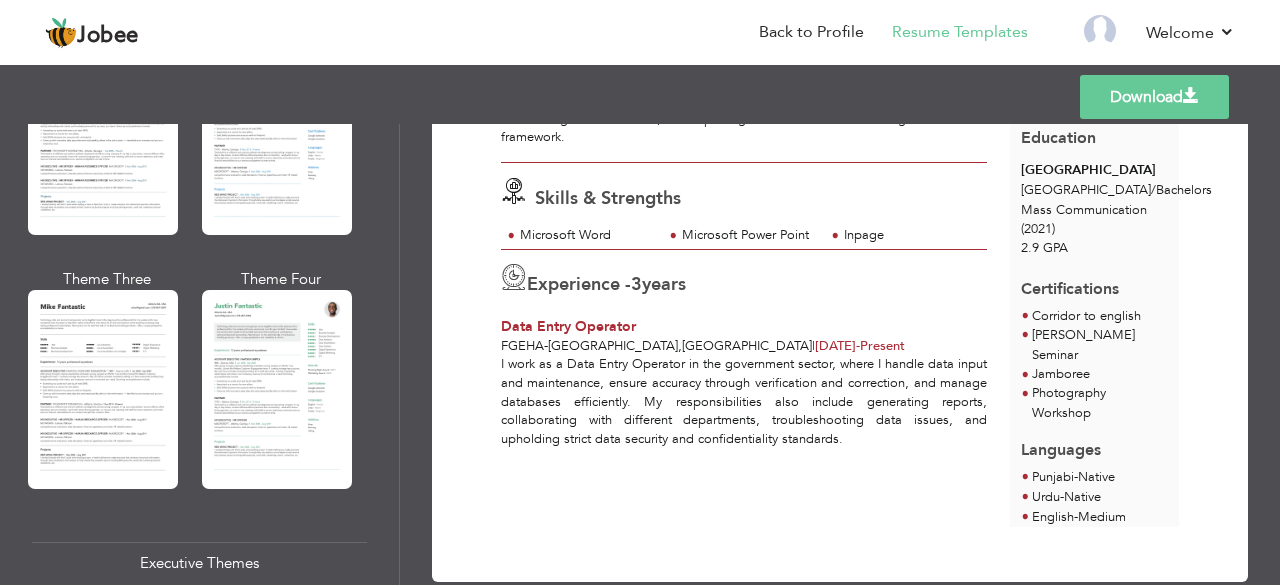 click on "Download
Mahroze   Iftikhar
Data Entry Operator  at Federal Government Employee housing Authority [GEOGRAPHIC_DATA]
3" at bounding box center [840, 354] 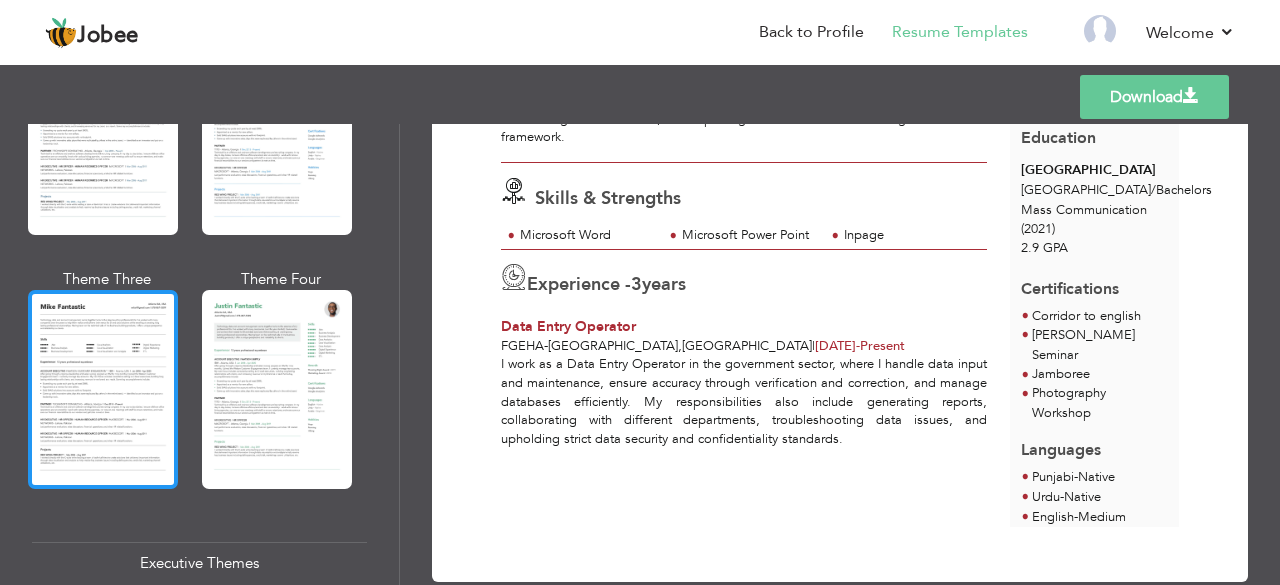 click at bounding box center [103, 389] 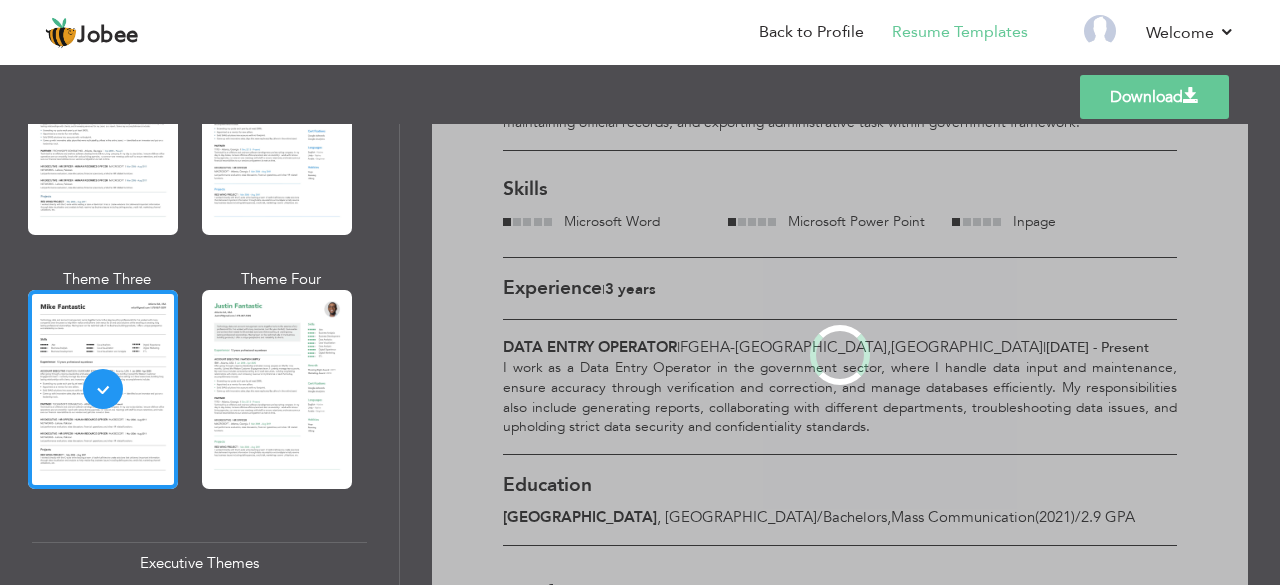 scroll, scrollTop: 0, scrollLeft: 0, axis: both 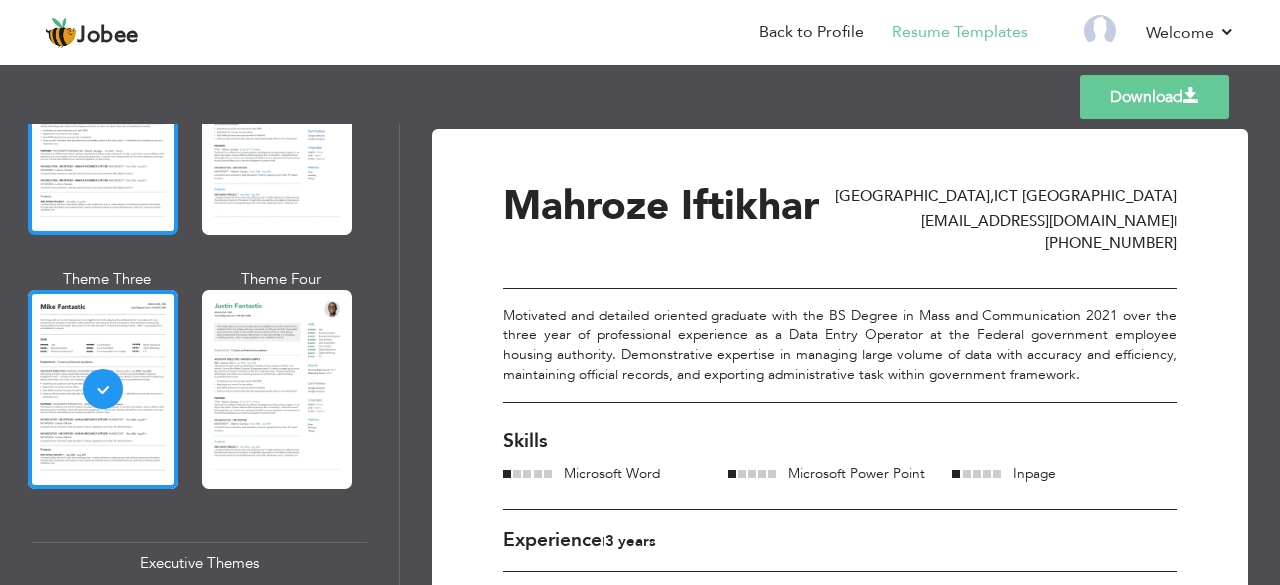 click at bounding box center [103, 136] 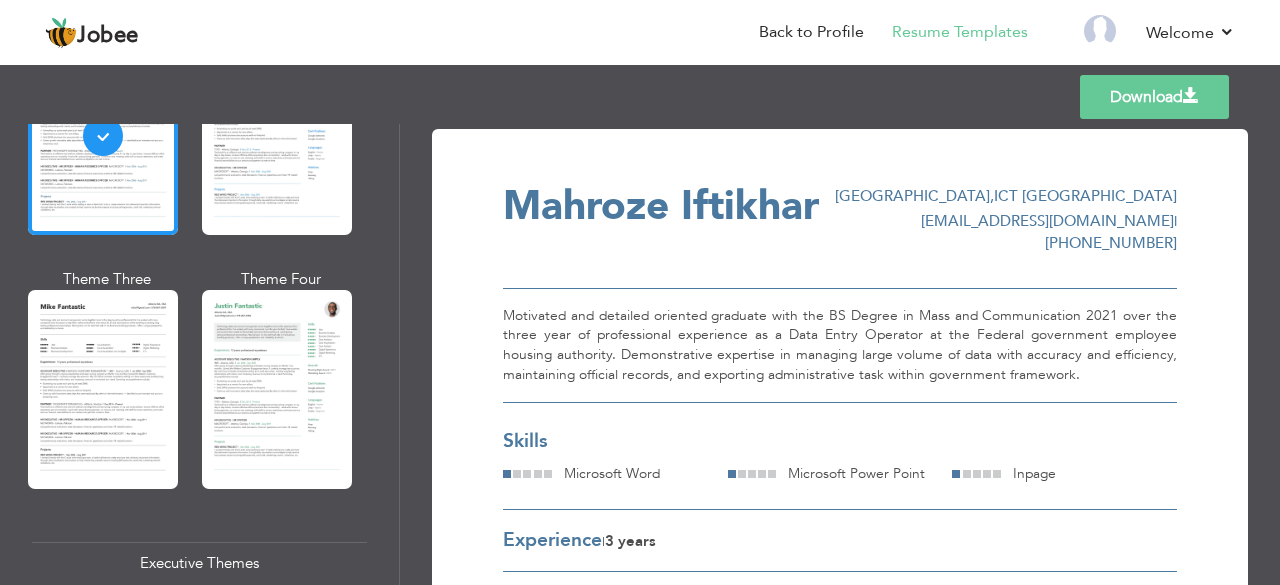 scroll, scrollTop: 1, scrollLeft: 0, axis: vertical 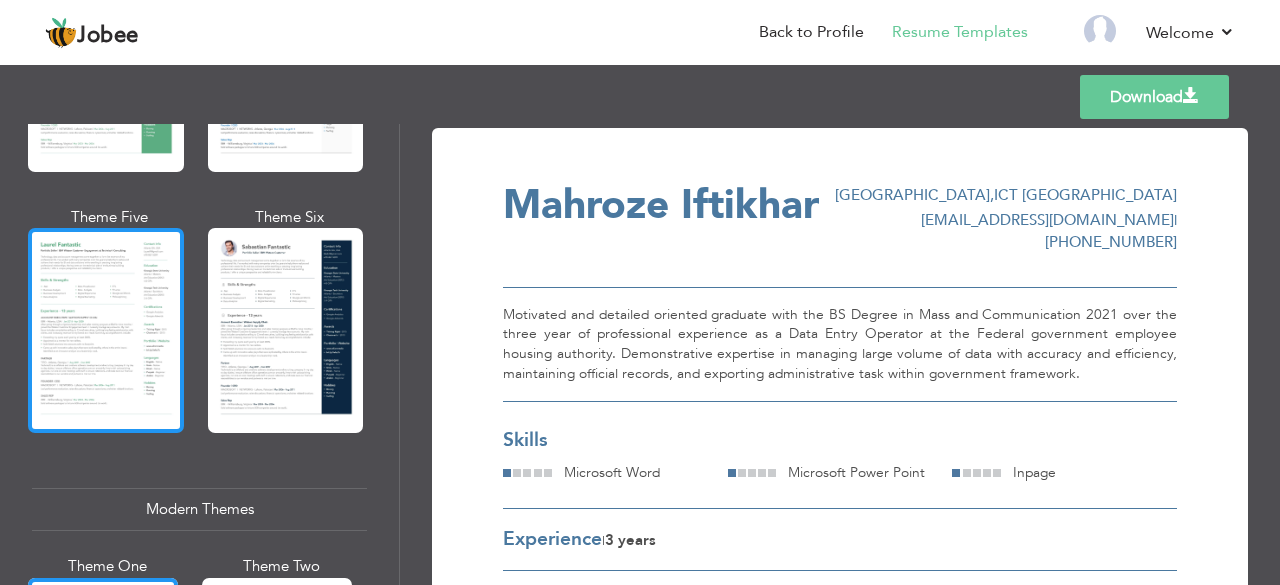 click at bounding box center [106, 330] 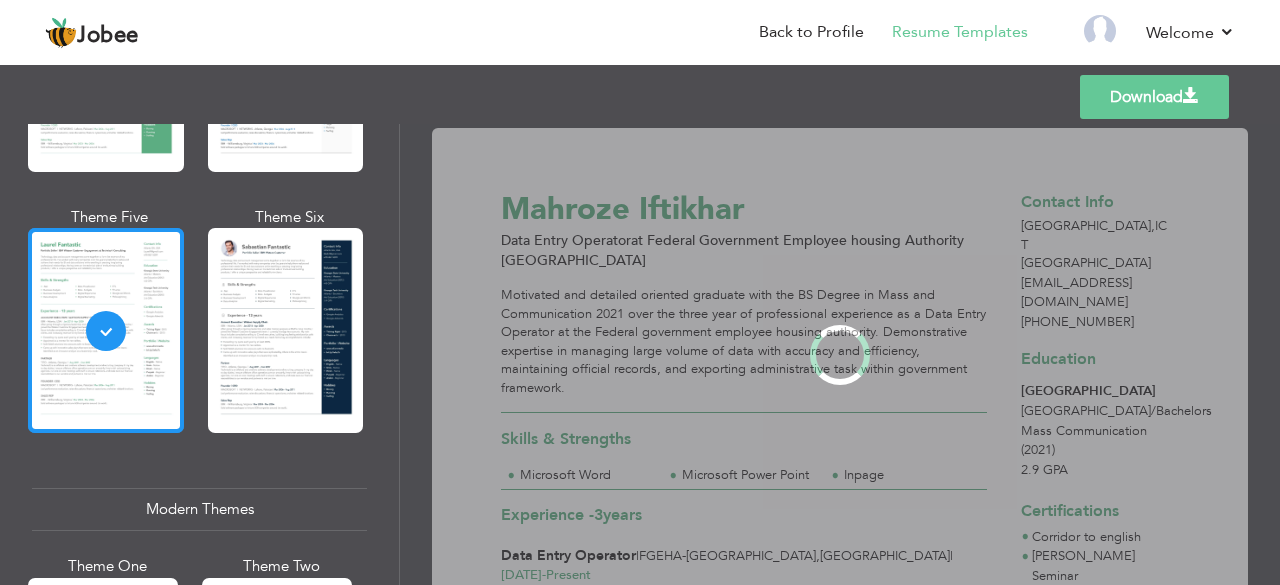 scroll, scrollTop: 0, scrollLeft: 0, axis: both 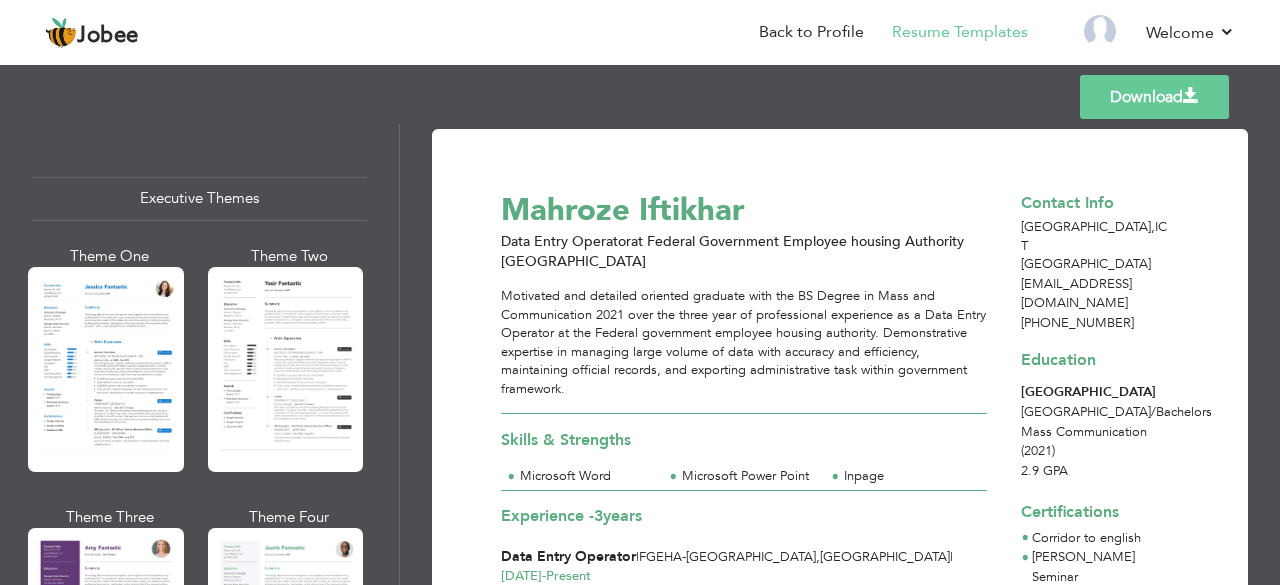 click on "Download
Mahroze Iftikhar
Data Entry Operator  at Federal Government Employee housing Authority [GEOGRAPHIC_DATA]
Motivated and detailed oriented graduate with the BS Degree in Mass and Communication 2021 over the three year of professional experience as a Data Entry Operator at the Federal government employee housing authority. Demonstrative expertise in managing large volume of data with accuracy and efficiency, maintaining official records, and exporting administrative task within government framework.
Skills & Strengths 3" at bounding box center (840, 354) 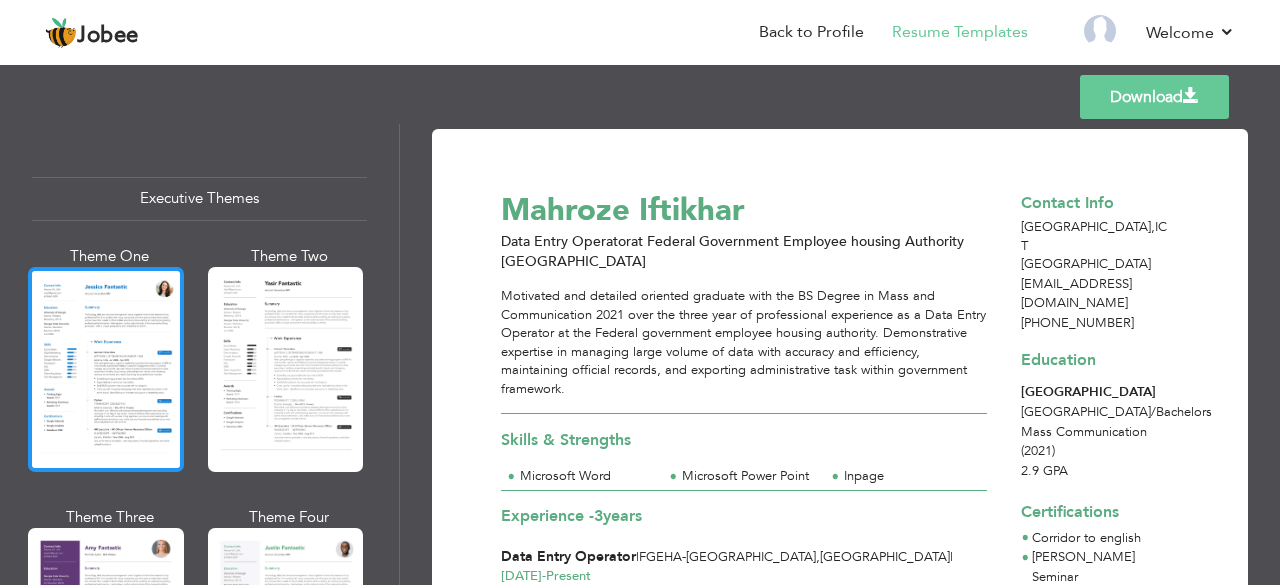 click at bounding box center (106, 369) 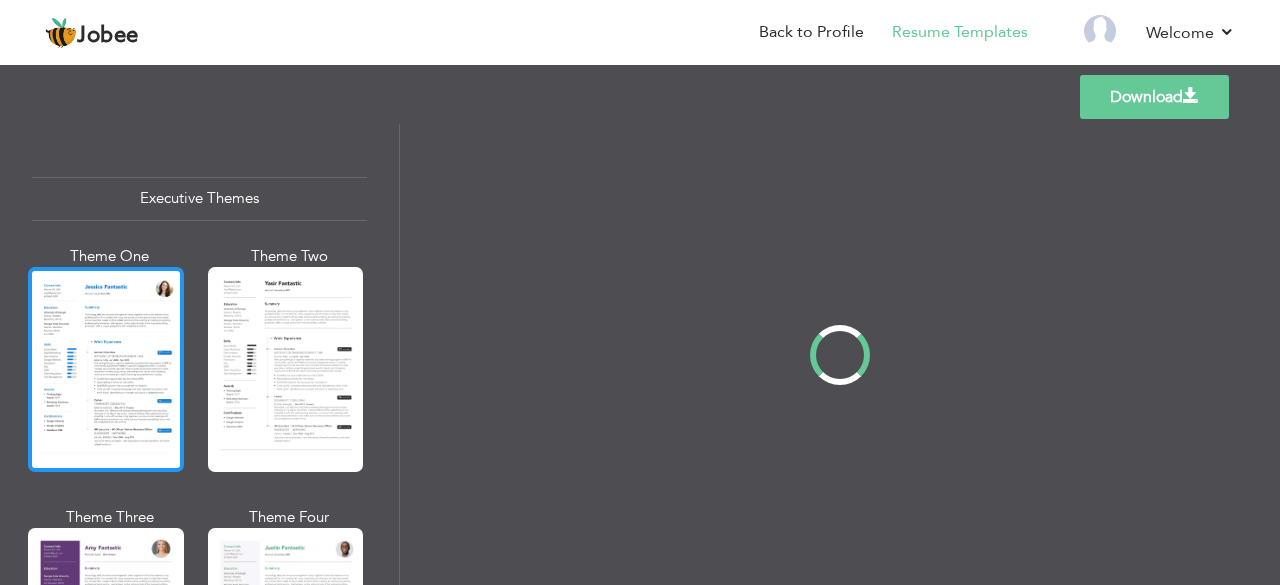 scroll, scrollTop: 1466, scrollLeft: 0, axis: vertical 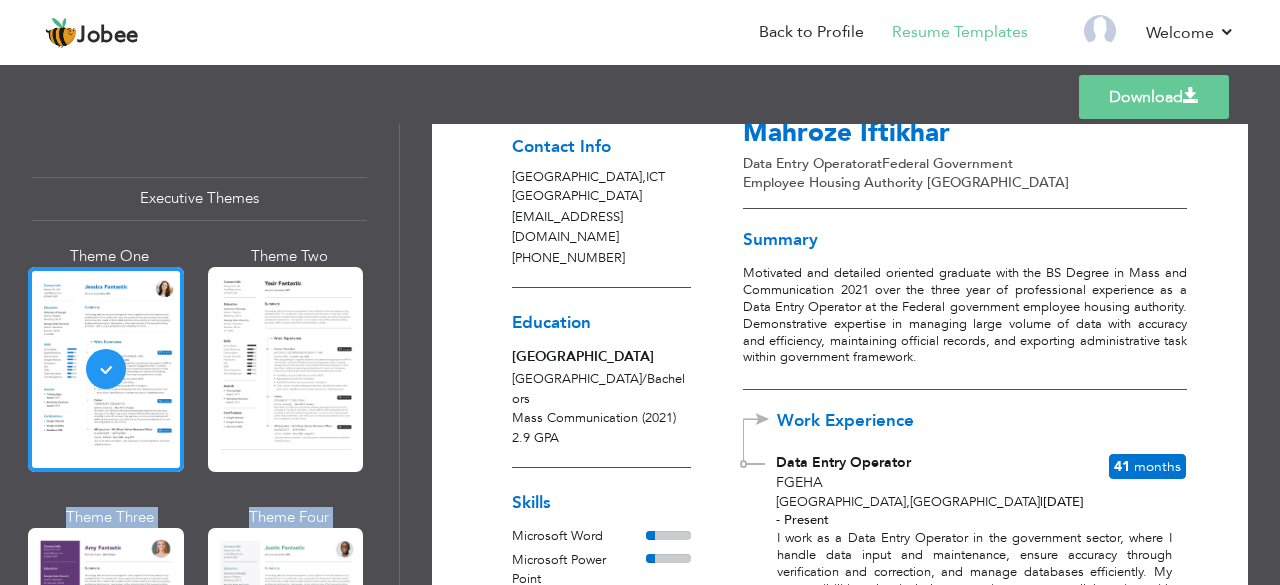 drag, startPoint x: 392, startPoint y: 323, endPoint x: 400, endPoint y: 355, distance: 32.984844 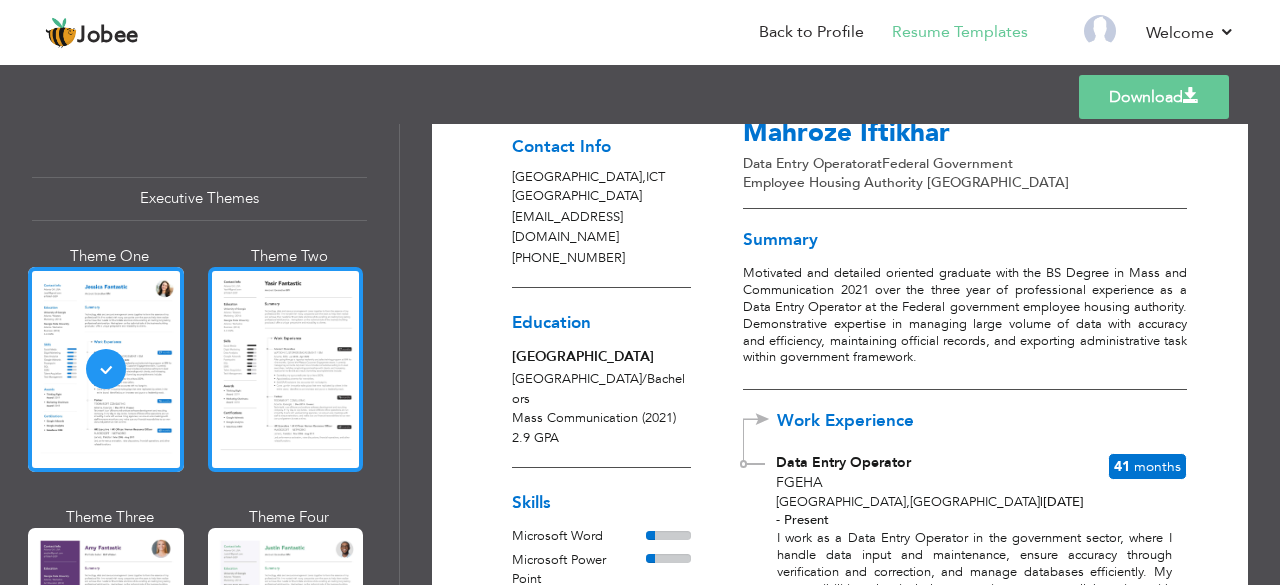 click at bounding box center [286, 369] 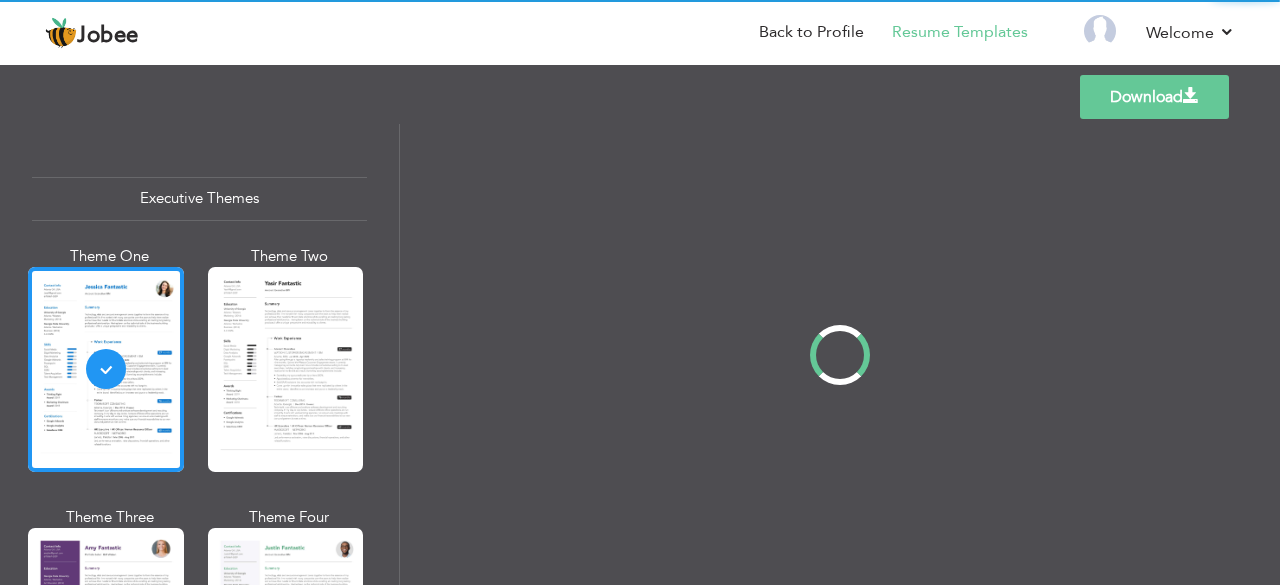 scroll, scrollTop: 1466, scrollLeft: 0, axis: vertical 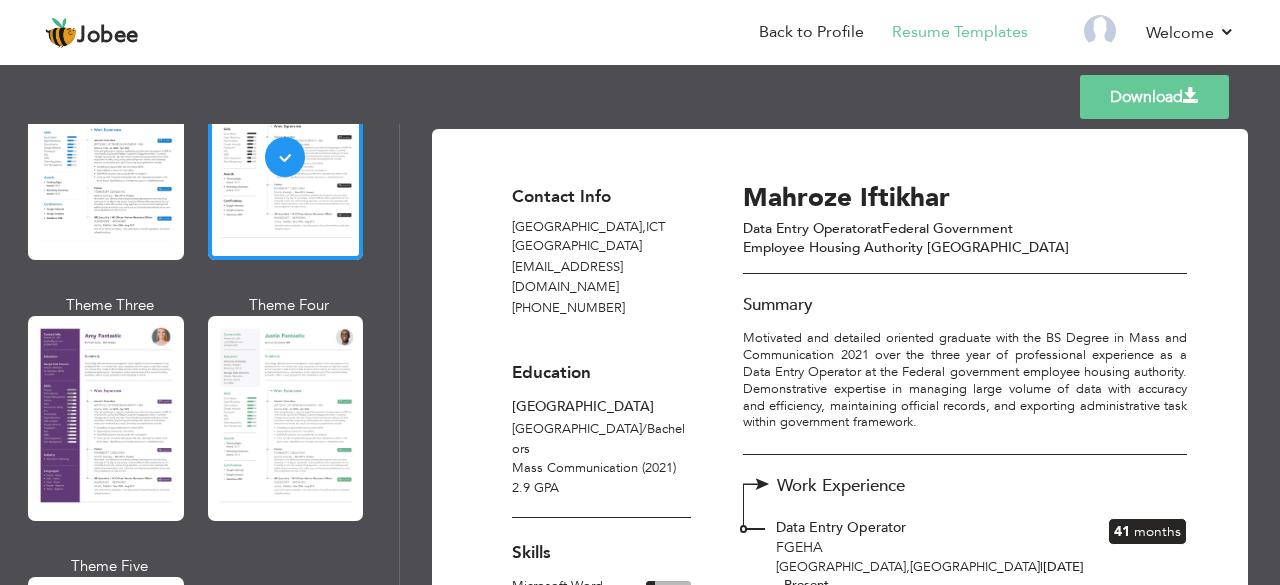 click on "Download
Contact Info
[GEOGRAPHIC_DATA] ,  ICT  [GEOGRAPHIC_DATA]
[EMAIL_ADDRESS][DOMAIN_NAME]
[PHONE_NUMBER]
[GEOGRAPHIC_DATA]
[GEOGRAPHIC_DATA]
/
Bachelors
Mass Communication
(2021) 2.9 GPA Skills Urdu" at bounding box center (840, 354) 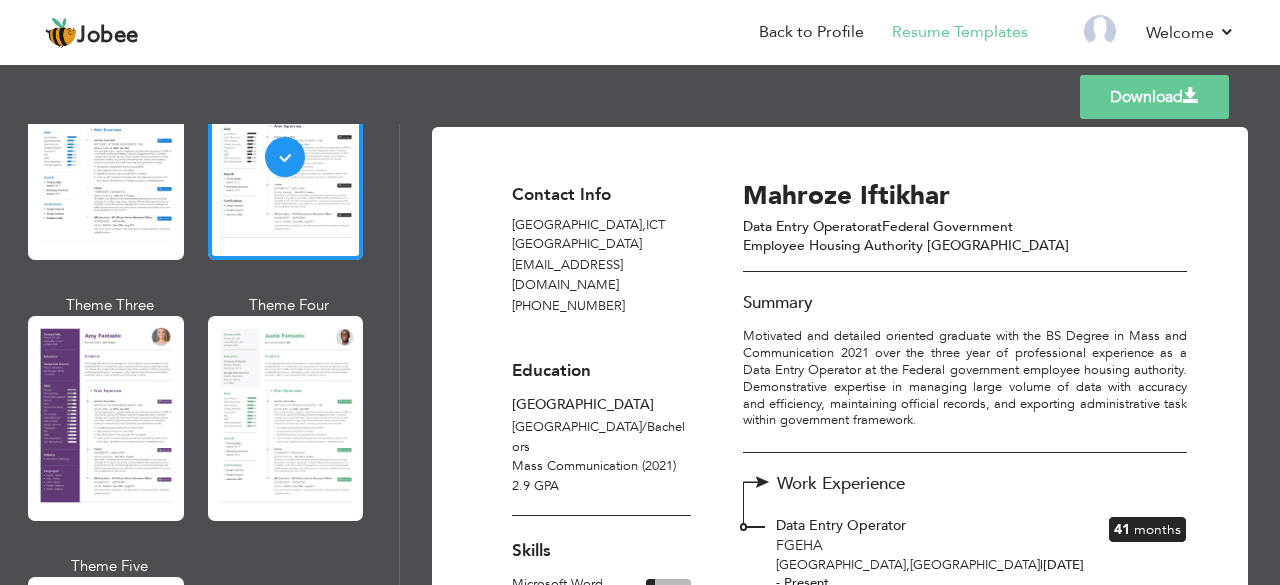scroll, scrollTop: 0, scrollLeft: 0, axis: both 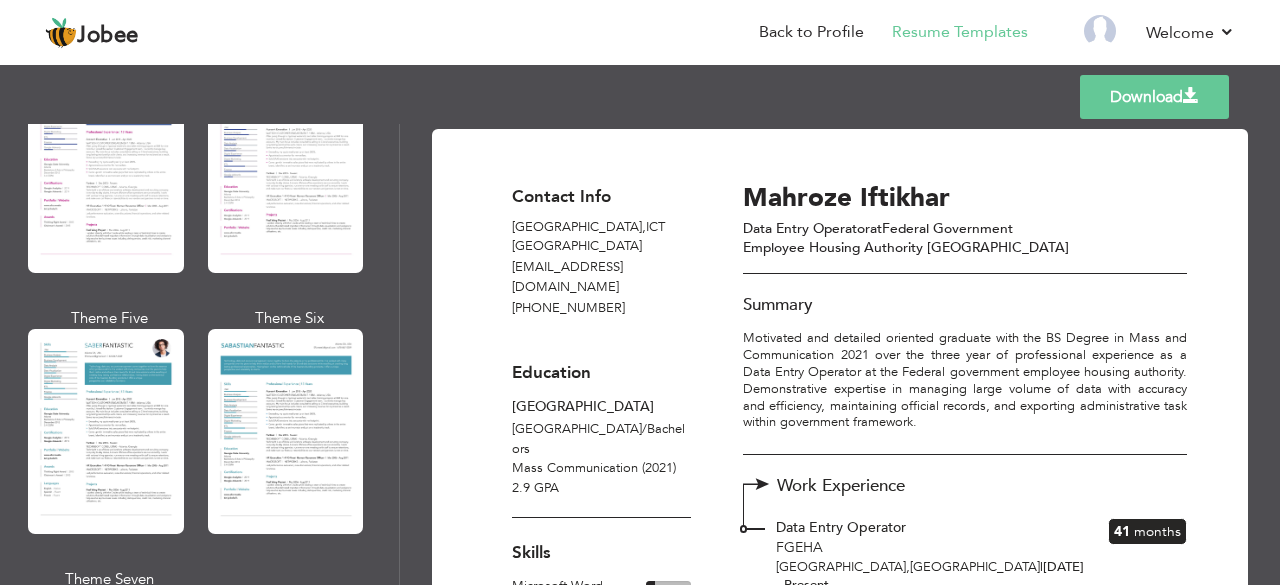 click on "Download
Contact Info
[GEOGRAPHIC_DATA] ,  ICT  [GEOGRAPHIC_DATA]
[EMAIL_ADDRESS][DOMAIN_NAME]
[PHONE_NUMBER]
[GEOGRAPHIC_DATA]
[GEOGRAPHIC_DATA]
/
Bachelors
Mass Communication
(2021) 2.9 GPA Skills Urdu" at bounding box center (840, 354) 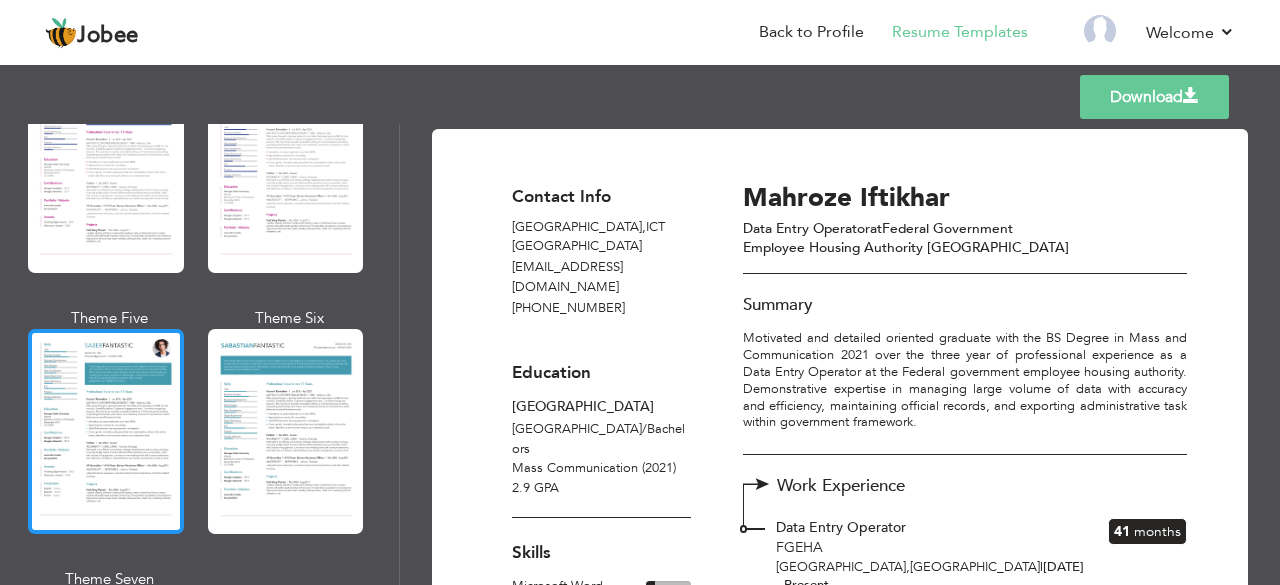 click at bounding box center [106, 431] 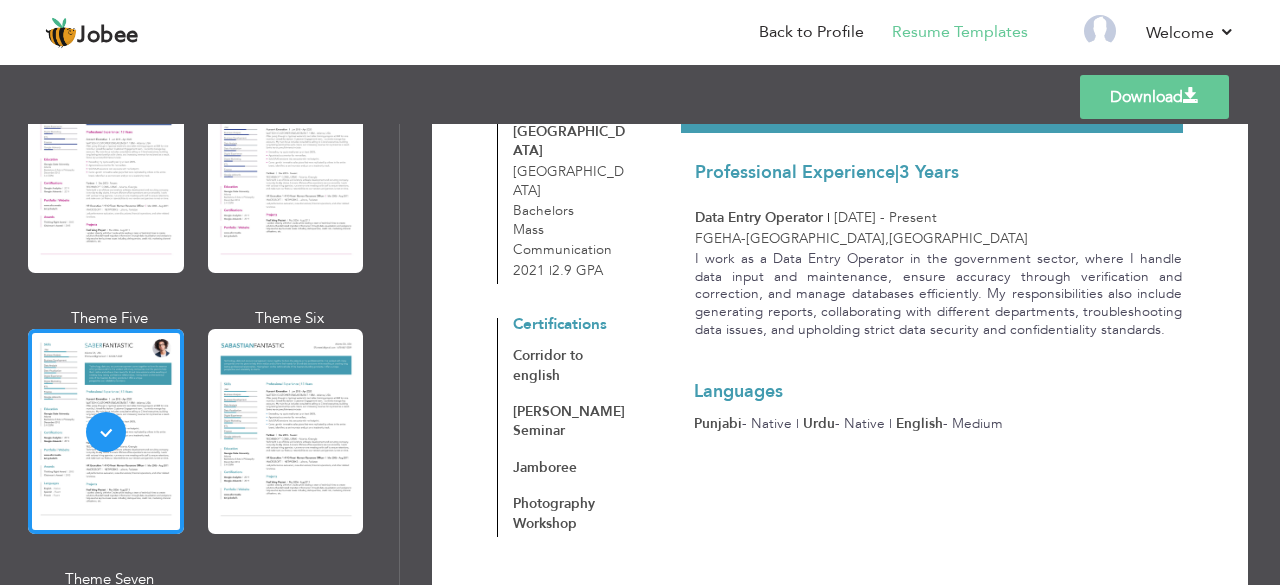 scroll, scrollTop: 295, scrollLeft: 0, axis: vertical 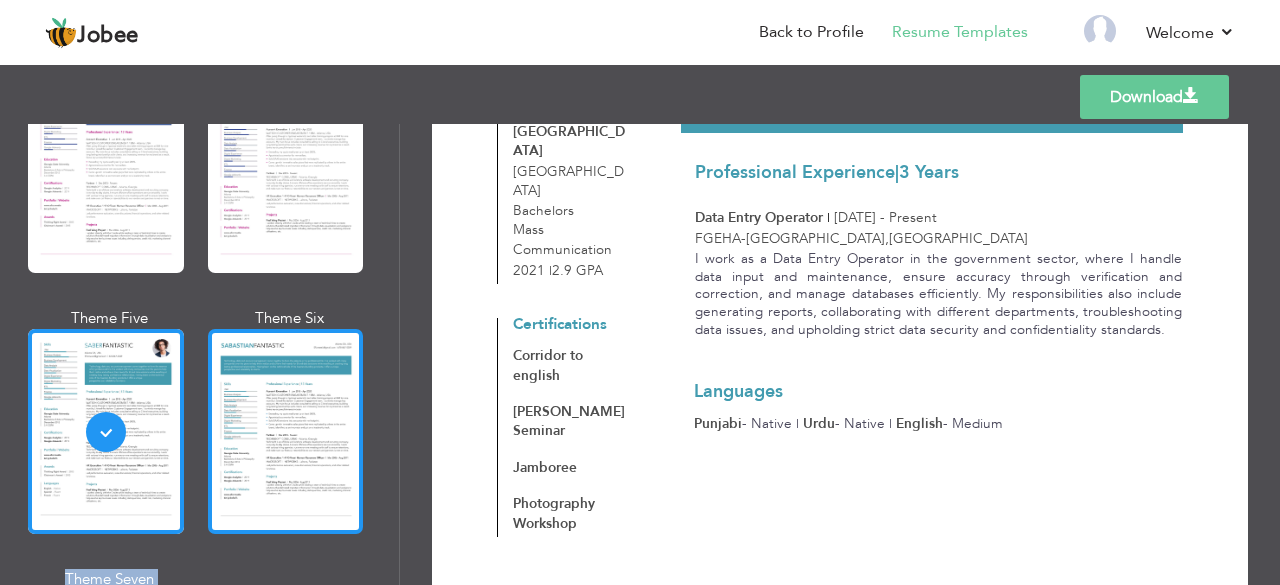 drag, startPoint x: 400, startPoint y: 461, endPoint x: 220, endPoint y: 421, distance: 184.39088 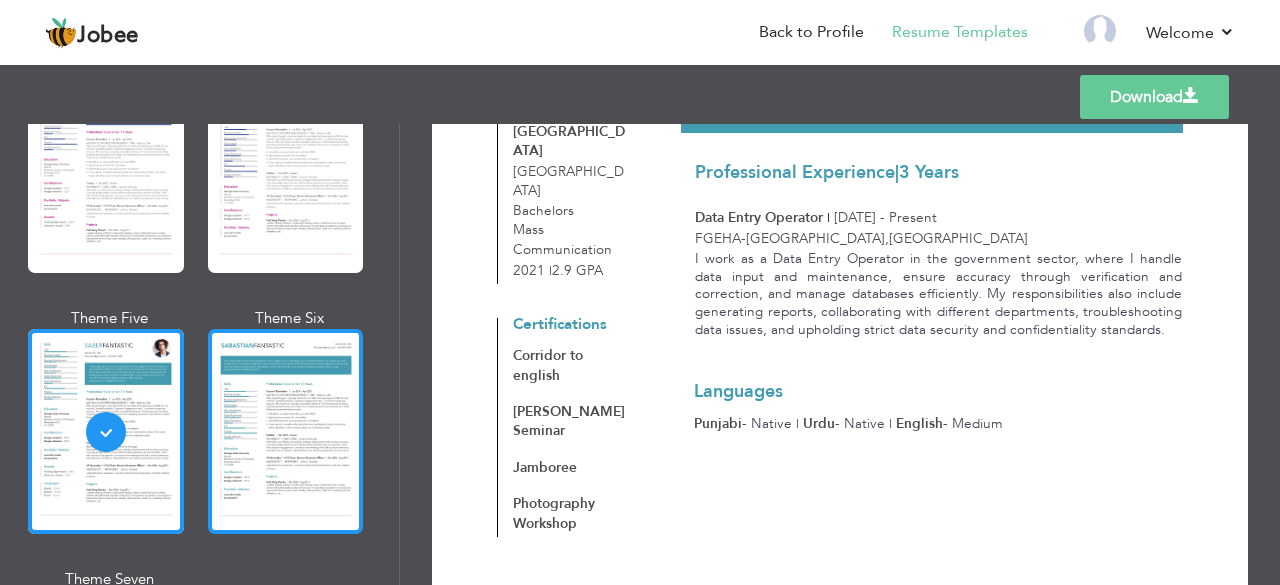 click at bounding box center (286, 431) 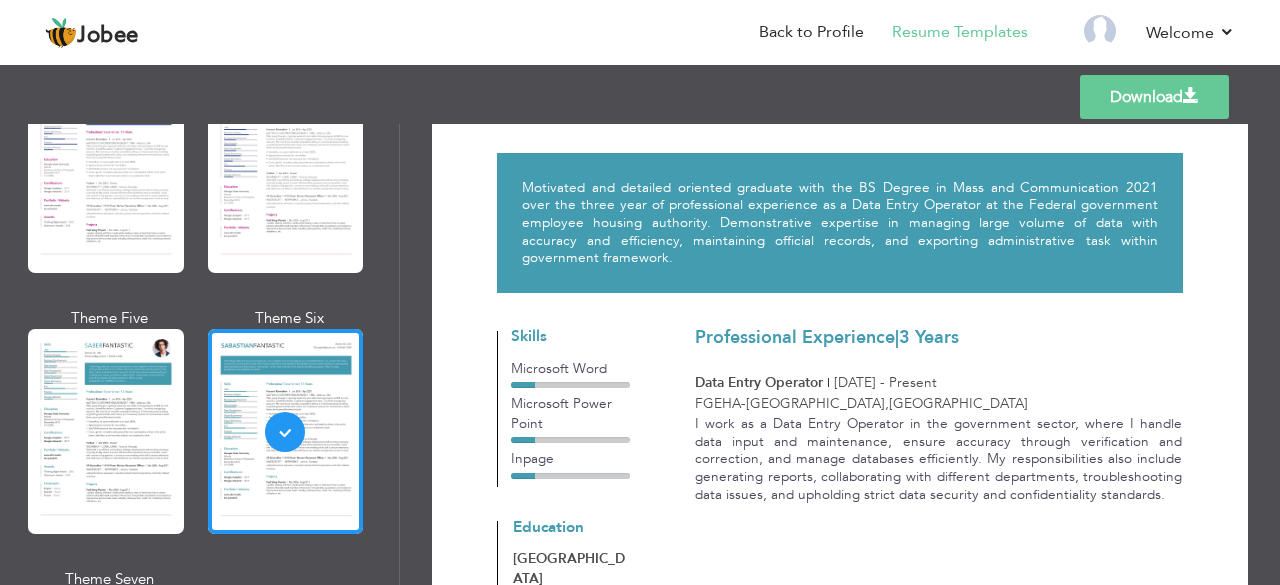 scroll, scrollTop: 126, scrollLeft: 0, axis: vertical 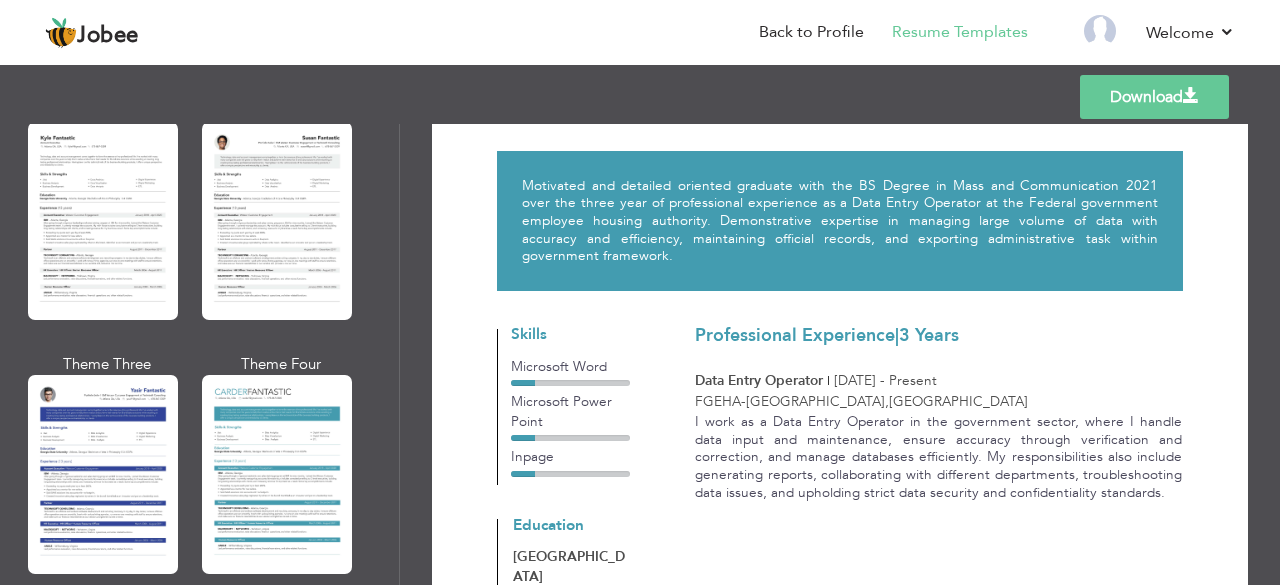 drag, startPoint x: 414, startPoint y: 582, endPoint x: 396, endPoint y: 551, distance: 35.846897 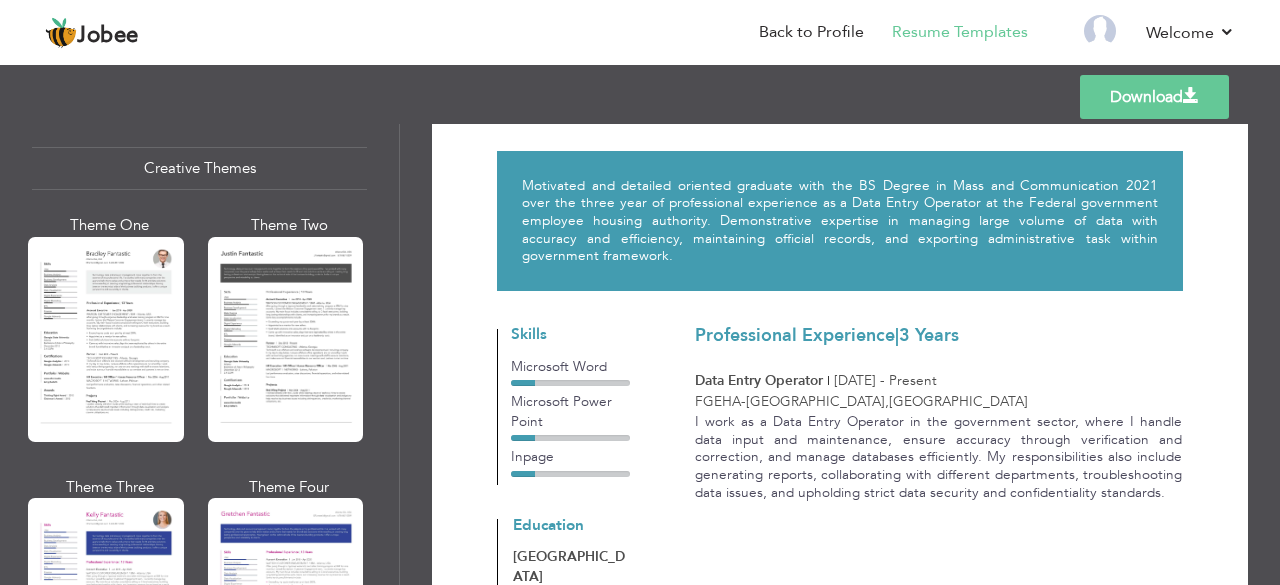 scroll, scrollTop: 2391, scrollLeft: 0, axis: vertical 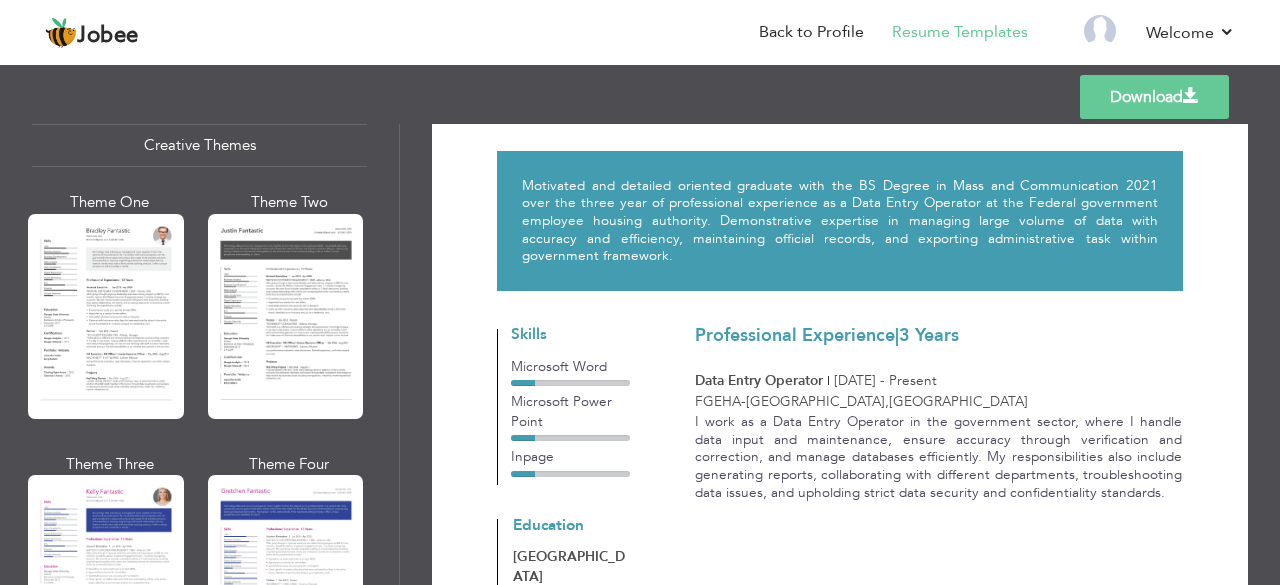 click on "Professional Themes
Theme One
Theme Two
Theme Three
Theme Six" at bounding box center (199, 354) 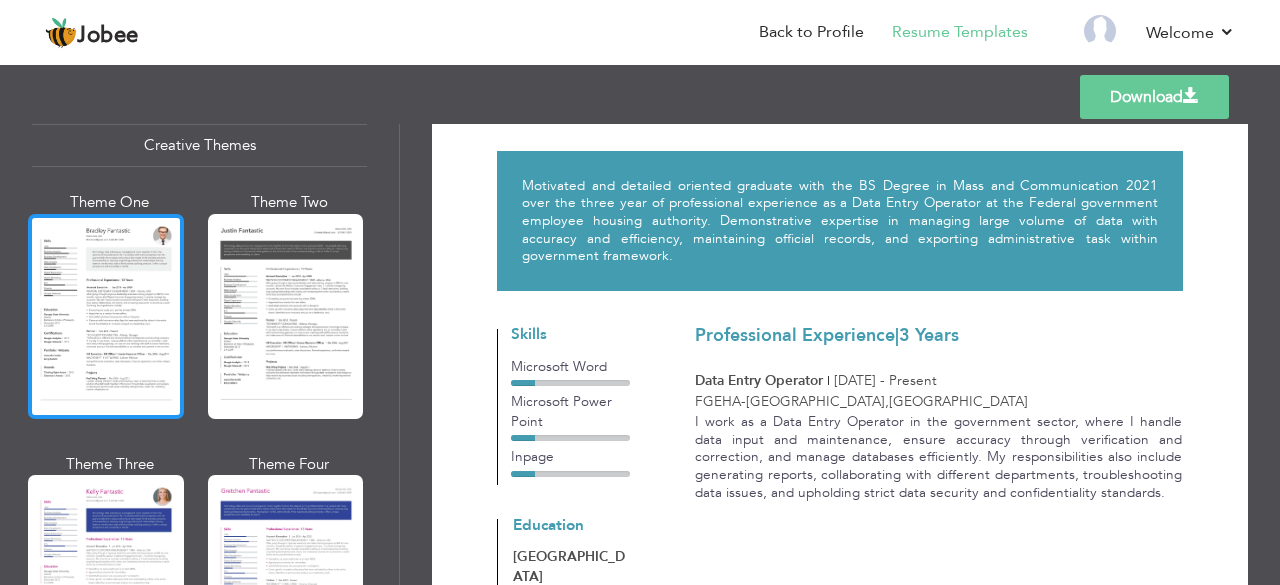 click at bounding box center (106, 316) 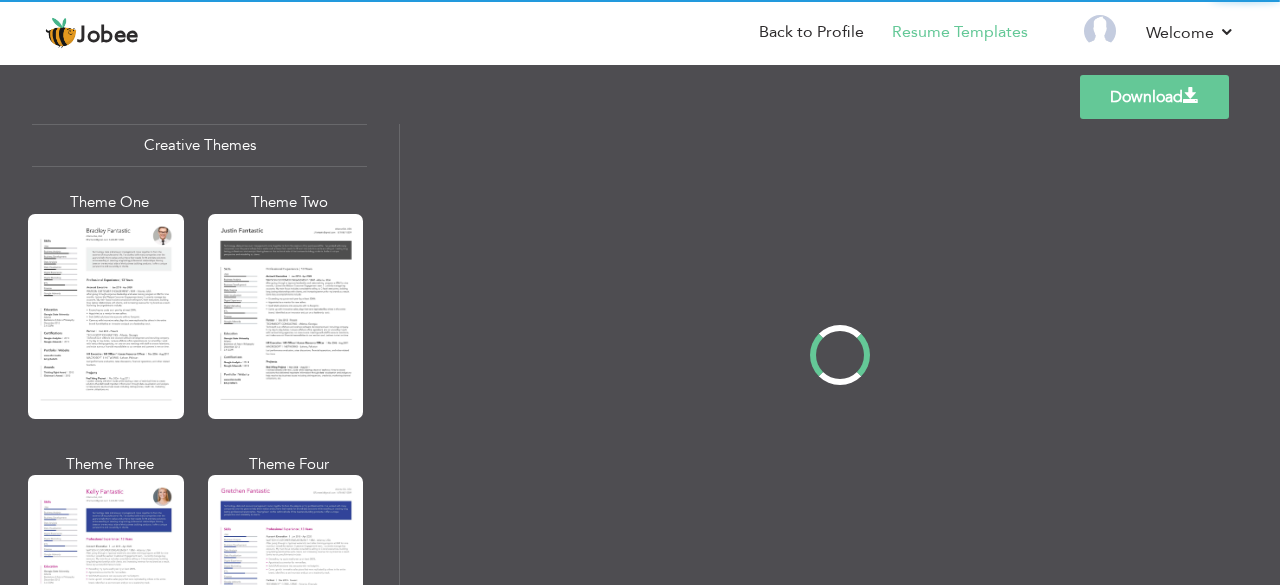 scroll, scrollTop: 0, scrollLeft: 0, axis: both 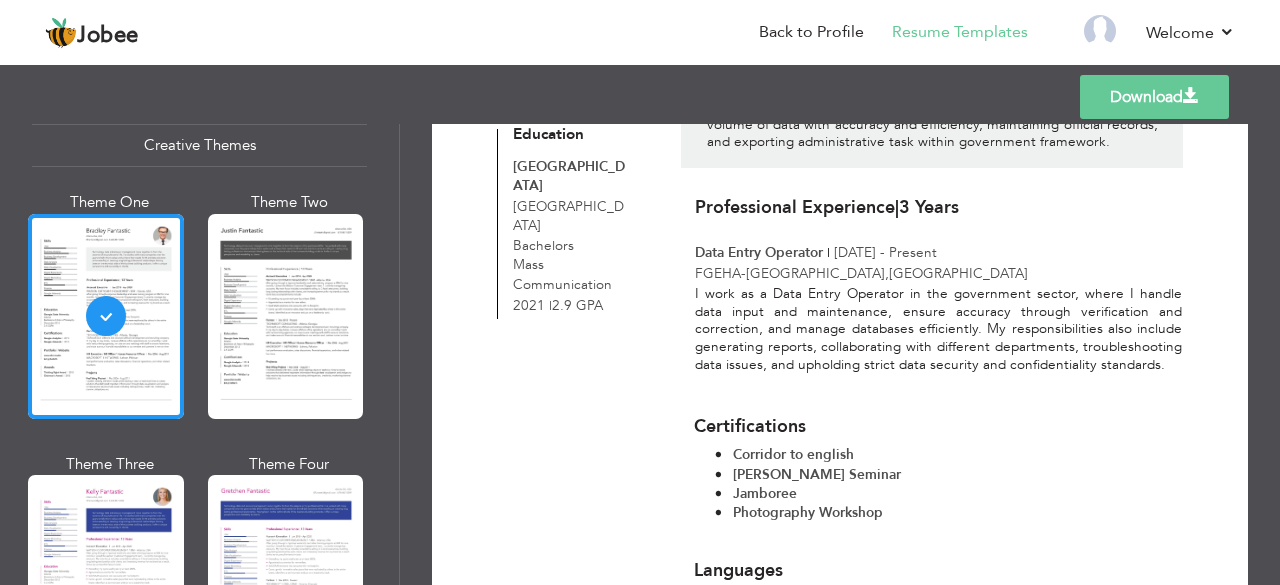 click on "Download
Mahroze   Iftikhar
[GEOGRAPHIC_DATA] ,  ICT [GEOGRAPHIC_DATA]
[EMAIL_ADDRESS][DOMAIN_NAME]  |
[PHONE_NUMBER]
Motivated and detailed oriented graduate with the BS Degree in Mass and Communication 2021 over the three year of professional experience as a Data Entry Operator at the Federal government employee housing authority. Demonstrative expertise in managing large volume of data with accuracy and efficiency, maintaining official records, and exporting administrative task within government framework.
Skills Inpage" at bounding box center [840, 354] 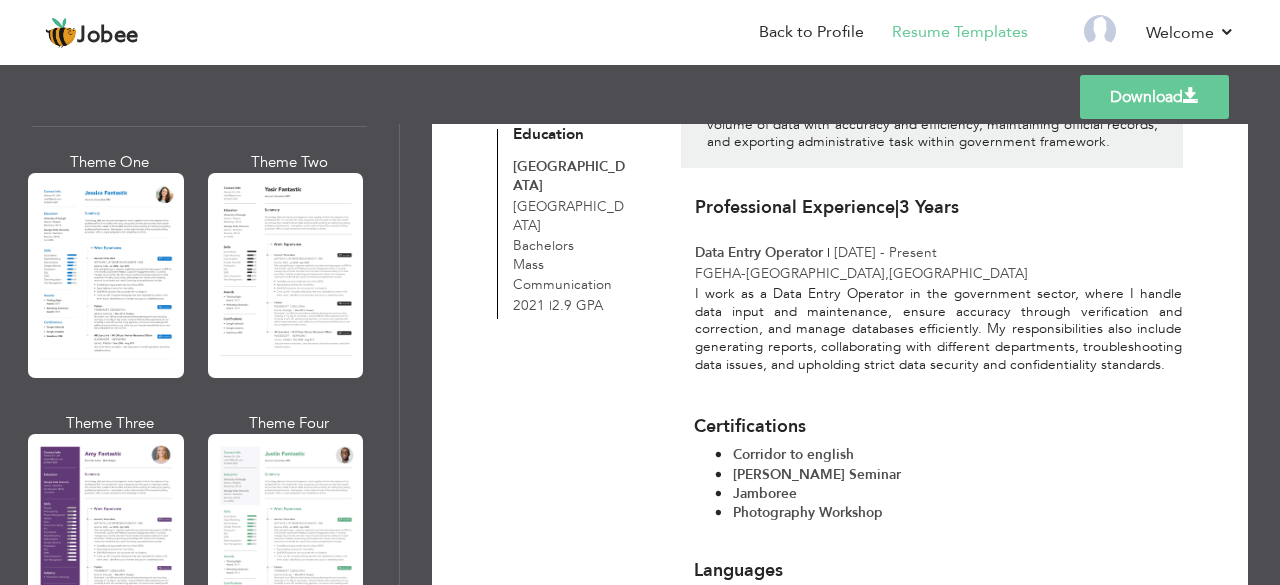 scroll, scrollTop: 1514, scrollLeft: 0, axis: vertical 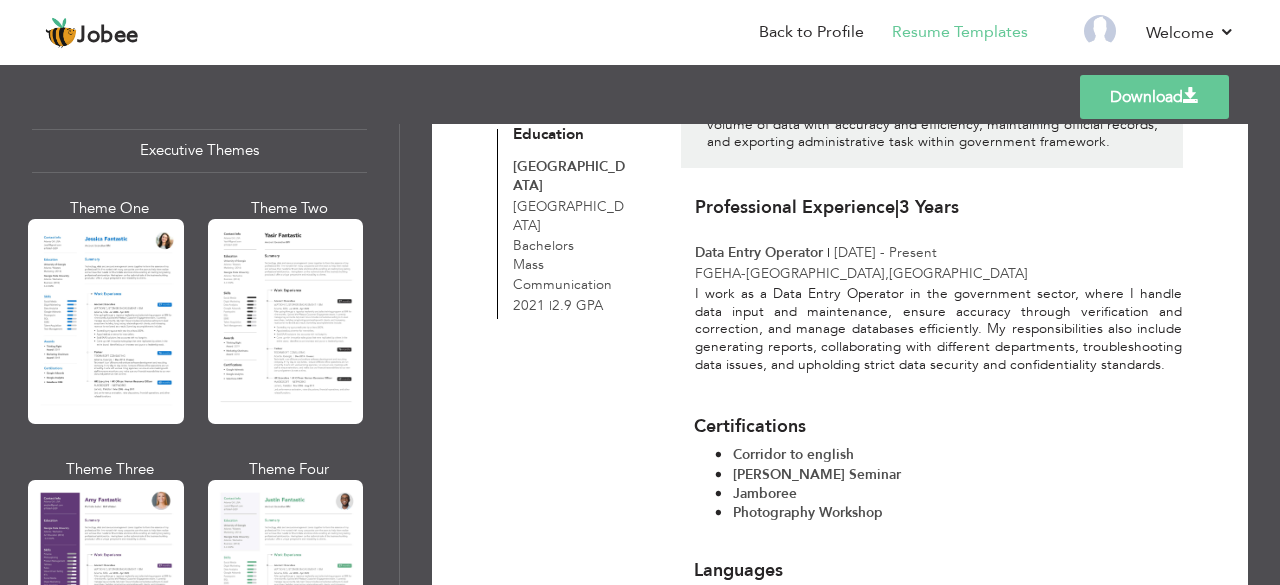 click on "Download
Mahroze   Iftikhar
[GEOGRAPHIC_DATA] ,  ICT [GEOGRAPHIC_DATA]
[EMAIL_ADDRESS][DOMAIN_NAME]  |
[PHONE_NUMBER]
Motivated and detailed oriented graduate with the BS Degree in Mass and Communication 2021 over the three year of professional experience as a Data Entry Operator at the Federal government employee housing authority. Demonstrative expertise in managing large volume of data with accuracy and efficiency, maintaining official records, and exporting administrative task within government framework.
Skills Inpage" at bounding box center [840, 354] 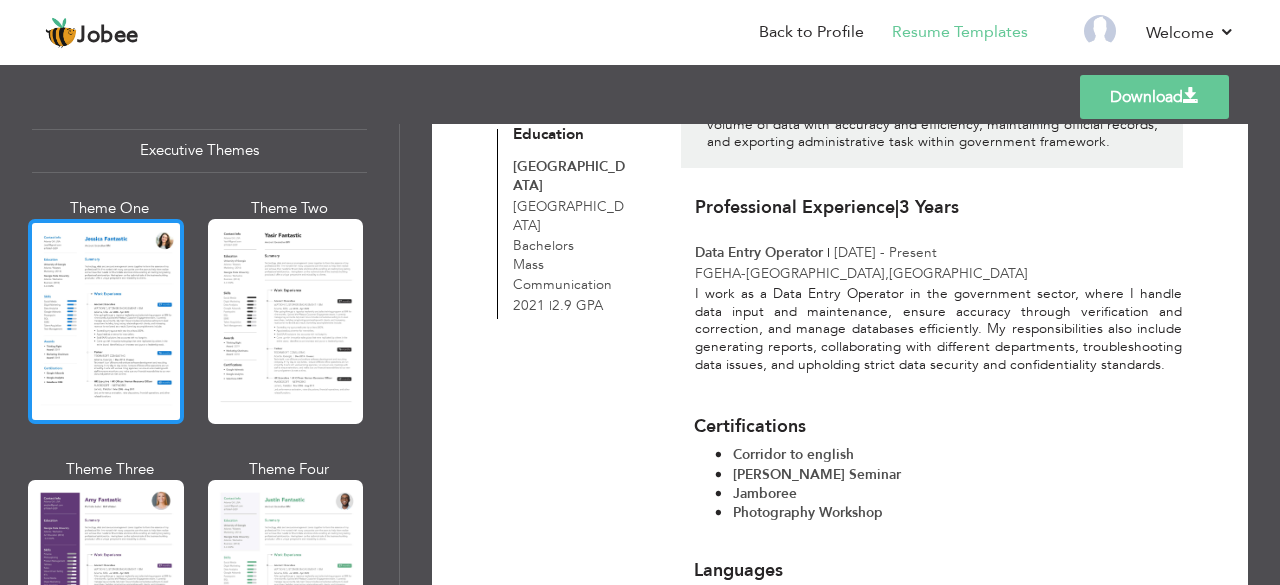 click at bounding box center (106, 321) 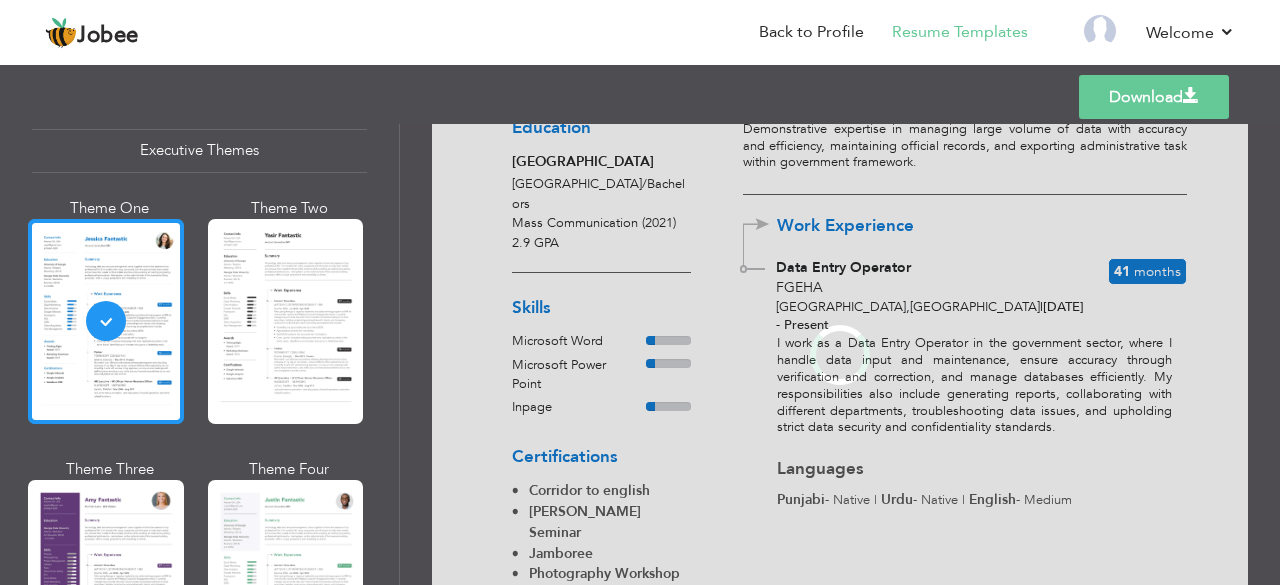 scroll, scrollTop: 0, scrollLeft: 0, axis: both 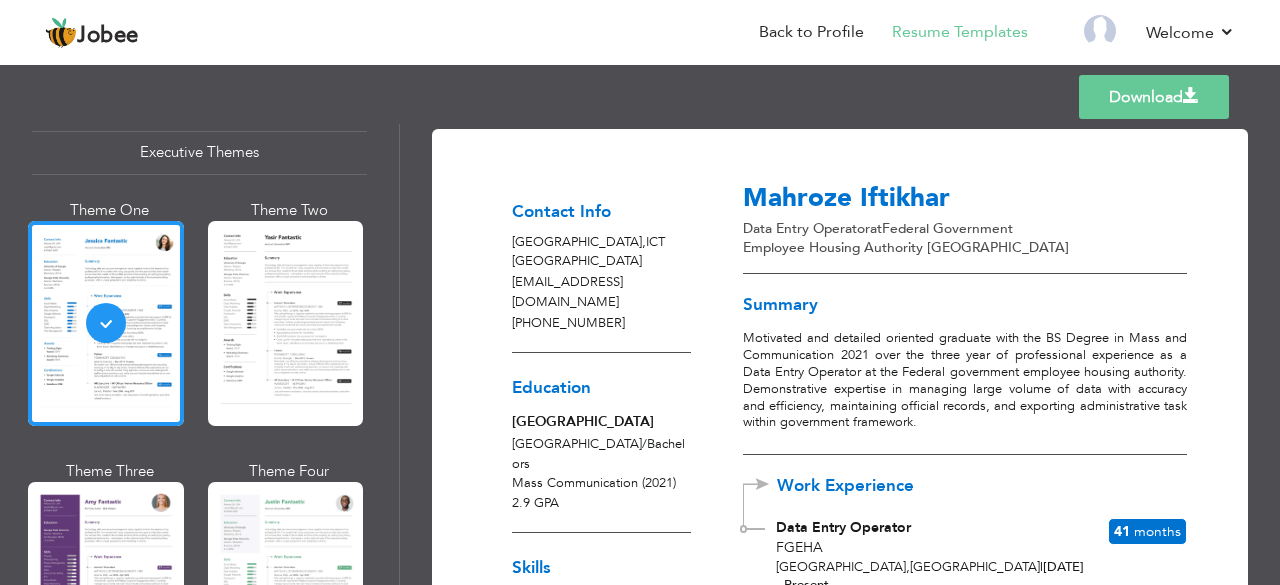 click on "Download" at bounding box center (1154, 97) 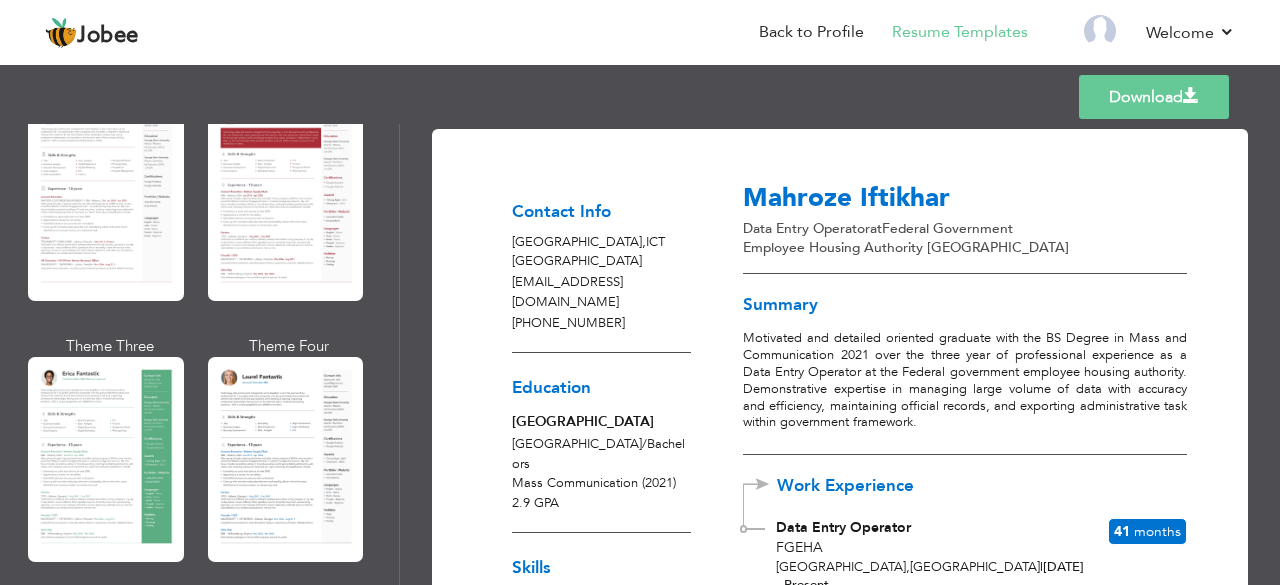 scroll, scrollTop: 182, scrollLeft: 0, axis: vertical 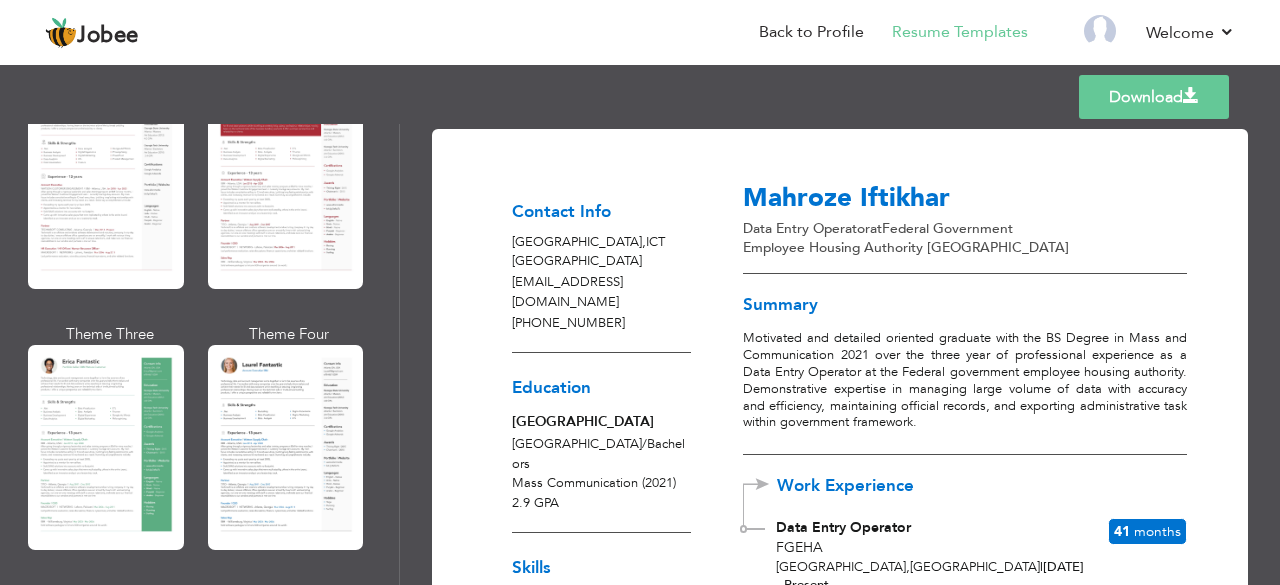click on "Download
Contact Info
Islamabad ,  ICT  Pakistan
mahroze.iftikhar@yahoo.com
+92 303 6766002
Education
Superior University
Lahore
/
Bachelors
Mass Communication
(2021) 2.9 GPA Skills Urdu" at bounding box center [840, 354] 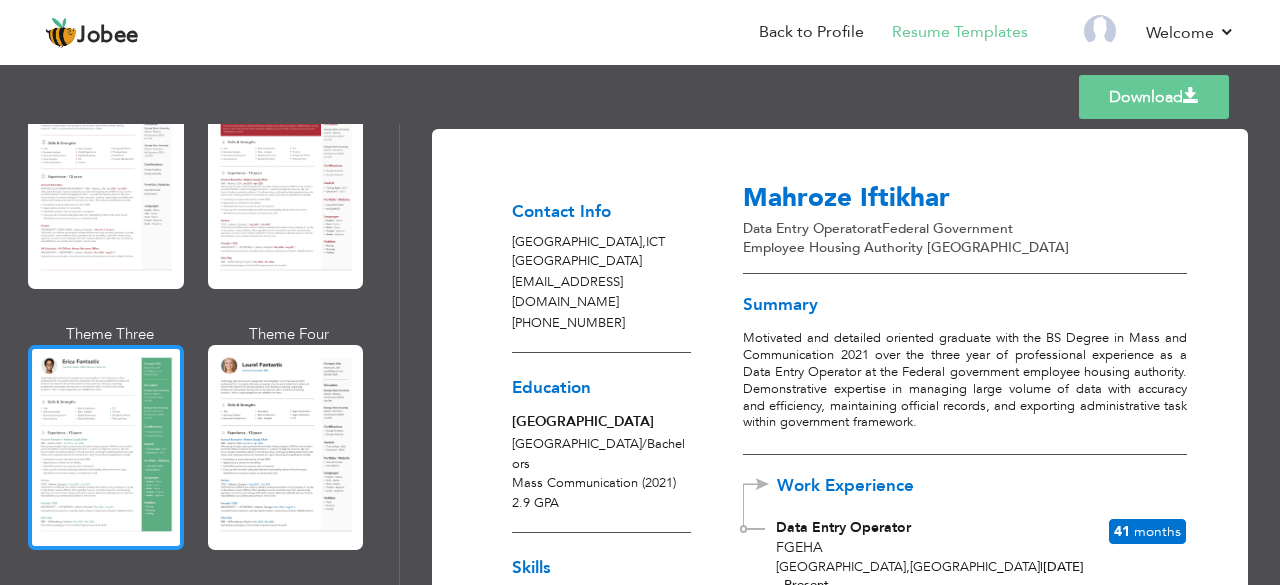 click at bounding box center [106, 447] 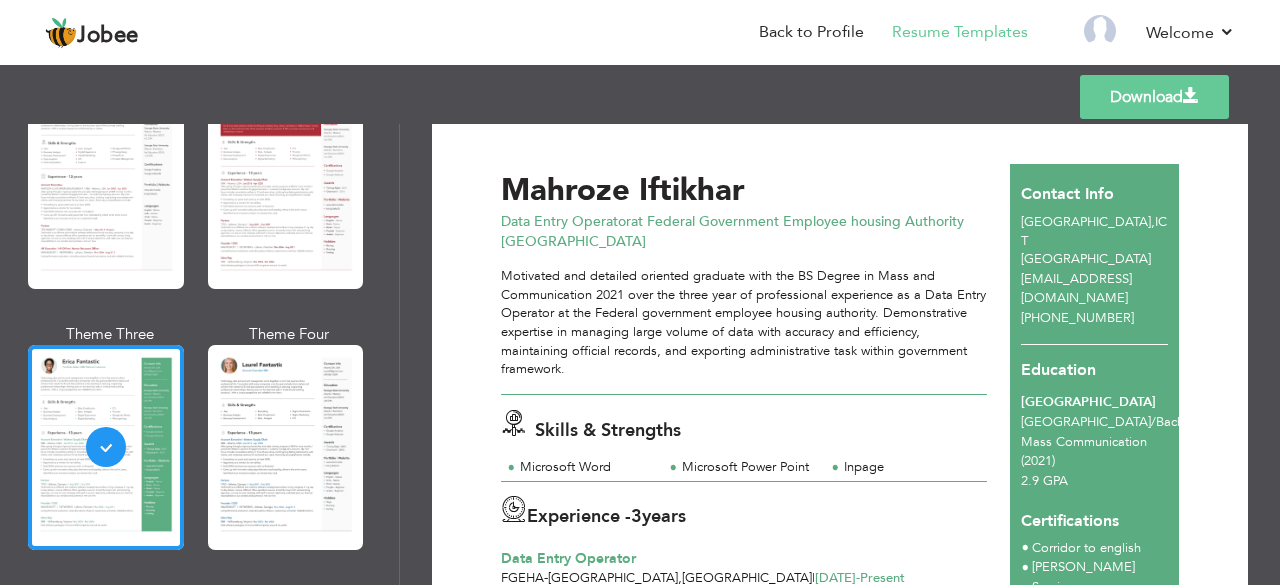 scroll, scrollTop: 0, scrollLeft: 0, axis: both 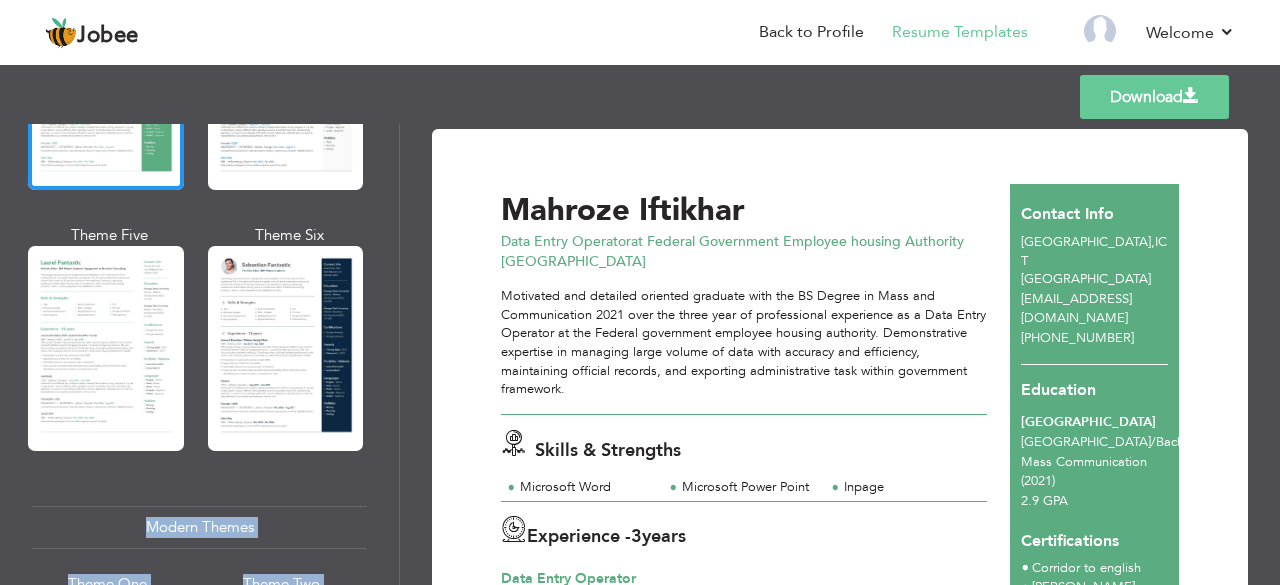 drag, startPoint x: 406, startPoint y: 219, endPoint x: 391, endPoint y: 222, distance: 15.297058 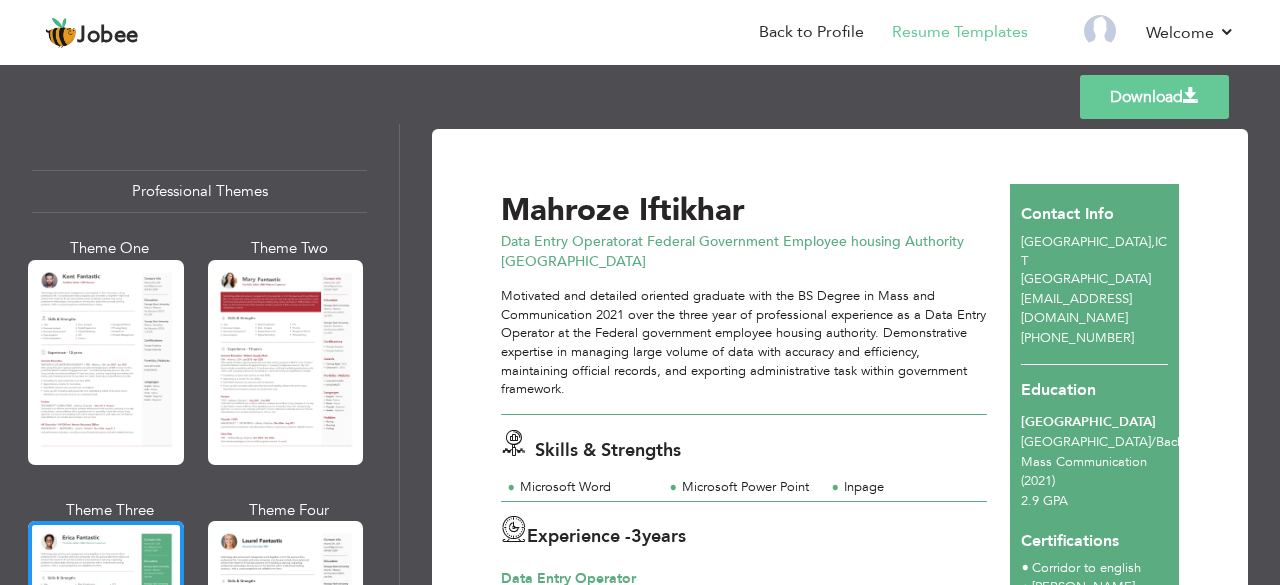 scroll, scrollTop: 29, scrollLeft: 0, axis: vertical 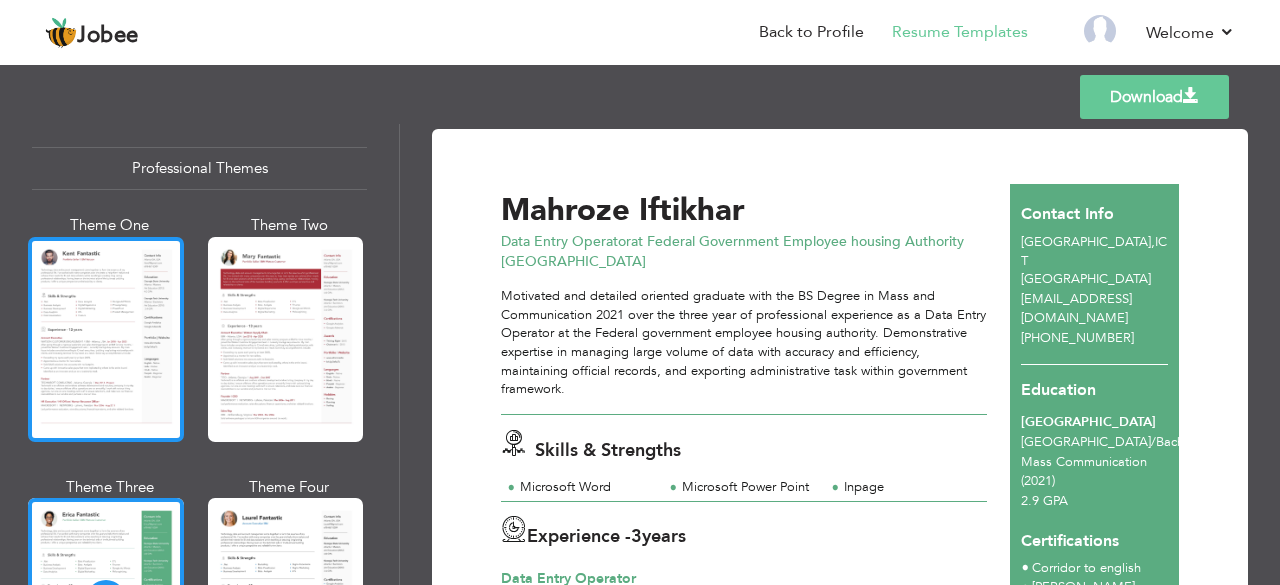 click at bounding box center [106, 339] 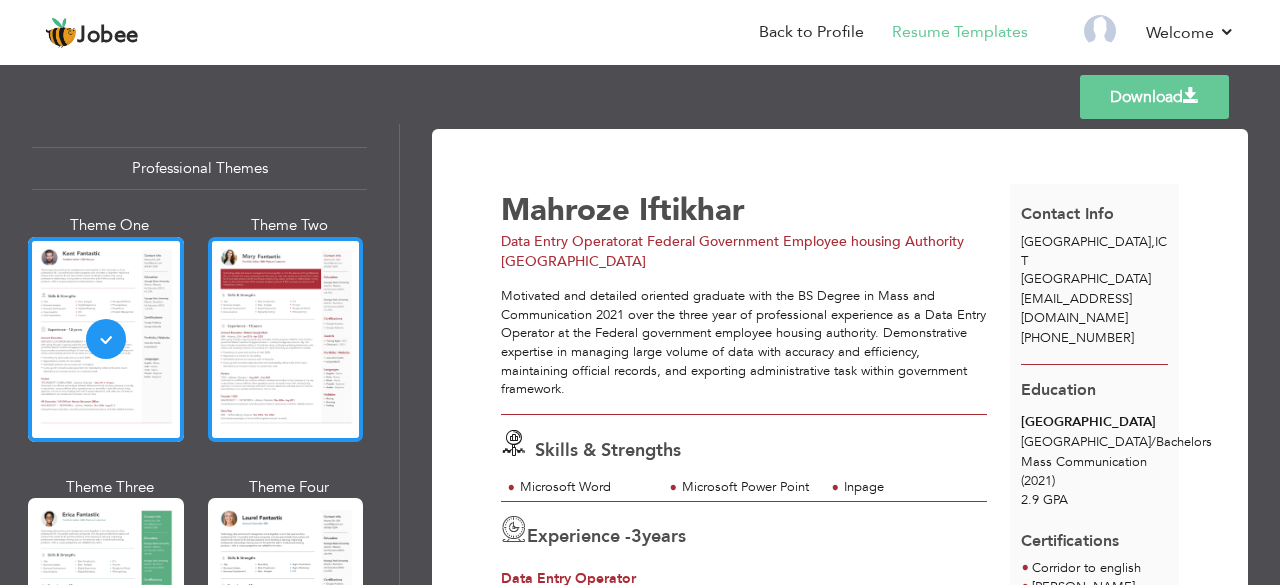 click at bounding box center (286, 339) 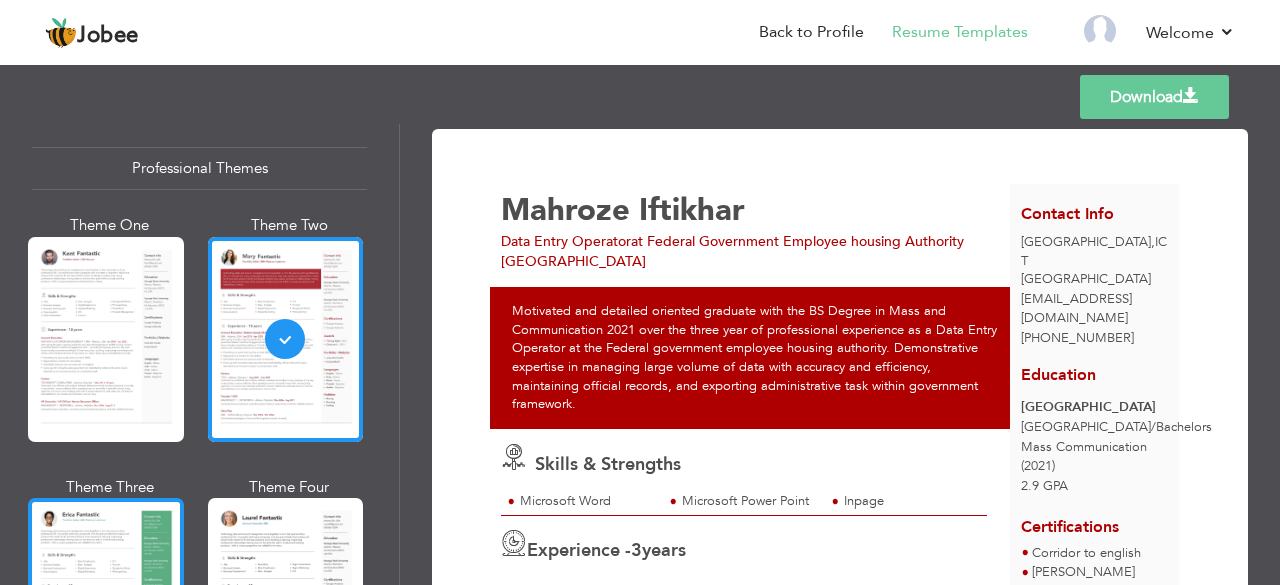 click at bounding box center [106, 600] 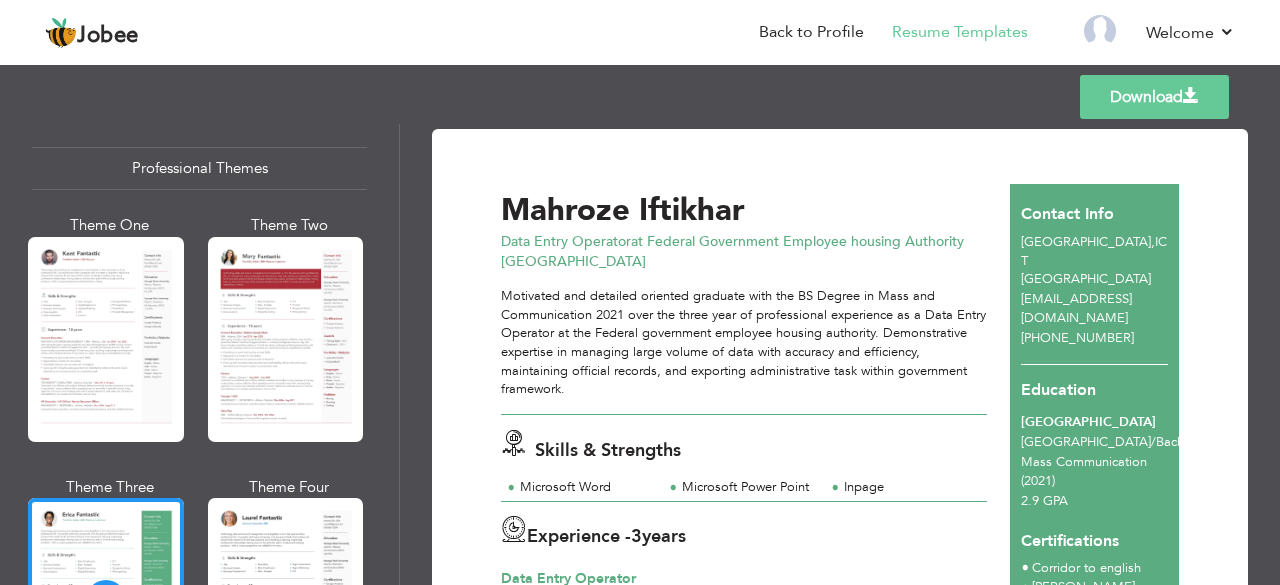 drag, startPoint x: 392, startPoint y: 161, endPoint x: 388, endPoint y: 148, distance: 13.601471 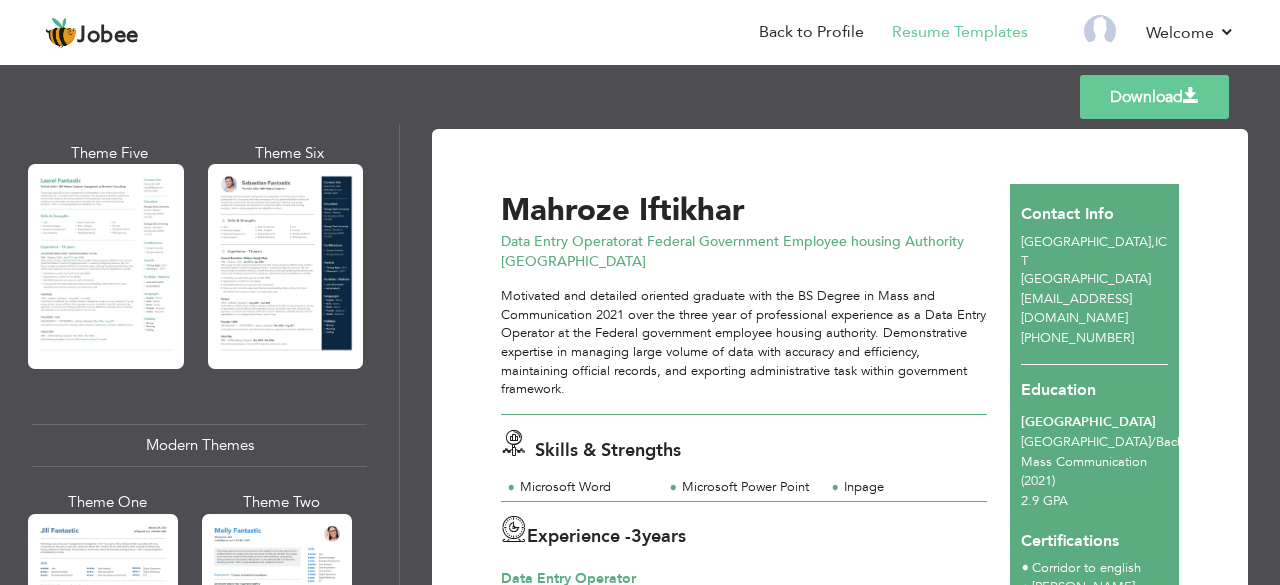 scroll, scrollTop: 594, scrollLeft: 0, axis: vertical 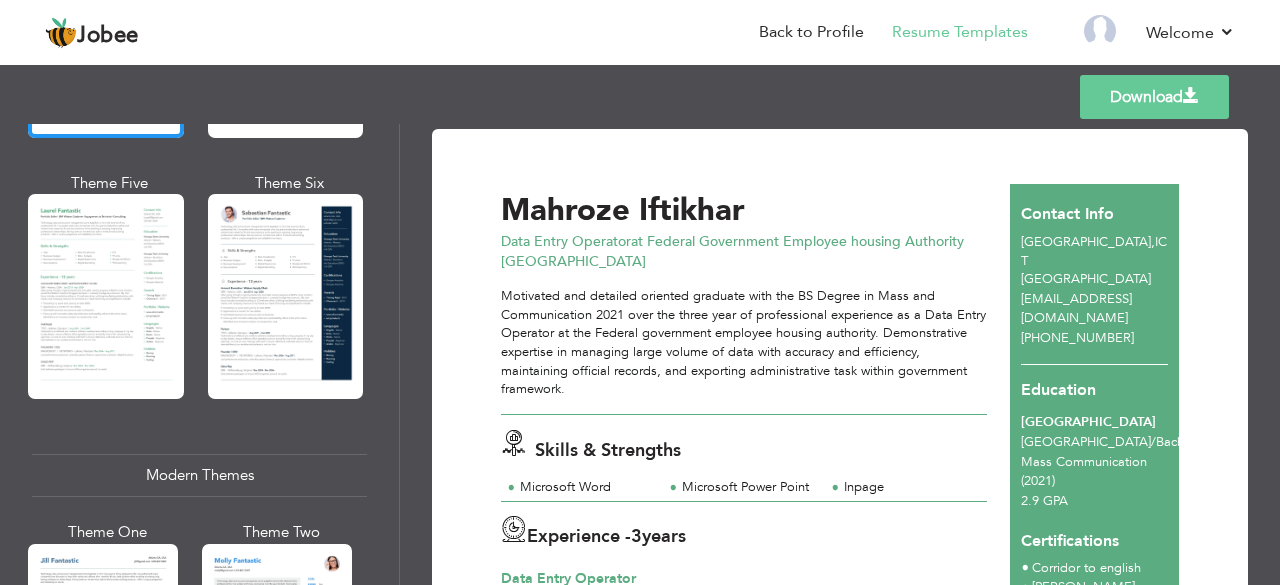 click on "Download
Mahroze   Iftikhar
Data Entry Operator  at Federal Government Employee housing Authority Islamabad
3" at bounding box center (840, 354) 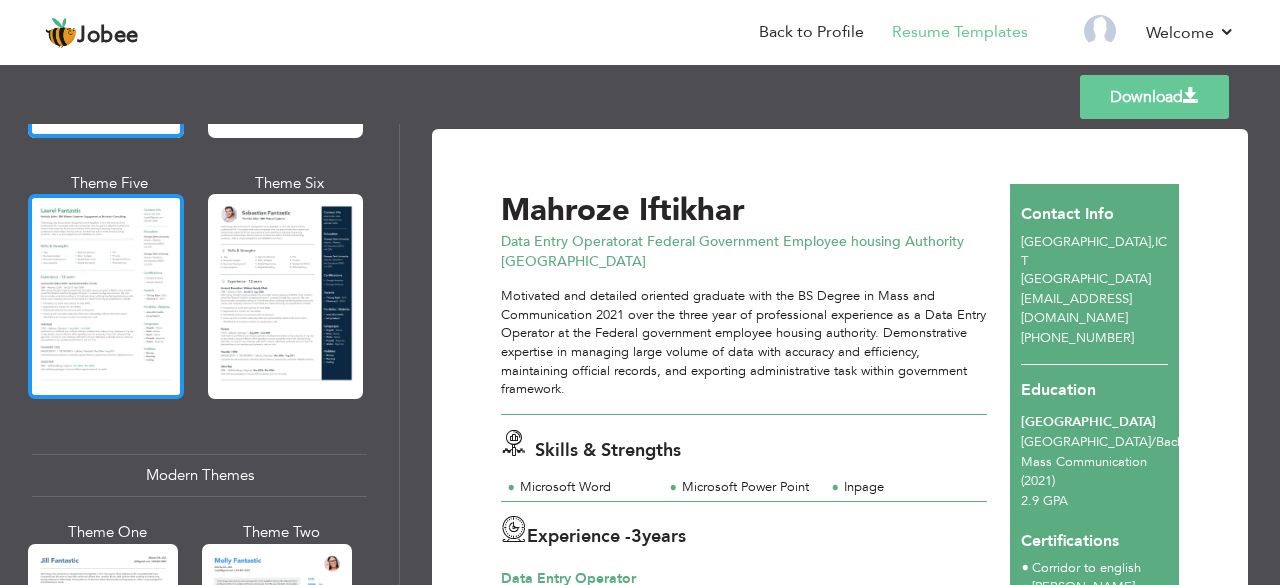 click at bounding box center [106, 296] 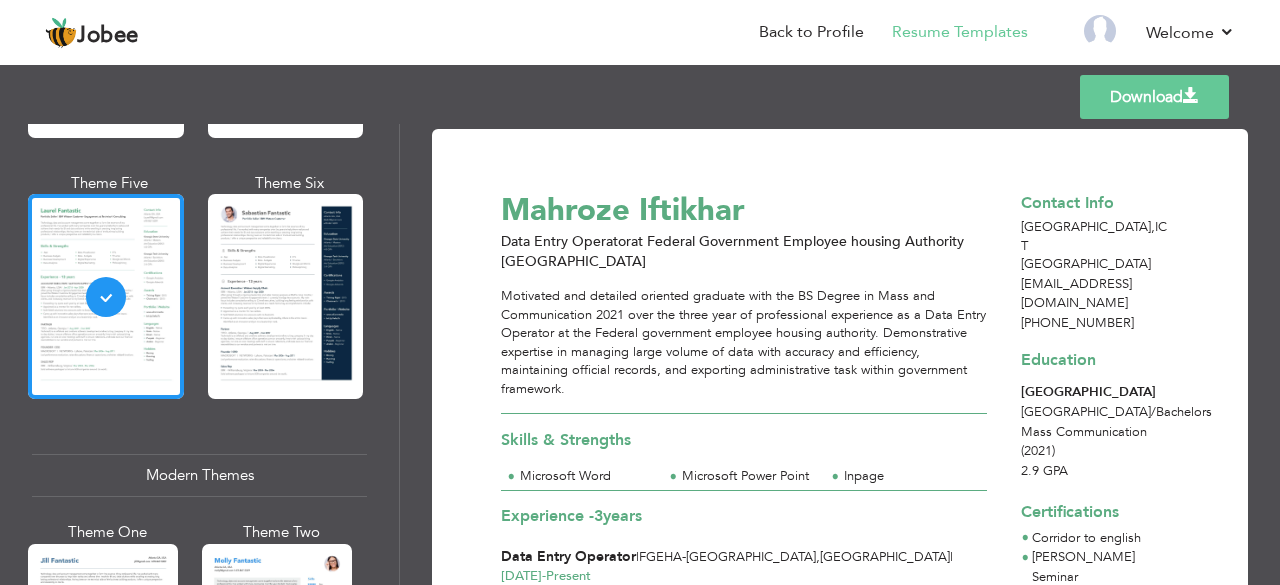 drag, startPoint x: 1270, startPoint y: 214, endPoint x: 1278, endPoint y: 344, distance: 130.24593 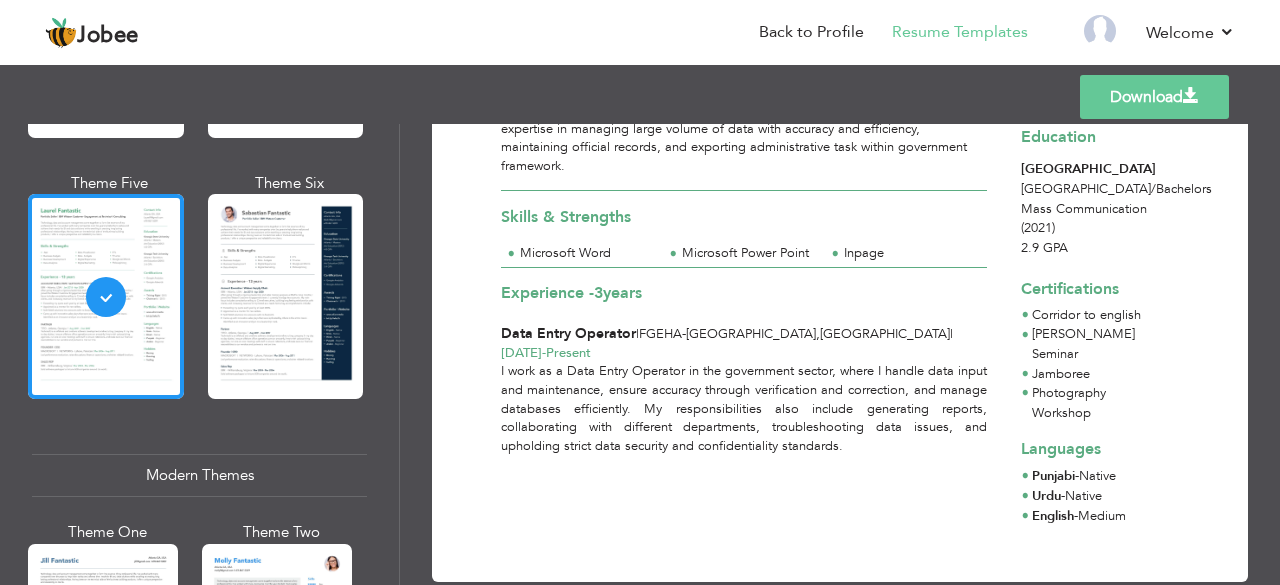 scroll, scrollTop: 223, scrollLeft: 0, axis: vertical 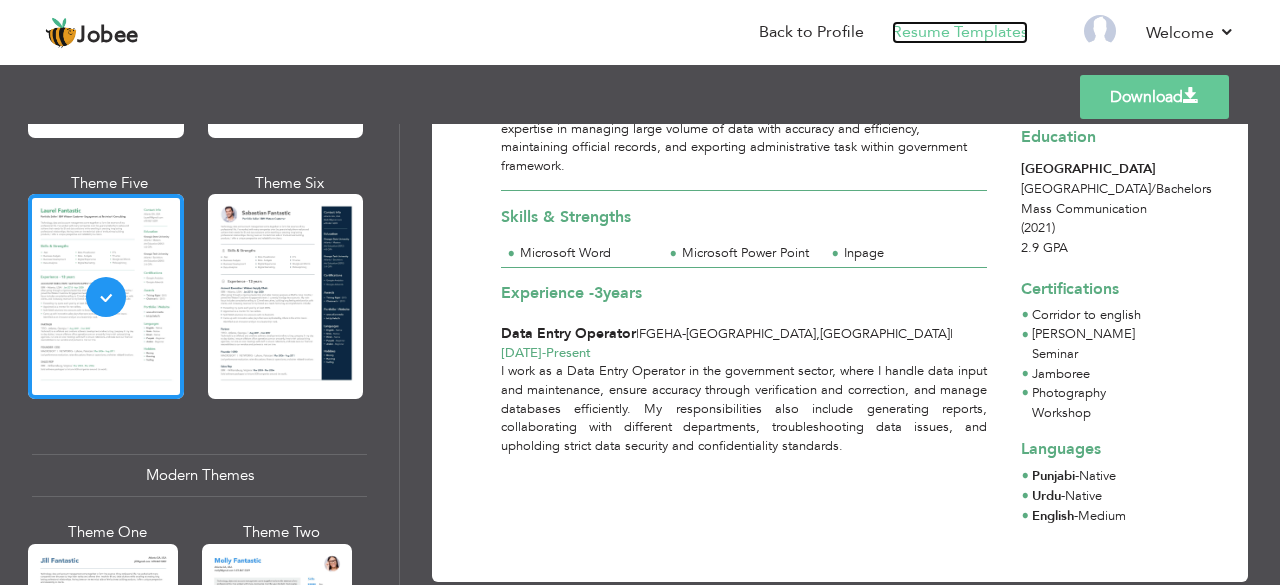 click on "Resume Templates" at bounding box center (960, 32) 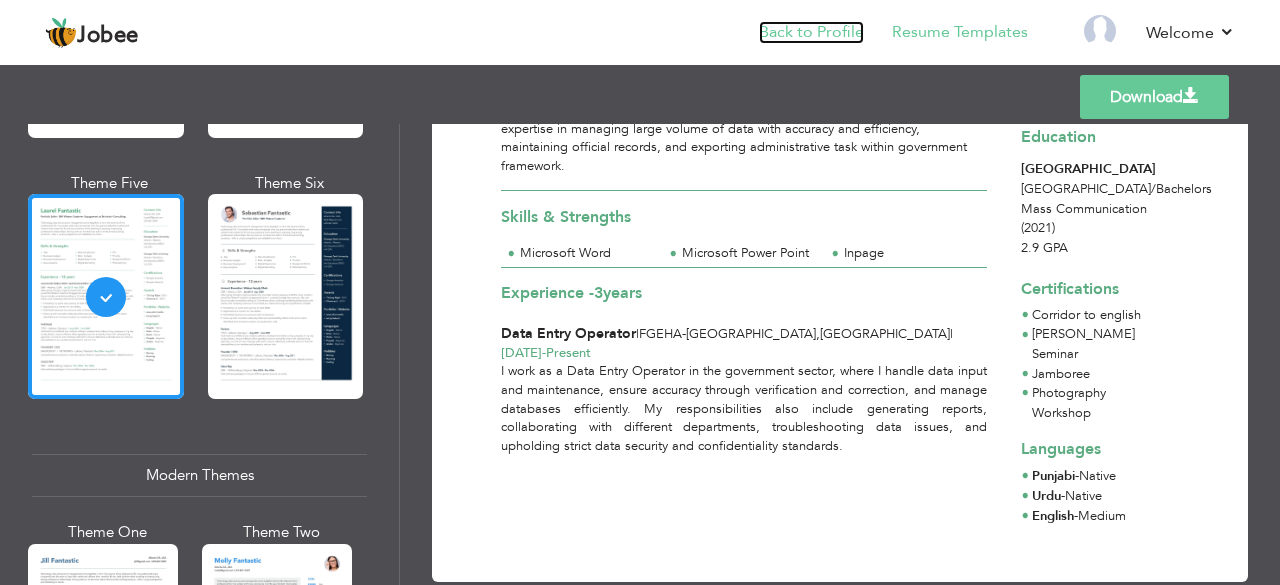 click on "Back to Profile" at bounding box center [811, 32] 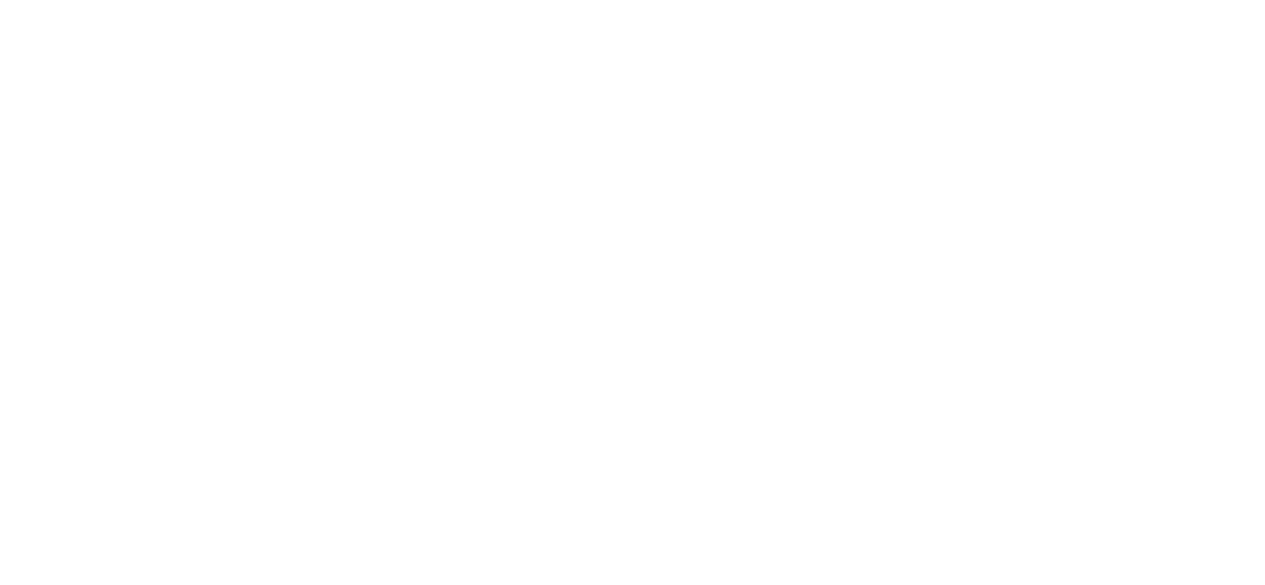 scroll, scrollTop: 0, scrollLeft: 0, axis: both 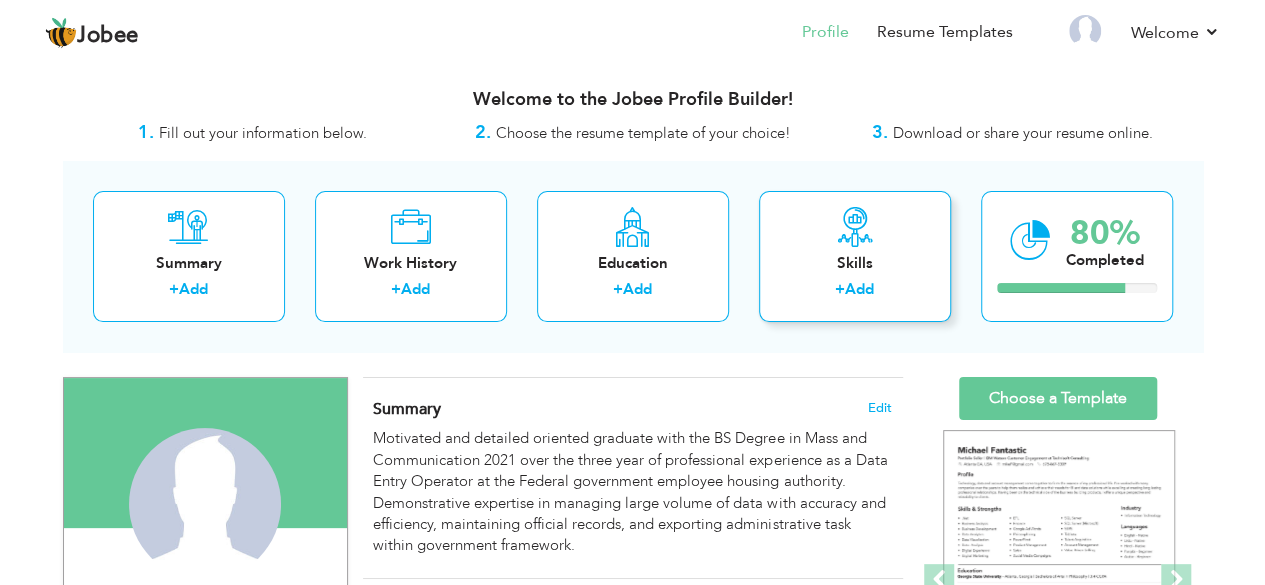 click on "+  Add" at bounding box center (855, 292) 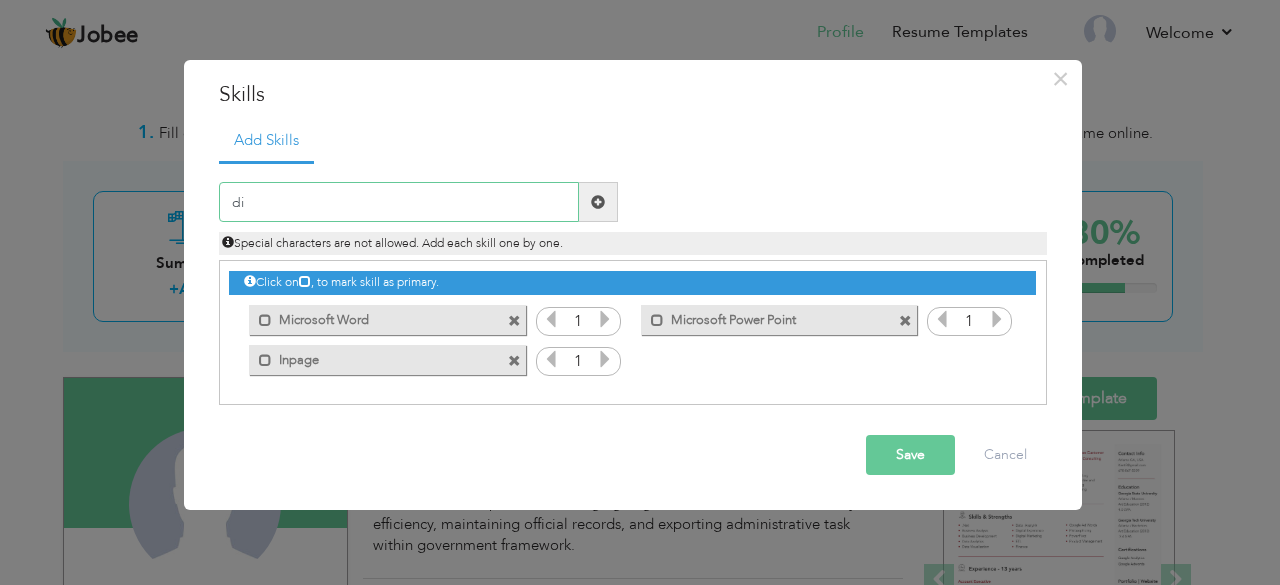 type on "d" 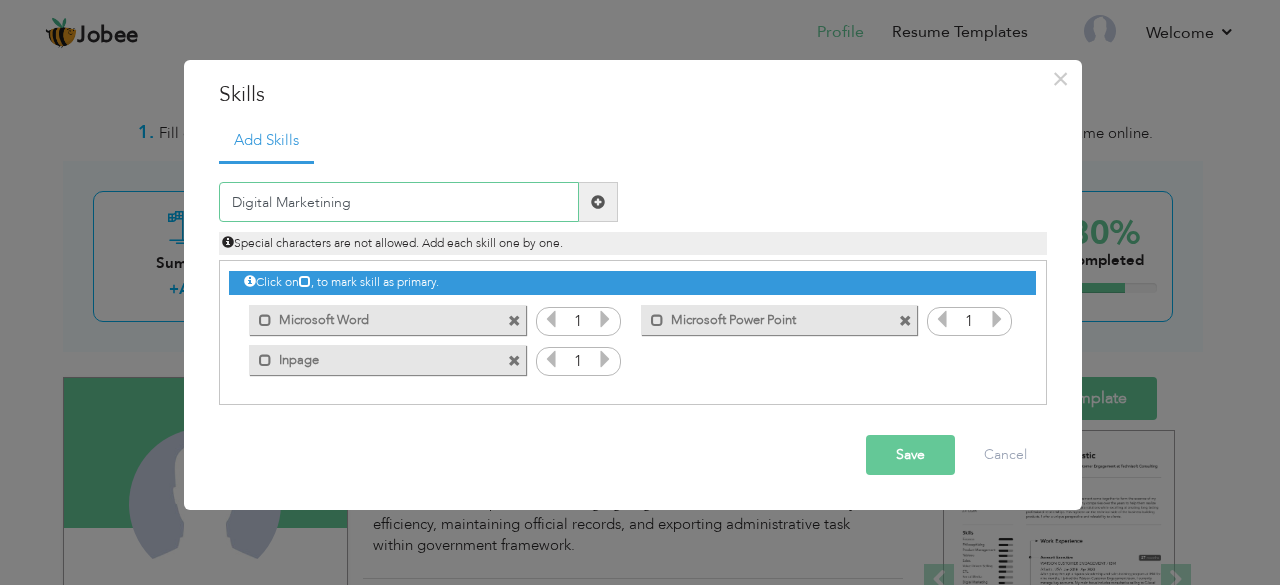 click on "Digital Marketining" at bounding box center [399, 202] 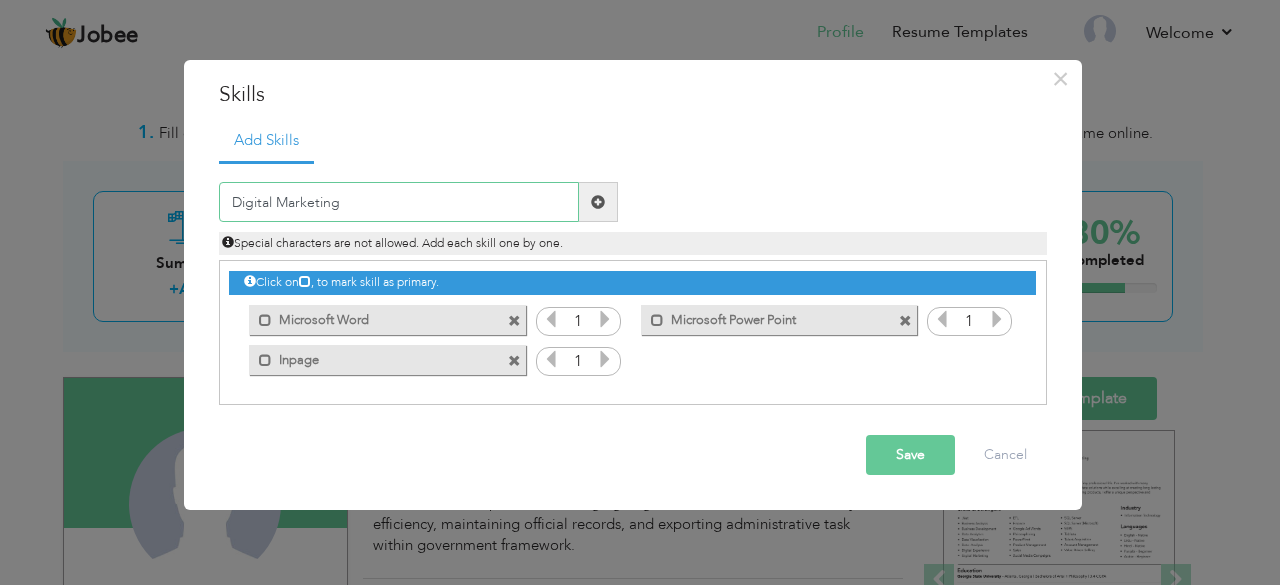 type on "Digital Marketing" 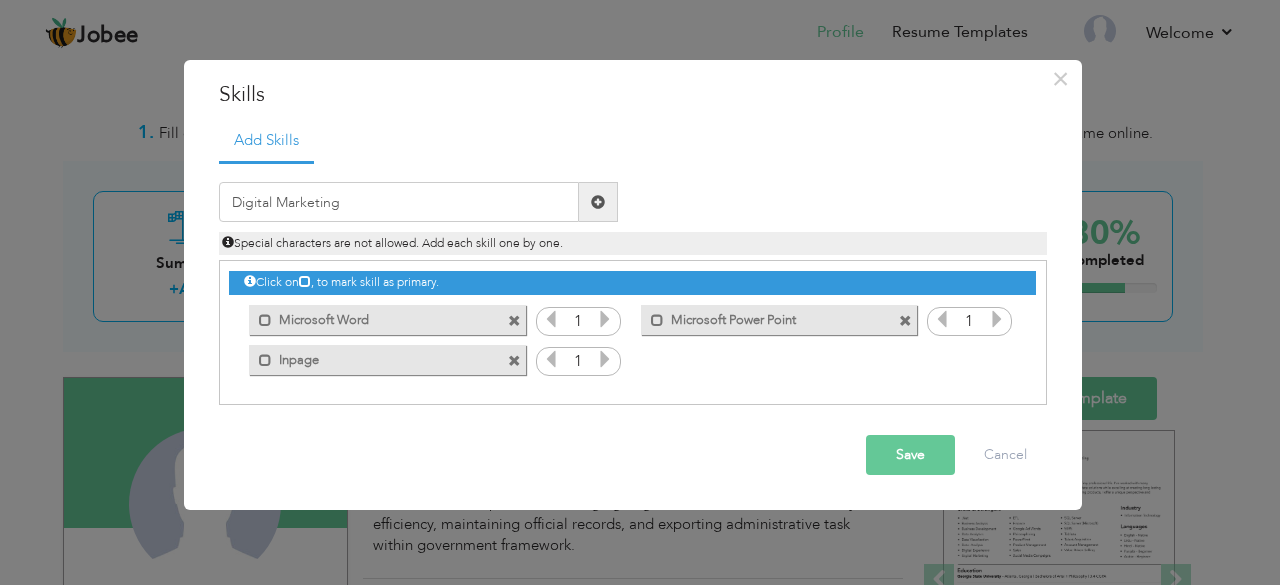 click at bounding box center [598, 202] 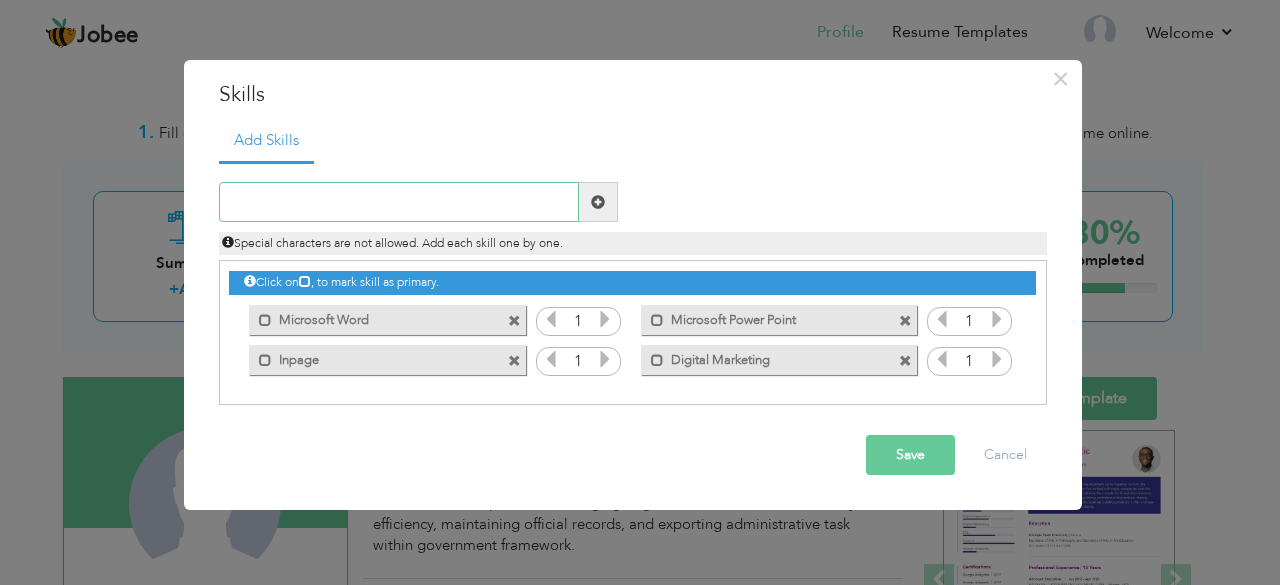 click at bounding box center (399, 202) 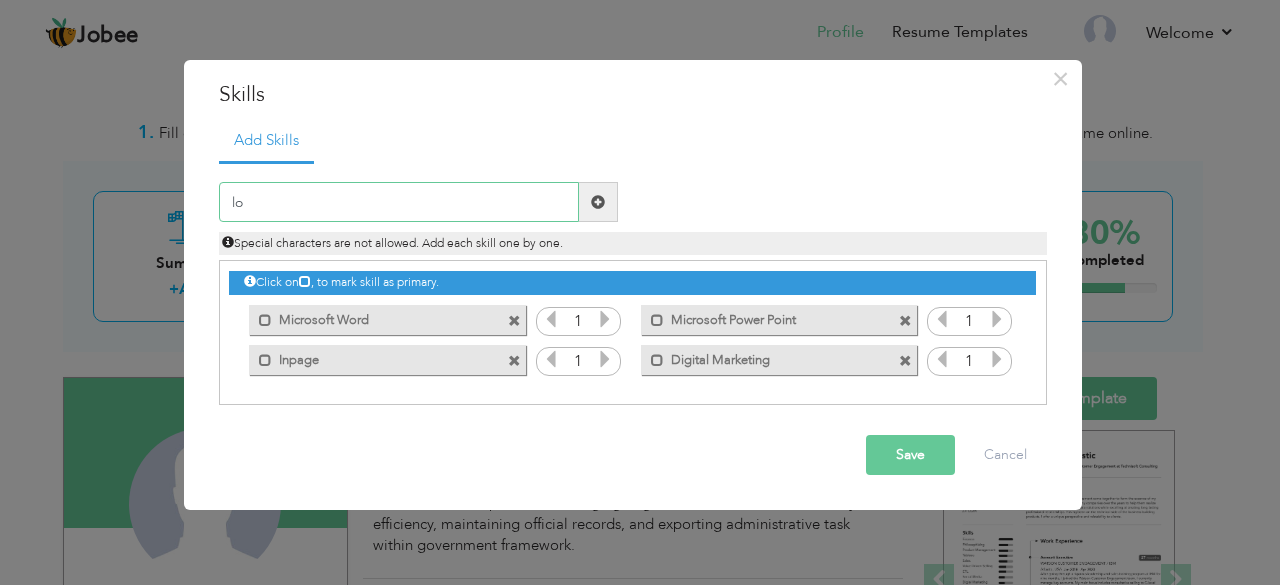 type on "l" 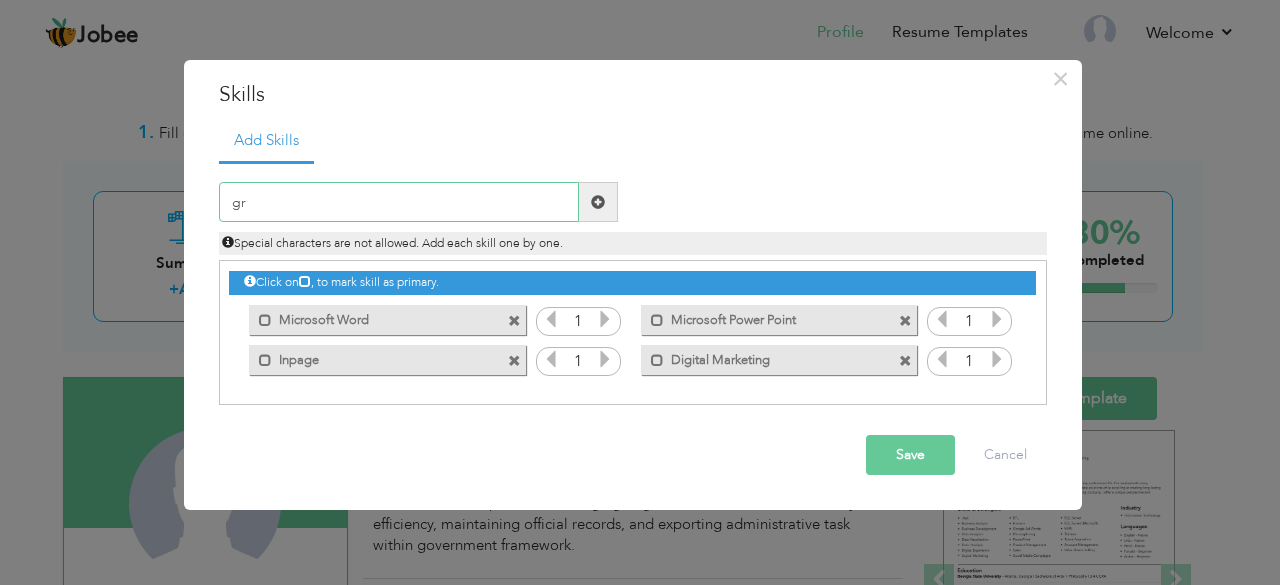 type on "g" 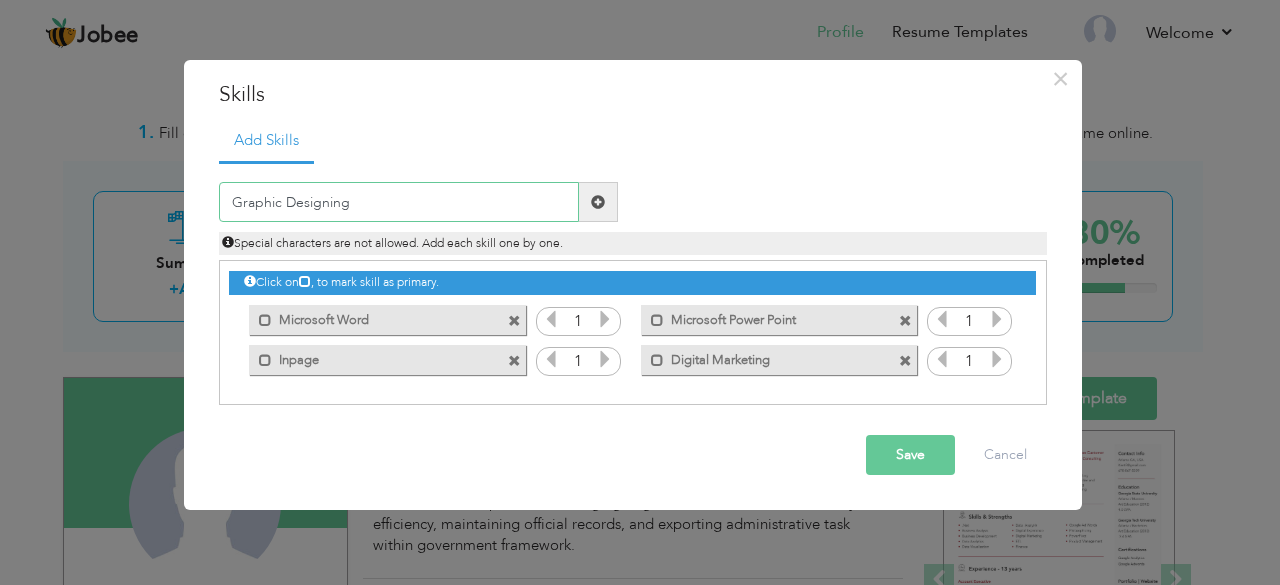 type on "Graphic Designing" 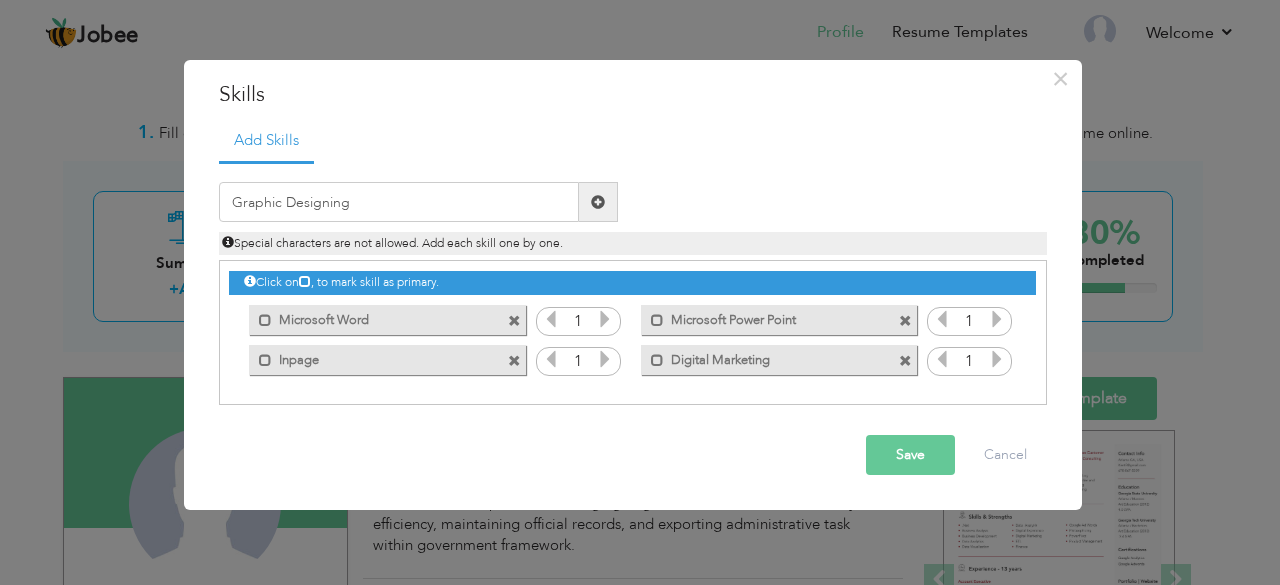 click at bounding box center (598, 202) 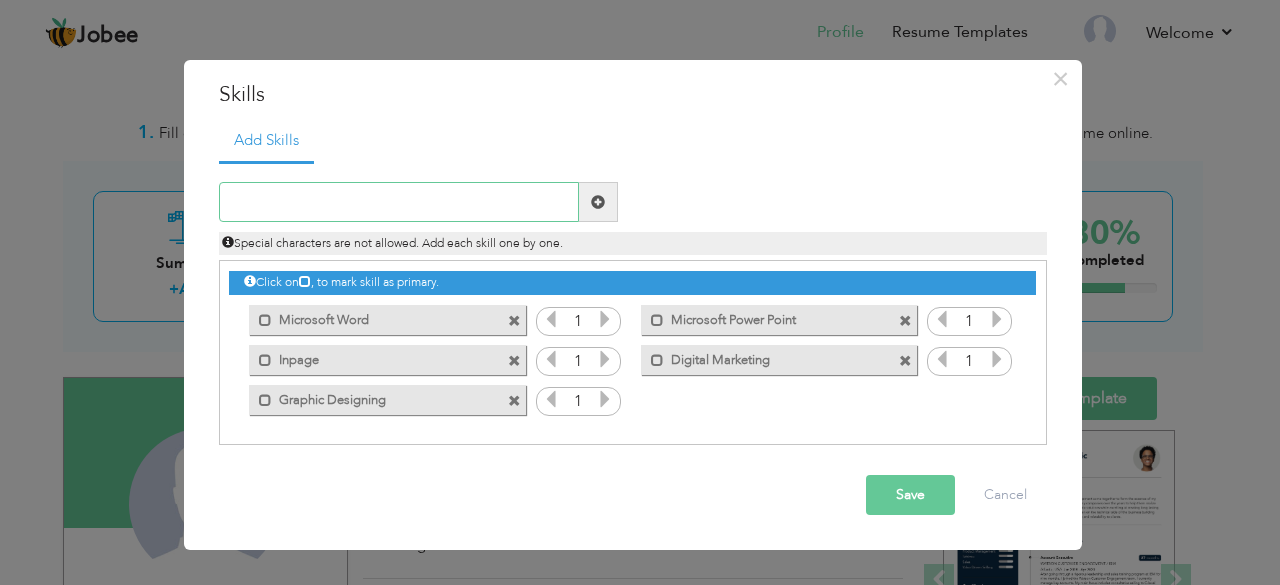 click at bounding box center [399, 202] 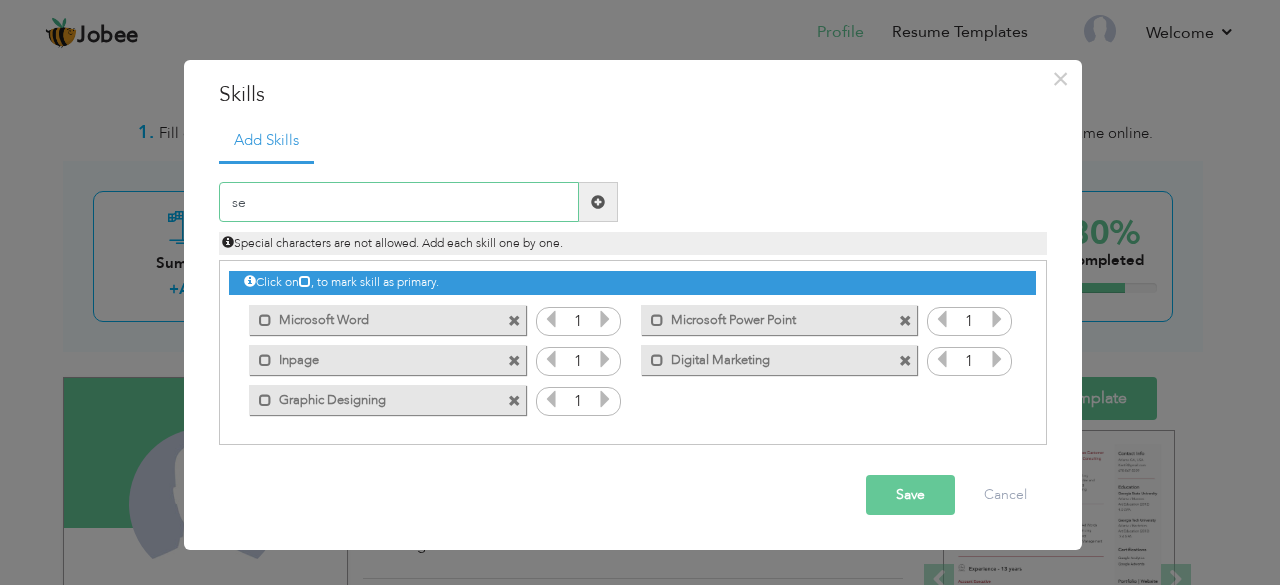 type on "s" 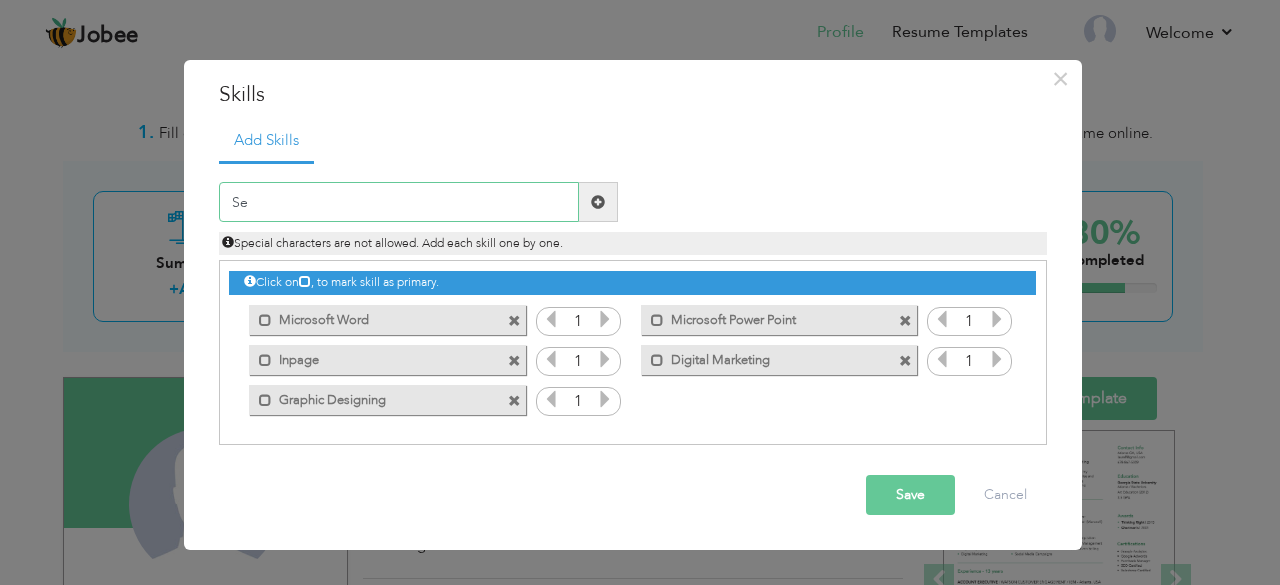type on "S" 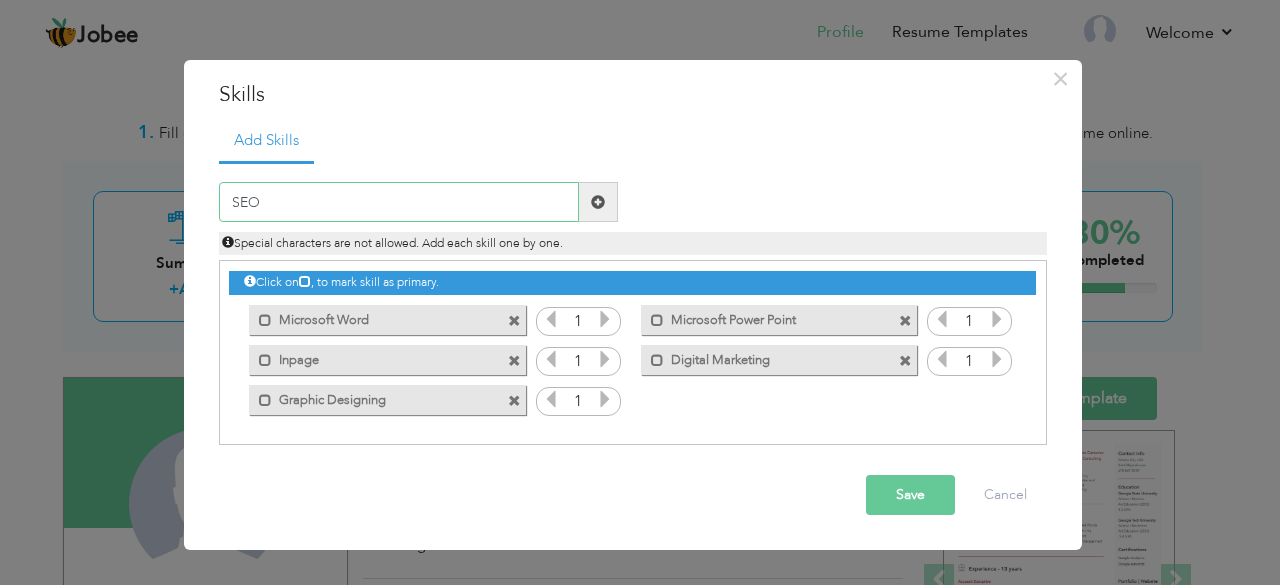 type on "SEO" 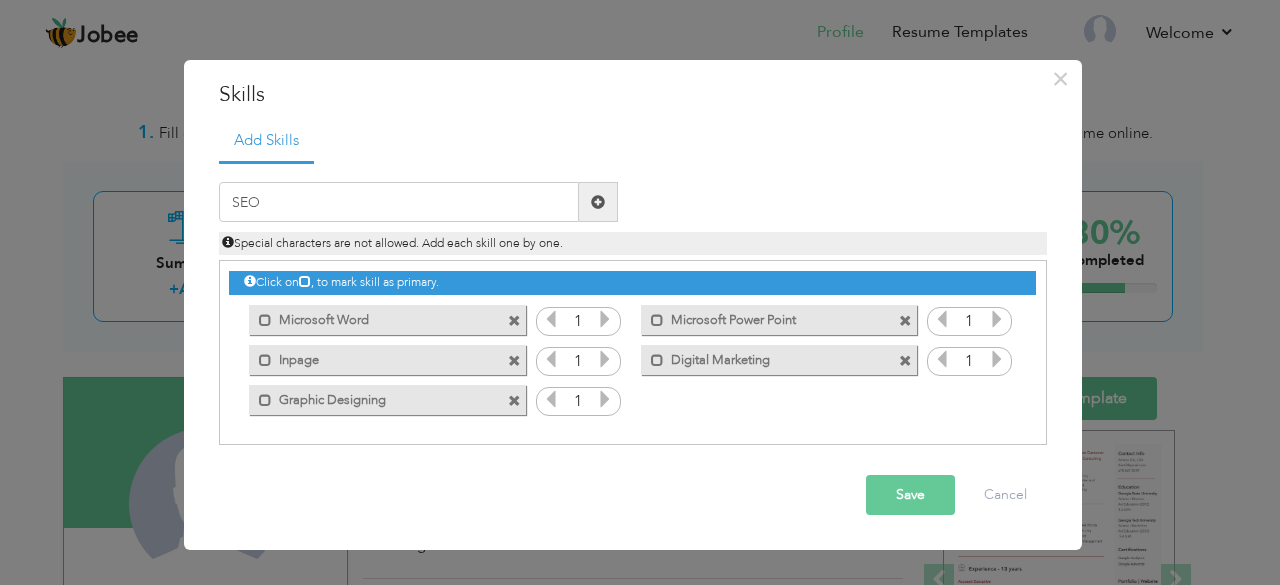 click at bounding box center [598, 202] 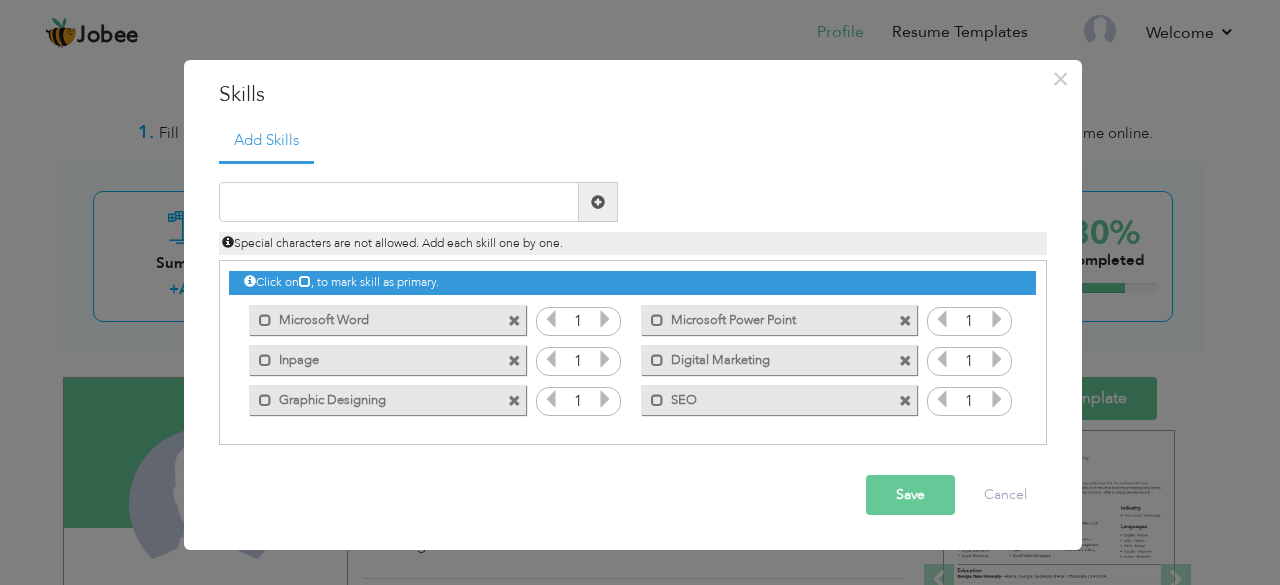 click on "Save" at bounding box center [910, 495] 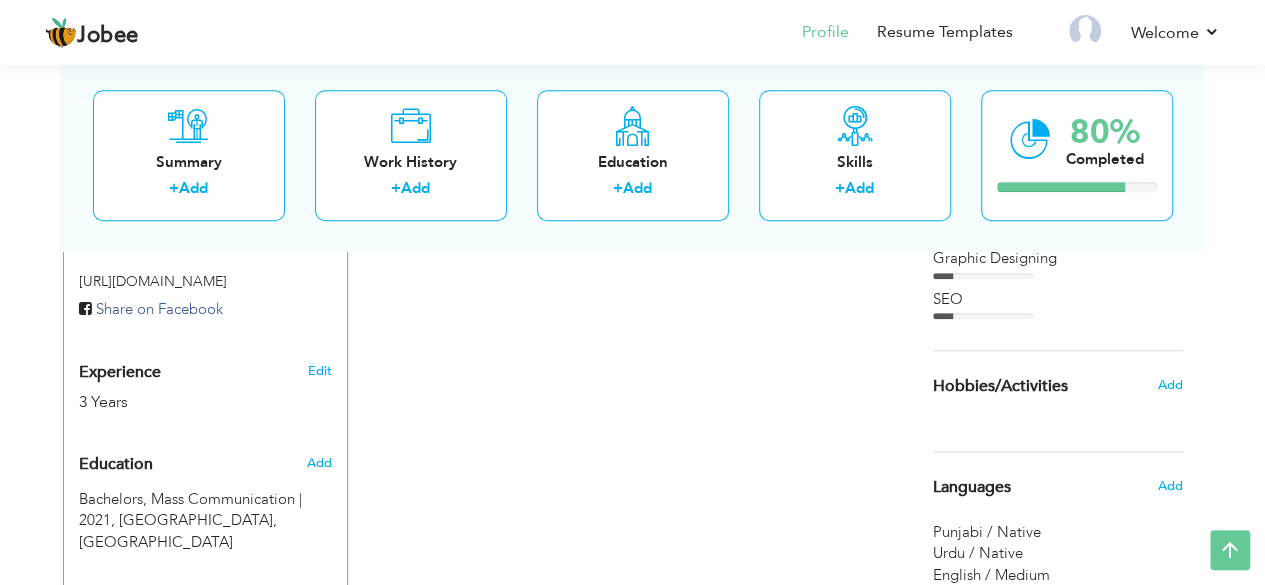 scroll, scrollTop: 729, scrollLeft: 0, axis: vertical 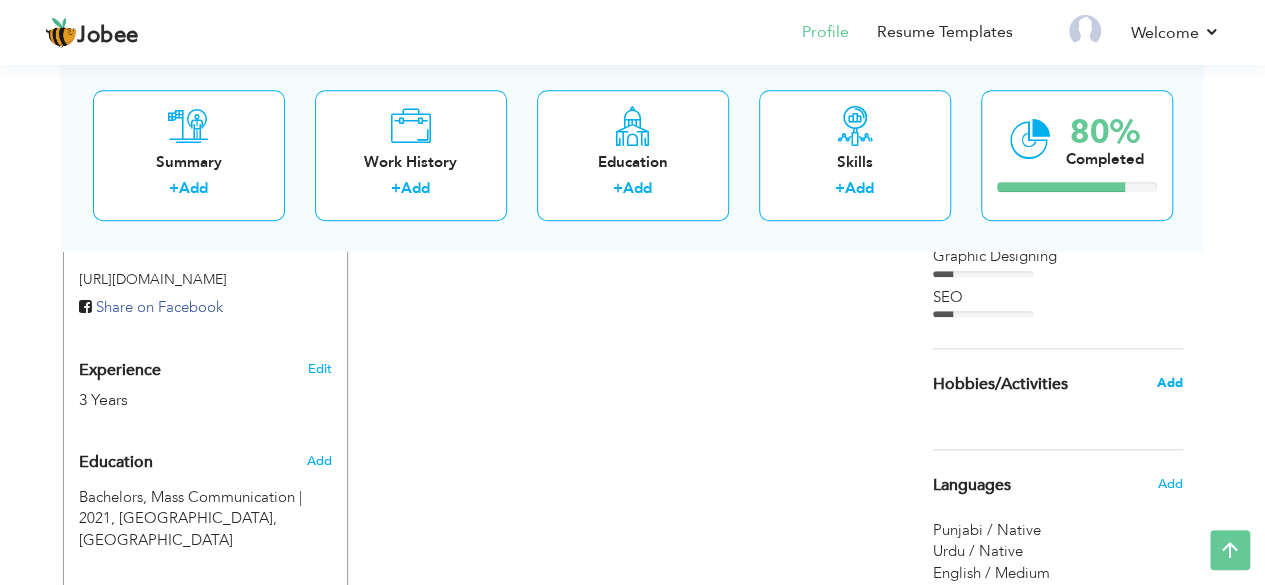 click on "Add" at bounding box center (1169, 383) 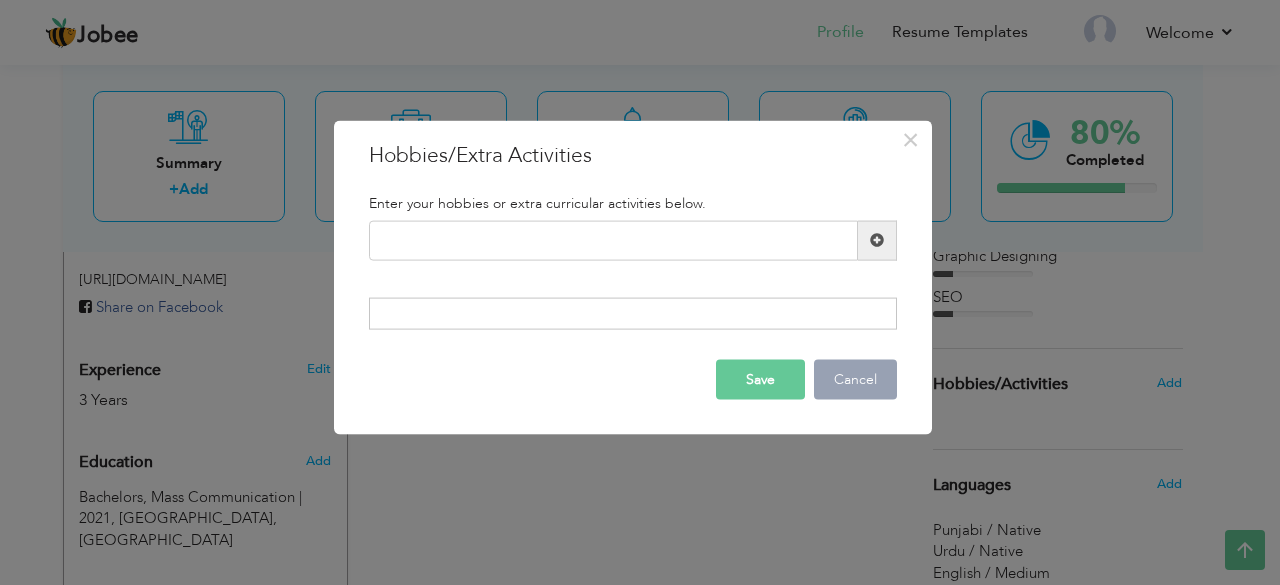 click on "Cancel" at bounding box center [855, 380] 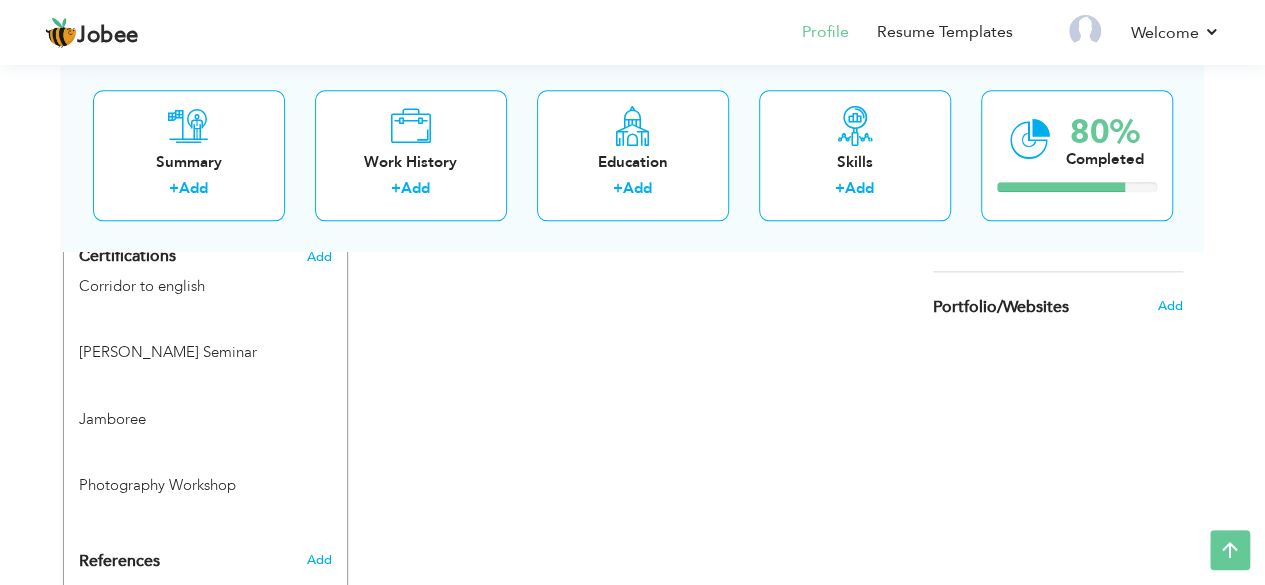 scroll, scrollTop: 1068, scrollLeft: 0, axis: vertical 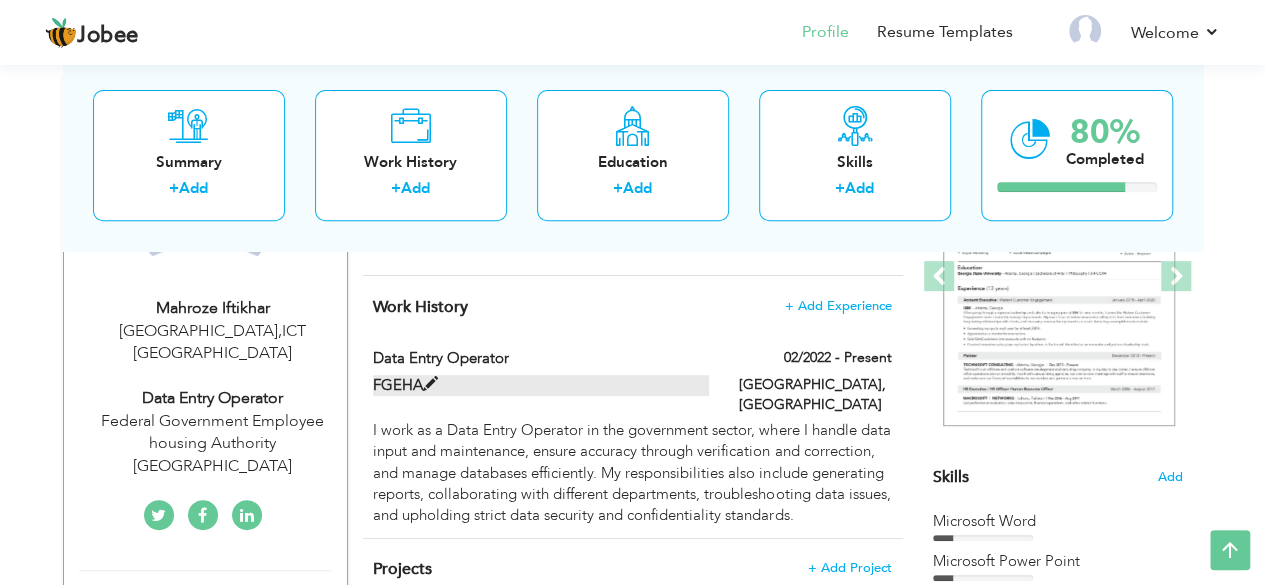 click at bounding box center (430, 384) 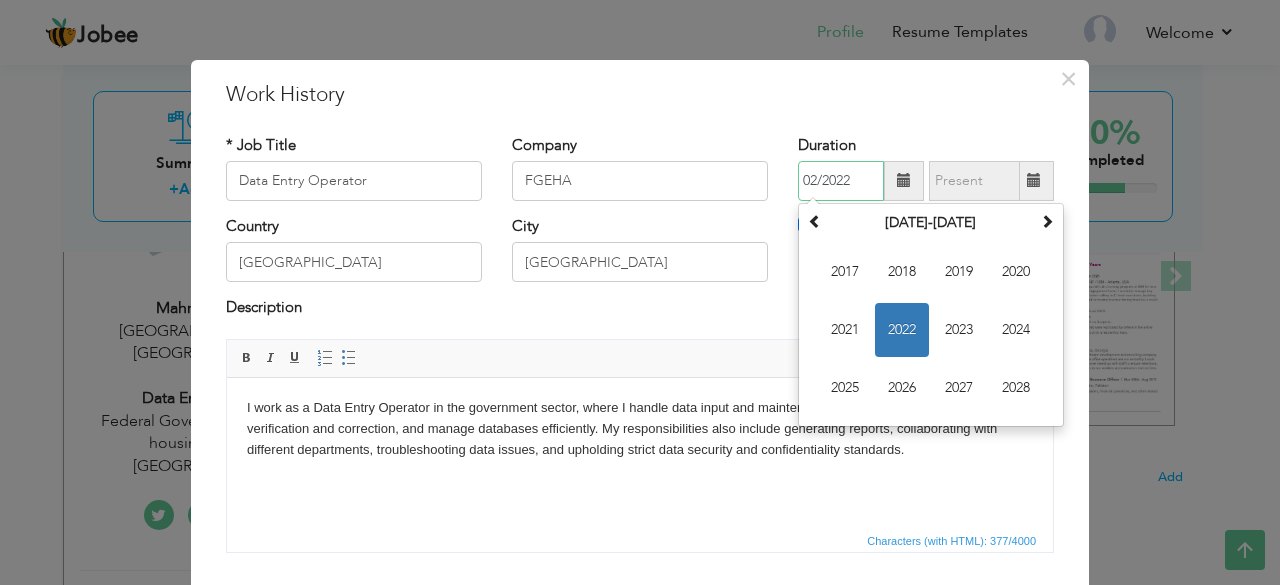 click on "02/2022" at bounding box center [841, 181] 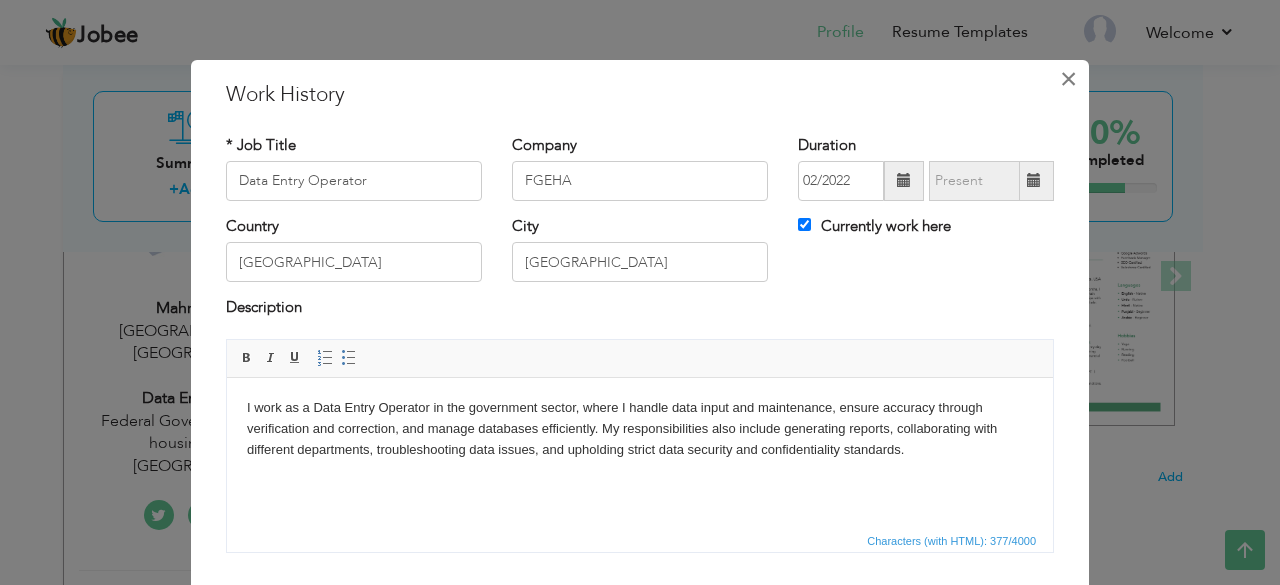 click on "×" at bounding box center (1068, 79) 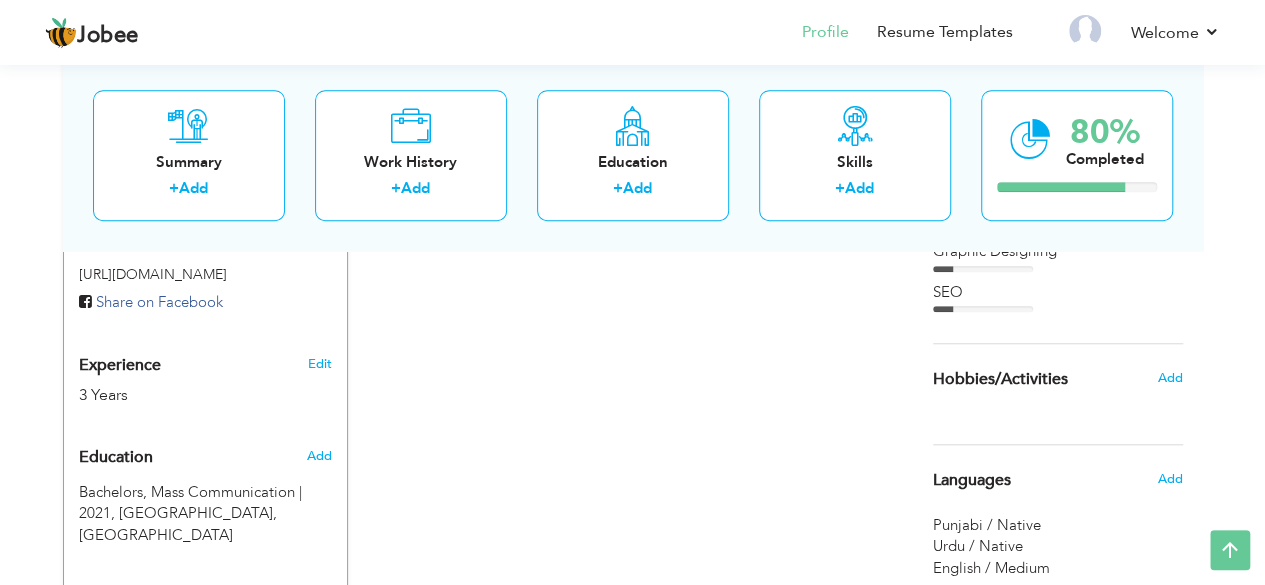 scroll, scrollTop: 715, scrollLeft: 0, axis: vertical 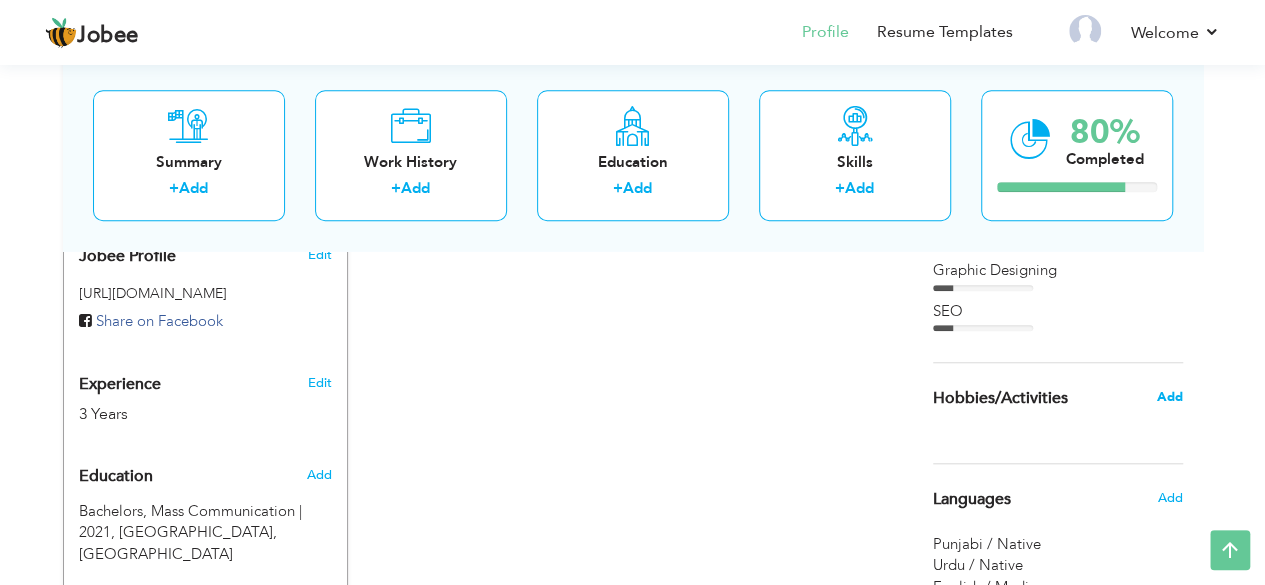 click on "Add" at bounding box center [1169, 397] 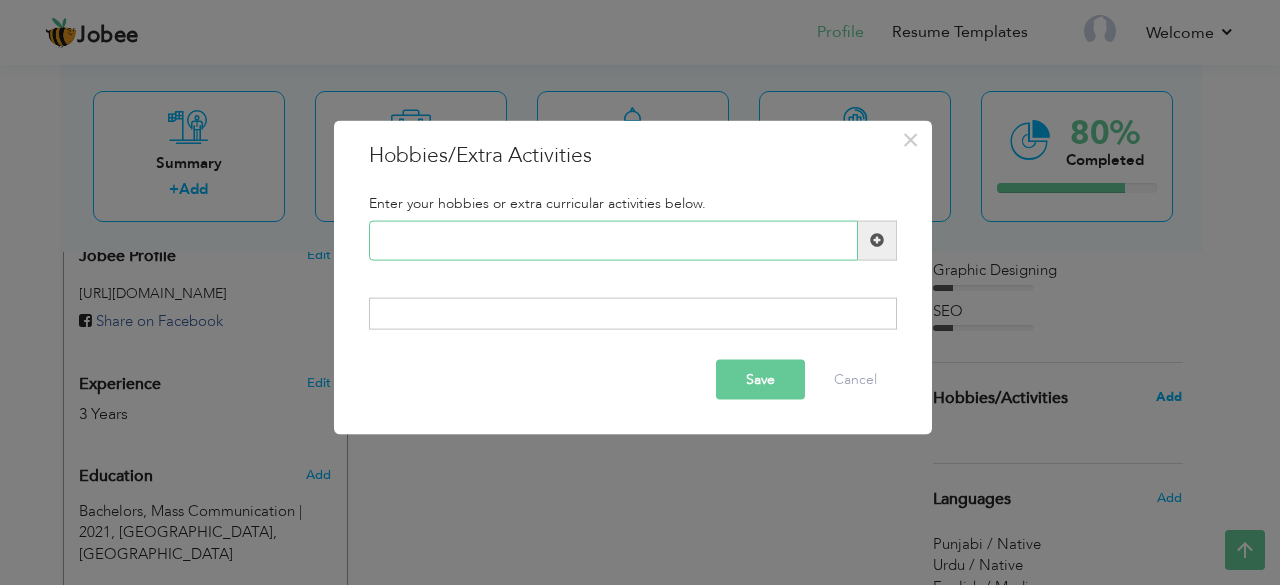 type on "s" 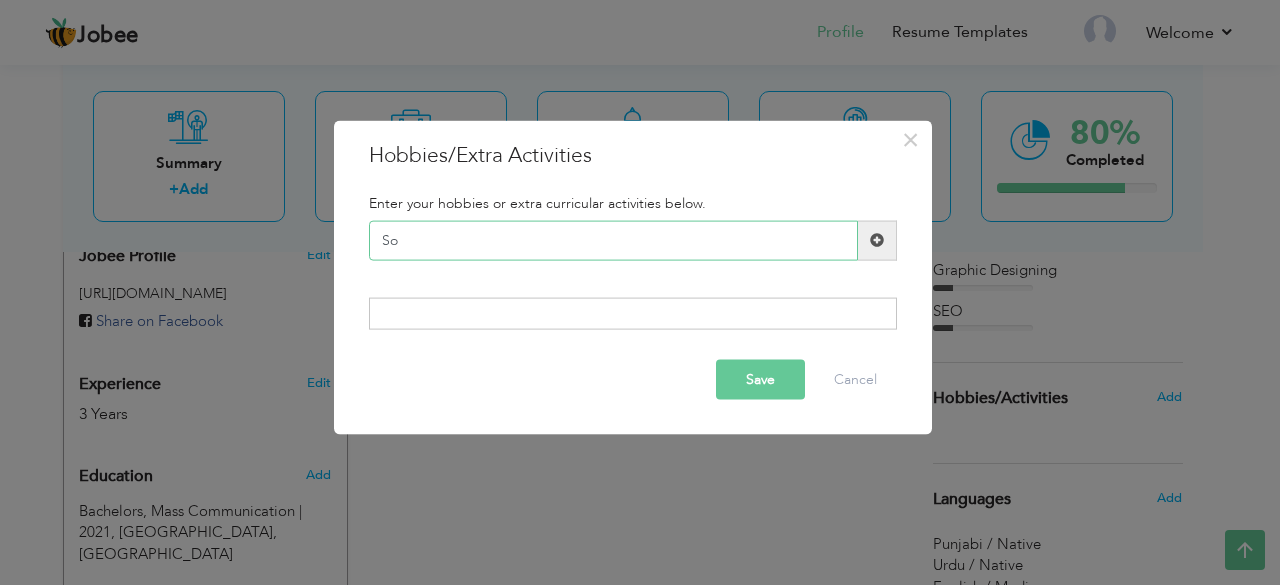 type on "S" 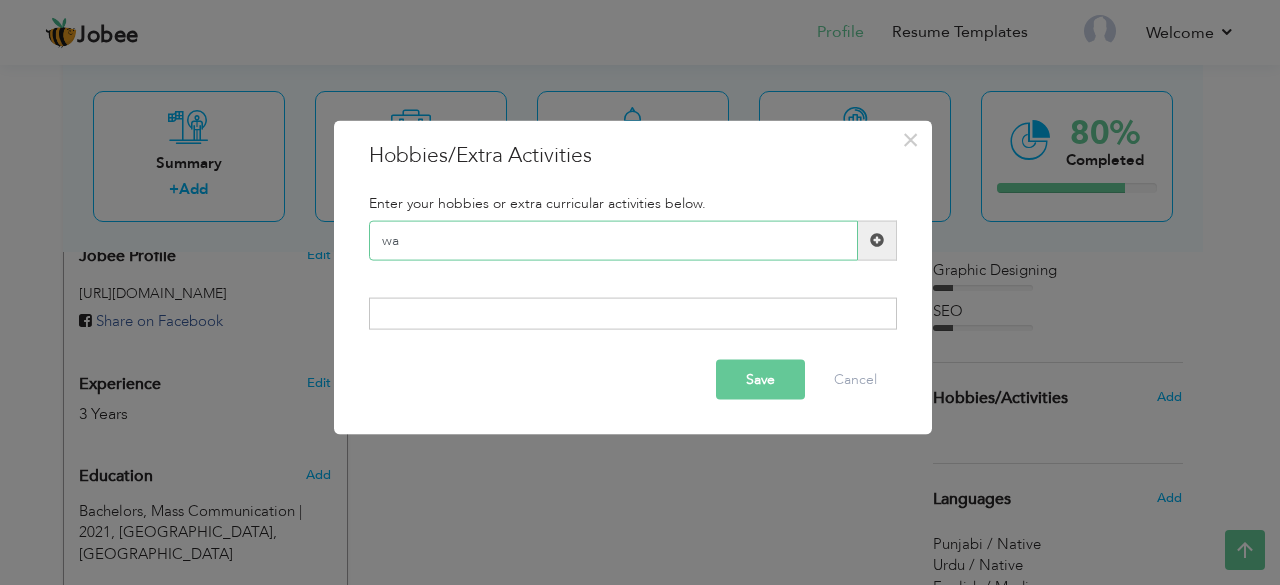 type on "w" 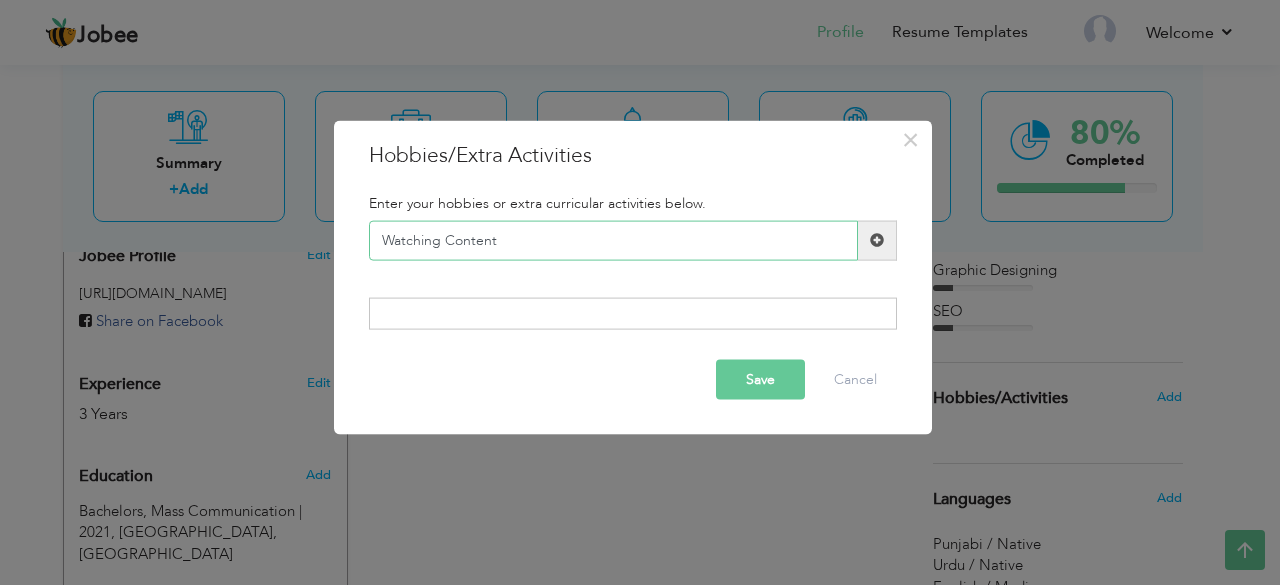 type on "Watching Content" 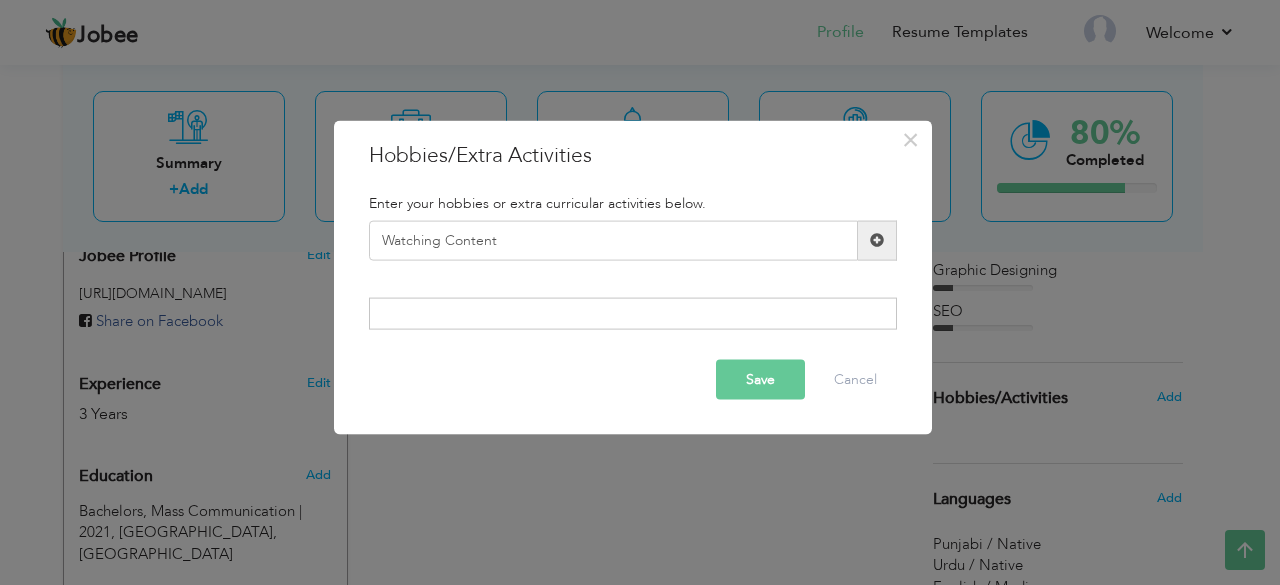click at bounding box center (877, 240) 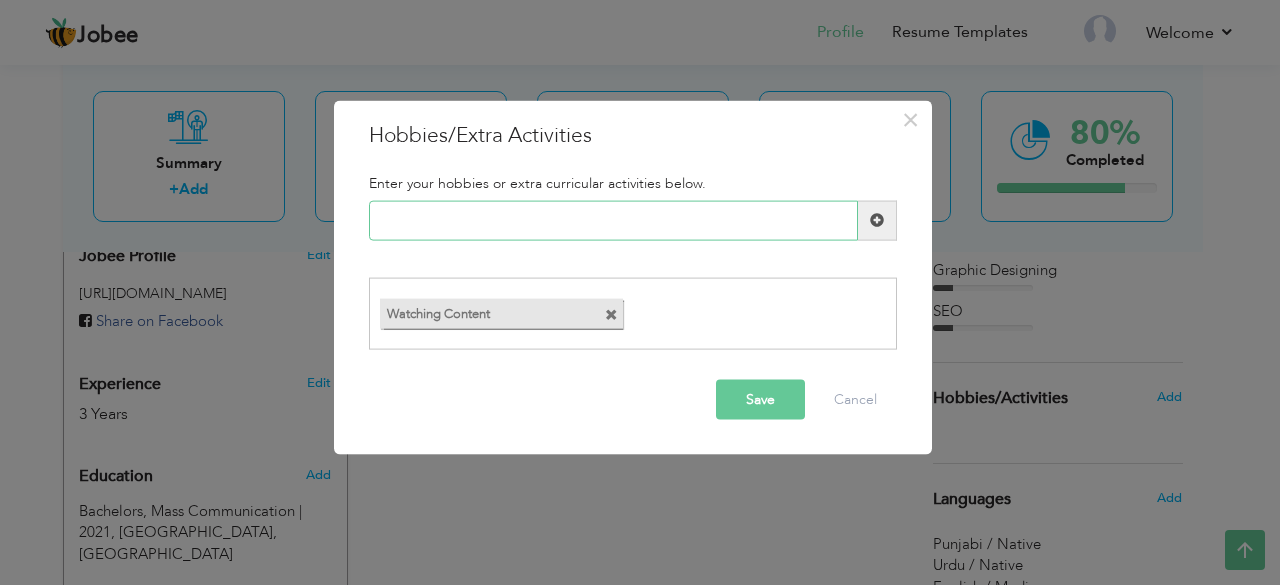 click at bounding box center [613, 220] 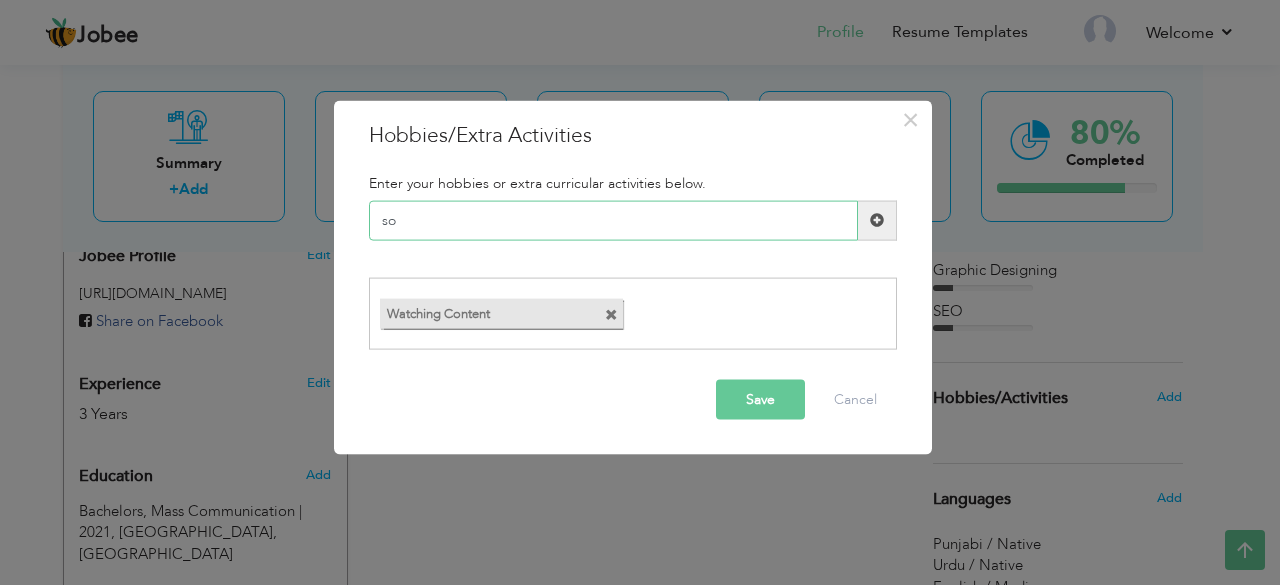 type on "s" 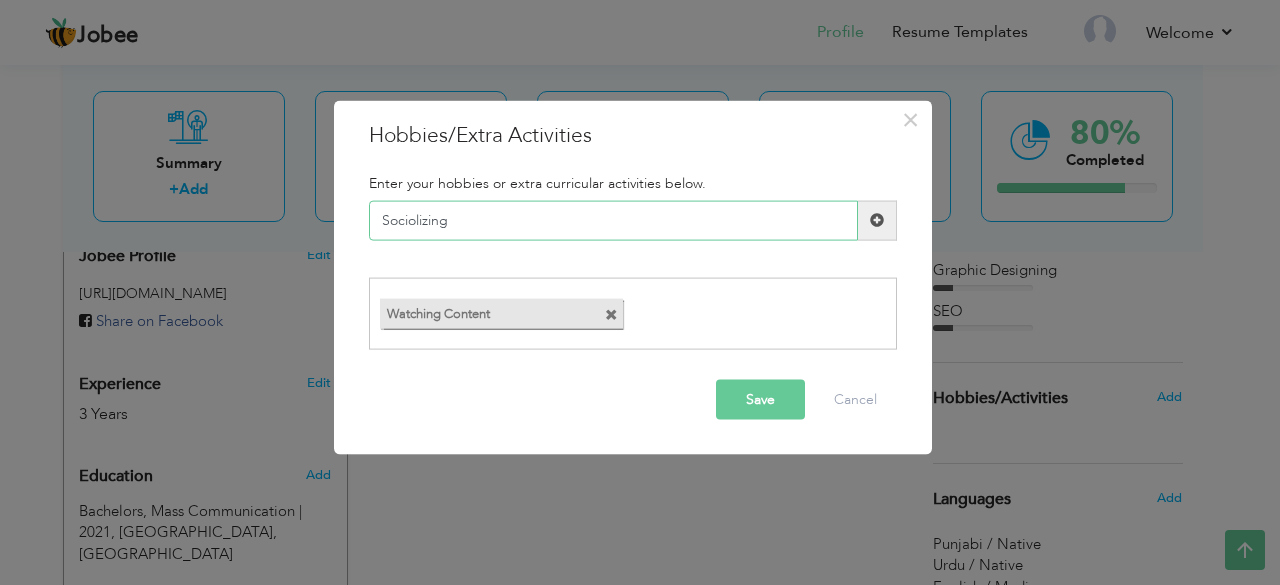 type on "Sociolizing" 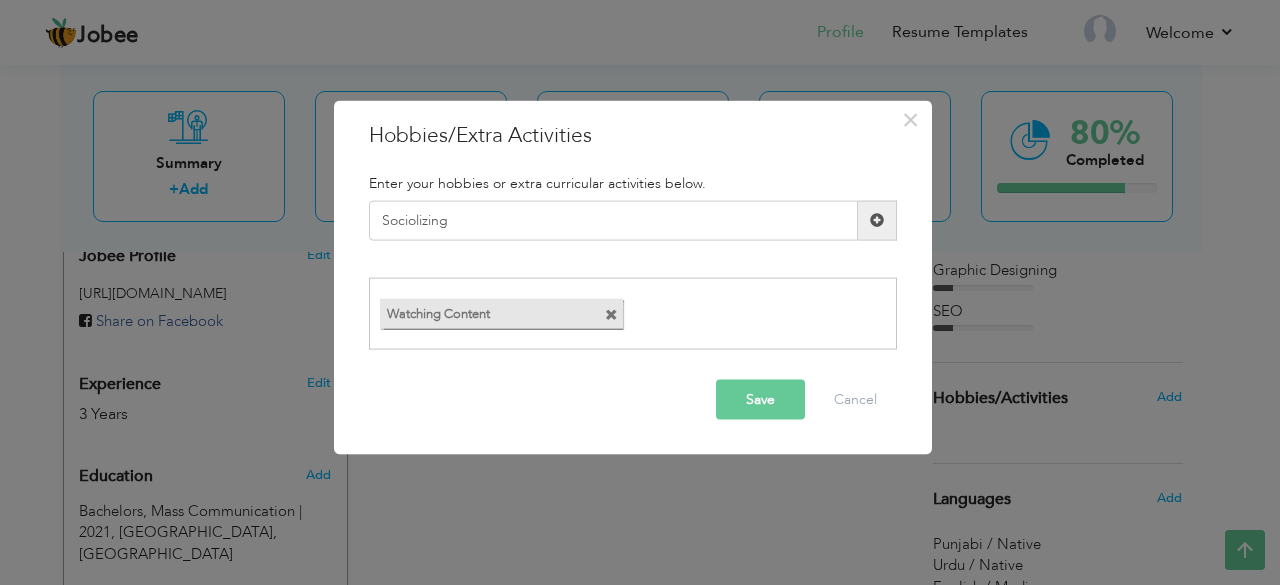 click at bounding box center [877, 220] 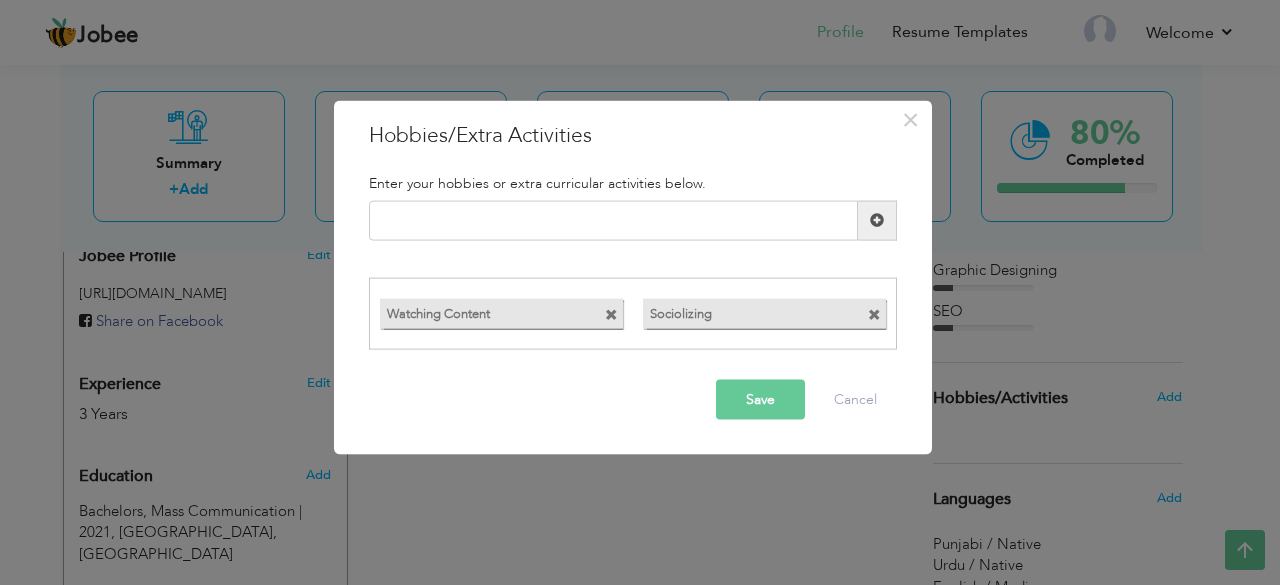 click at bounding box center [874, 315] 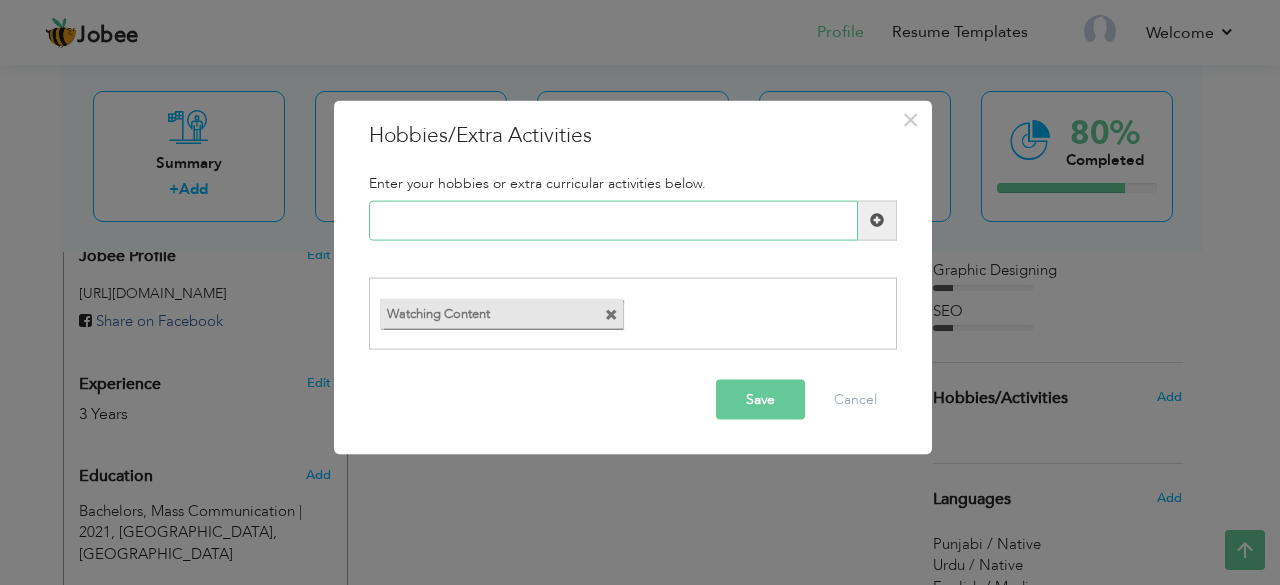 click at bounding box center [613, 220] 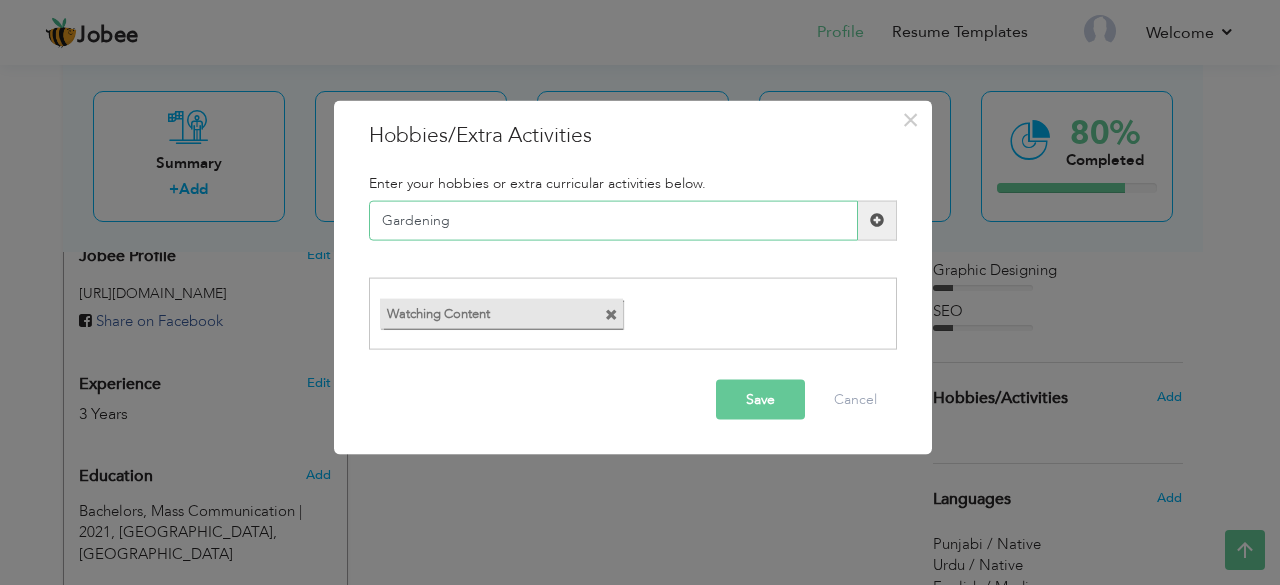 type on "Gardening" 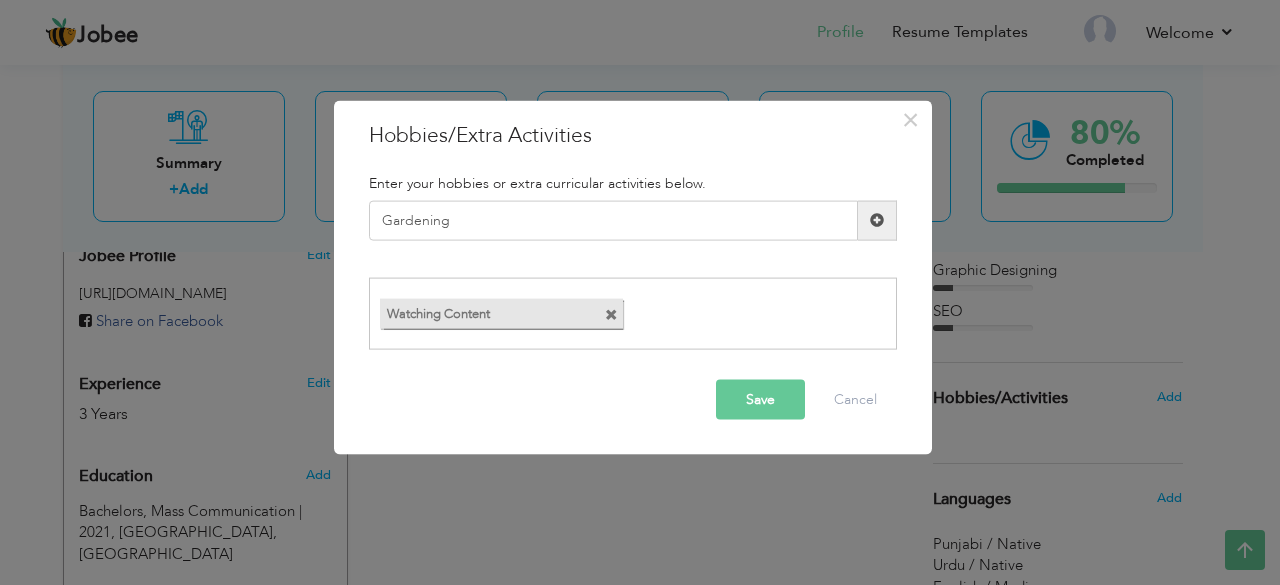 click at bounding box center (877, 220) 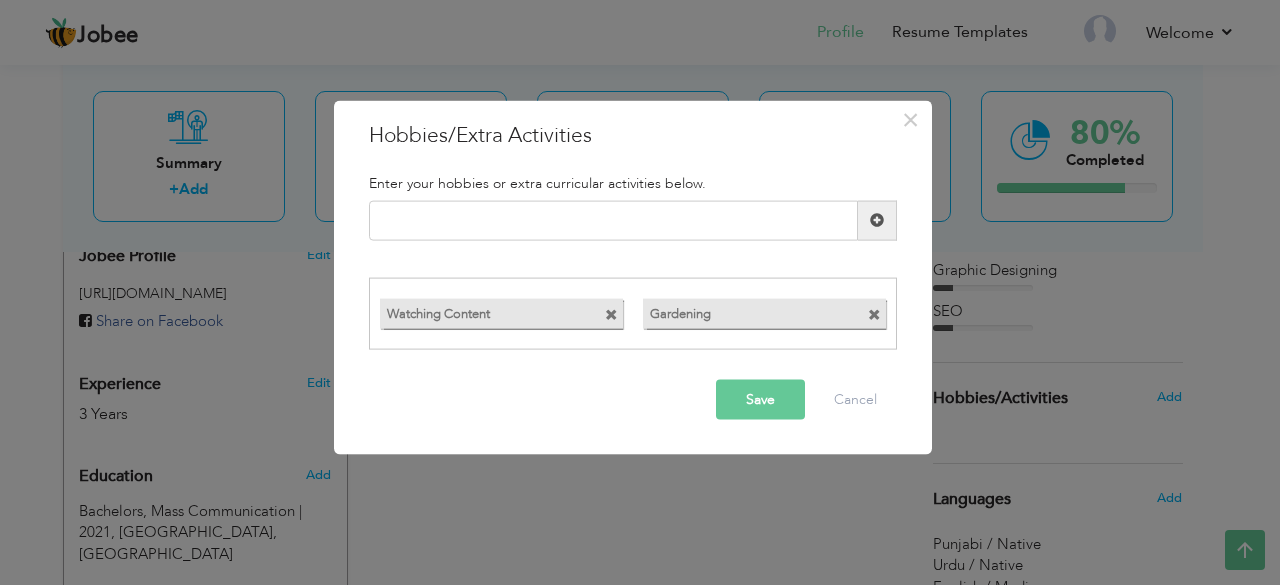 click at bounding box center (874, 315) 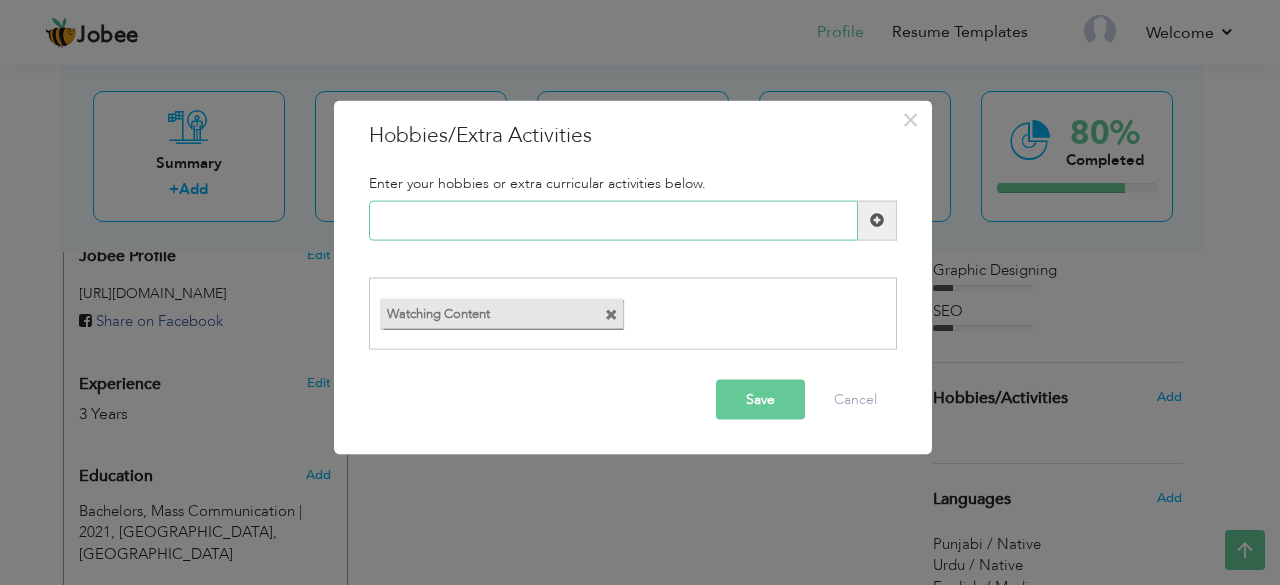 click at bounding box center [613, 220] 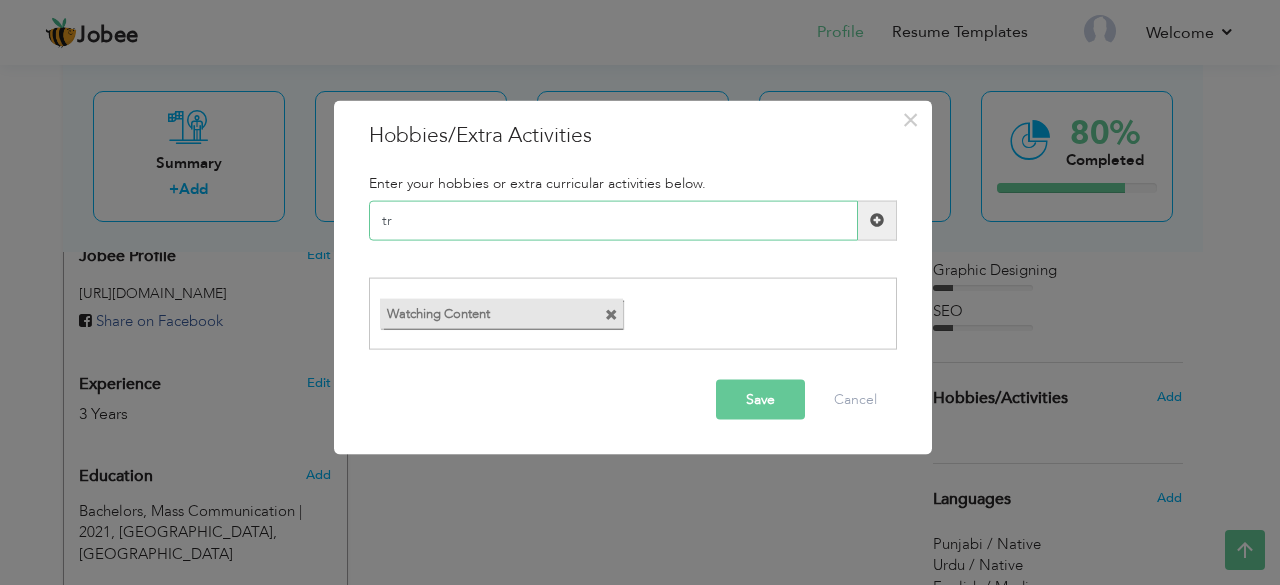 type on "t" 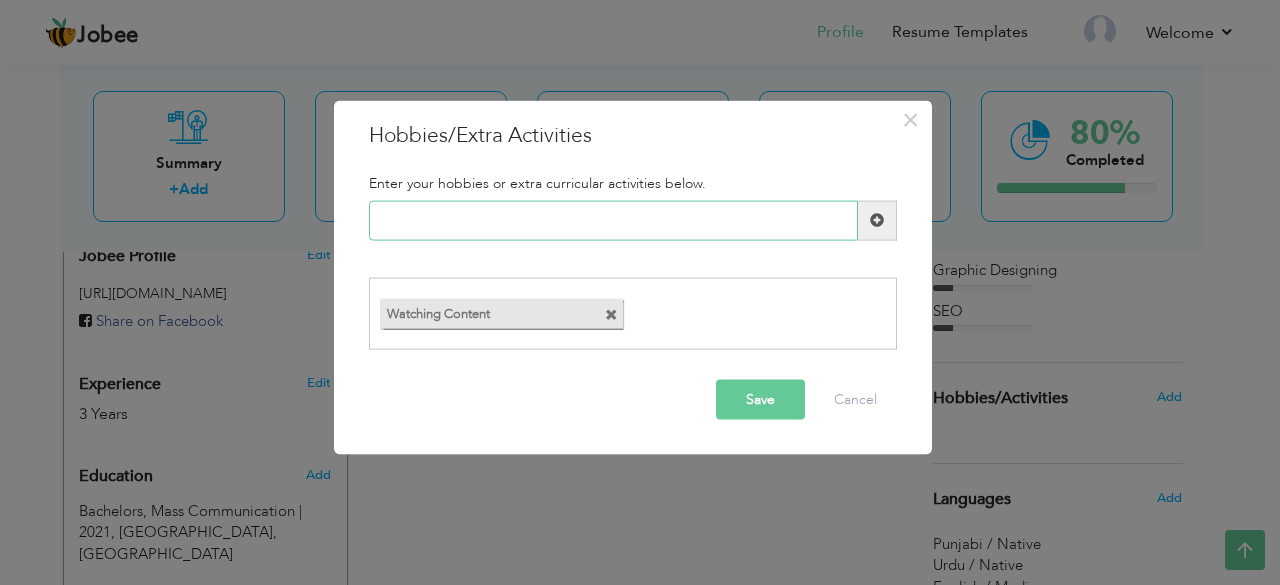 type on "h" 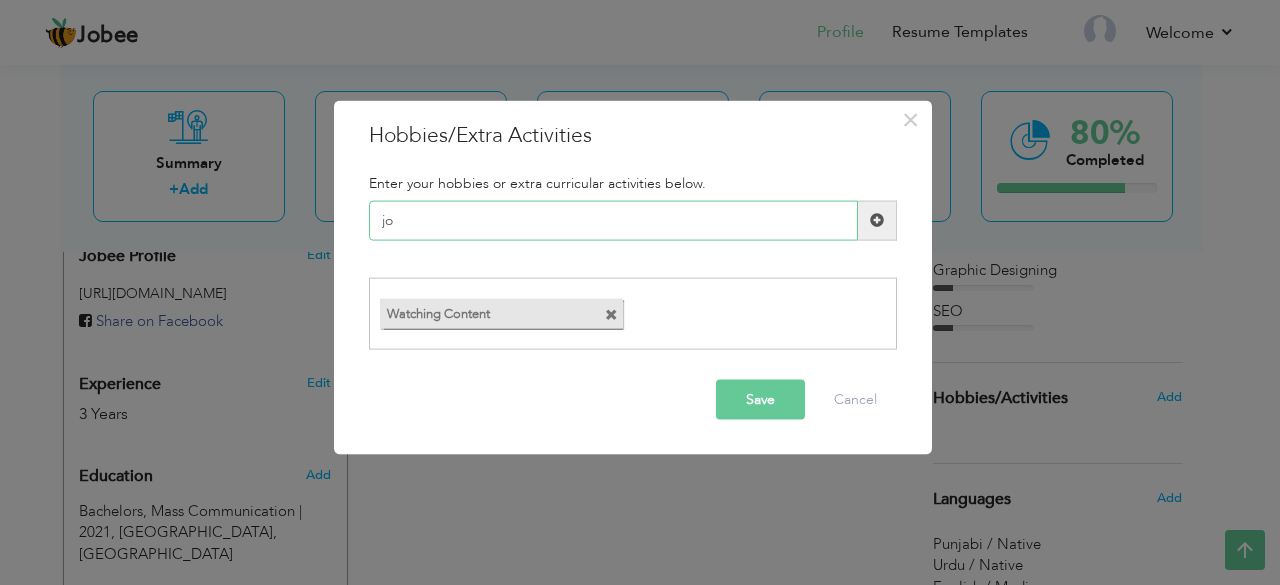 type on "j" 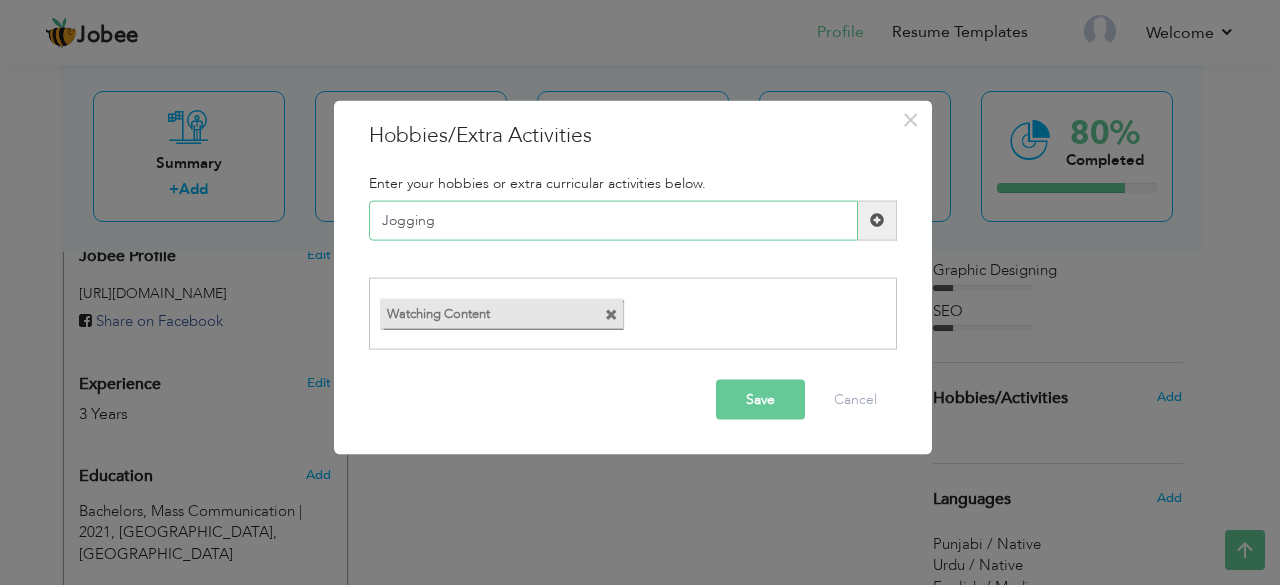 type on "Jogging" 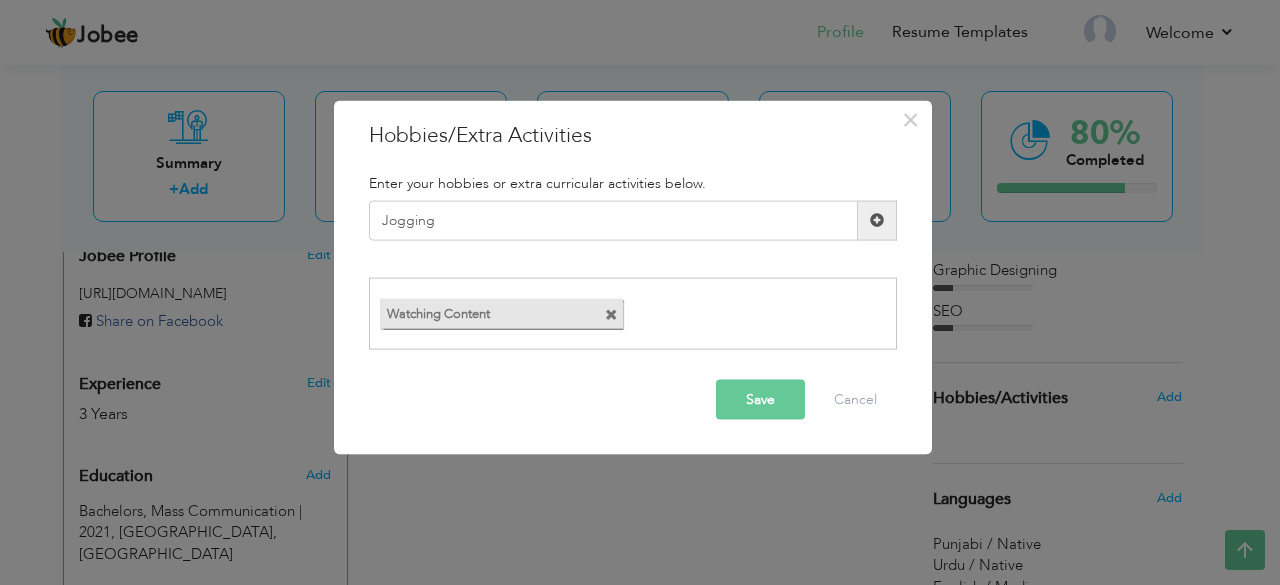 click at bounding box center (877, 220) 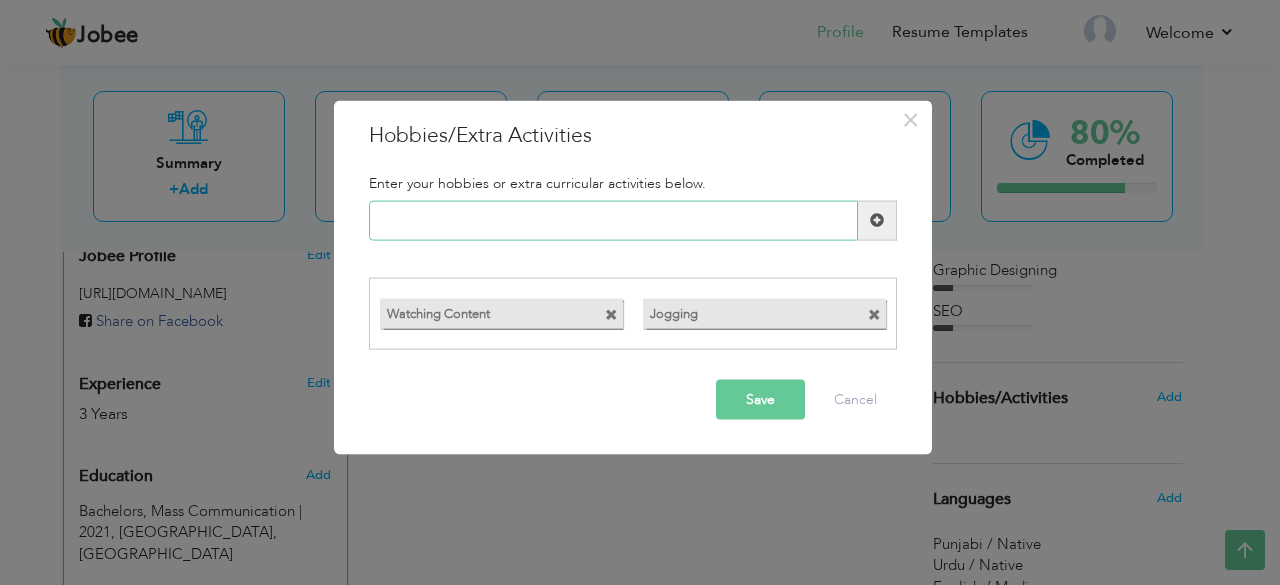 click at bounding box center [613, 220] 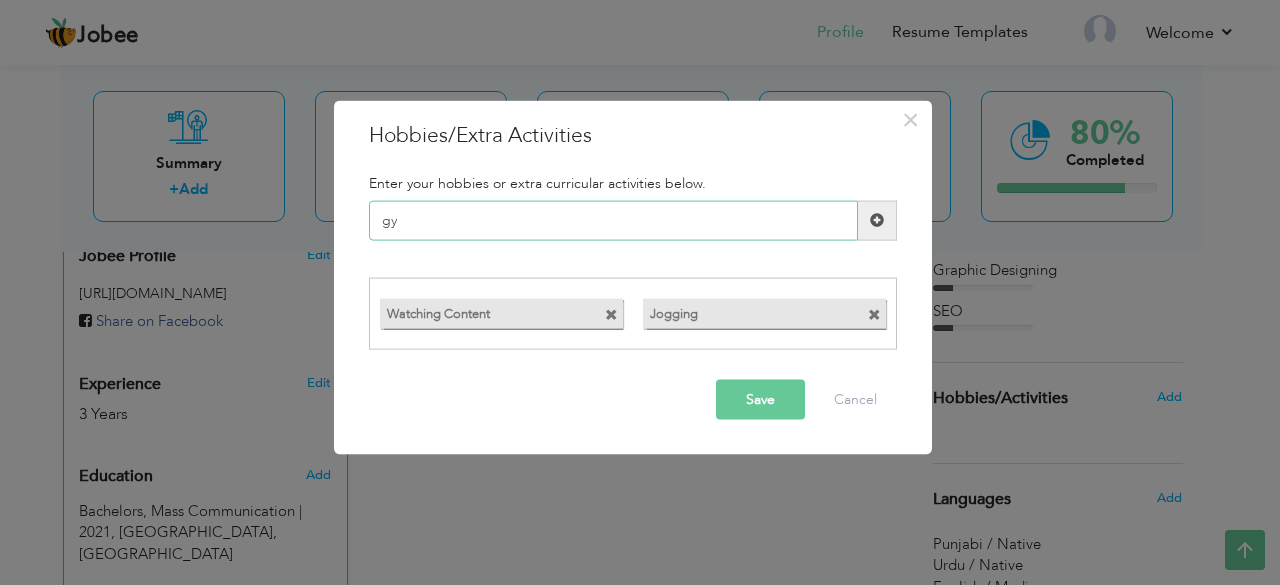 type on "g" 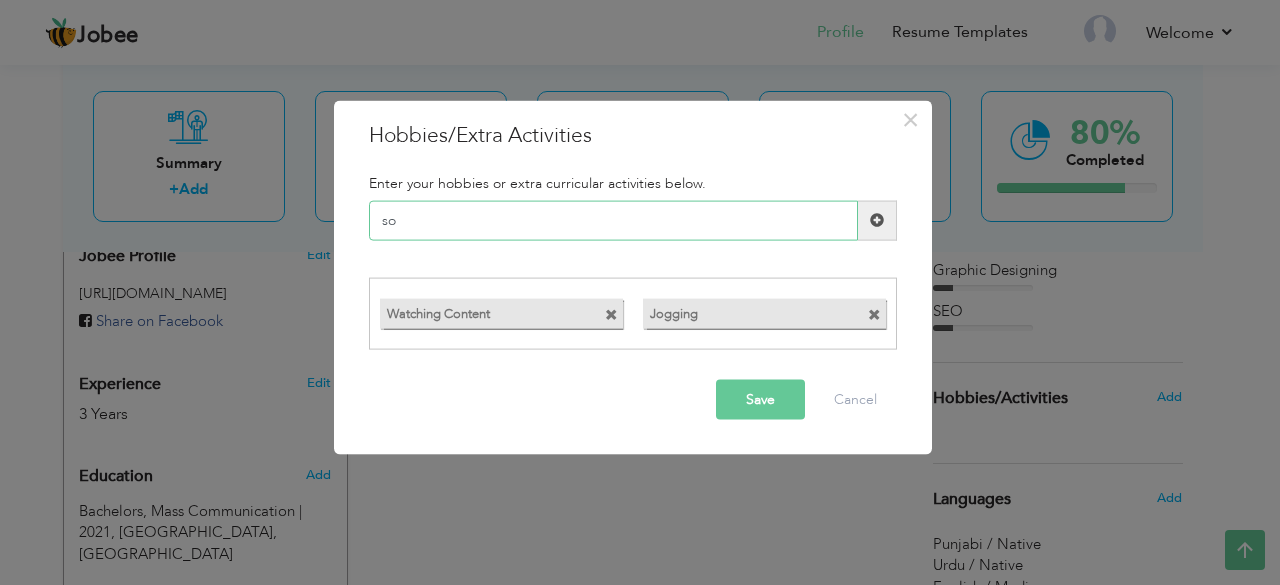 type on "s" 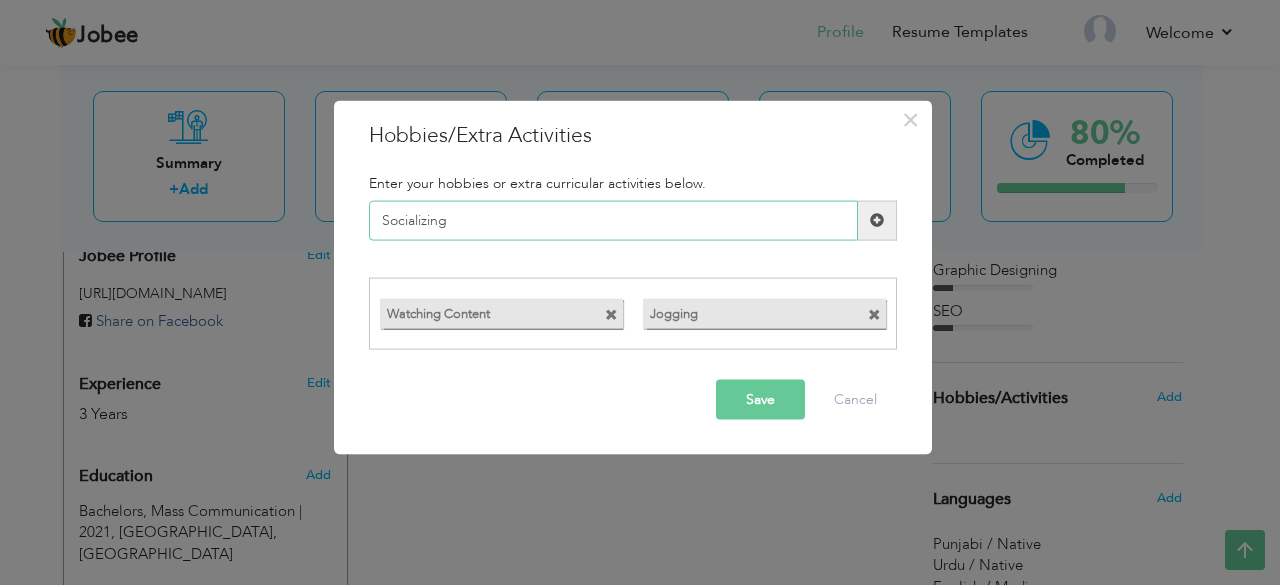 type on "Socializing" 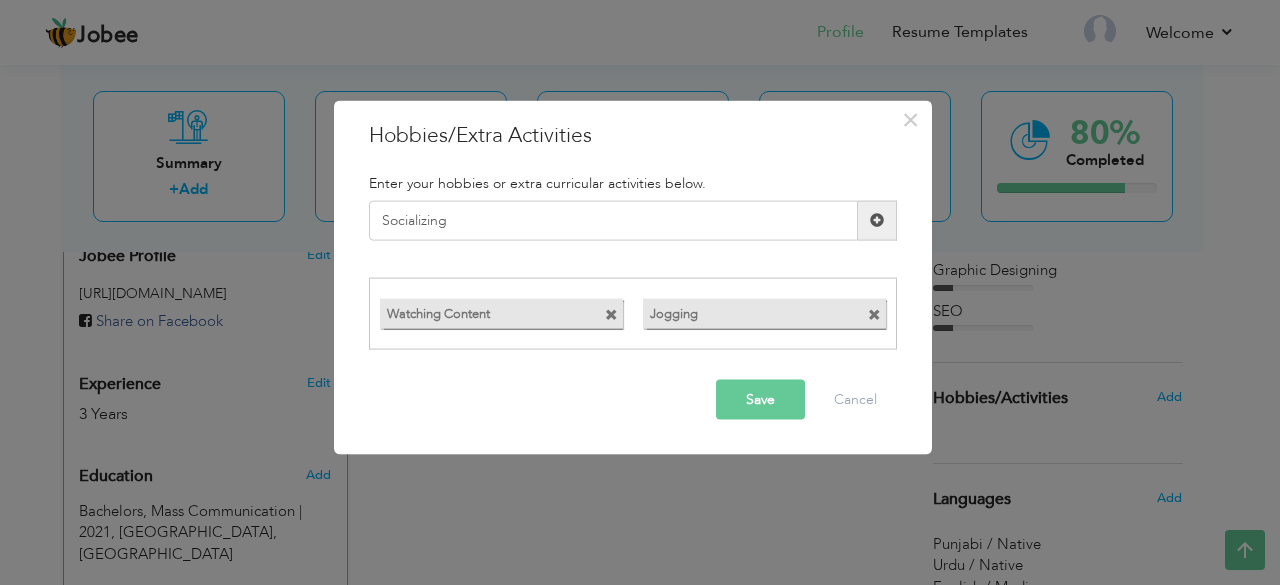 click on "Save" at bounding box center (760, 400) 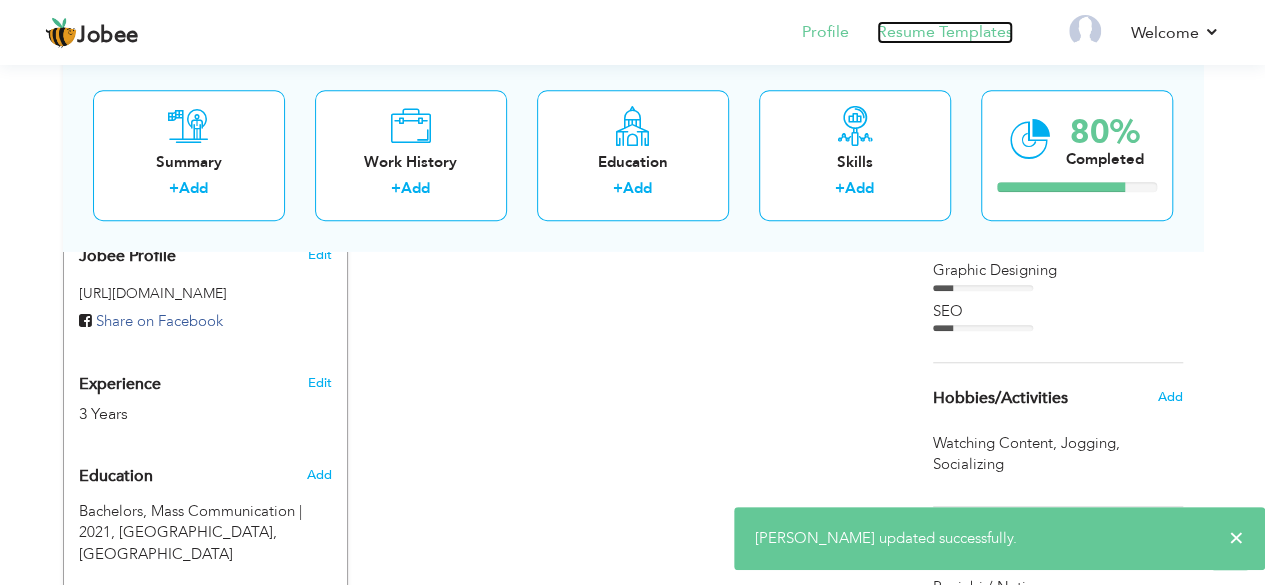 click on "Resume Templates" at bounding box center (945, 32) 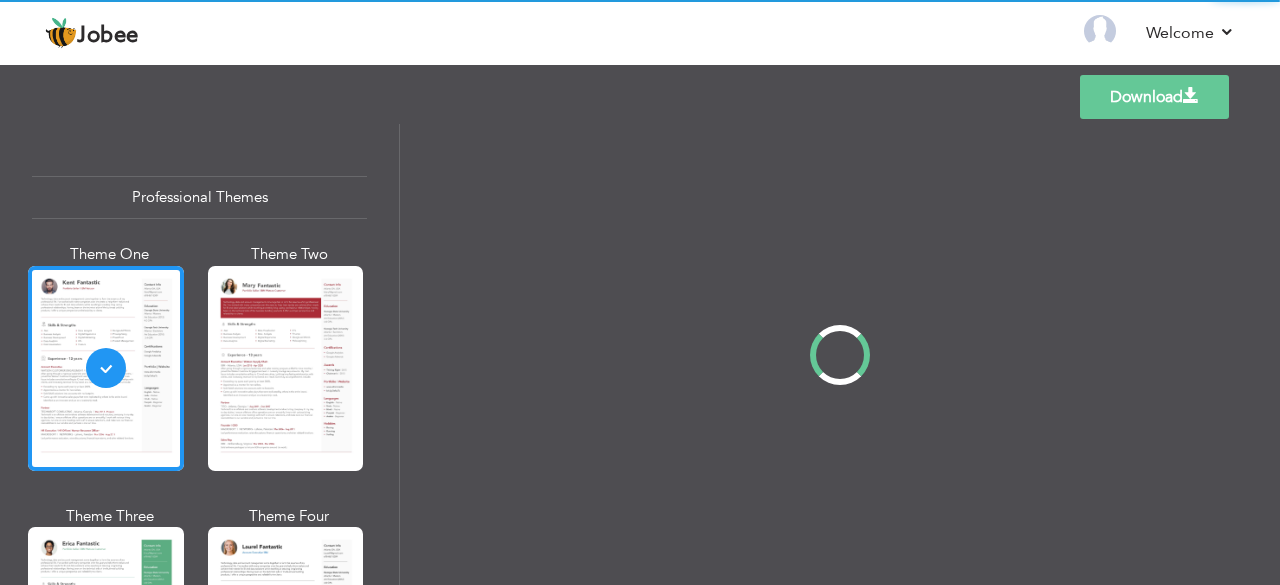 scroll, scrollTop: 0, scrollLeft: 0, axis: both 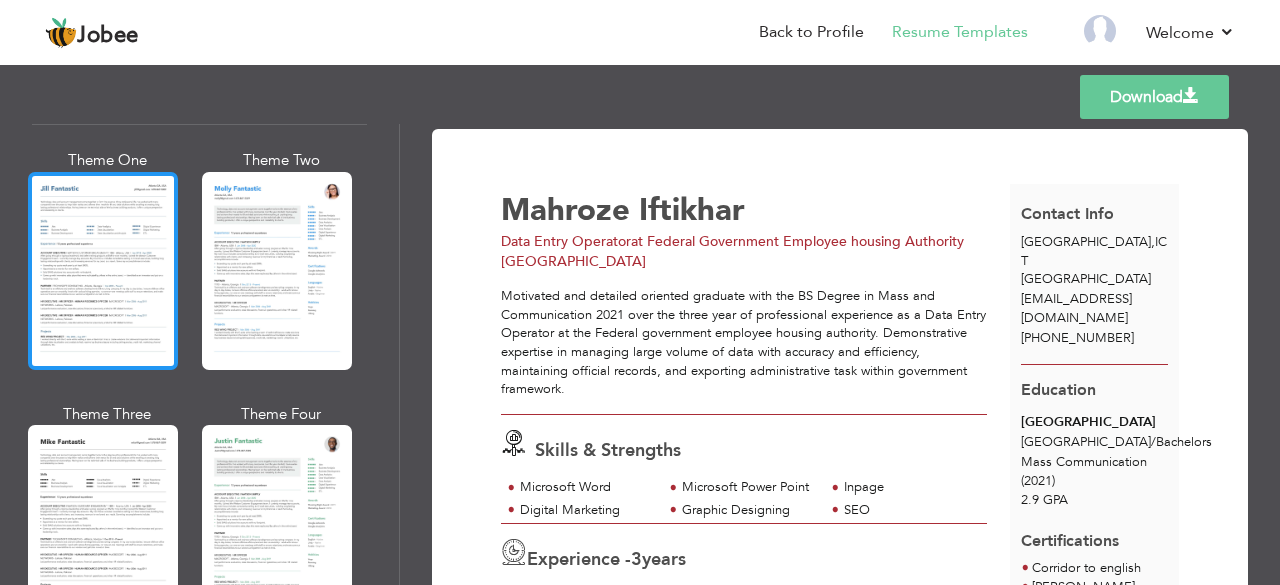 click at bounding box center [103, 271] 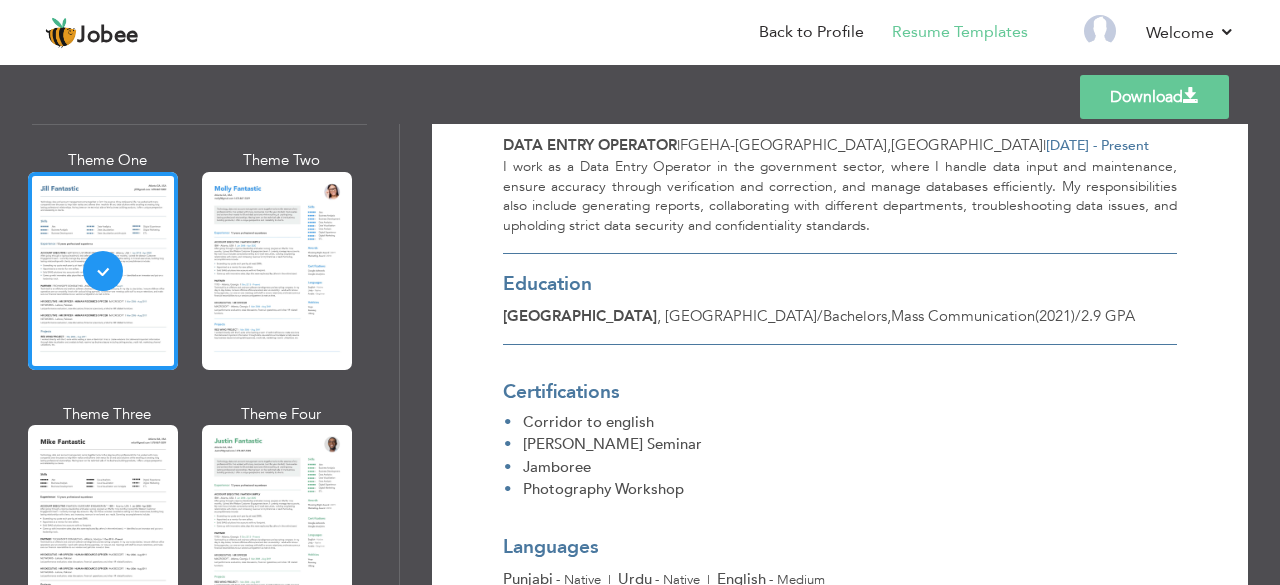 scroll, scrollTop: 642, scrollLeft: 0, axis: vertical 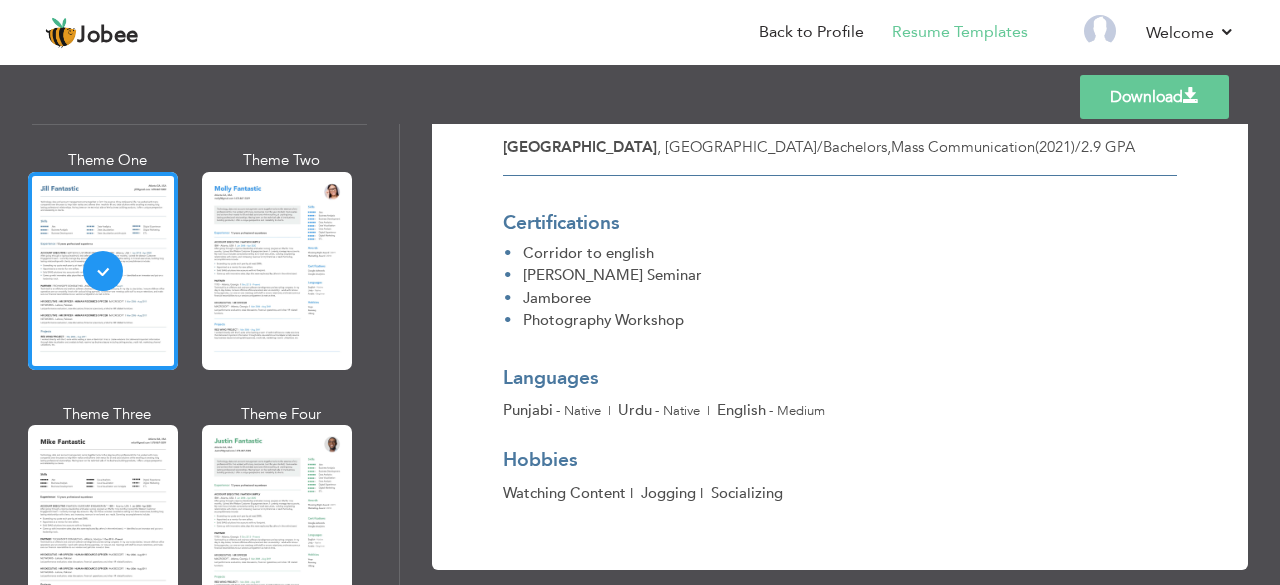 click on "Download" at bounding box center (1154, 97) 